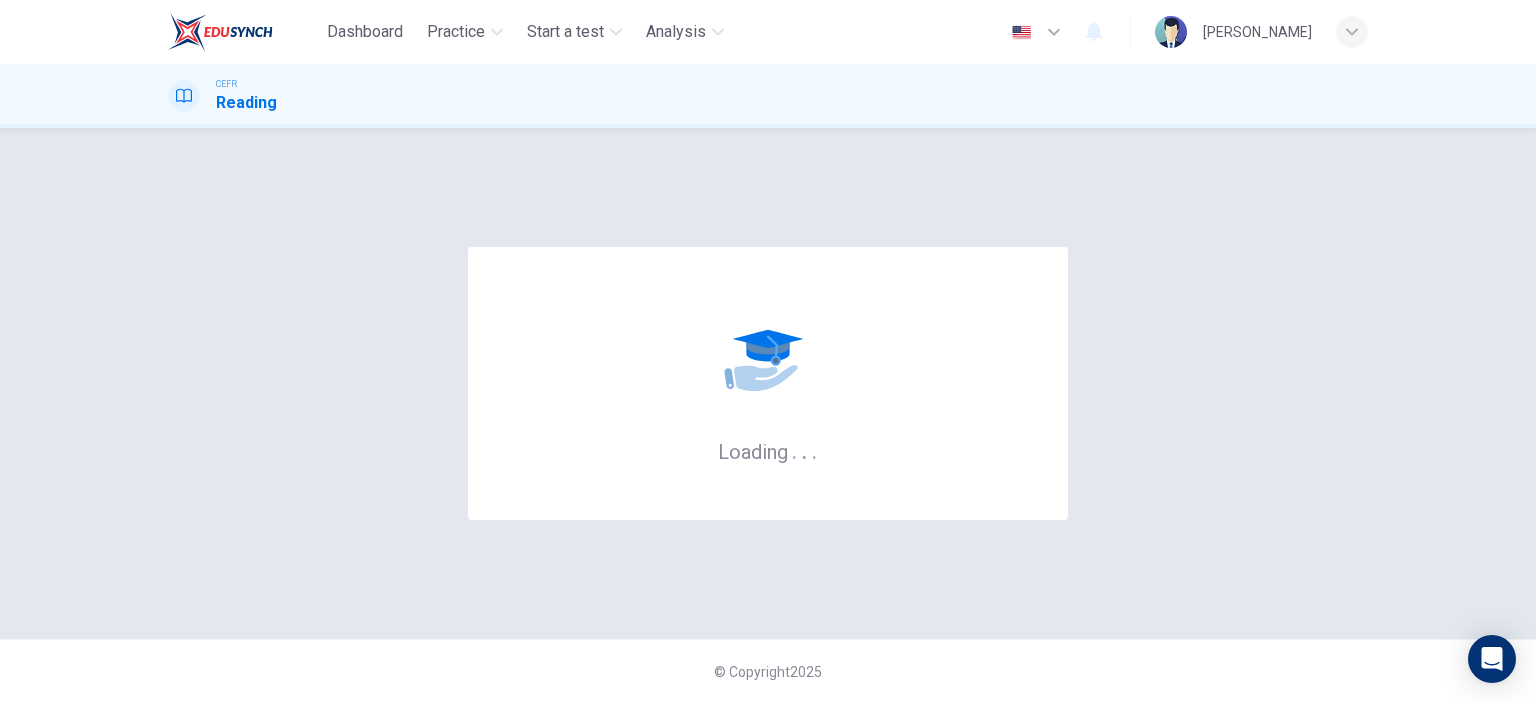 scroll, scrollTop: 0, scrollLeft: 0, axis: both 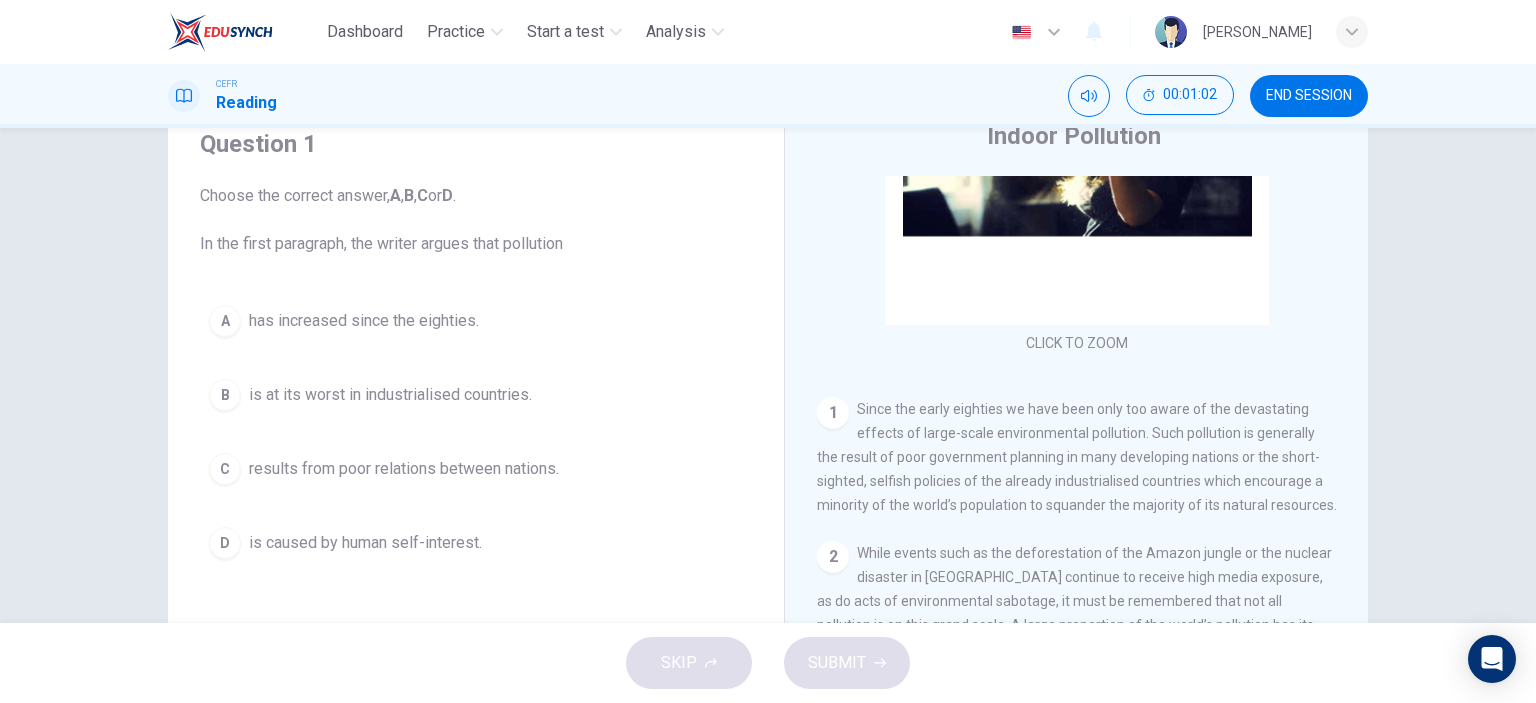 click on "has increased since the eighties." at bounding box center [364, 321] 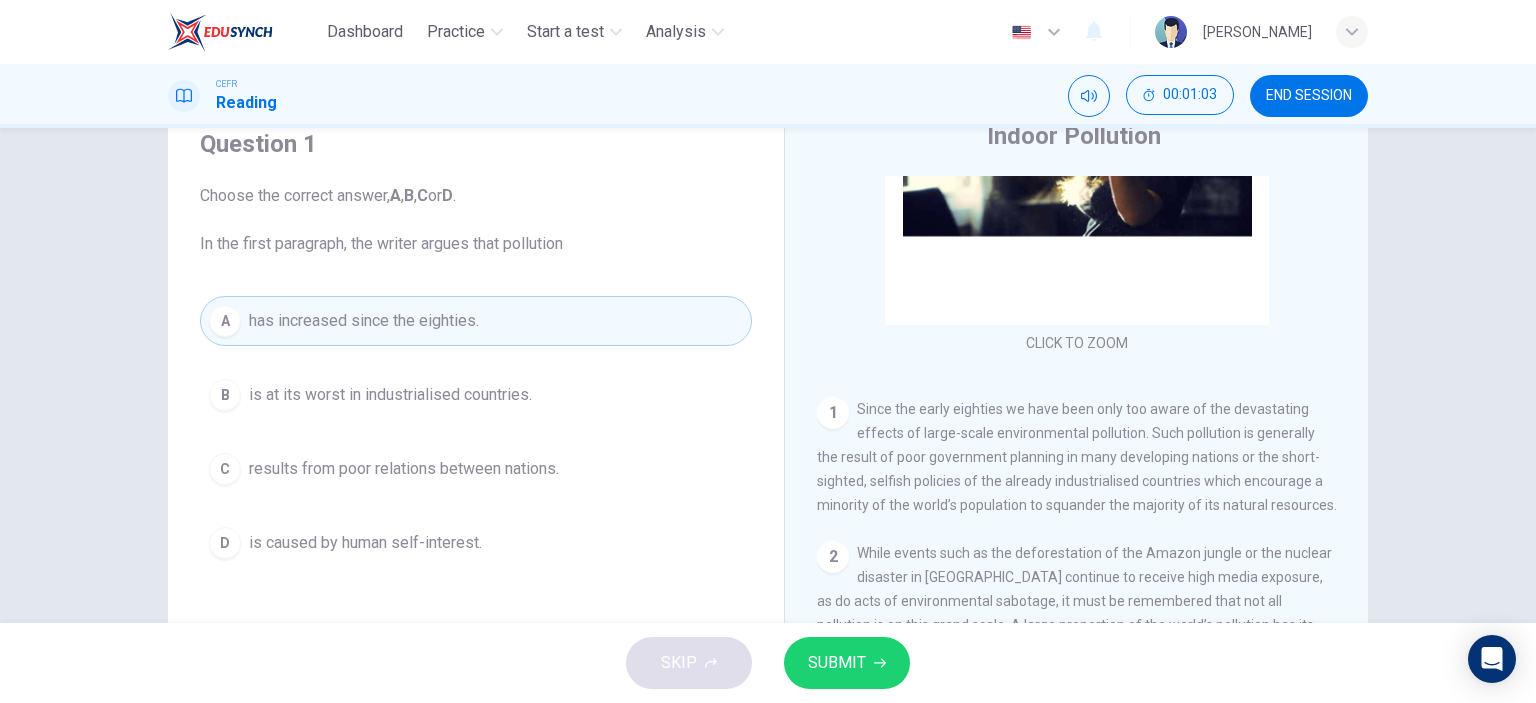 click on "SUBMIT" at bounding box center [837, 663] 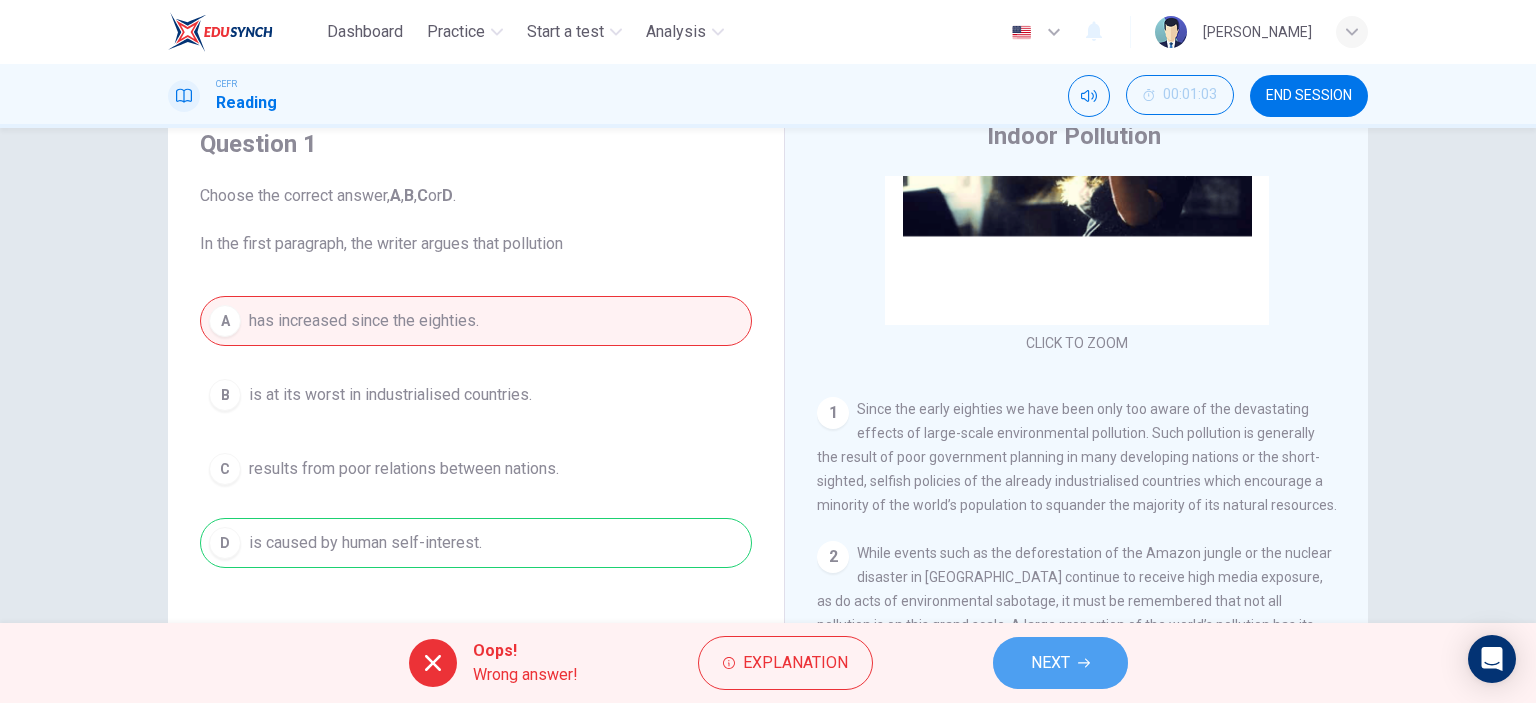 click on "NEXT" at bounding box center (1060, 663) 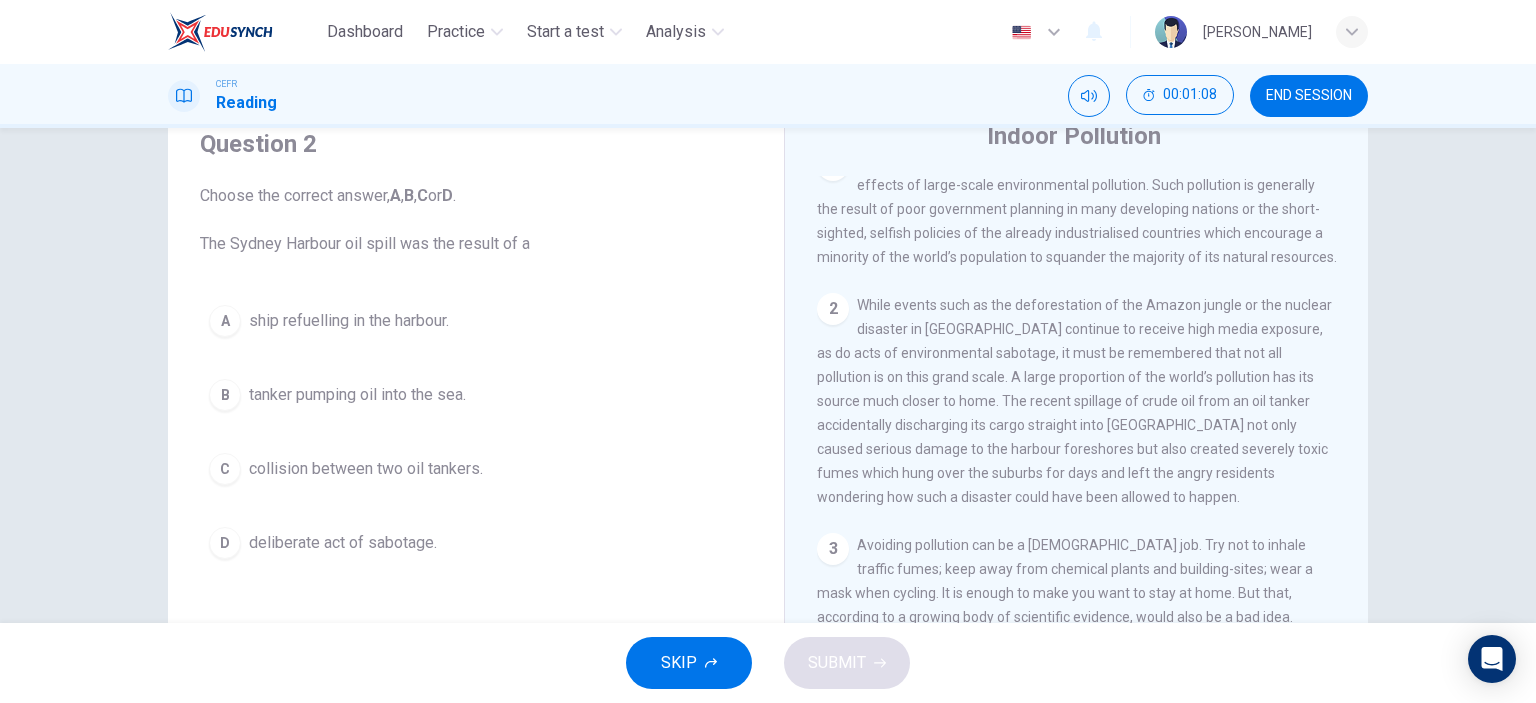 scroll, scrollTop: 500, scrollLeft: 0, axis: vertical 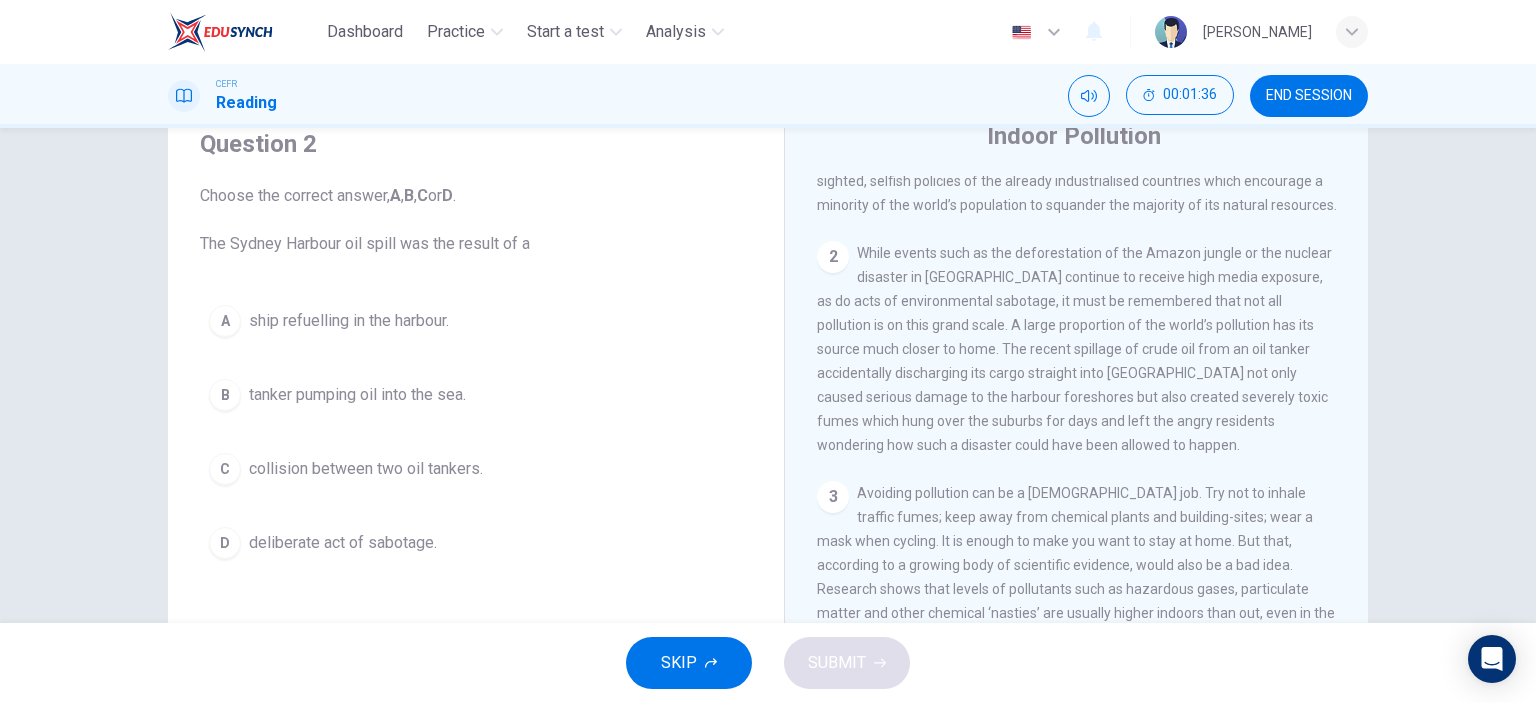 click on "2 While events such as the deforestation of the Amazon jungle or the nuclear disaster in Chernobyl continue to receive high media exposure, as do acts of environmental sabotage, it must be remembered that not all pollution is on this grand scale. A large proportion of the world’s pollution has its source much closer to home. The recent spillage of crude oil from an oil tanker accidentally discharging its cargo straight into Sydney Harbour not only caused serious damage to the harbour foreshores but also created severely toxic fumes which hung over the suburbs for days and left the angry residents wondering how such a disaster could have been allowed to happen." at bounding box center [1077, 349] 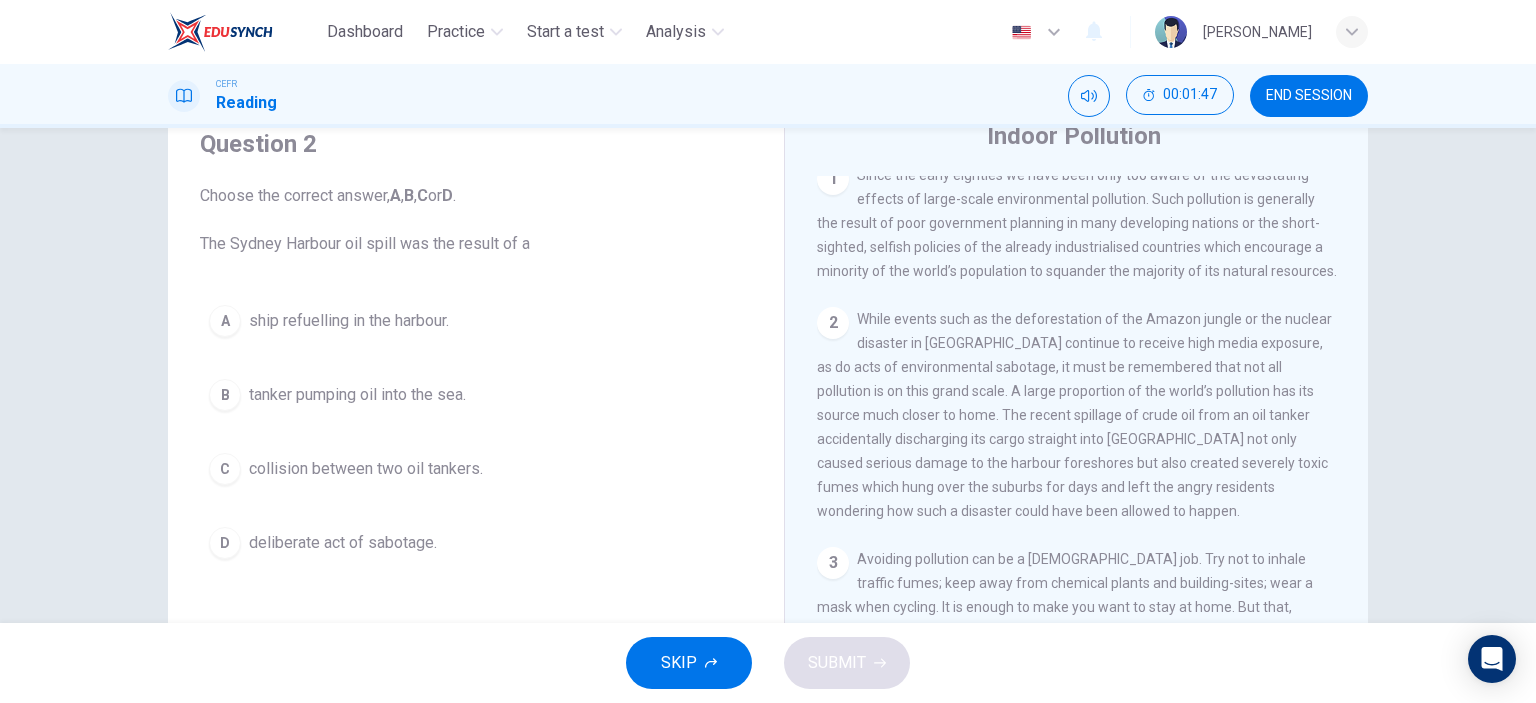 scroll, scrollTop: 400, scrollLeft: 0, axis: vertical 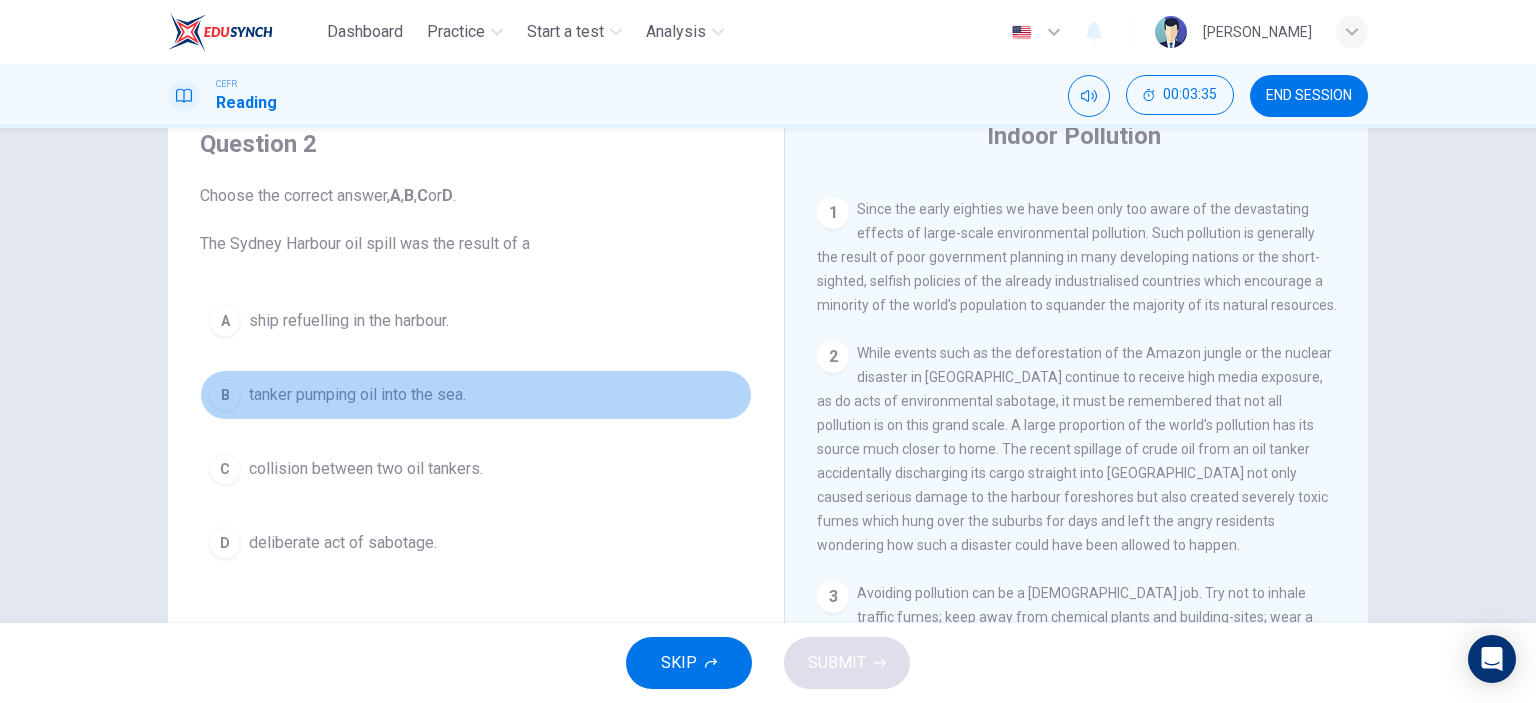 click on "tanker pumping oil into the sea." at bounding box center (357, 395) 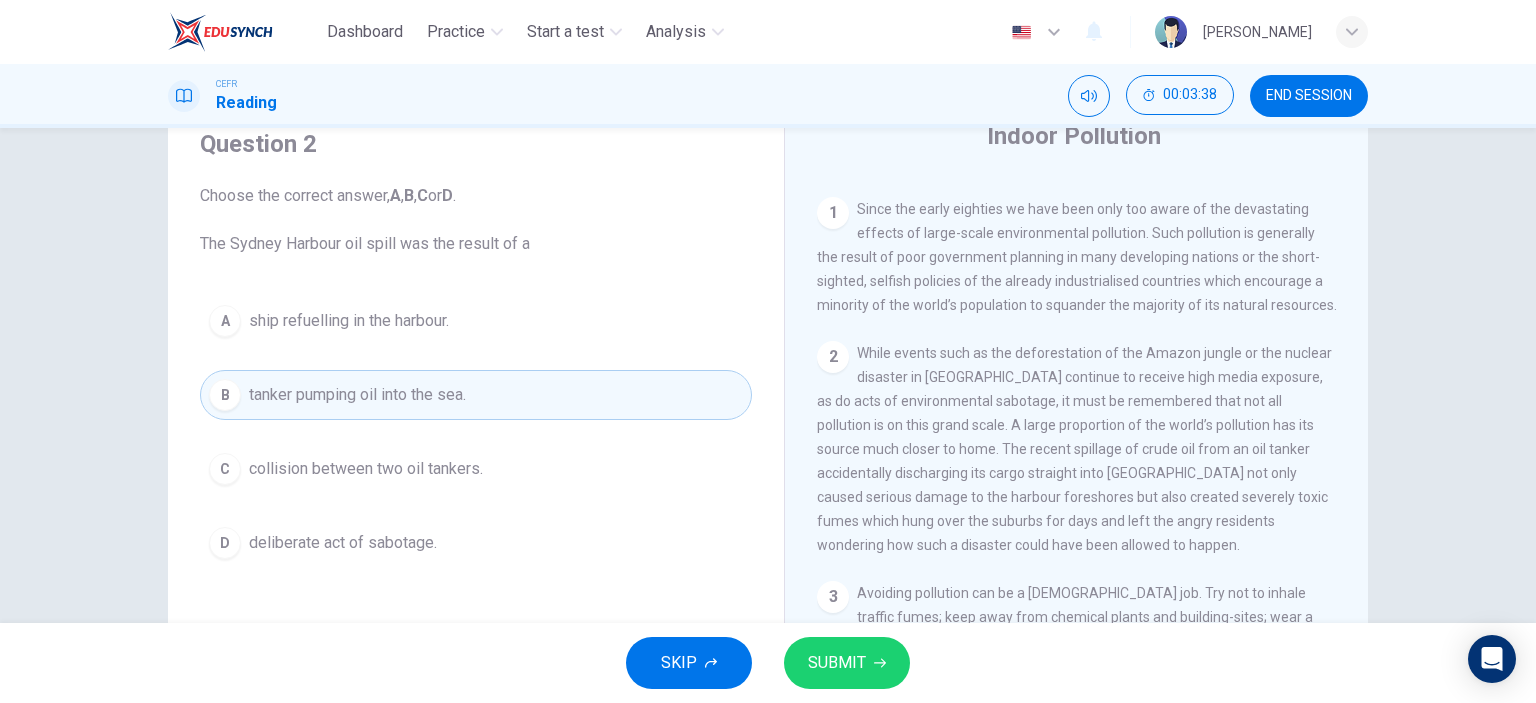 click on "SUBMIT" at bounding box center (837, 663) 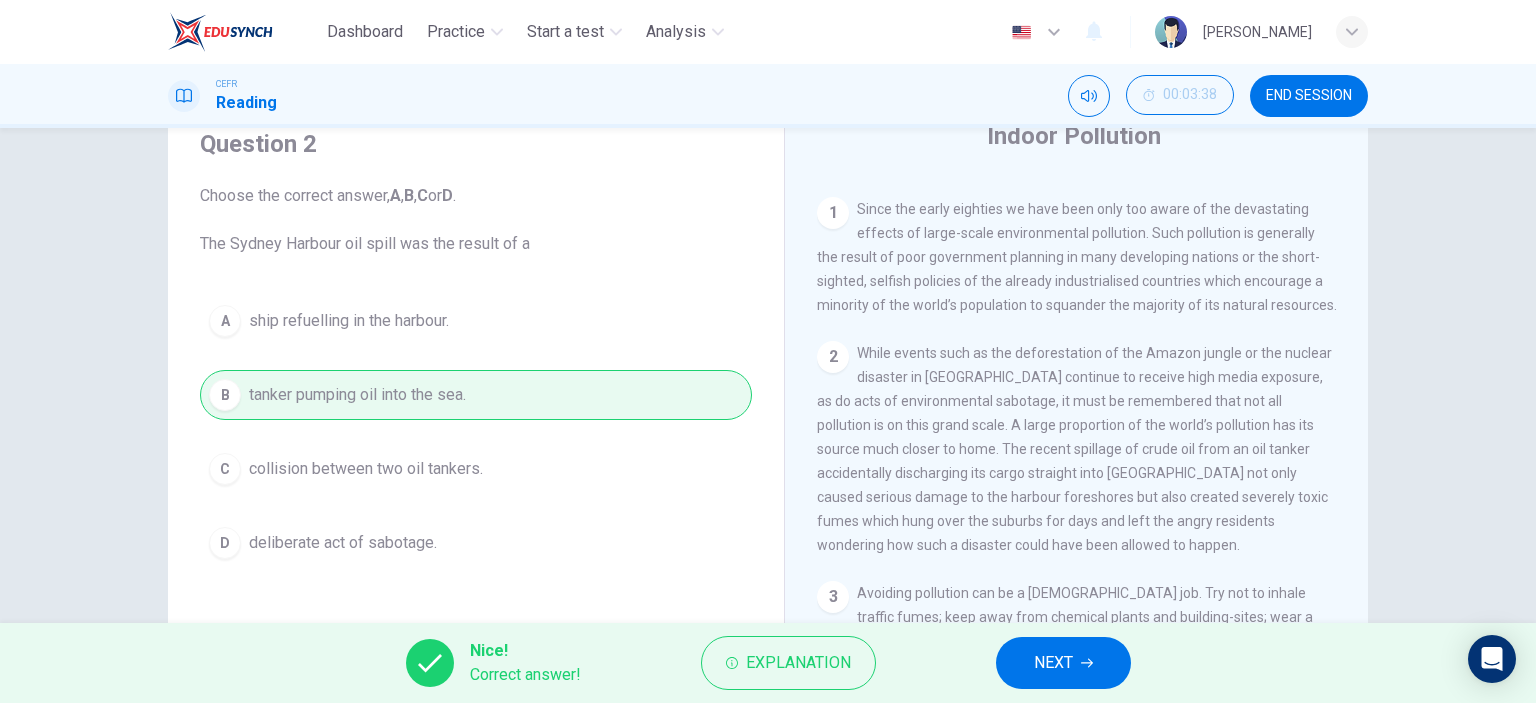 click on "NEXT" at bounding box center (1053, 663) 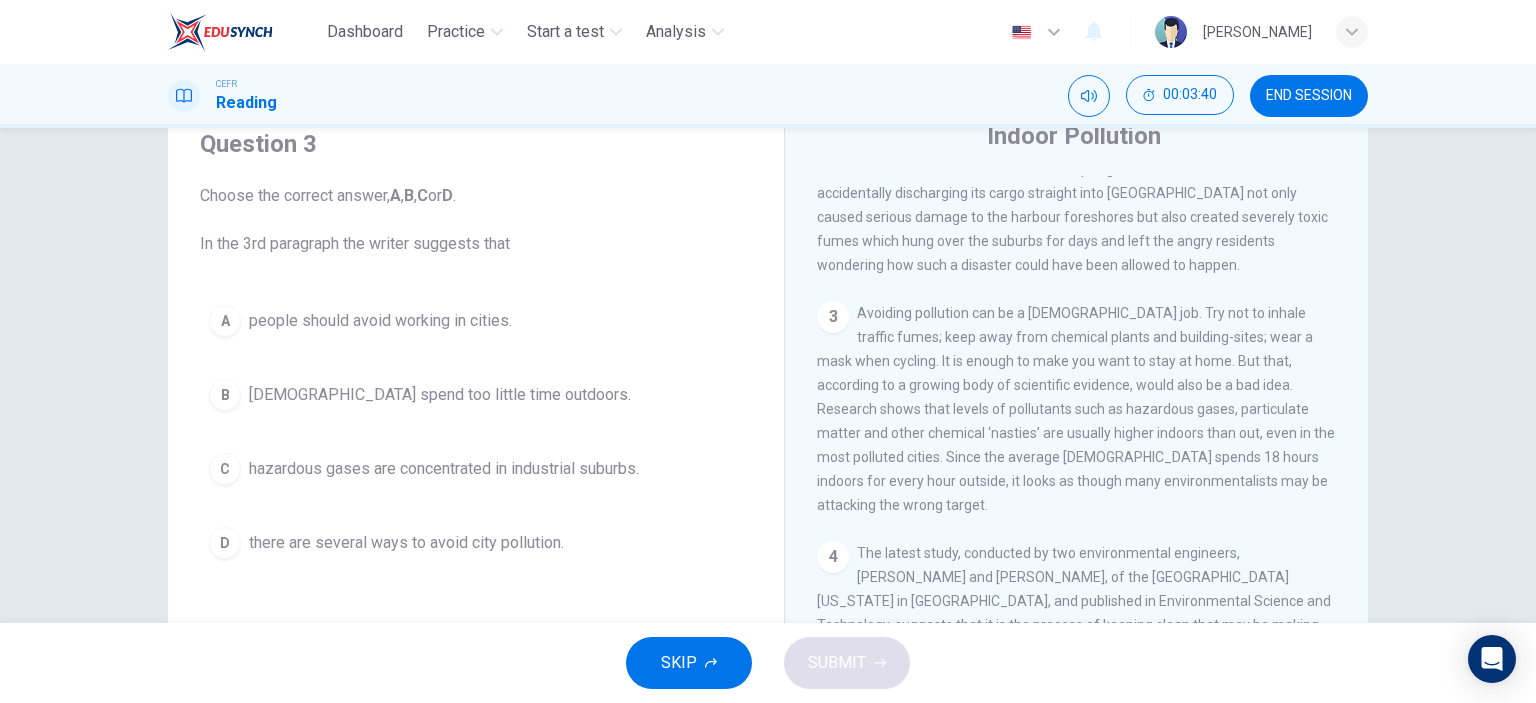 scroll, scrollTop: 700, scrollLeft: 0, axis: vertical 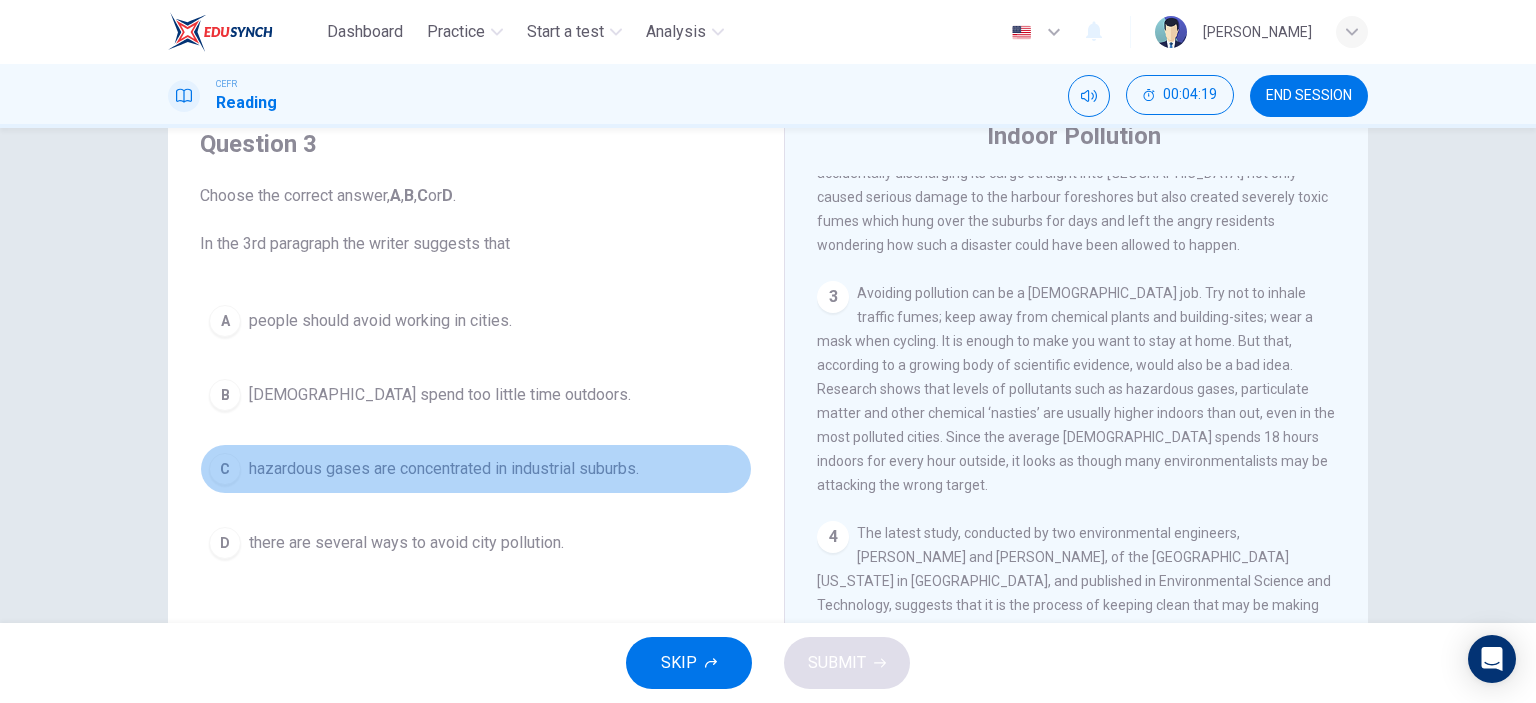 click on "C hazardous gases are concentrated in industrial suburbs." at bounding box center [476, 469] 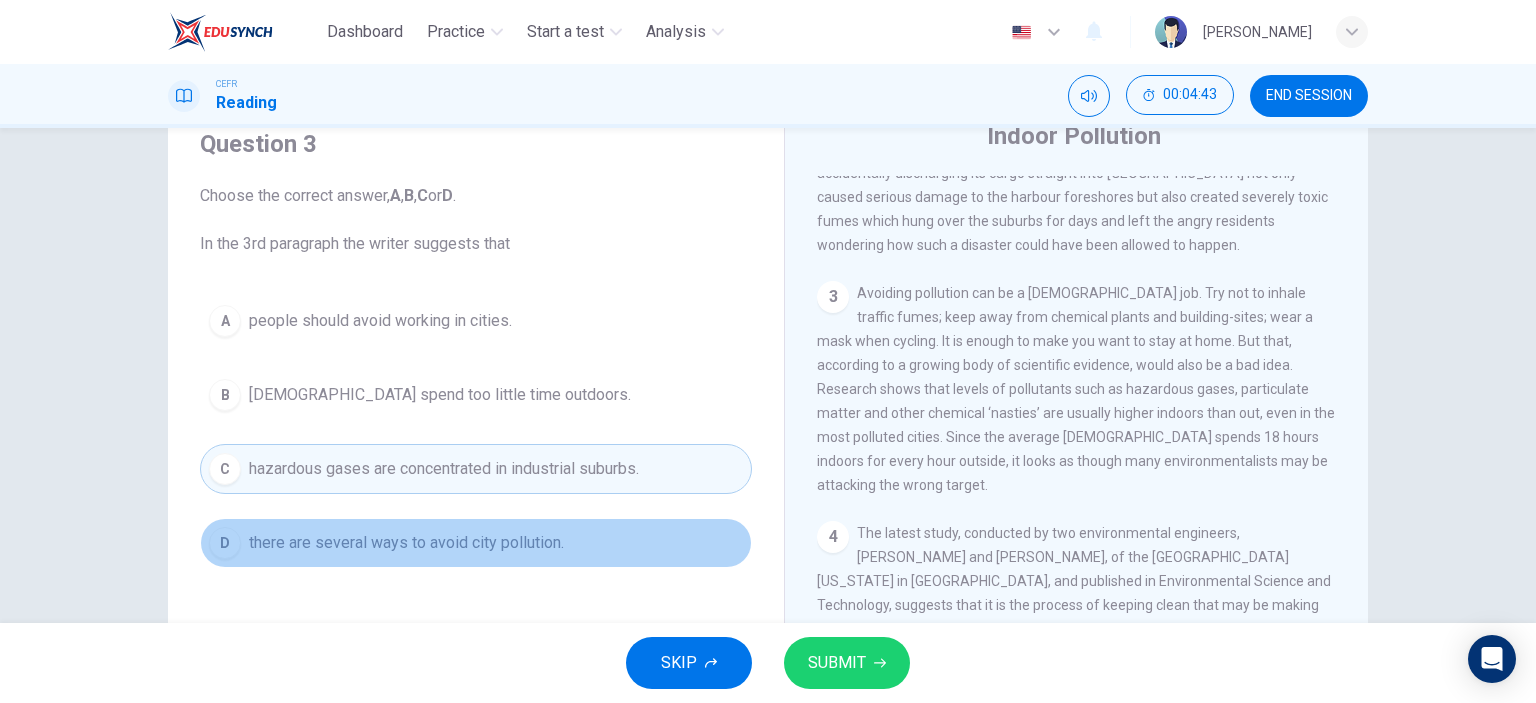 click on "there are several ways to avoid city pollution." at bounding box center (406, 543) 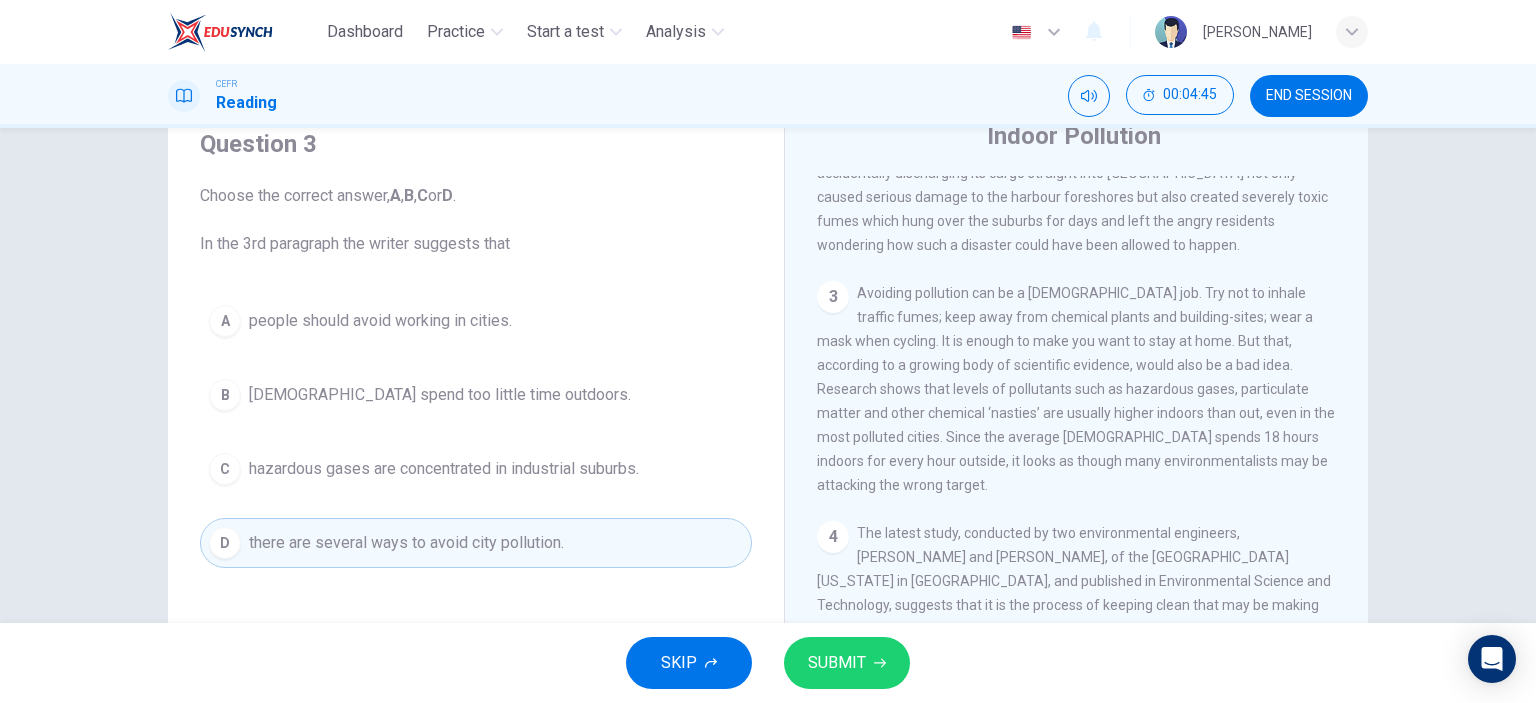 click on "SUBMIT" at bounding box center (837, 663) 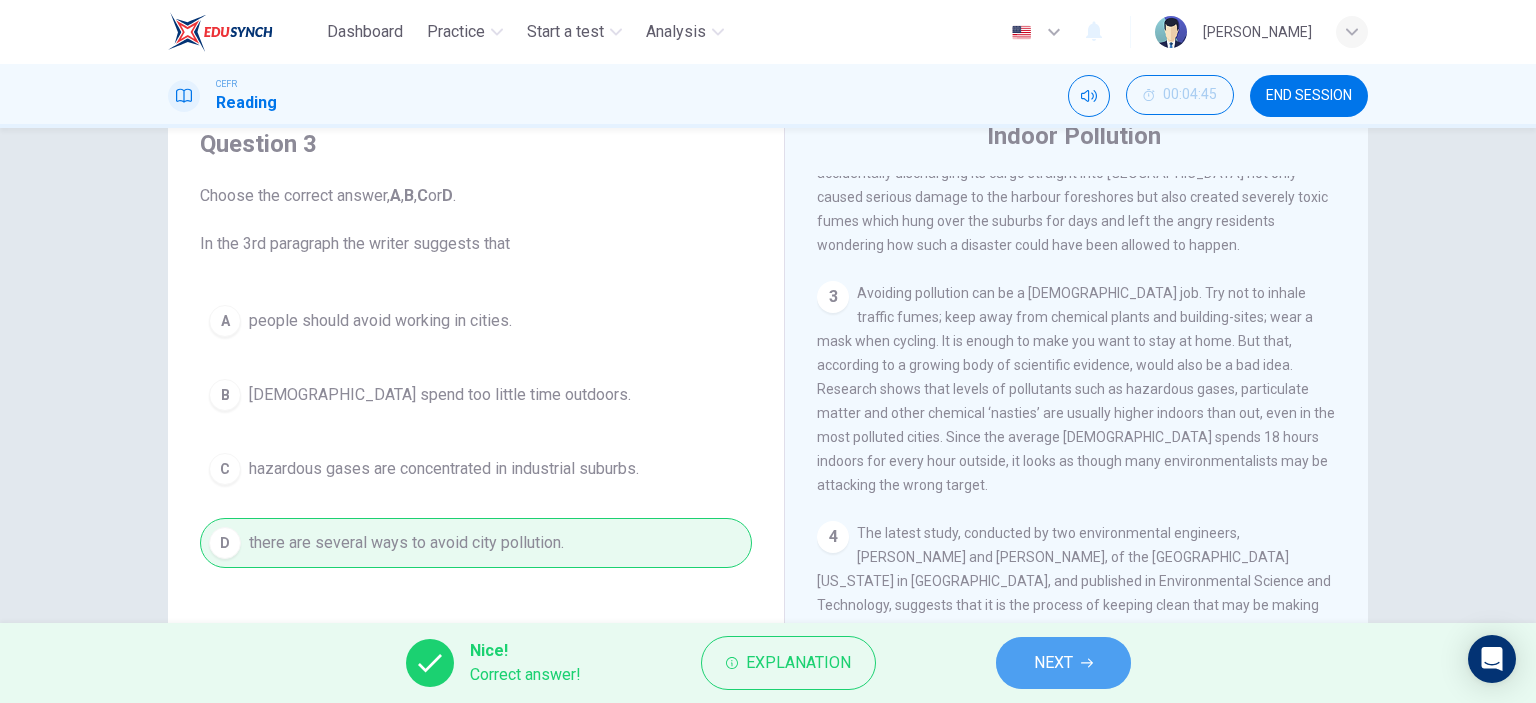 click on "NEXT" at bounding box center [1063, 663] 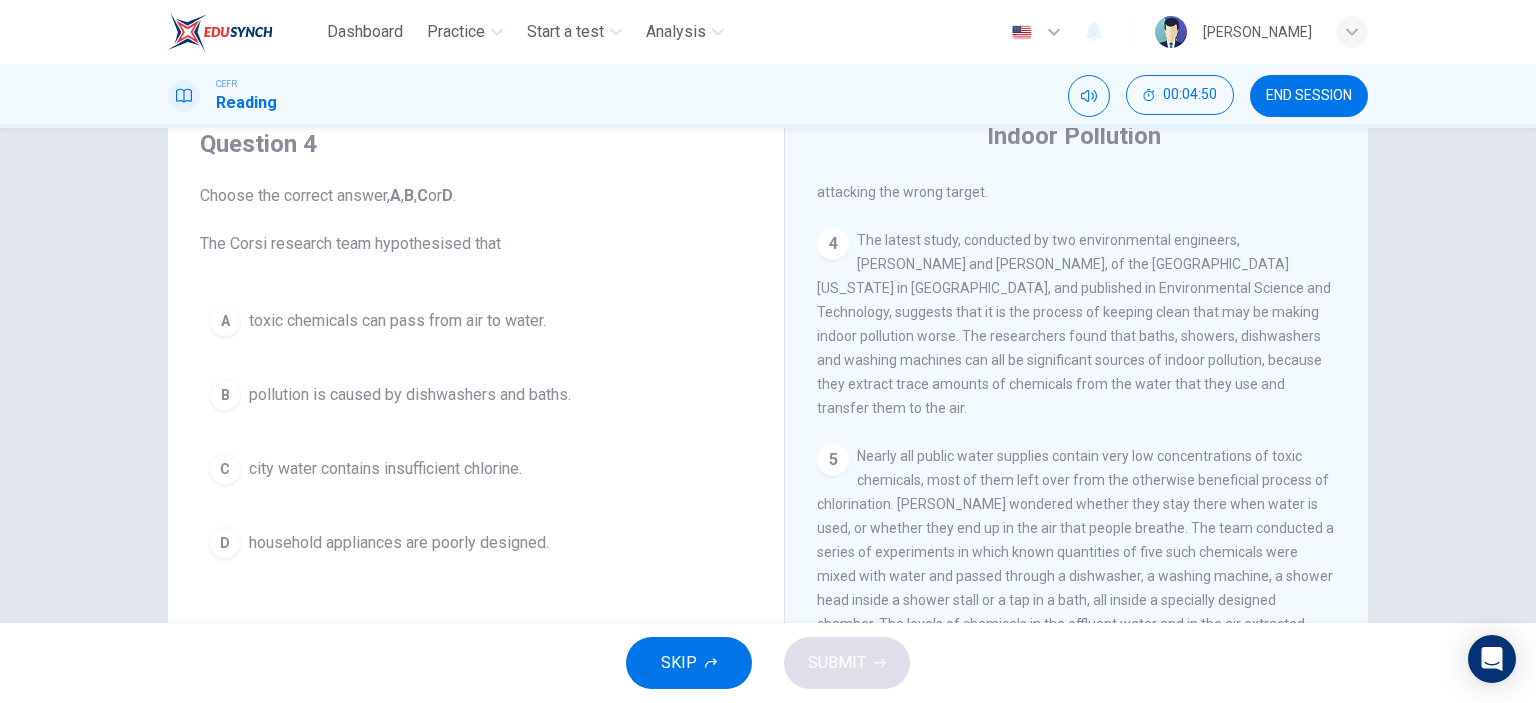 scroll, scrollTop: 1000, scrollLeft: 0, axis: vertical 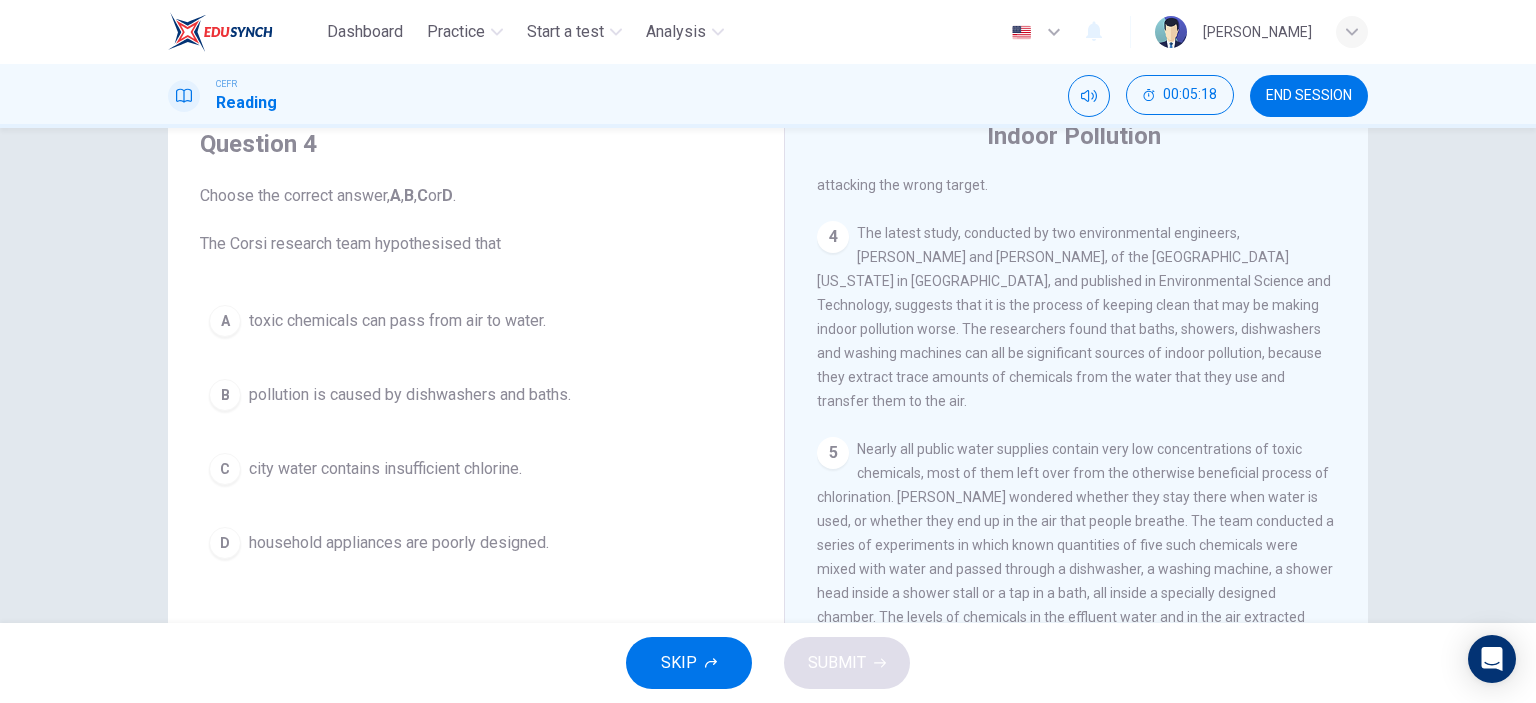 click on "4" at bounding box center (833, 237) 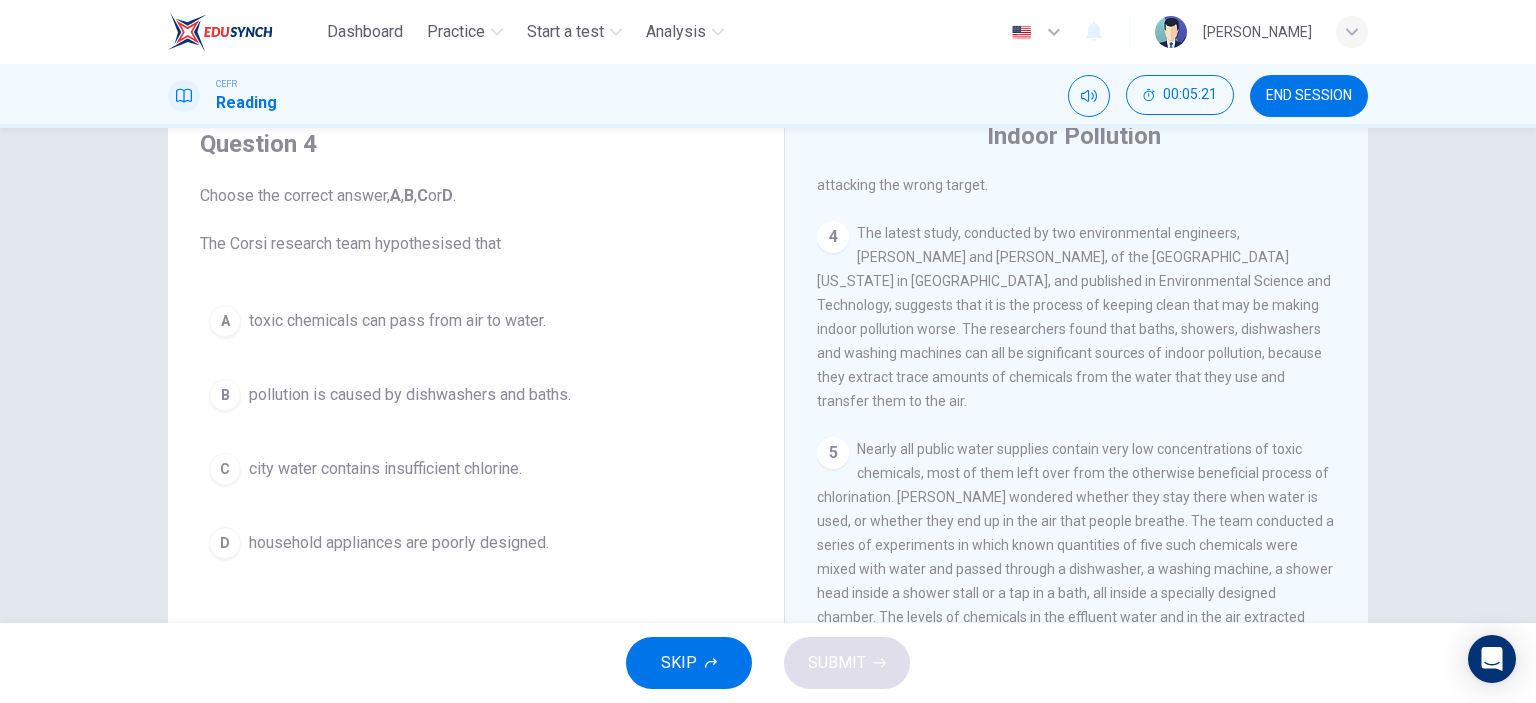 click on "4 The latest study, conducted by two environmental engineers, Richard Corsi and Cynthia Howard-Reed, of the University of Texas in Austin, and published in Environmental Science and Technology, suggests that it is the process of keeping clean that may be making indoor pollution worse. The researchers found that baths, showers, dishwashers and washing machines can all be significant sources of indoor pollution, because they extract trace amounts of chemicals from the water that they use and transfer them to the air." at bounding box center [1077, 317] 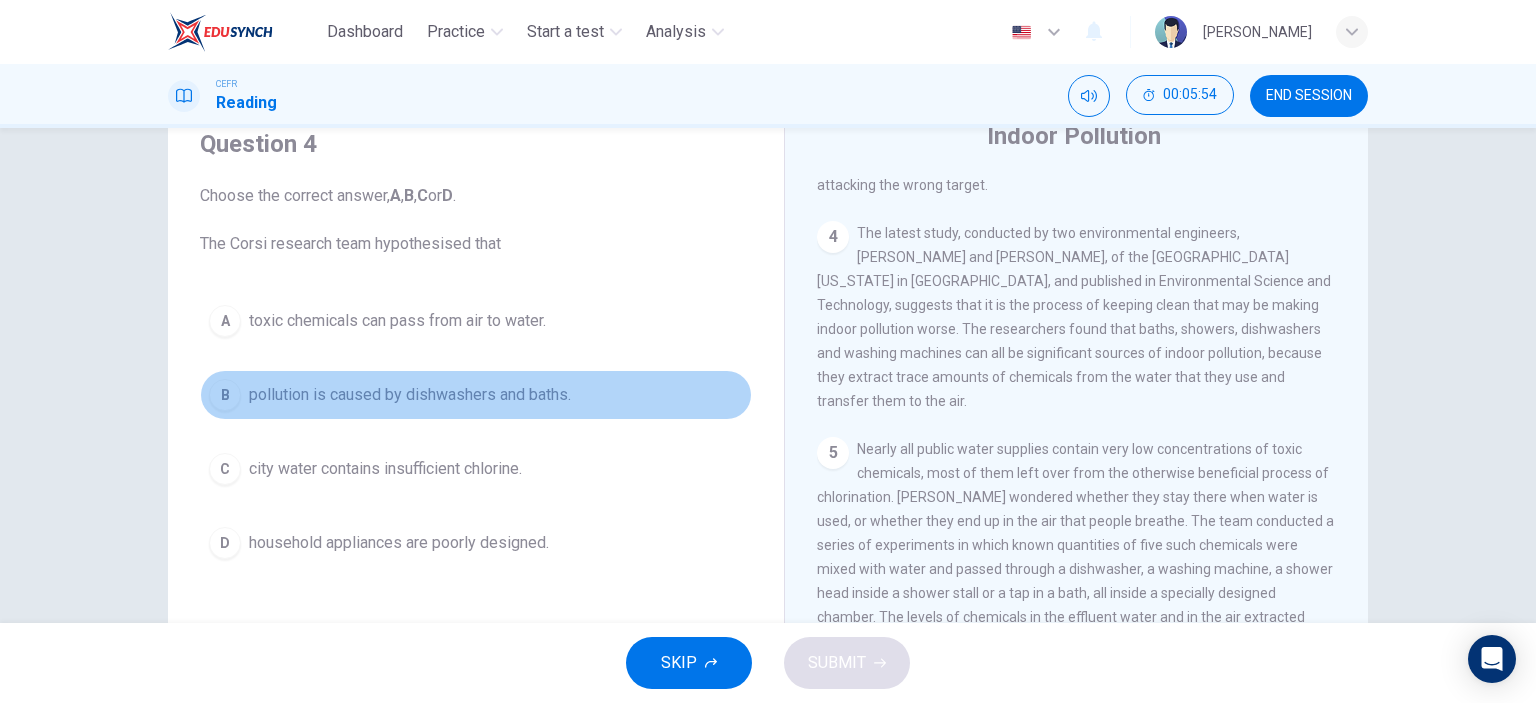click on "pollution is caused by dishwashers and baths." at bounding box center (410, 395) 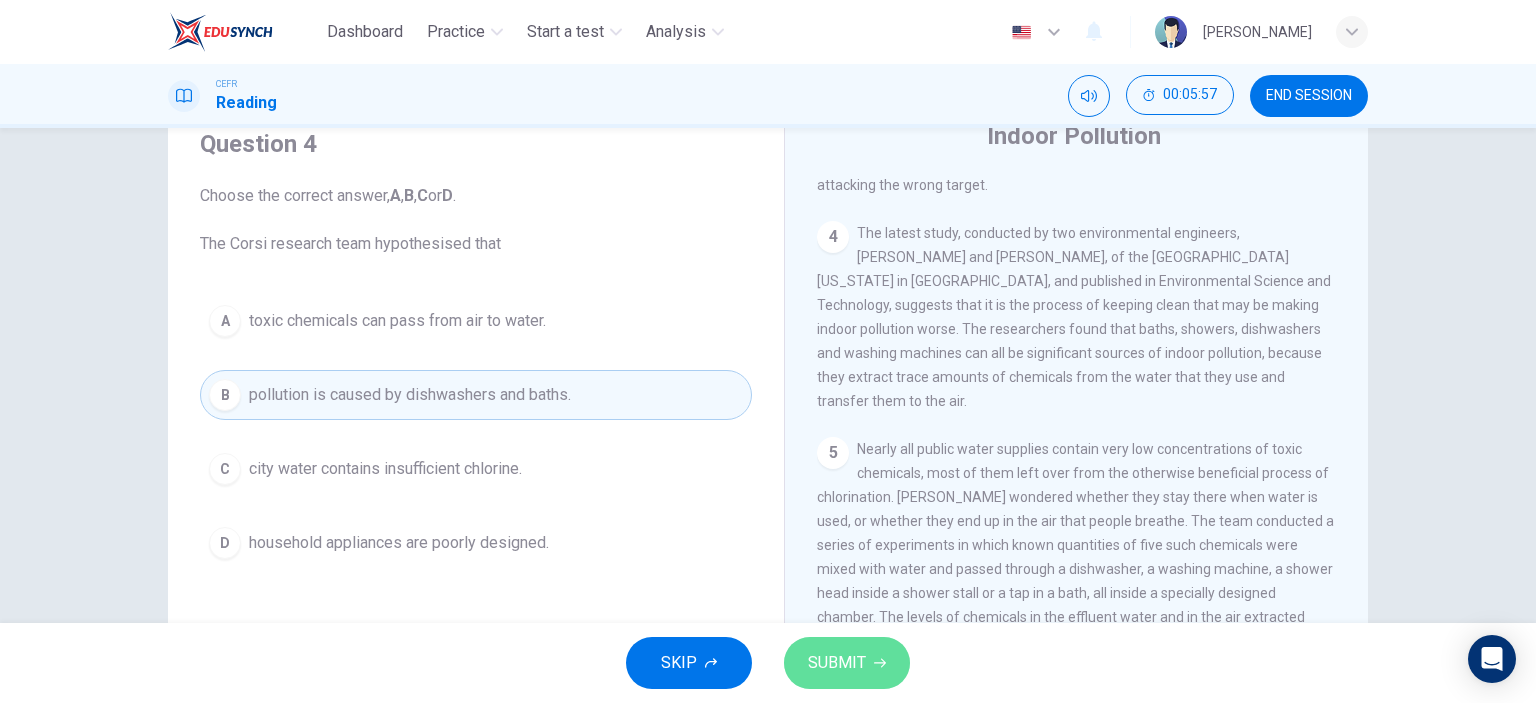 click on "SUBMIT" at bounding box center (847, 663) 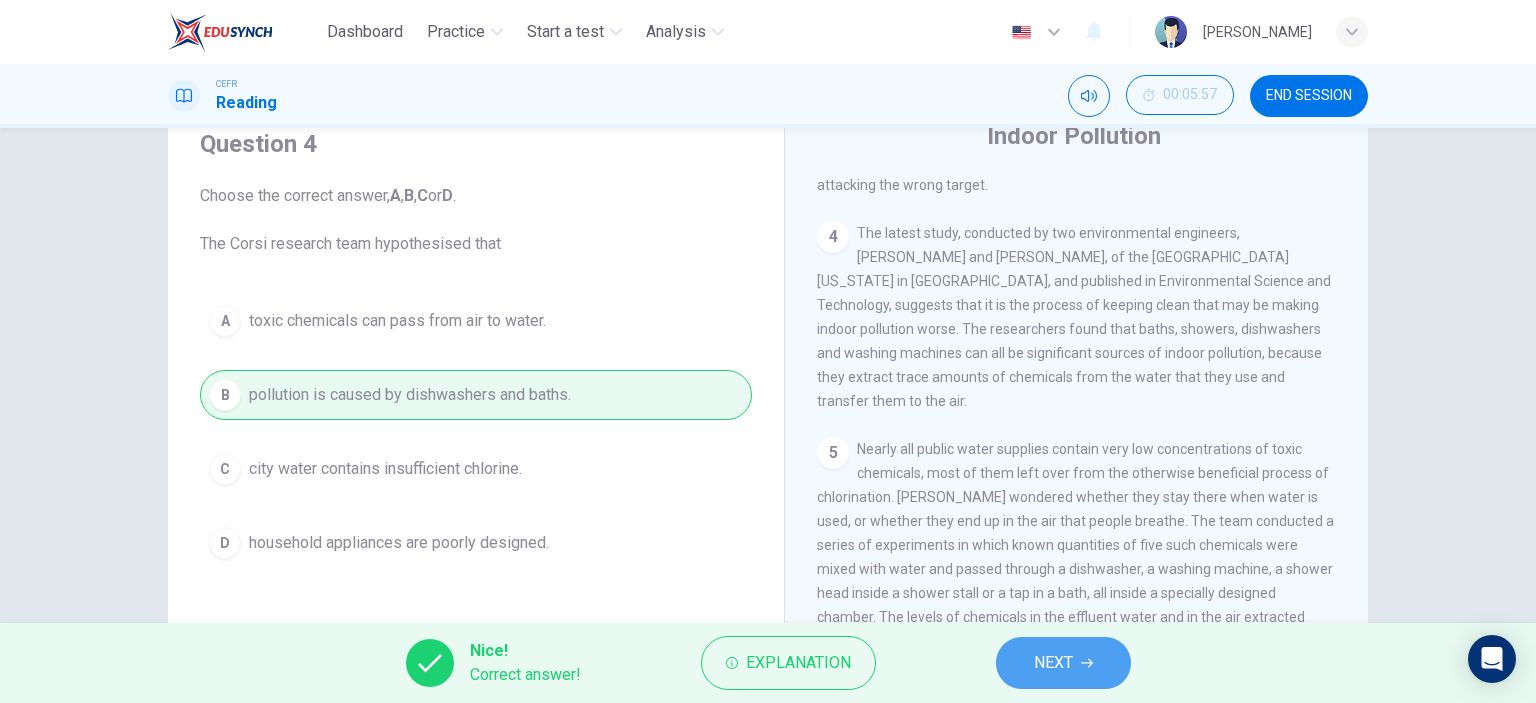 click on "NEXT" at bounding box center (1063, 663) 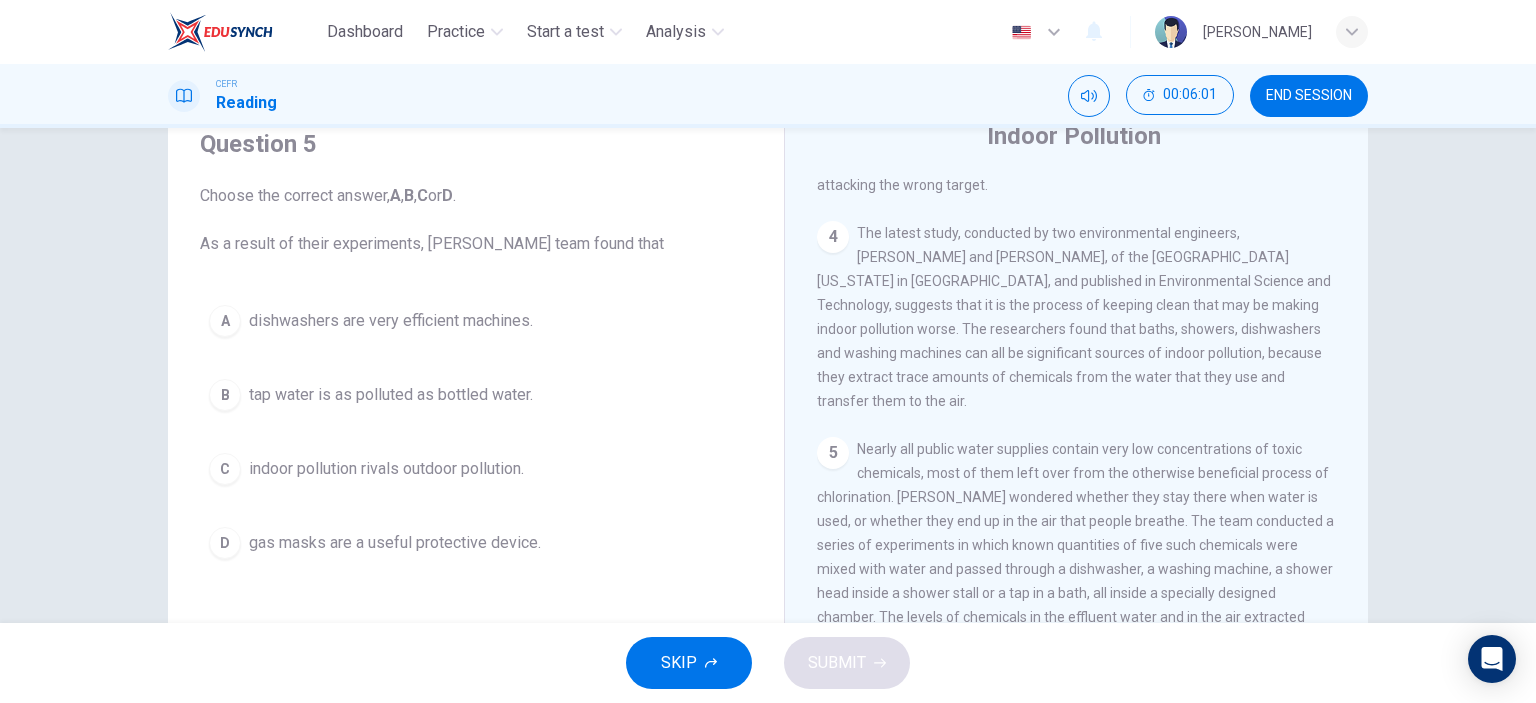 scroll, scrollTop: 1100, scrollLeft: 0, axis: vertical 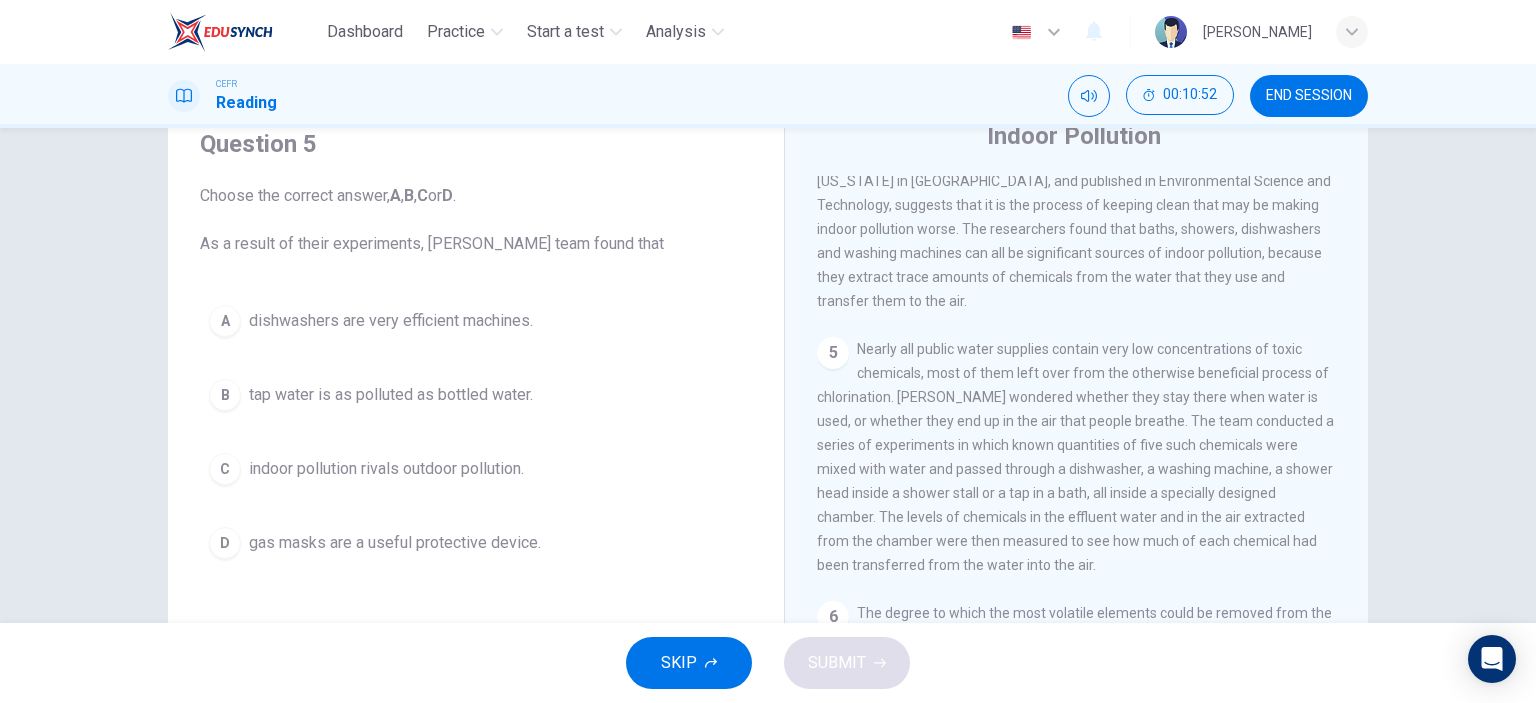 drag, startPoint x: 427, startPoint y: 245, endPoint x: 616, endPoint y: 255, distance: 189.26436 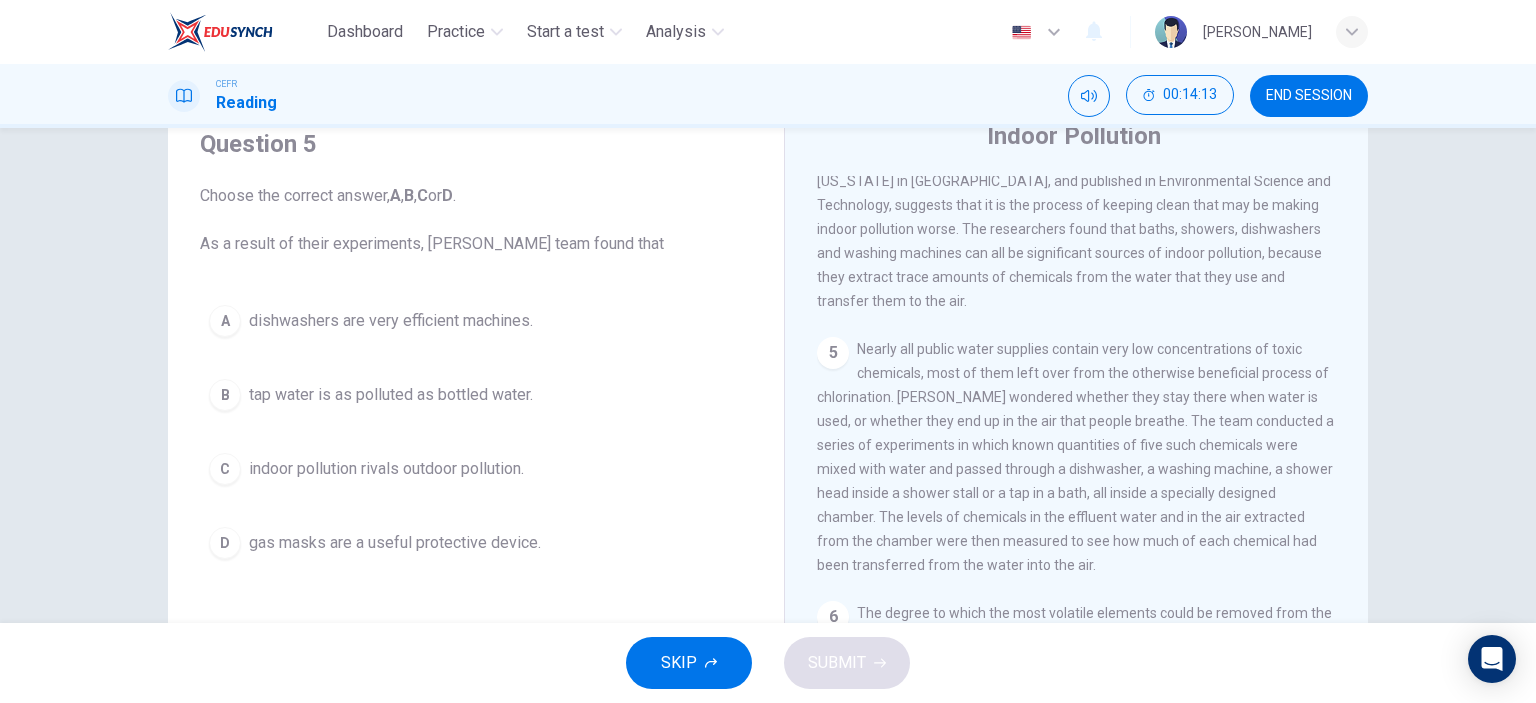 scroll, scrollTop: 1200, scrollLeft: 0, axis: vertical 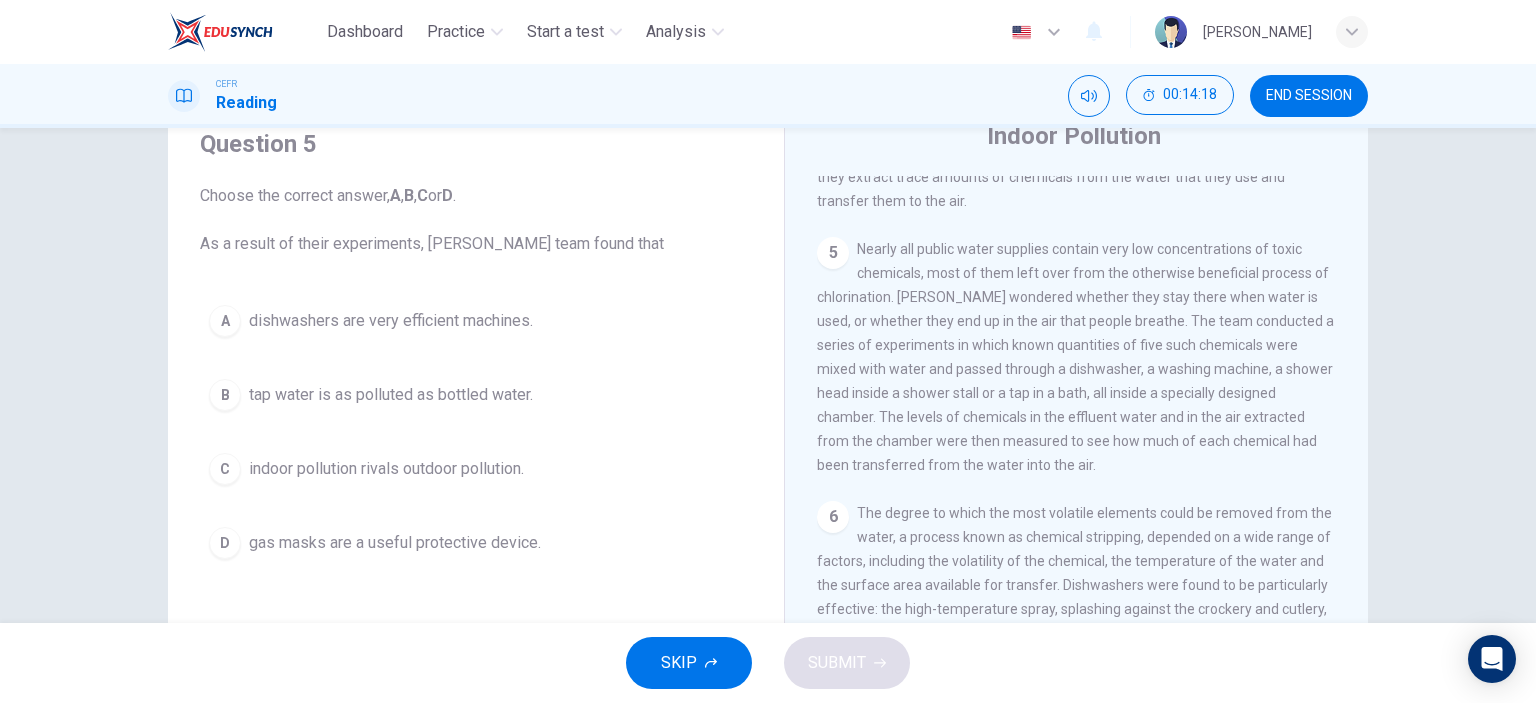click on "Nearly all public water supplies contain very low concentrations of toxic chemicals, most of them left over from the otherwise beneficial process of chlorination. Dr. Corsi wondered whether they stay there when water is used, or whether they end up in the air that people breathe. The team conducted a series of experiments in which known quantities of five such chemicals were mixed with water and passed through a dishwasher, a washing machine, a shower head inside a shower stall or a tap in a bath, all inside a specially designed chamber. The levels of chemicals in the effluent water and in the air extracted from the chamber were then measured to see how much of each chemical had been transferred from the water into the air." at bounding box center (1075, 357) 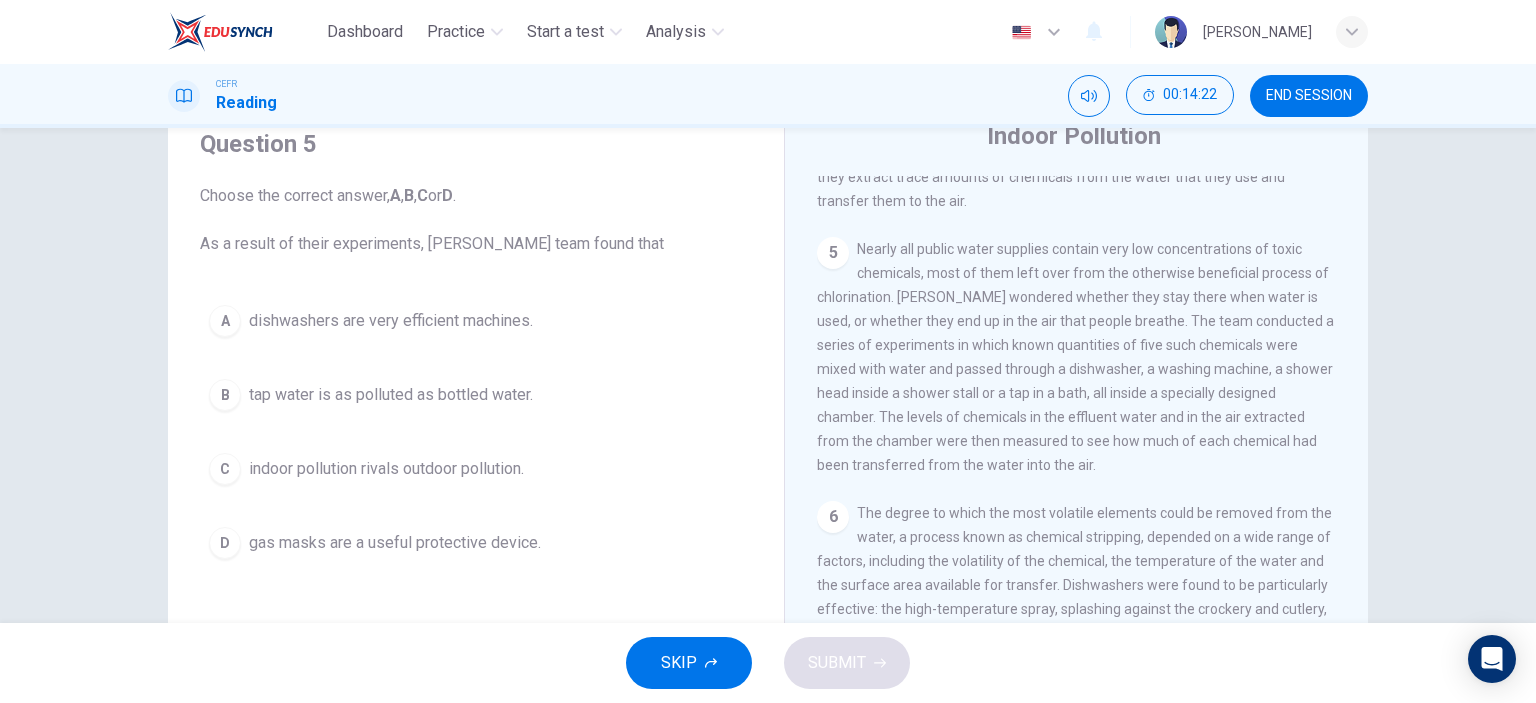 drag, startPoint x: 1075, startPoint y: 468, endPoint x: 862, endPoint y: 240, distance: 312.01443 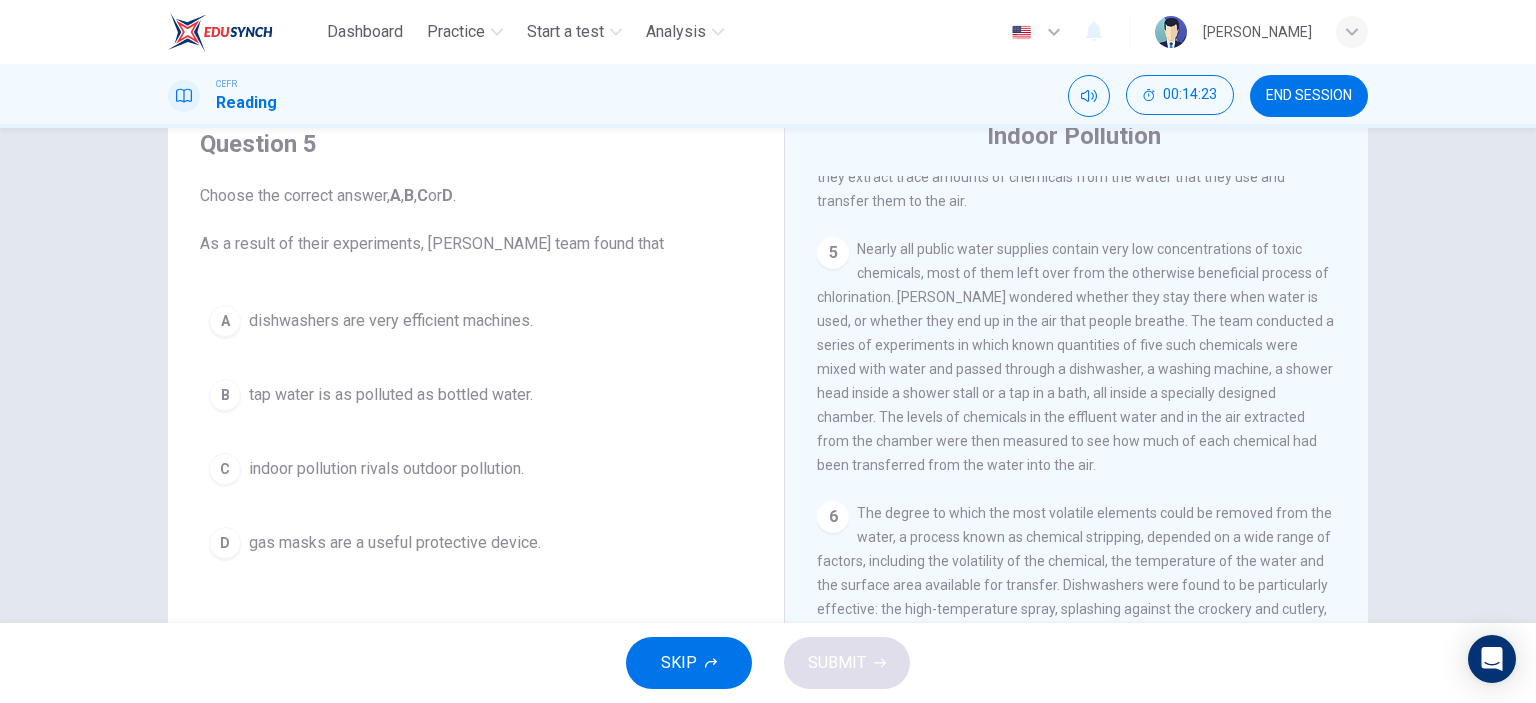 drag, startPoint x: 855, startPoint y: 245, endPoint x: 1101, endPoint y: 483, distance: 342.28644 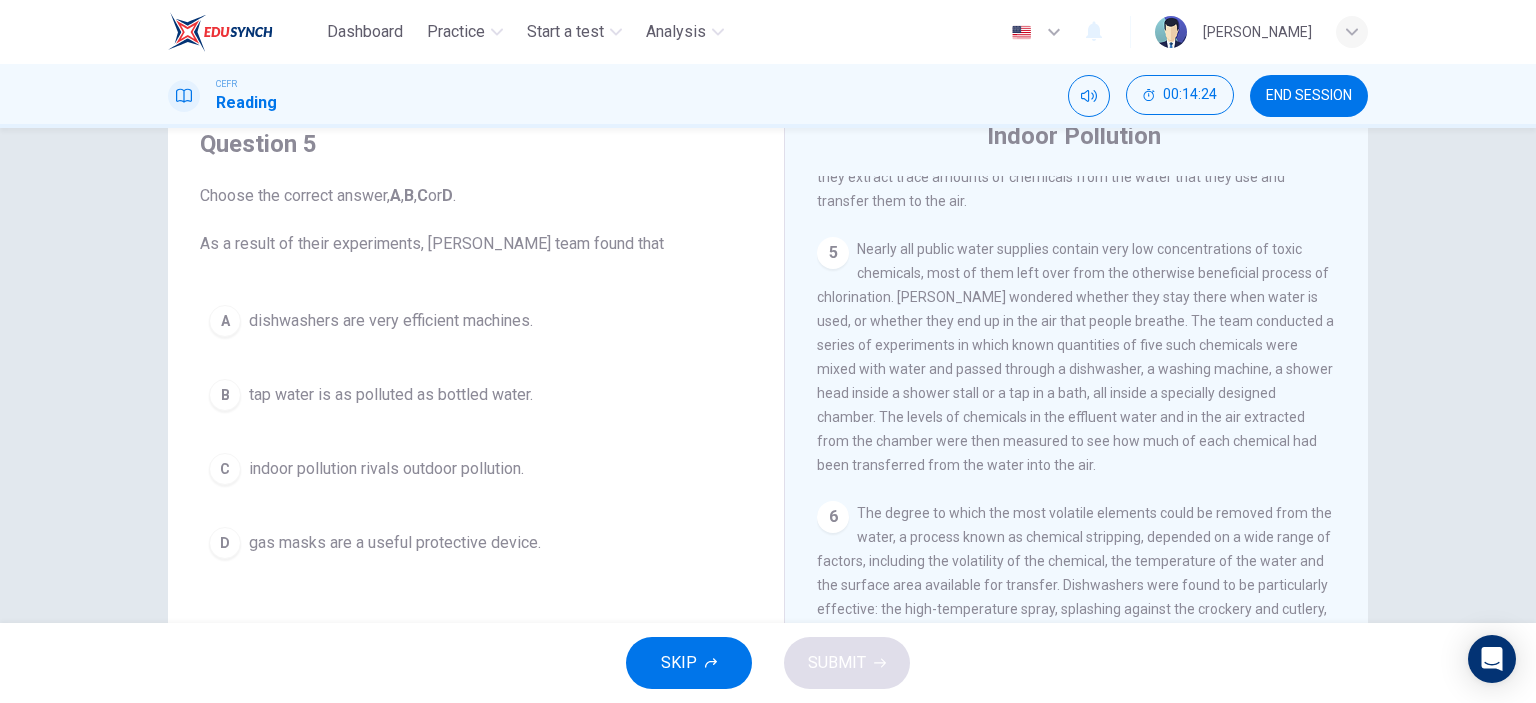 click on "5 Nearly all public water supplies contain very low concentrations of toxic chemicals, most of them left over from the otherwise beneficial process of chlorination. Dr. Corsi wondered whether they stay there when water is used, or whether they end up in the air that people breathe. The team conducted a series of experiments in which known quantities of five such chemicals were mixed with water and passed through a dishwasher, a washing machine, a shower head inside a shower stall or a tap in a bath, all inside a specially designed chamber. The levels of chemicals in the effluent water and in the air extracted from the chamber were then measured to see how much of each chemical had been transferred from the water into the air." at bounding box center (1077, 357) 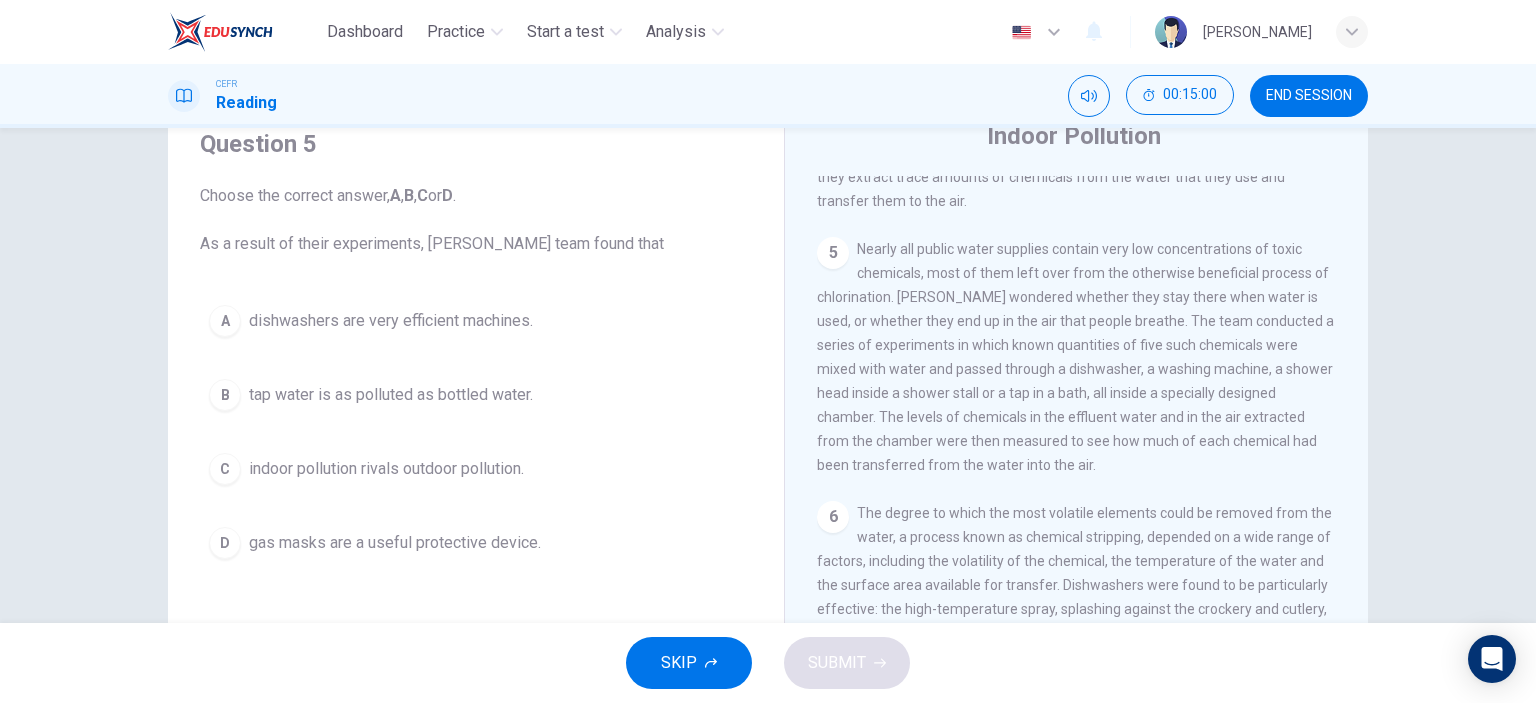 click on "indoor pollution rivals outdoor pollution." at bounding box center (386, 469) 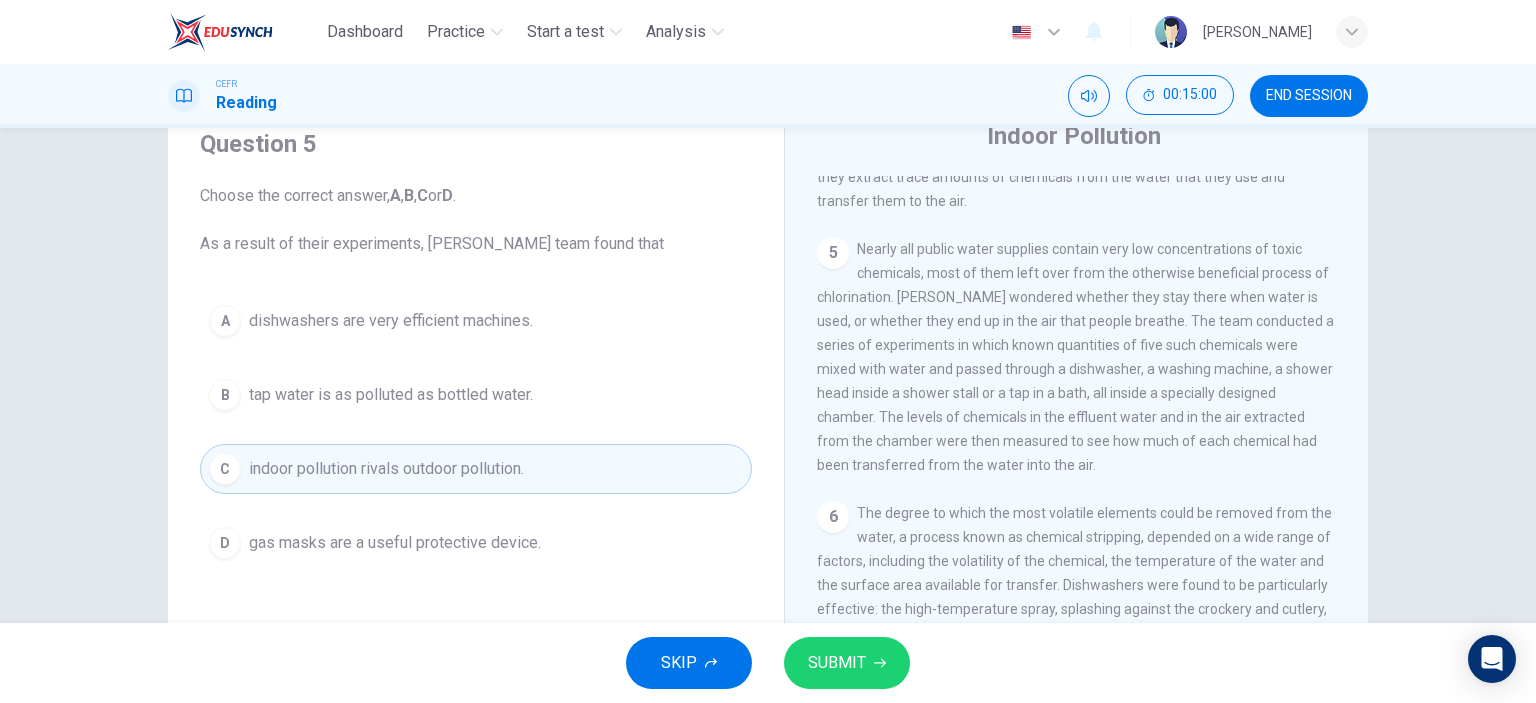 click on "SUBMIT" at bounding box center [847, 663] 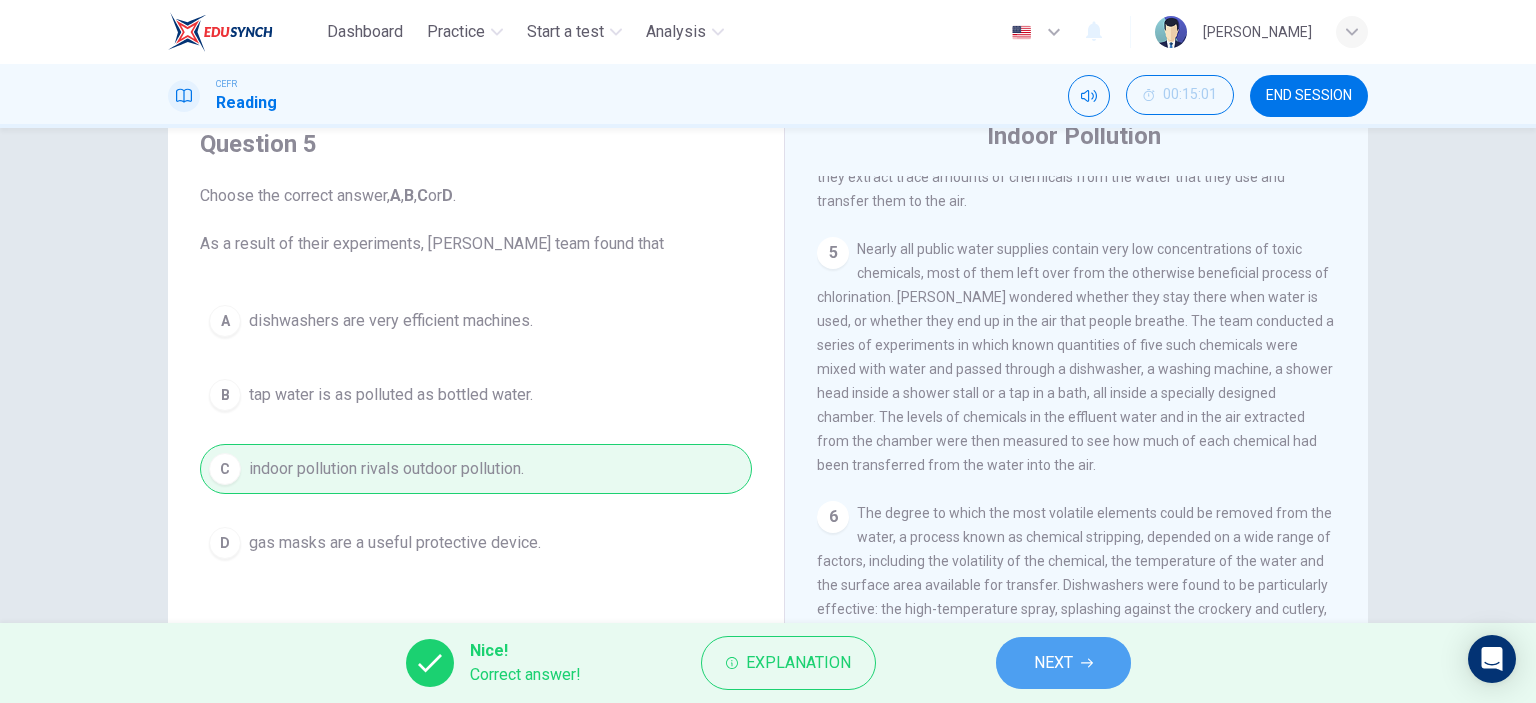 click on "NEXT" at bounding box center [1053, 663] 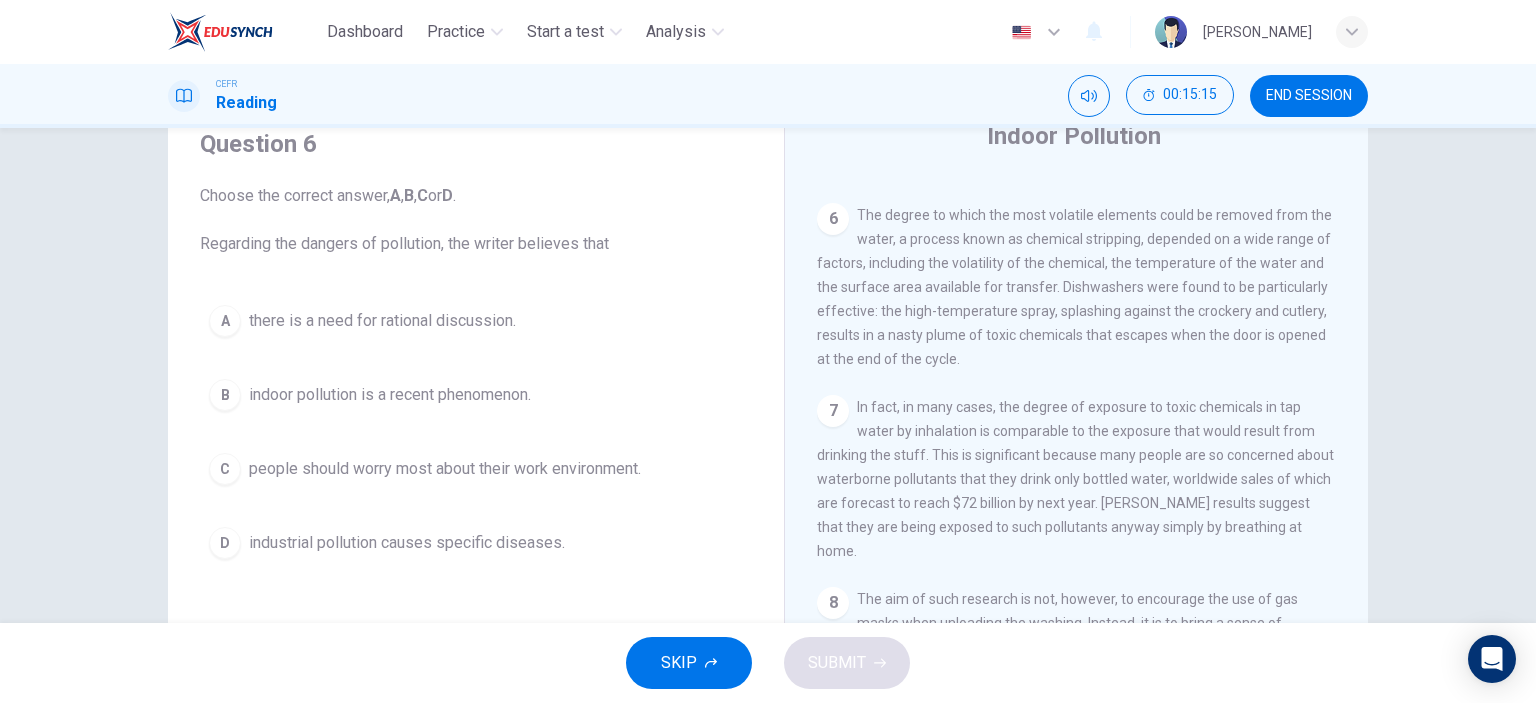 scroll, scrollTop: 1500, scrollLeft: 0, axis: vertical 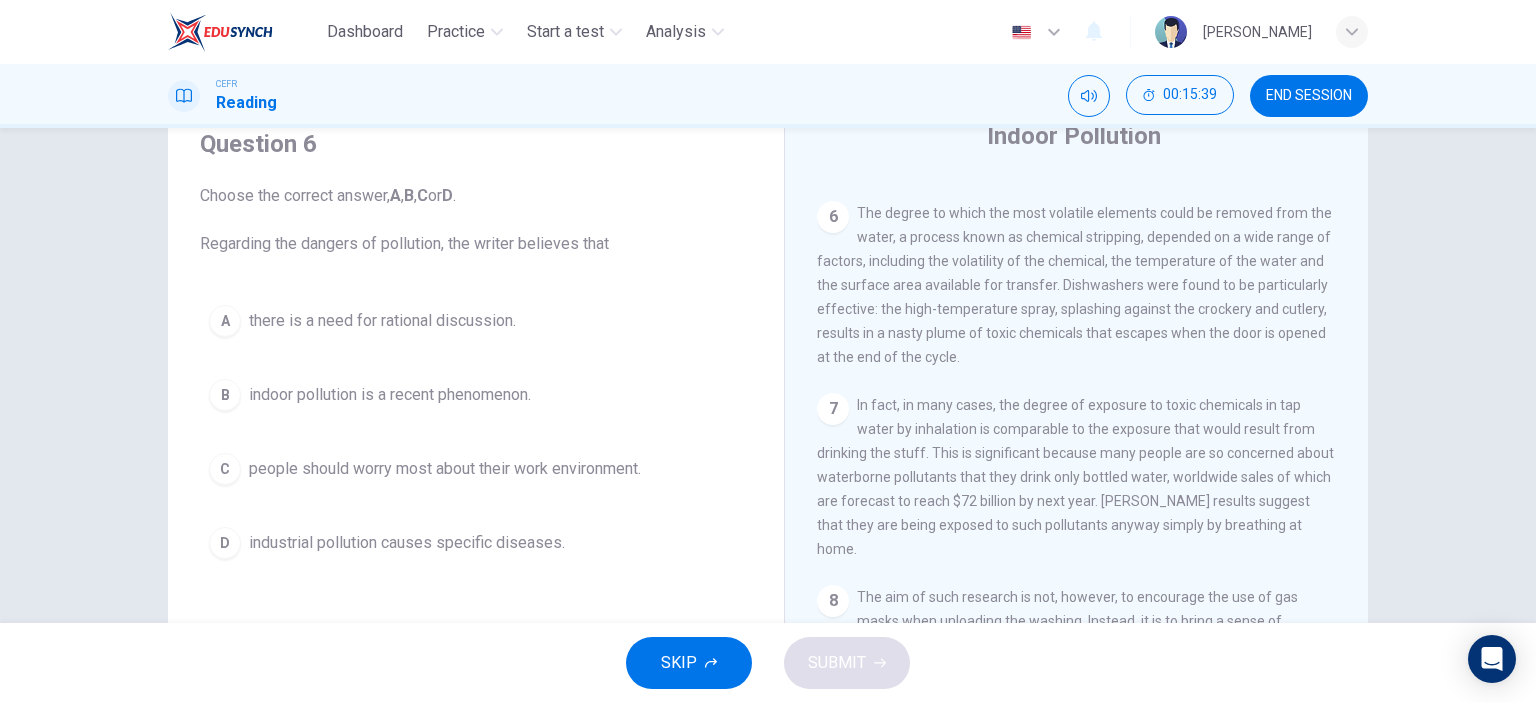 click on "6" at bounding box center [833, 217] 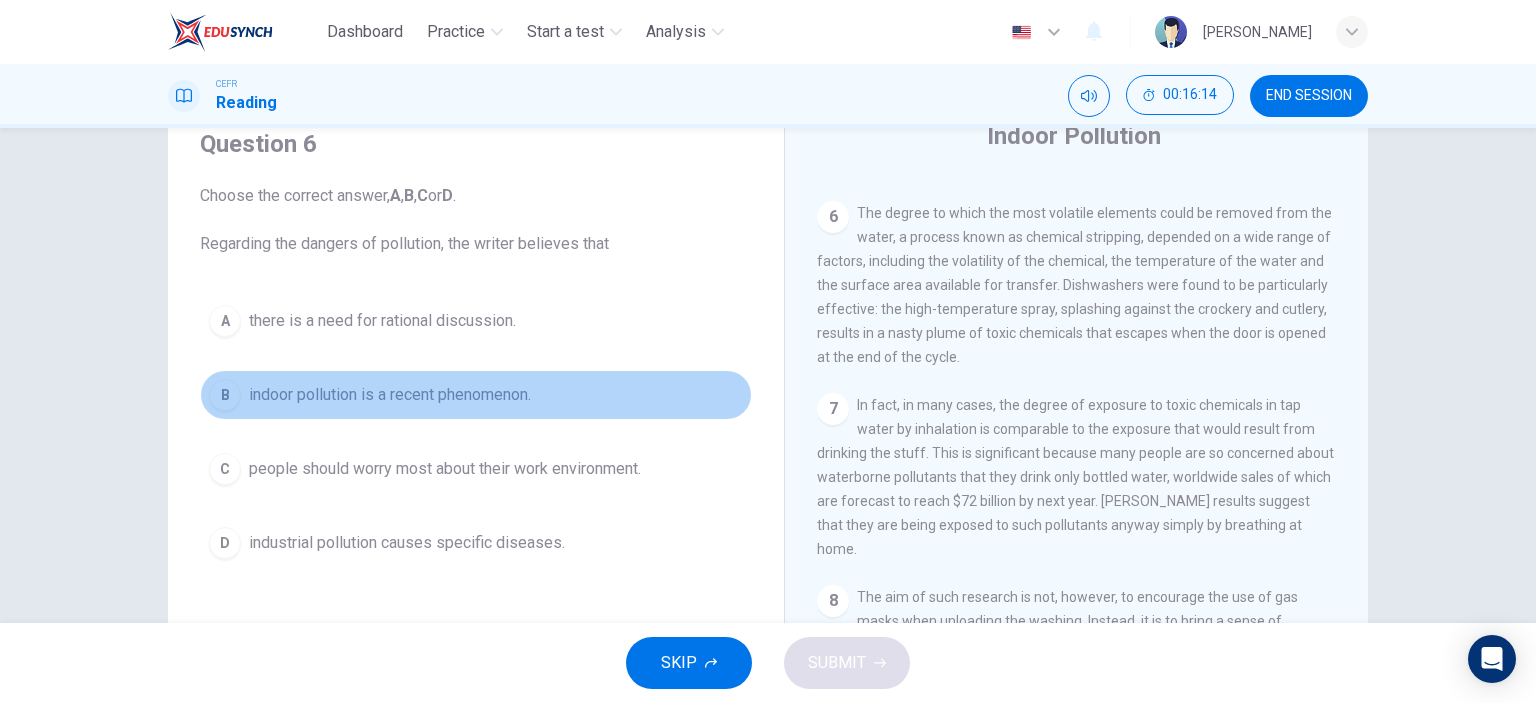 click on "indoor pollution is a recent phenomenon." at bounding box center (390, 395) 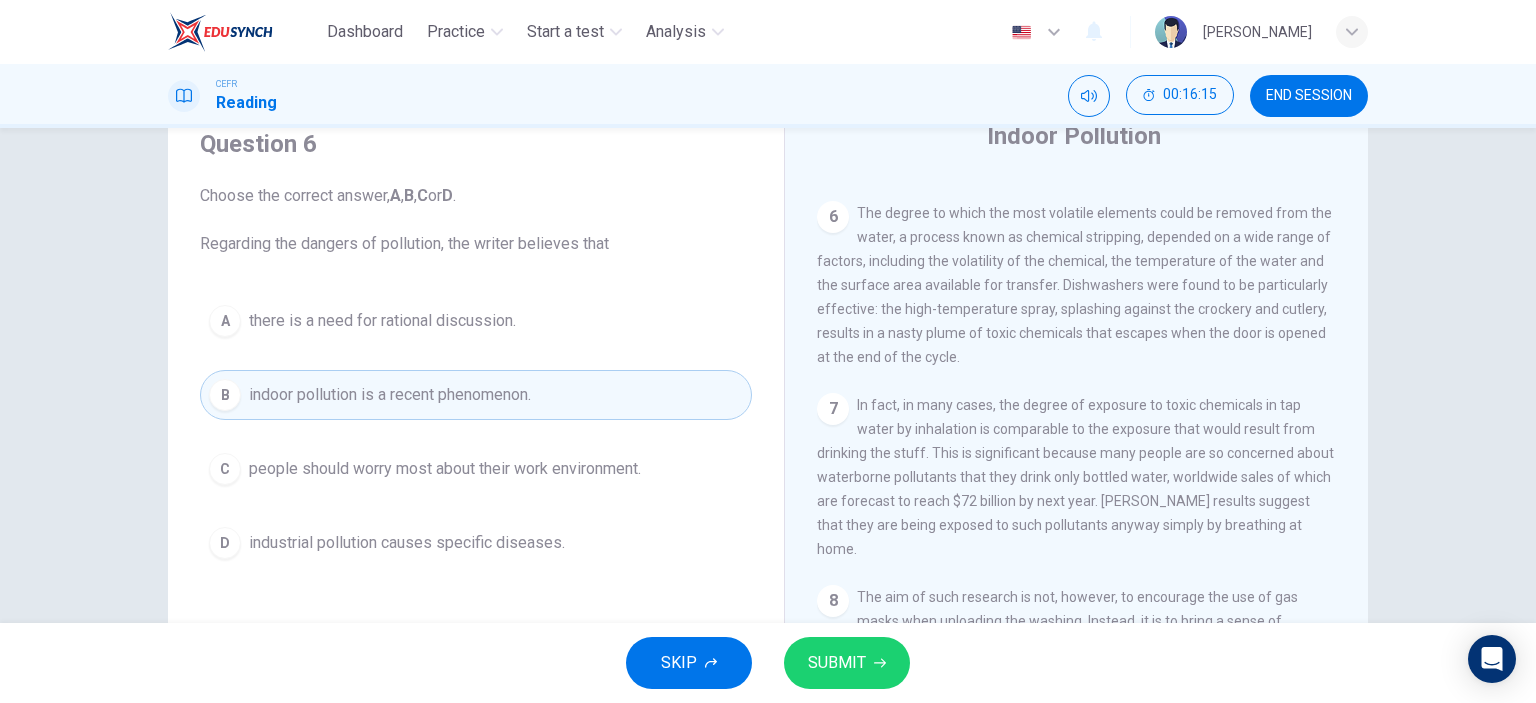 scroll, scrollTop: 1600, scrollLeft: 0, axis: vertical 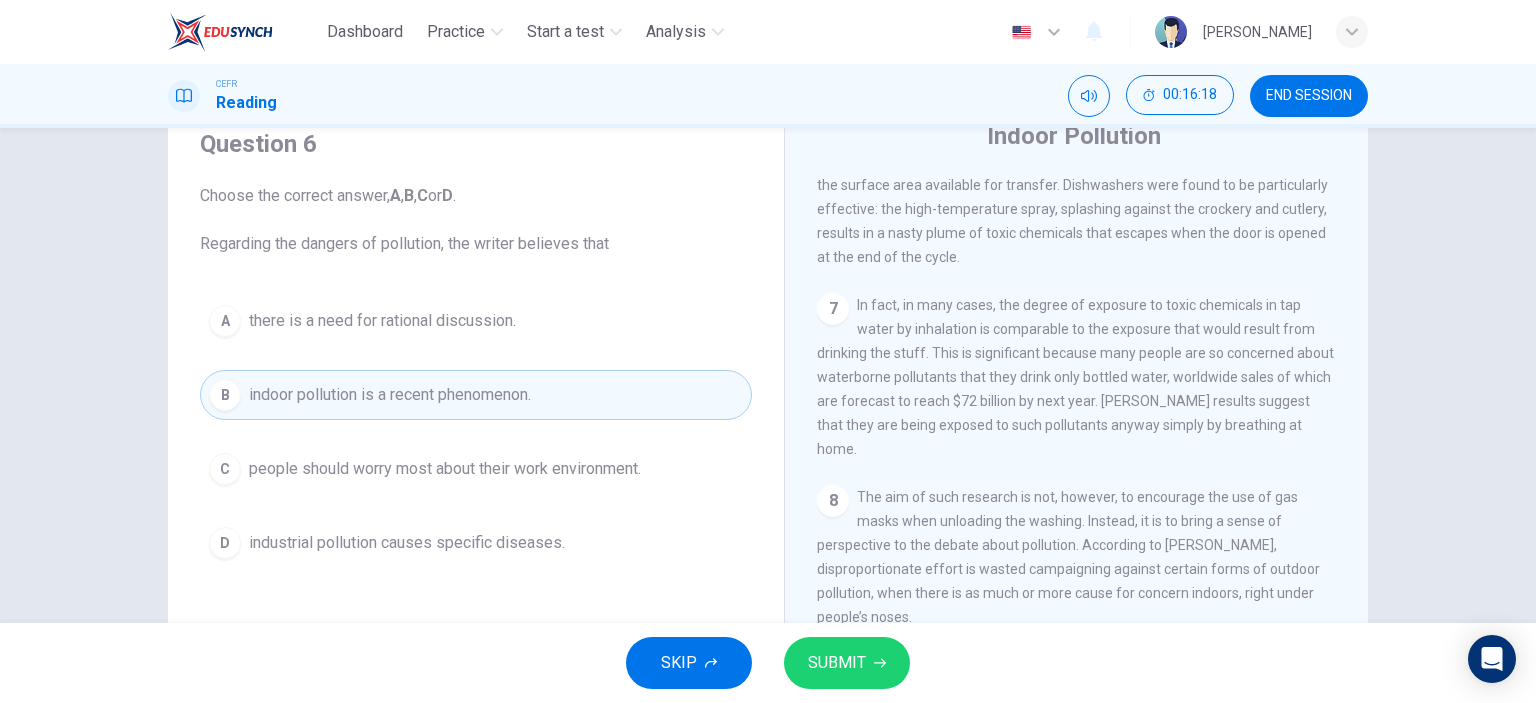 click on "SUBMIT" at bounding box center (837, 663) 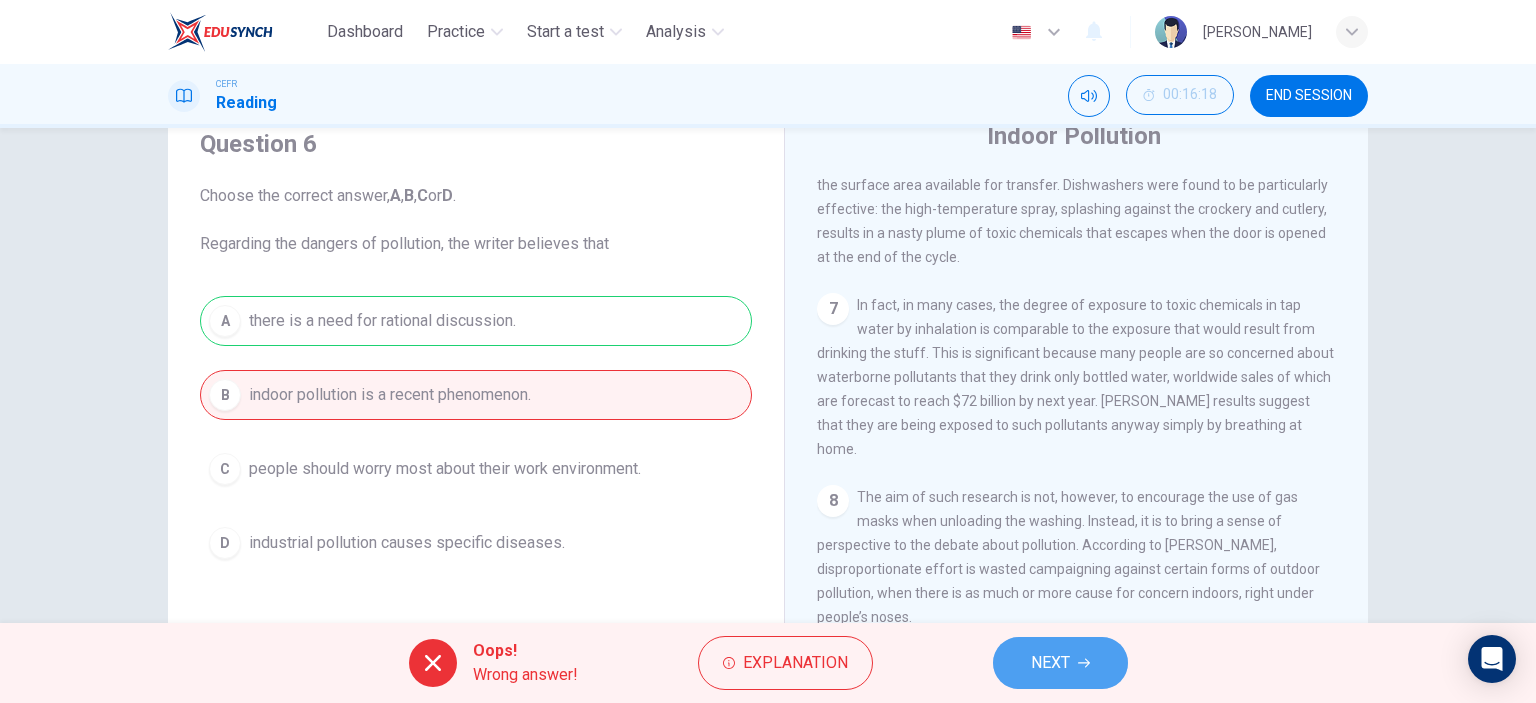 click on "NEXT" at bounding box center (1060, 663) 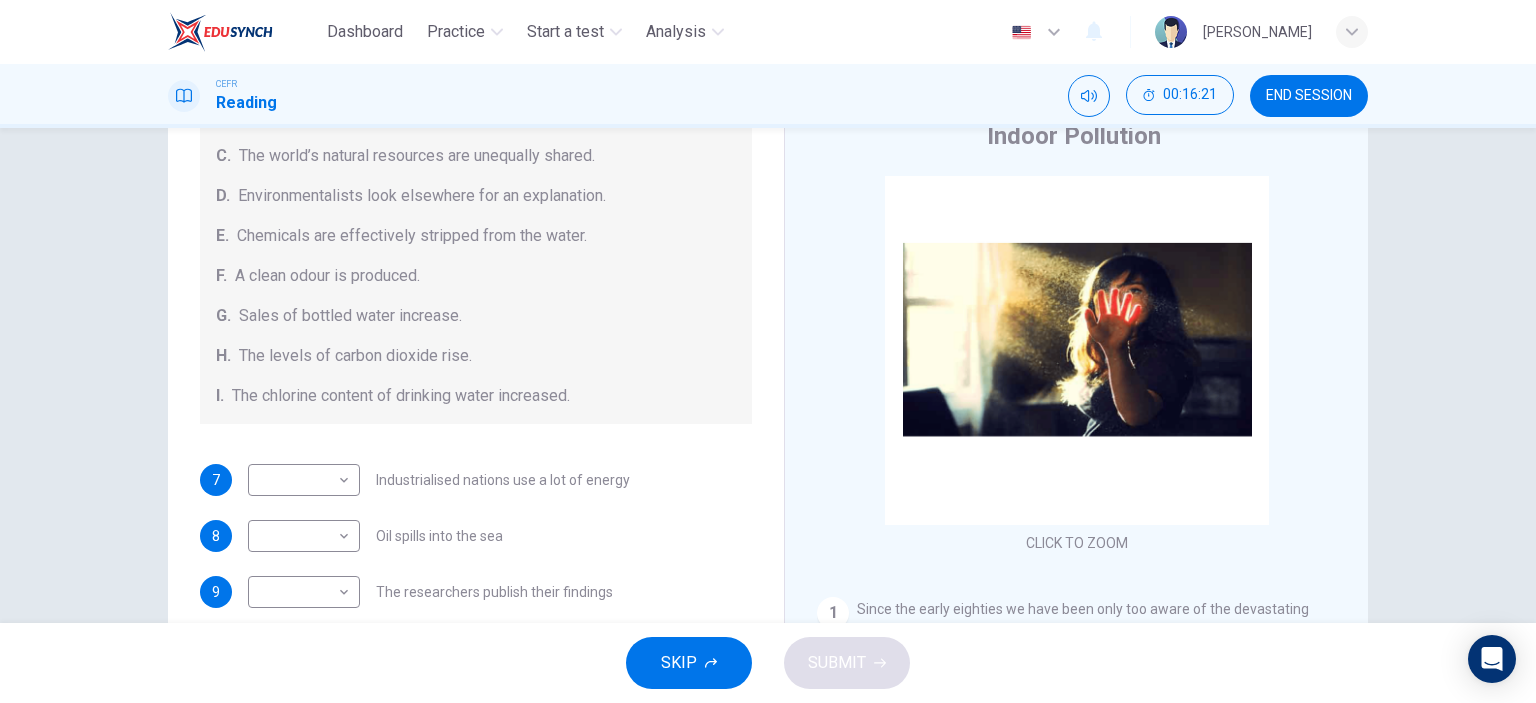 scroll, scrollTop: 424, scrollLeft: 0, axis: vertical 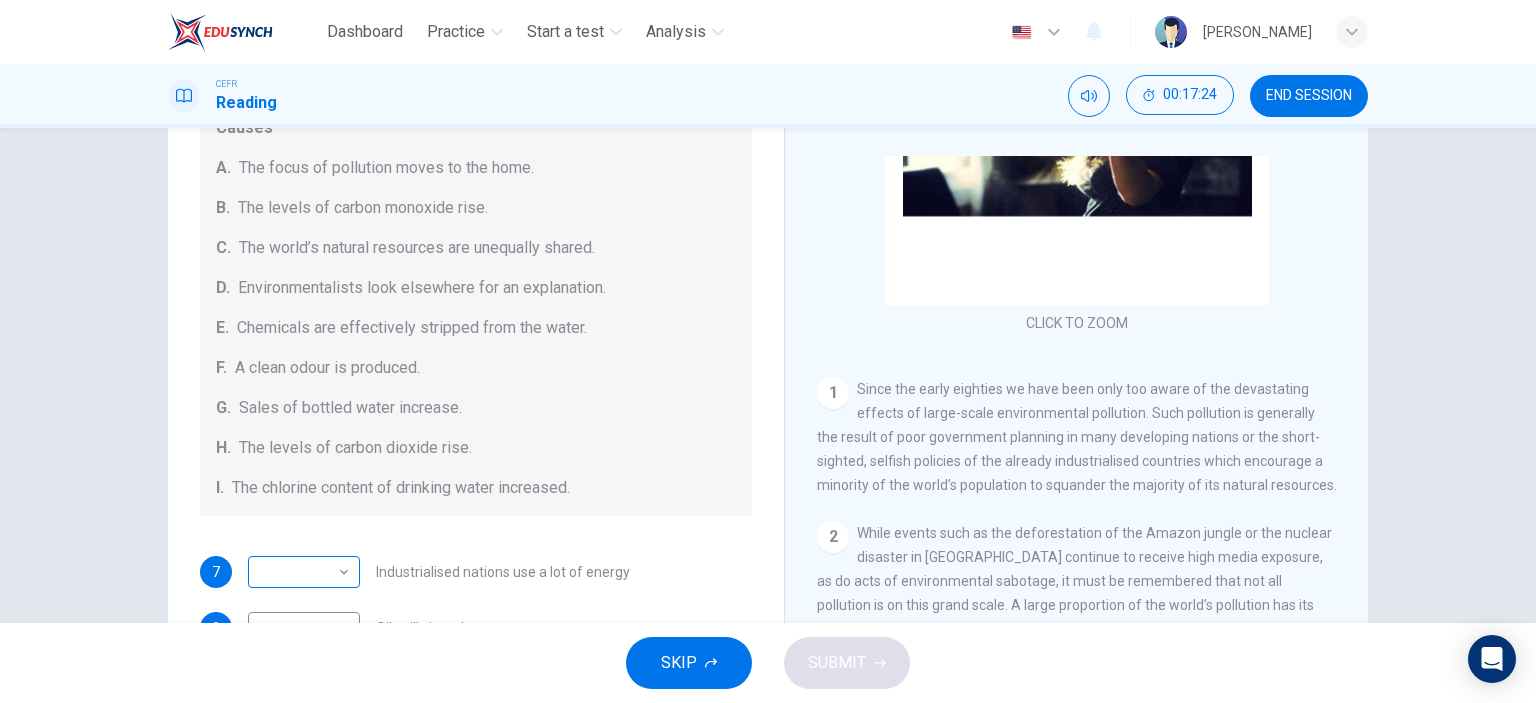 click on "Dashboard Practice Start a test Analysis English en ​ RAFIZ AKMAL BIN RAMLI CEFR Reading 00:17:24 END SESSION Questions 7 - 13 The Reading Passage describes a number of cause and effect relationships.
Match each cause with its effect ( A-J ).
Write the appropriate letters ( A-J ) in the boxes below. Causes A. The focus of pollution moves to the home. B. The levels of carbon monoxide rise. C. The world’s natural resources are unequally shared. D. Environmentalists look elsewhere for an explanation. E. Chemicals are effectively stripped from the water. F. A clean odour is produced. G. Sales of bottled water increase. H. The levels of carbon dioxide rise. I. The chlorine content of drinking water increased. 7 ​ ​ Industrialised nations use a lot of energy 8 ​ ​ Oil spills into the sea 9 ​ ​ The researchers publish their findings 10 ​ ​ Water is brought to a high temperature 11 ​ ​ People fear pollutants in tap water 12 ​ ​ Air conditioning systems are inadequate 13 ​ ​ 1 2 3 4 5" at bounding box center (768, 351) 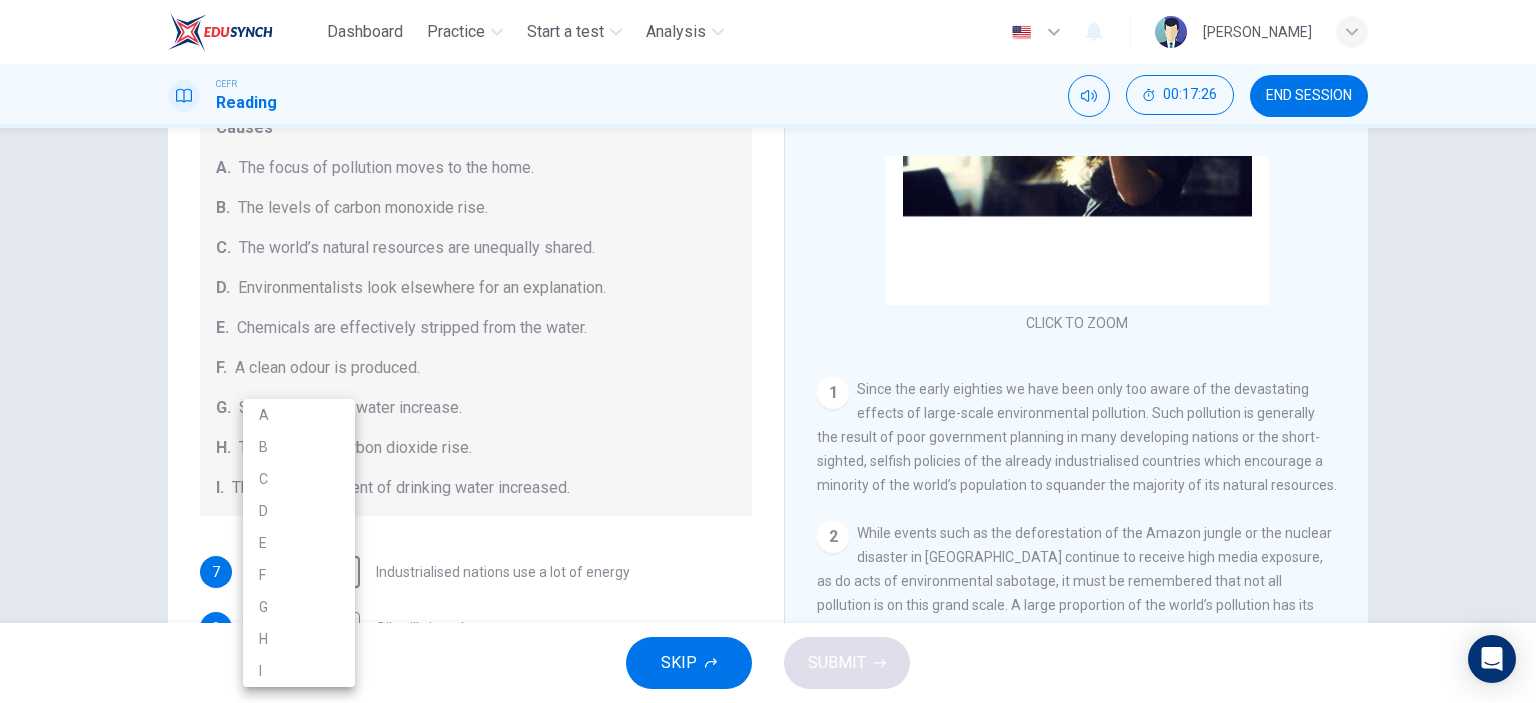 click on "H" at bounding box center [299, 639] 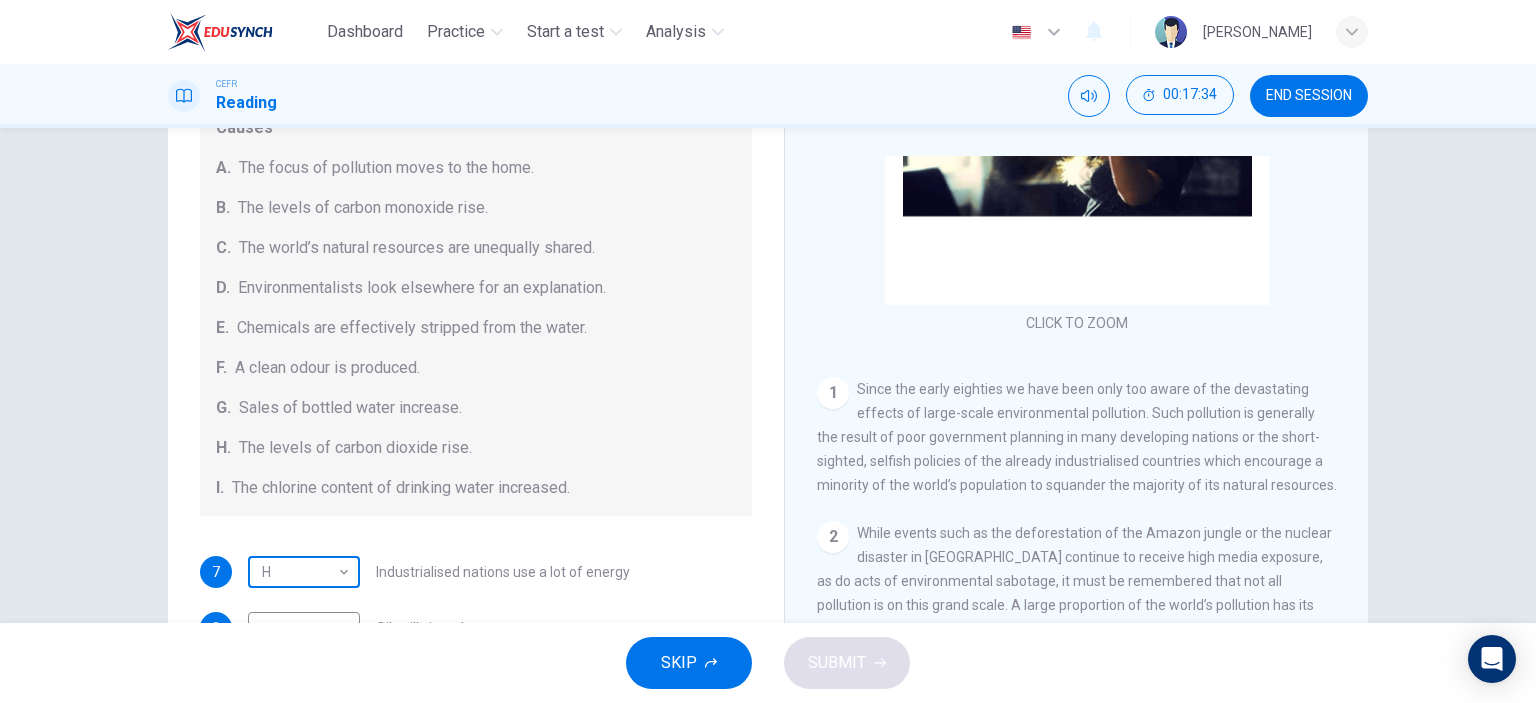 click on "Dashboard Practice Start a test Analysis English en ​ RAFIZ AKMAL BIN RAMLI CEFR Reading 00:17:34 END SESSION Questions 7 - 13 The Reading Passage describes a number of cause and effect relationships.
Match each cause with its effect ( A-J ).
Write the appropriate letters ( A-J ) in the boxes below. Causes A. The focus of pollution moves to the home. B. The levels of carbon monoxide rise. C. The world’s natural resources are unequally shared. D. Environmentalists look elsewhere for an explanation. E. Chemicals are effectively stripped from the water. F. A clean odour is produced. G. Sales of bottled water increase. H. The levels of carbon dioxide rise. I. The chlorine content of drinking water increased. 7 H H ​ Industrialised nations use a lot of energy 8 ​ ​ Oil spills into the sea 9 ​ ​ The researchers publish their findings 10 ​ ​ Water is brought to a high temperature 11 ​ ​ People fear pollutants in tap water 12 ​ ​ Air conditioning systems are inadequate 13 ​ ​ 1 2 3 4 5" at bounding box center [768, 351] 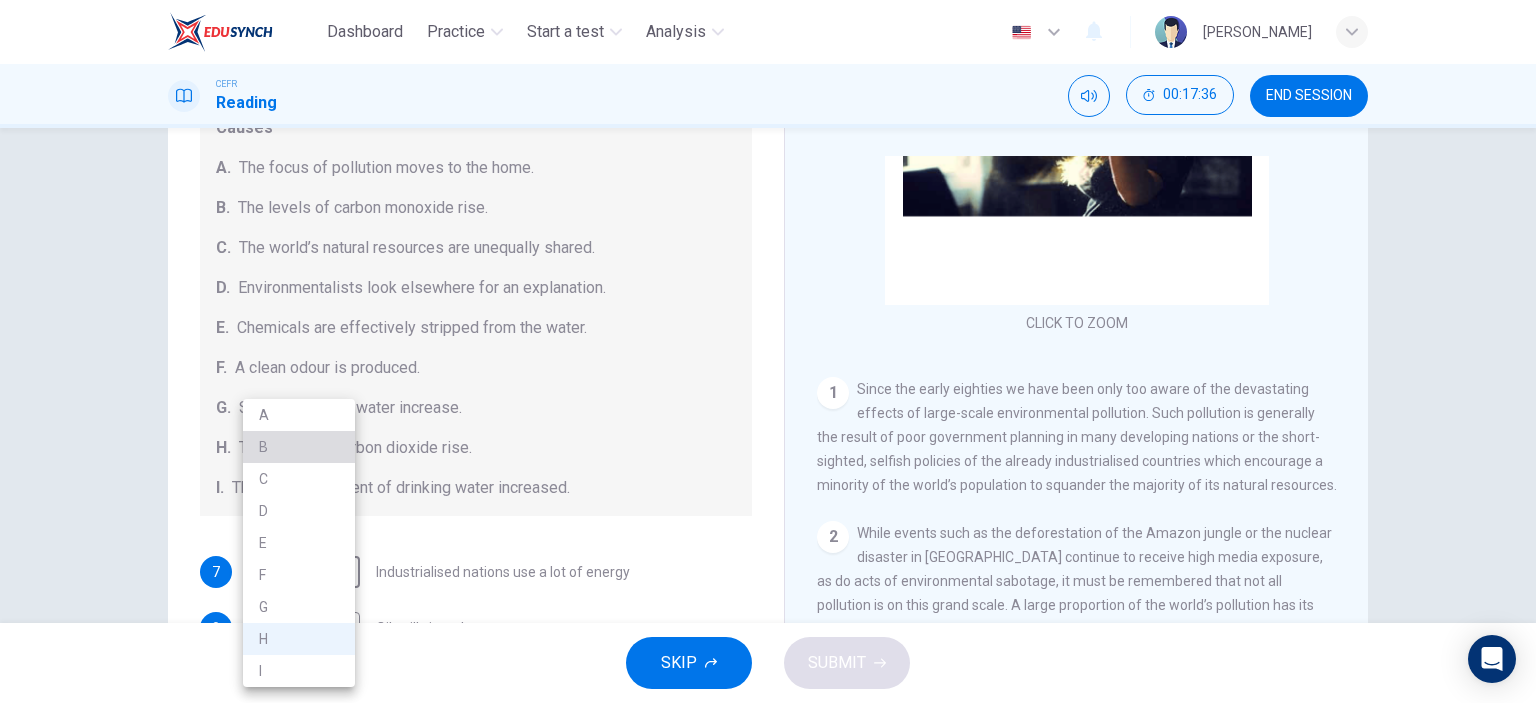 click on "B" at bounding box center [299, 447] 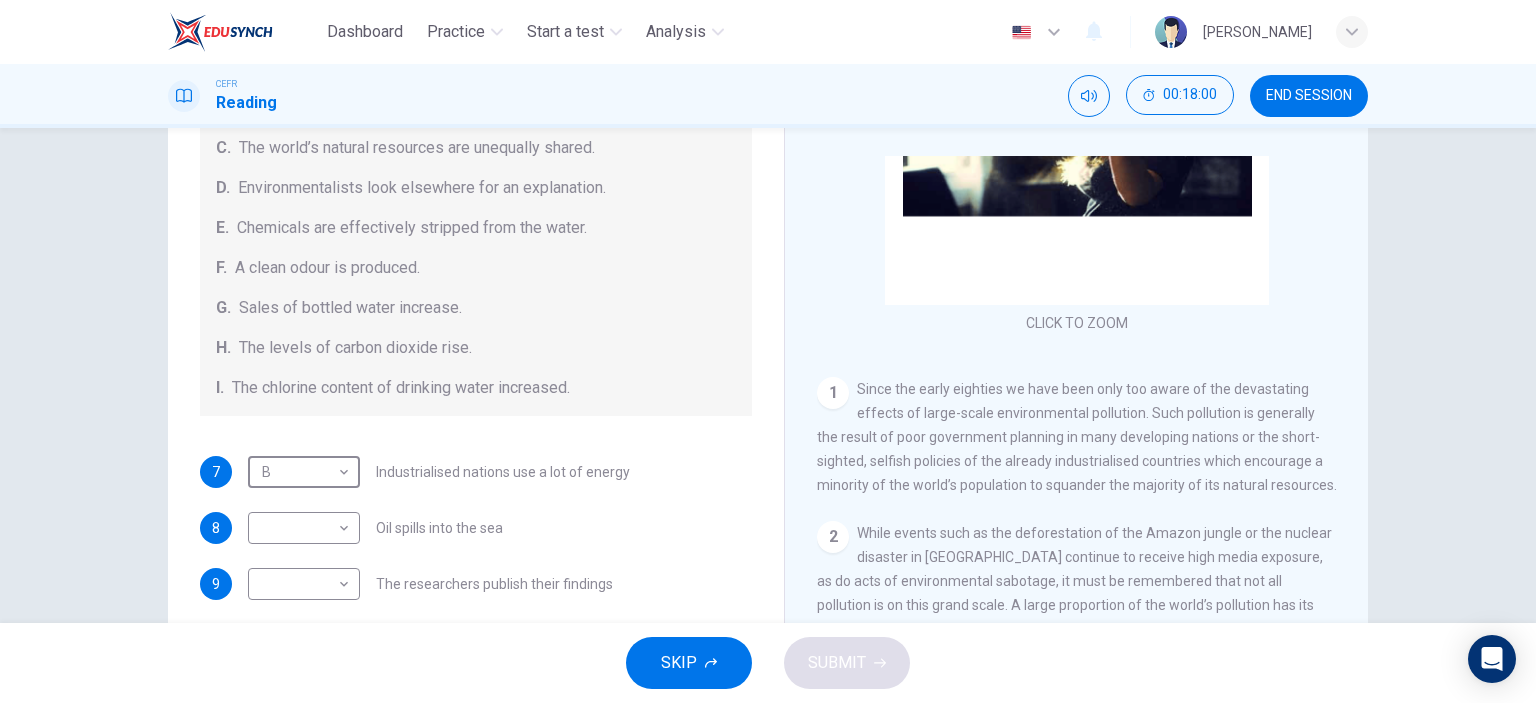 scroll, scrollTop: 224, scrollLeft: 0, axis: vertical 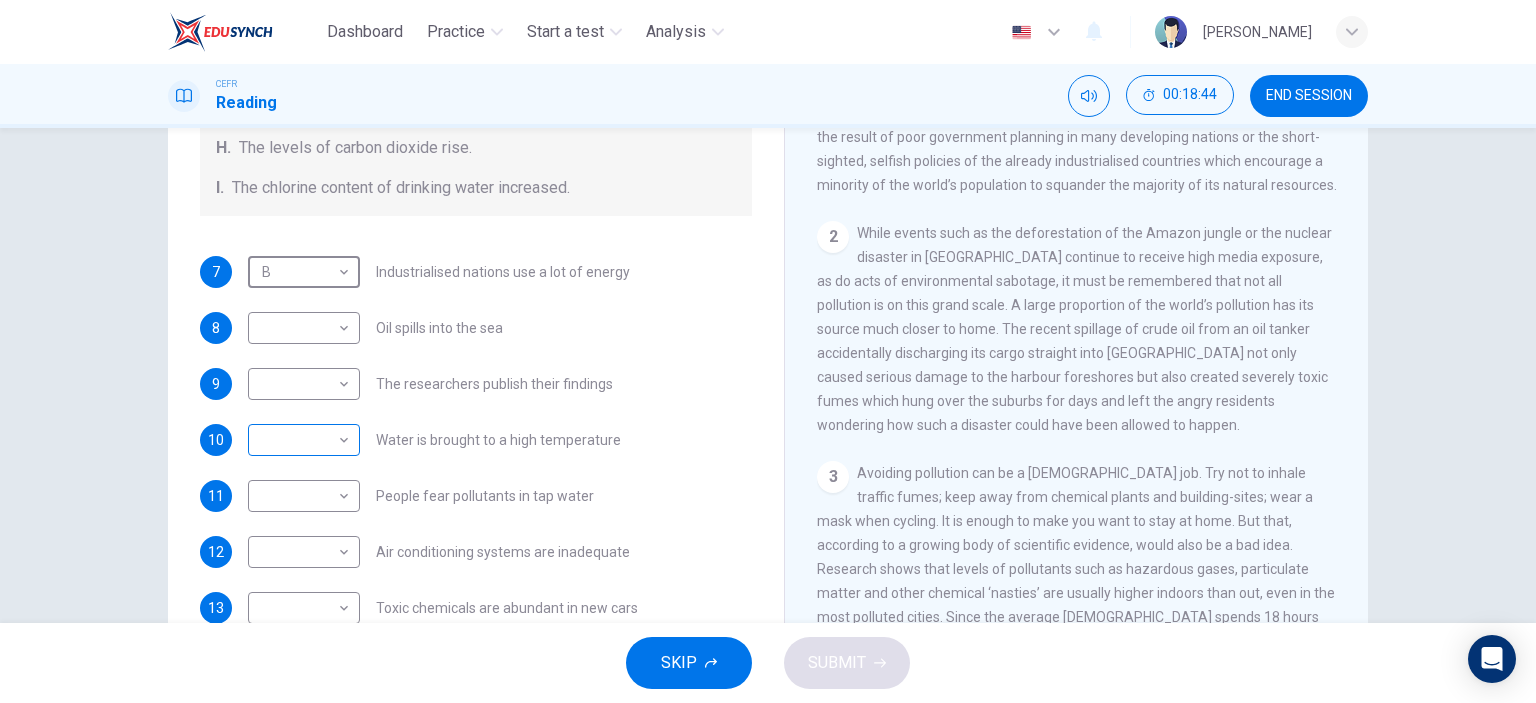 click on "Dashboard Practice Start a test Analysis English en ​ RAFIZ AKMAL BIN RAMLI CEFR Reading 00:18:44 END SESSION Questions 7 - 13 The Reading Passage describes a number of cause and effect relationships.
Match each cause with its effect ( A-J ).
Write the appropriate letters ( A-J ) in the boxes below. Causes A. The focus of pollution moves to the home. B. The levels of carbon monoxide rise. C. The world’s natural resources are unequally shared. D. Environmentalists look elsewhere for an explanation. E. Chemicals are effectively stripped from the water. F. A clean odour is produced. G. Sales of bottled water increase. H. The levels of carbon dioxide rise. I. The chlorine content of drinking water increased. 7 B B ​ Industrialised nations use a lot of energy 8 ​ ​ Oil spills into the sea 9 ​ ​ The researchers publish their findings 10 ​ ​ Water is brought to a high temperature 11 ​ ​ People fear pollutants in tap water 12 ​ ​ Air conditioning systems are inadequate 13 ​ ​ 1 2 3 4 5" at bounding box center (768, 351) 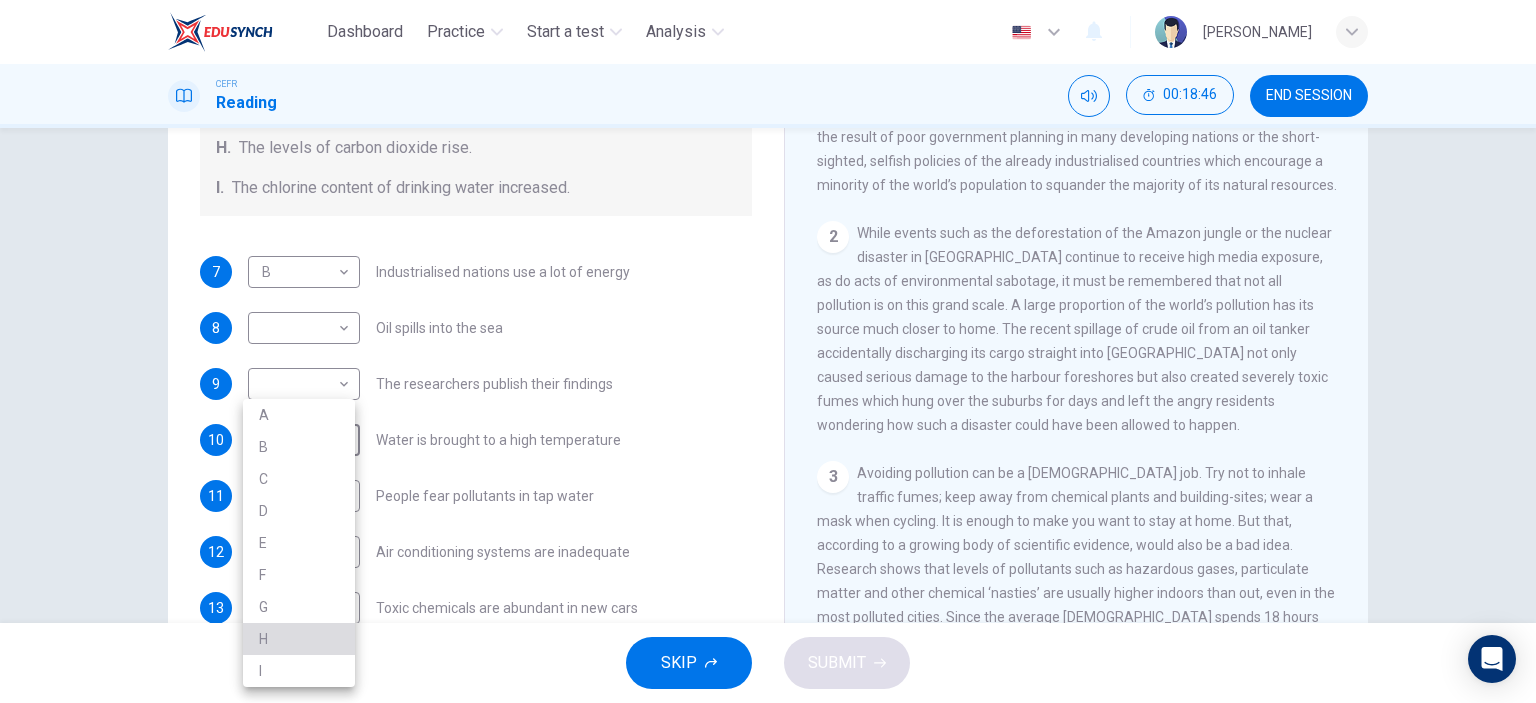 click on "H" at bounding box center [299, 639] 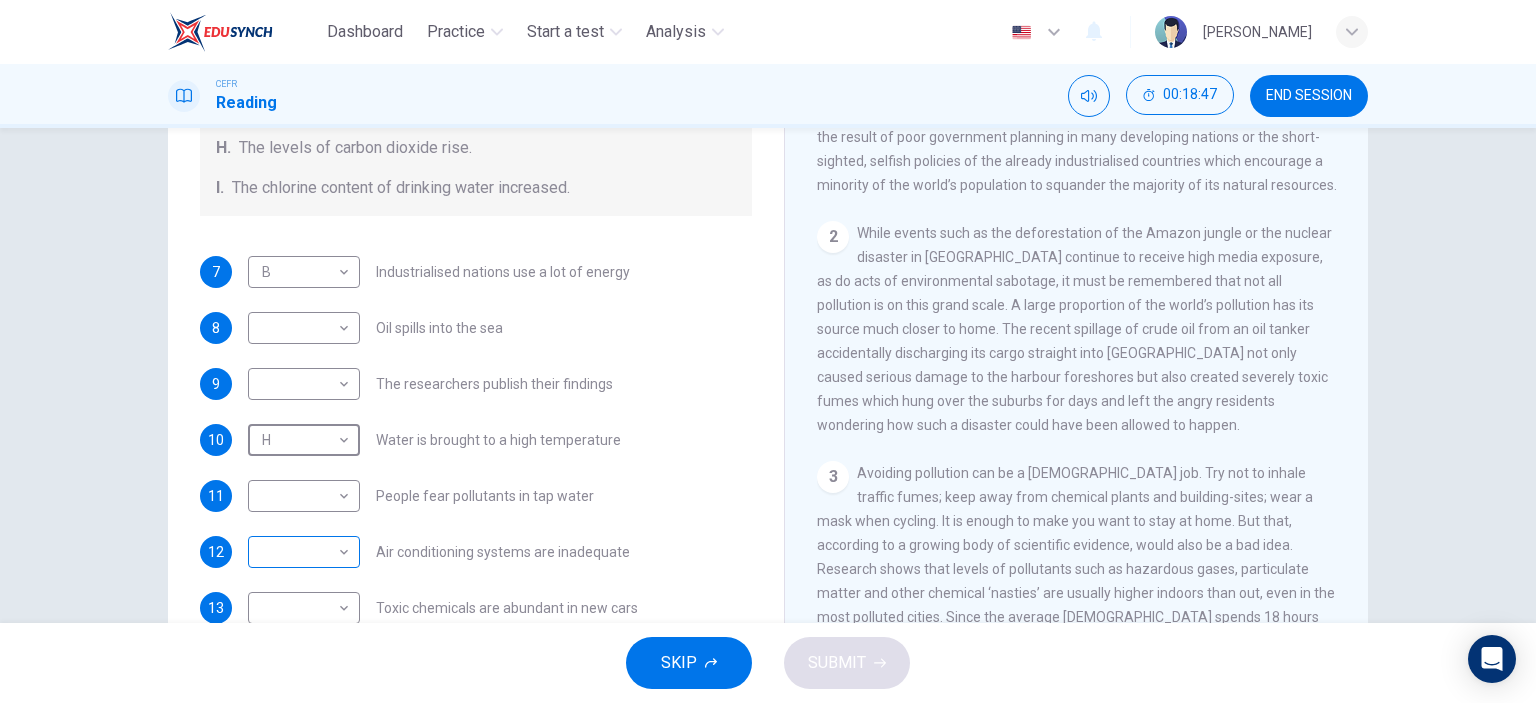 click on "Dashboard Practice Start a test Analysis English en ​ RAFIZ AKMAL BIN RAMLI CEFR Reading 00:18:47 END SESSION Questions 7 - 13 The Reading Passage describes a number of cause and effect relationships.
Match each cause with its effect ( A-J ).
Write the appropriate letters ( A-J ) in the boxes below. Causes A. The focus of pollution moves to the home. B. The levels of carbon monoxide rise. C. The world’s natural resources are unequally shared. D. Environmentalists look elsewhere for an explanation. E. Chemicals are effectively stripped from the water. F. A clean odour is produced. G. Sales of bottled water increase. H. The levels of carbon dioxide rise. I. The chlorine content of drinking water increased. 7 B B ​ Industrialised nations use a lot of energy 8 ​ ​ Oil spills into the sea 9 ​ ​ The researchers publish their findings 10 H H ​ Water is brought to a high temperature 11 ​ ​ People fear pollutants in tap water 12 ​ ​ Air conditioning systems are inadequate 13 ​ ​ 1 2 3 4 5" at bounding box center (768, 351) 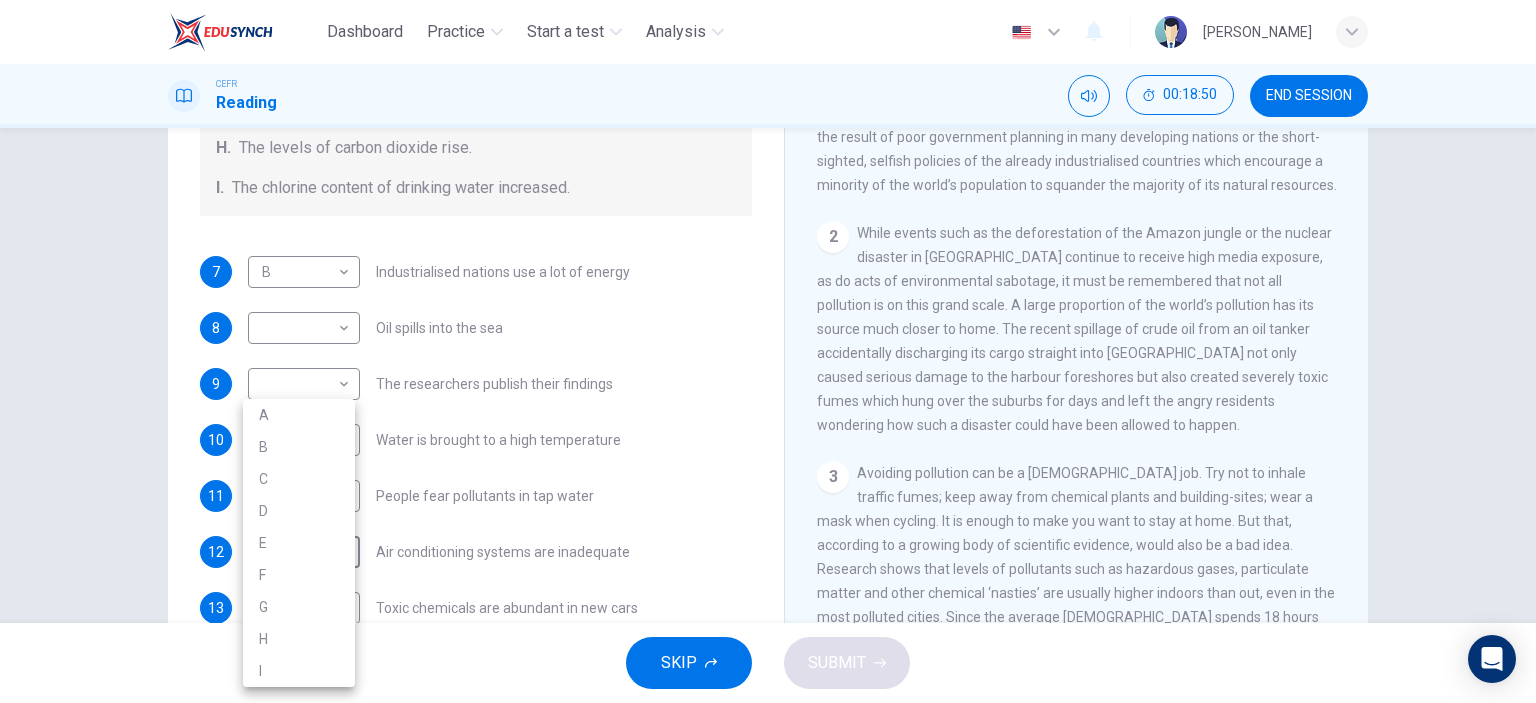 click at bounding box center [768, 351] 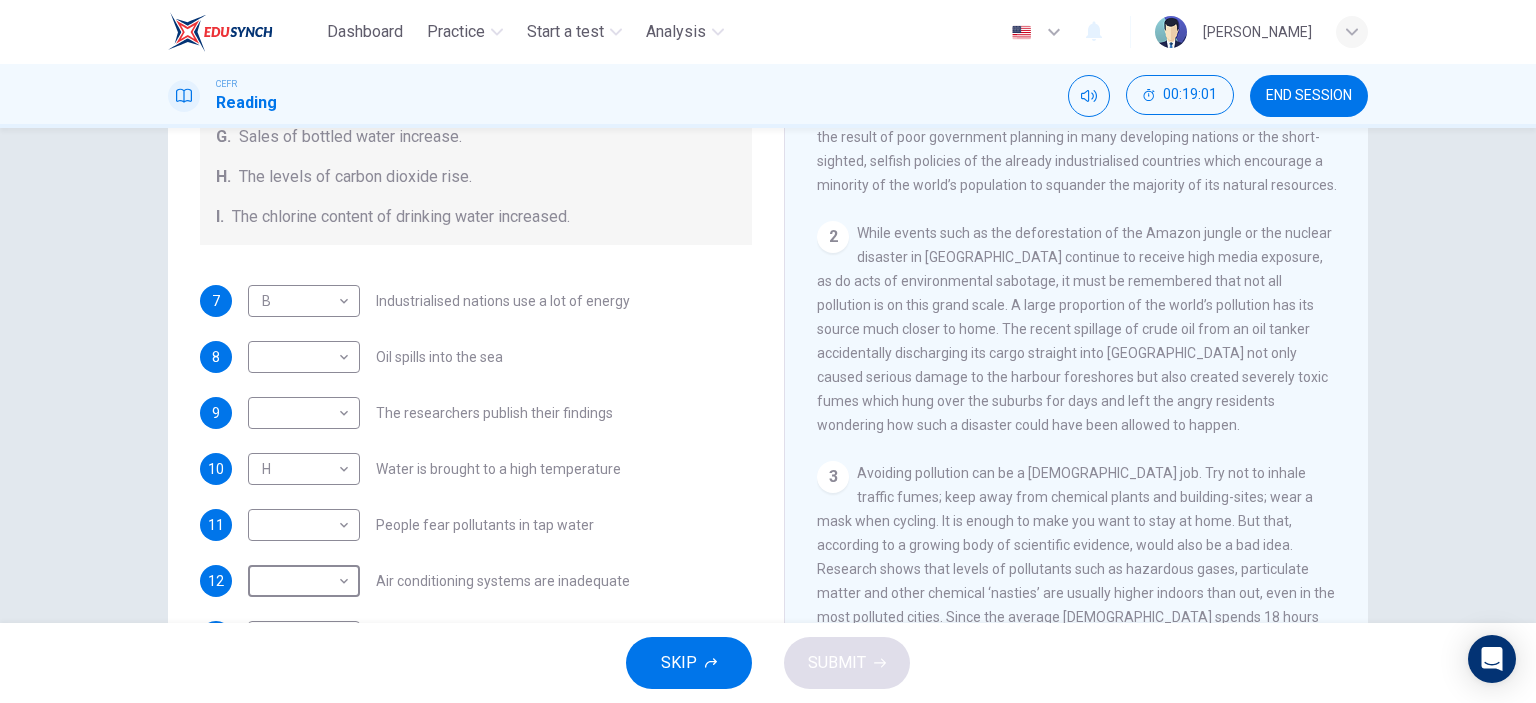 scroll, scrollTop: 424, scrollLeft: 0, axis: vertical 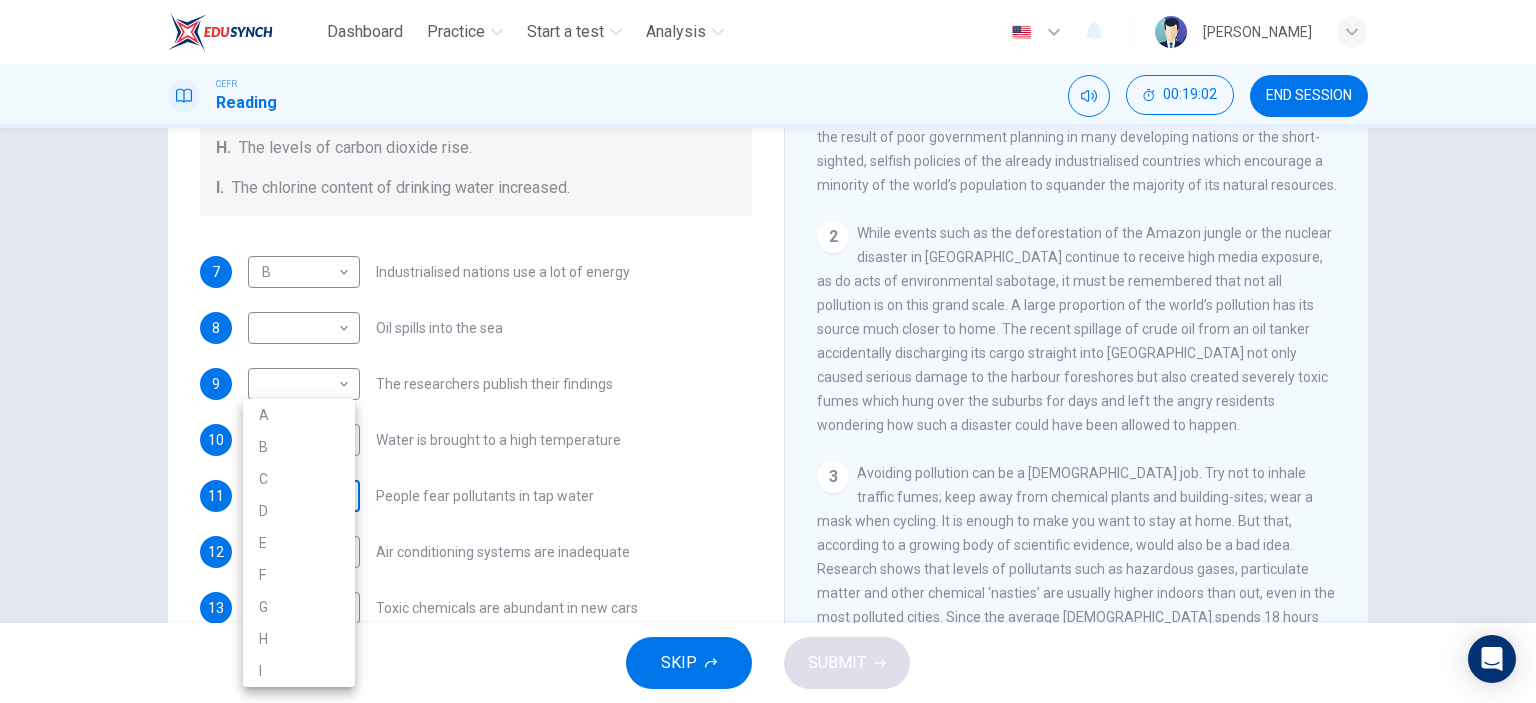 click on "Dashboard Practice Start a test Analysis English en ​ RAFIZ AKMAL BIN RAMLI CEFR Reading 00:19:02 END SESSION Questions 7 - 13 The Reading Passage describes a number of cause and effect relationships.
Match each cause with its effect ( A-J ).
Write the appropriate letters ( A-J ) in the boxes below. Causes A. The focus of pollution moves to the home. B. The levels of carbon monoxide rise. C. The world’s natural resources are unequally shared. D. Environmentalists look elsewhere for an explanation. E. Chemicals are effectively stripped from the water. F. A clean odour is produced. G. Sales of bottled water increase. H. The levels of carbon dioxide rise. I. The chlorine content of drinking water increased. 7 B B ​ Industrialised nations use a lot of energy 8 ​ ​ Oil spills into the sea 9 ​ ​ The researchers publish their findings 10 H H ​ Water is brought to a high temperature 11 ​ ​ People fear pollutants in tap water 12 ​ ​ Air conditioning systems are inadequate 13 ​ ​ 1 2 3 4 5" at bounding box center (768, 351) 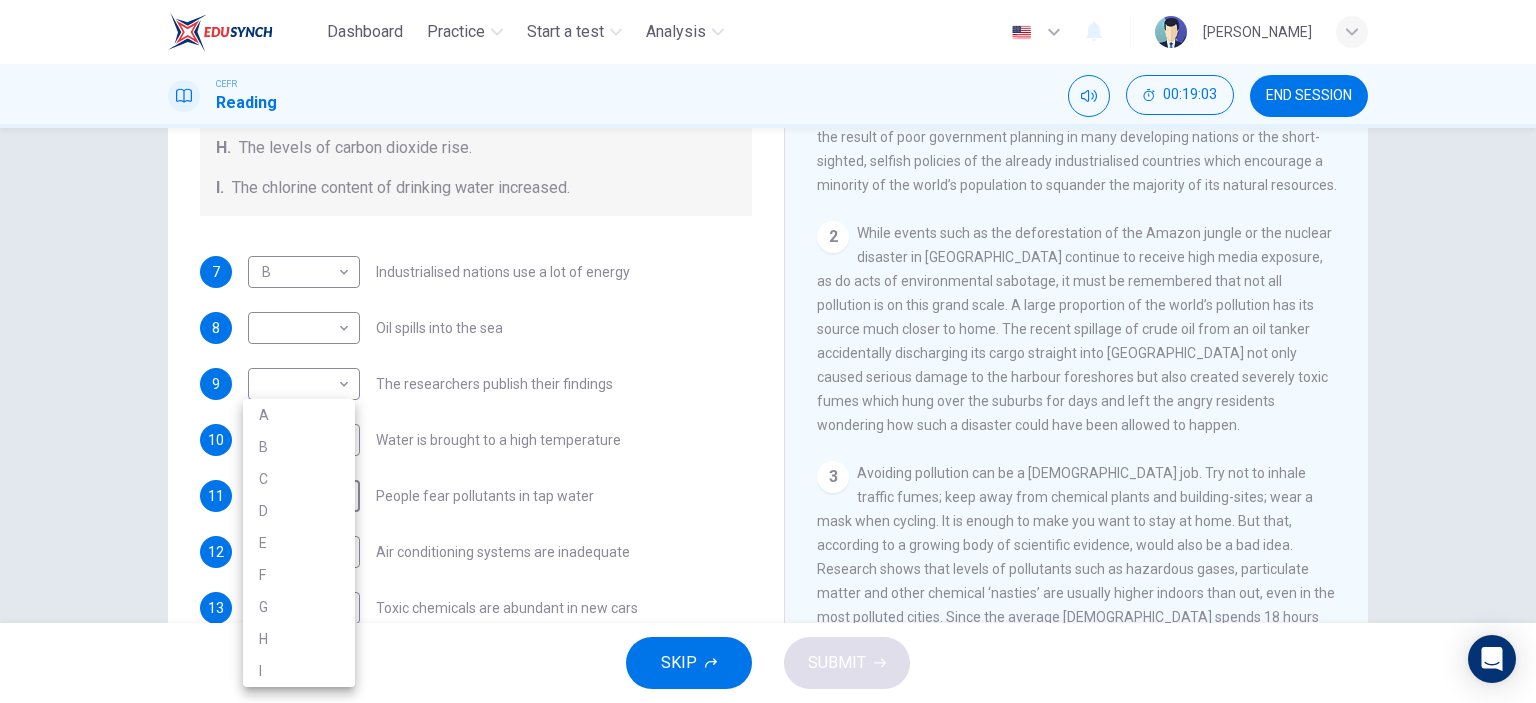 click on "G" at bounding box center (299, 607) 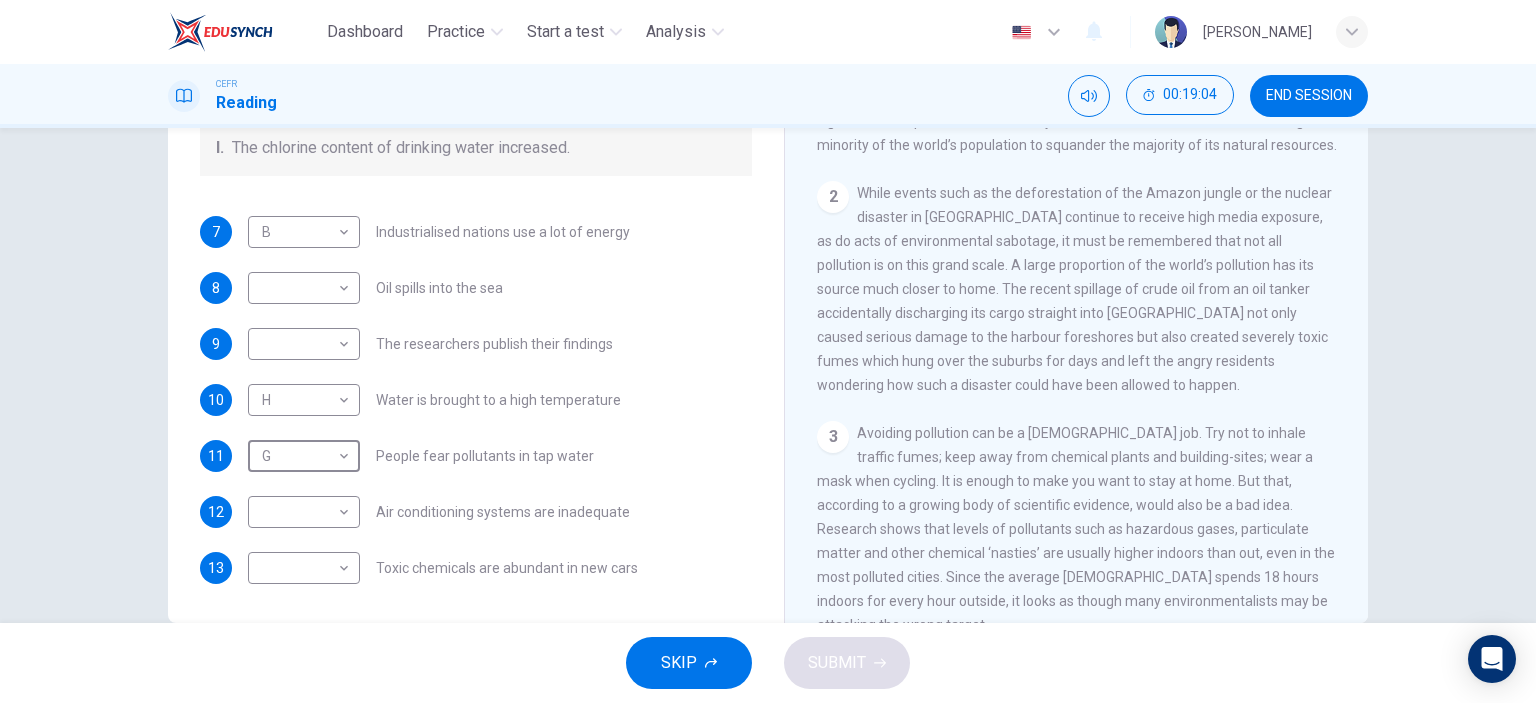 scroll, scrollTop: 280, scrollLeft: 0, axis: vertical 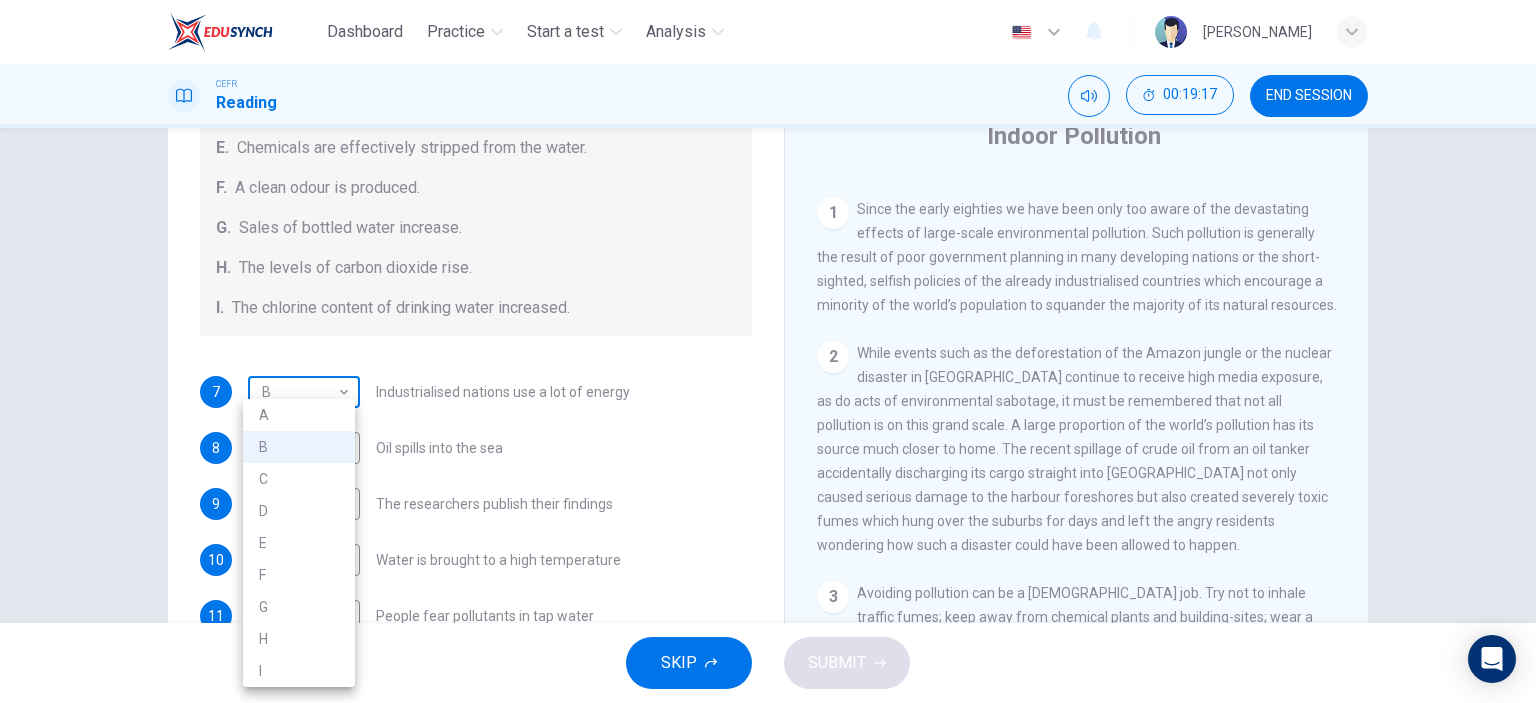 click on "Dashboard Practice Start a test Analysis English en ​ RAFIZ AKMAL BIN RAMLI CEFR Reading 00:19:17 END SESSION Questions 7 - 13 The Reading Passage describes a number of cause and effect relationships.
Match each cause with its effect ( A-J ).
Write the appropriate letters ( A-J ) in the boxes below. Causes A. The focus of pollution moves to the home. B. The levels of carbon monoxide rise. C. The world’s natural resources are unequally shared. D. Environmentalists look elsewhere for an explanation. E. Chemicals are effectively stripped from the water. F. A clean odour is produced. G. Sales of bottled water increase. H. The levels of carbon dioxide rise. I. The chlorine content of drinking water increased. 7 B B ​ Industrialised nations use a lot of energy 8 ​ ​ Oil spills into the sea 9 ​ ​ The researchers publish their findings 10 H H ​ Water is brought to a high temperature 11 G G ​ People fear pollutants in tap water 12 ​ ​ Air conditioning systems are inadequate 13 ​ ​ 1 2 3 4 5" at bounding box center [768, 351] 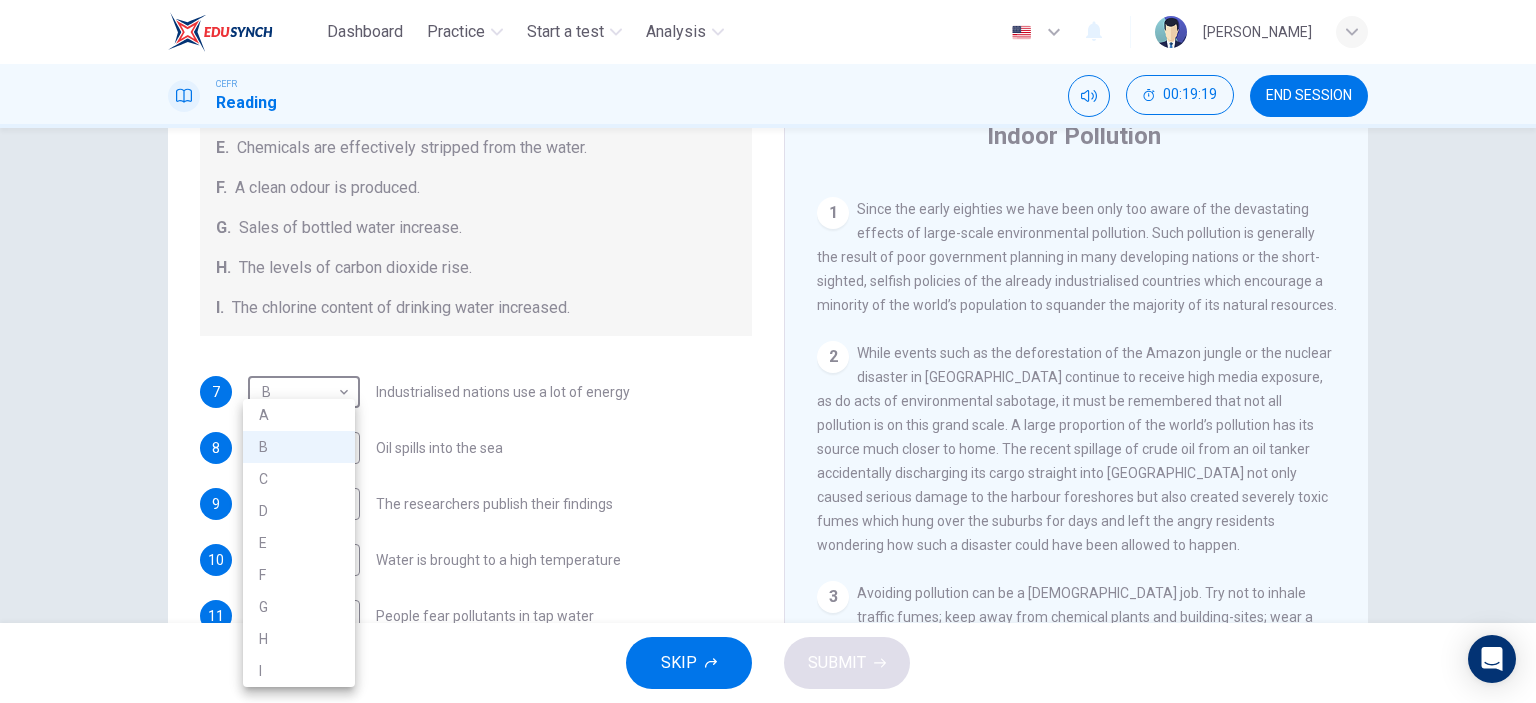 click at bounding box center [768, 351] 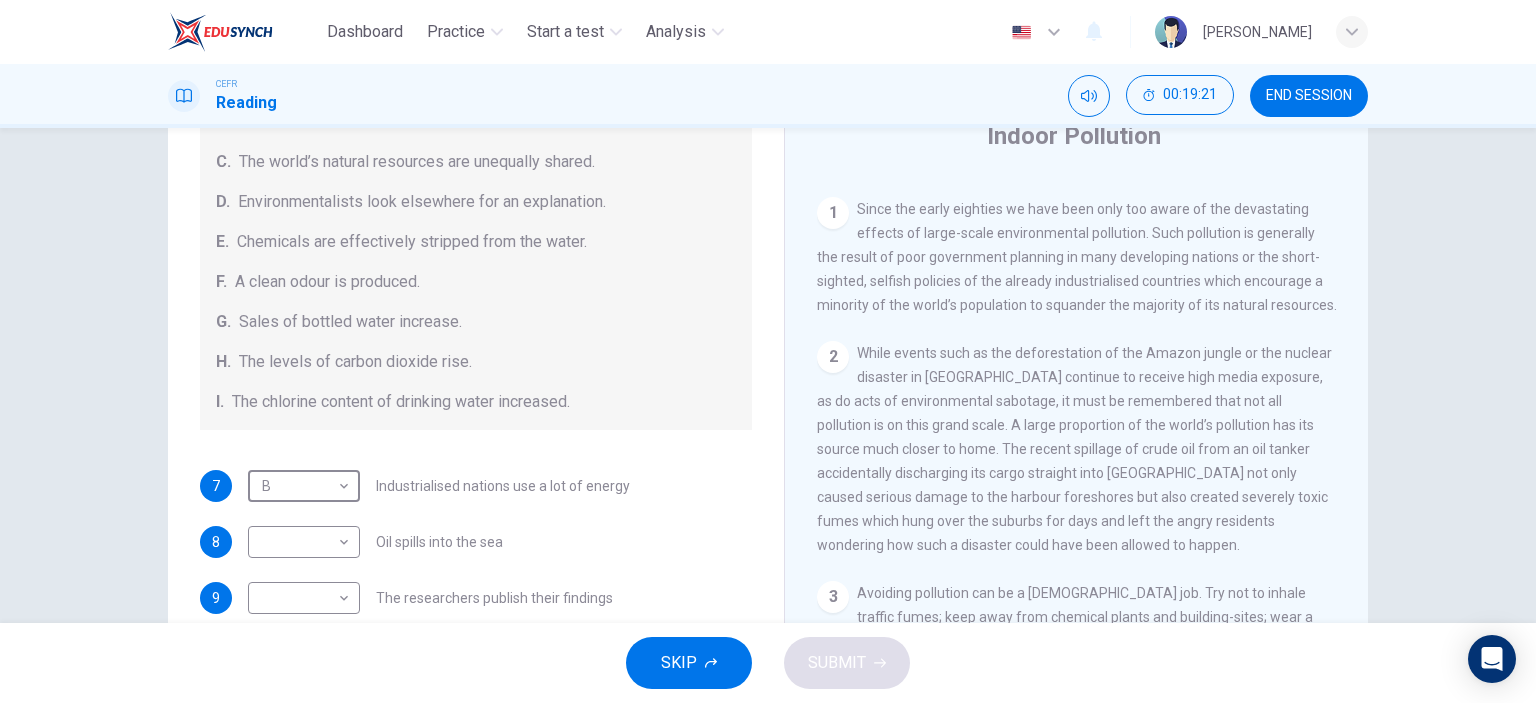 scroll, scrollTop: 224, scrollLeft: 0, axis: vertical 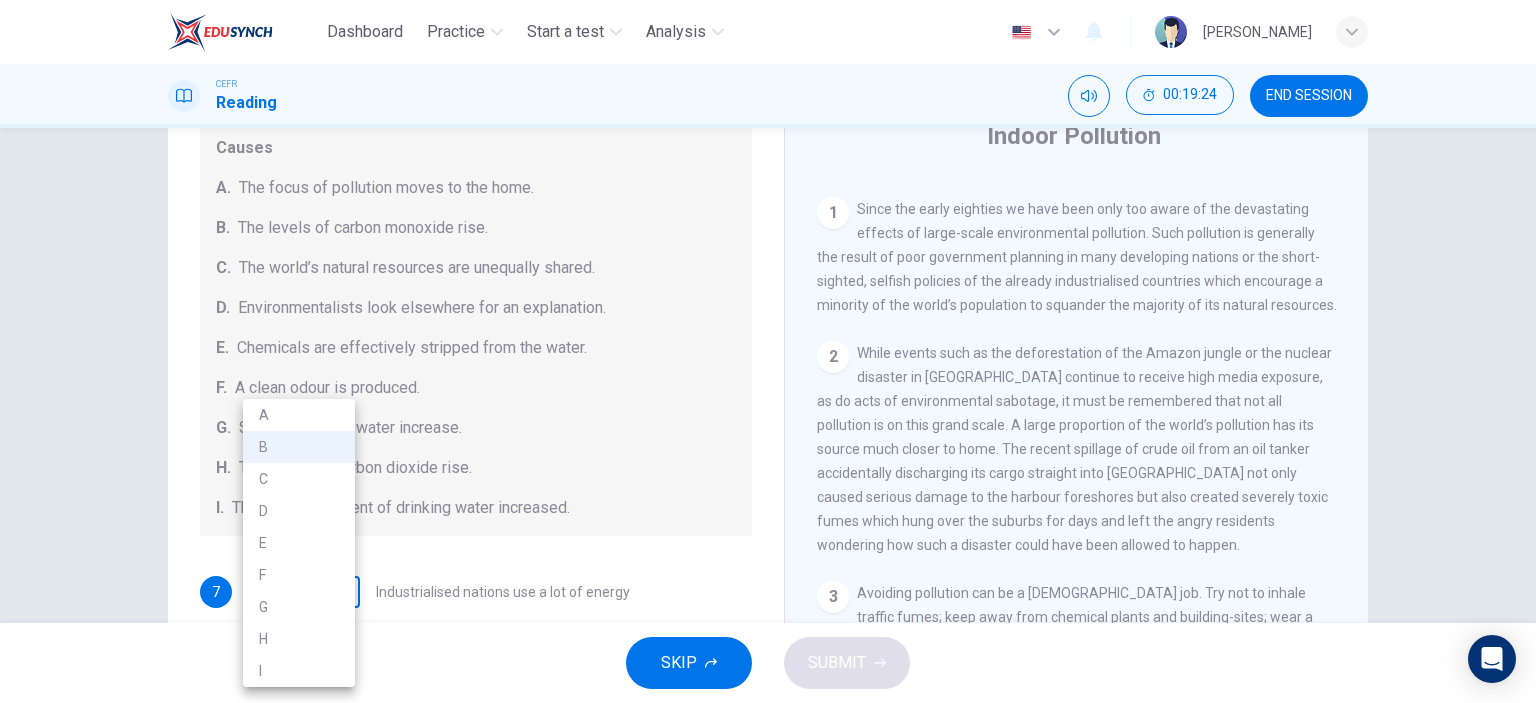 click on "Dashboard Practice Start a test Analysis English en ​ RAFIZ AKMAL BIN RAMLI CEFR Reading 00:19:24 END SESSION Questions 7 - 13 The Reading Passage describes a number of cause and effect relationships.
Match each cause with its effect ( A-J ).
Write the appropriate letters ( A-J ) in the boxes below. Causes A. The focus of pollution moves to the home. B. The levels of carbon monoxide rise. C. The world’s natural resources are unequally shared. D. Environmentalists look elsewhere for an explanation. E. Chemicals are effectively stripped from the water. F. A clean odour is produced. G. Sales of bottled water increase. H. The levels of carbon dioxide rise. I. The chlorine content of drinking water increased. 7 B B ​ Industrialised nations use a lot of energy 8 ​ ​ Oil spills into the sea 9 ​ ​ The researchers publish their findings 10 H H ​ Water is brought to a high temperature 11 G G ​ People fear pollutants in tap water 12 ​ ​ Air conditioning systems are inadequate 13 ​ ​ 1 2 3 4 5" at bounding box center (768, 351) 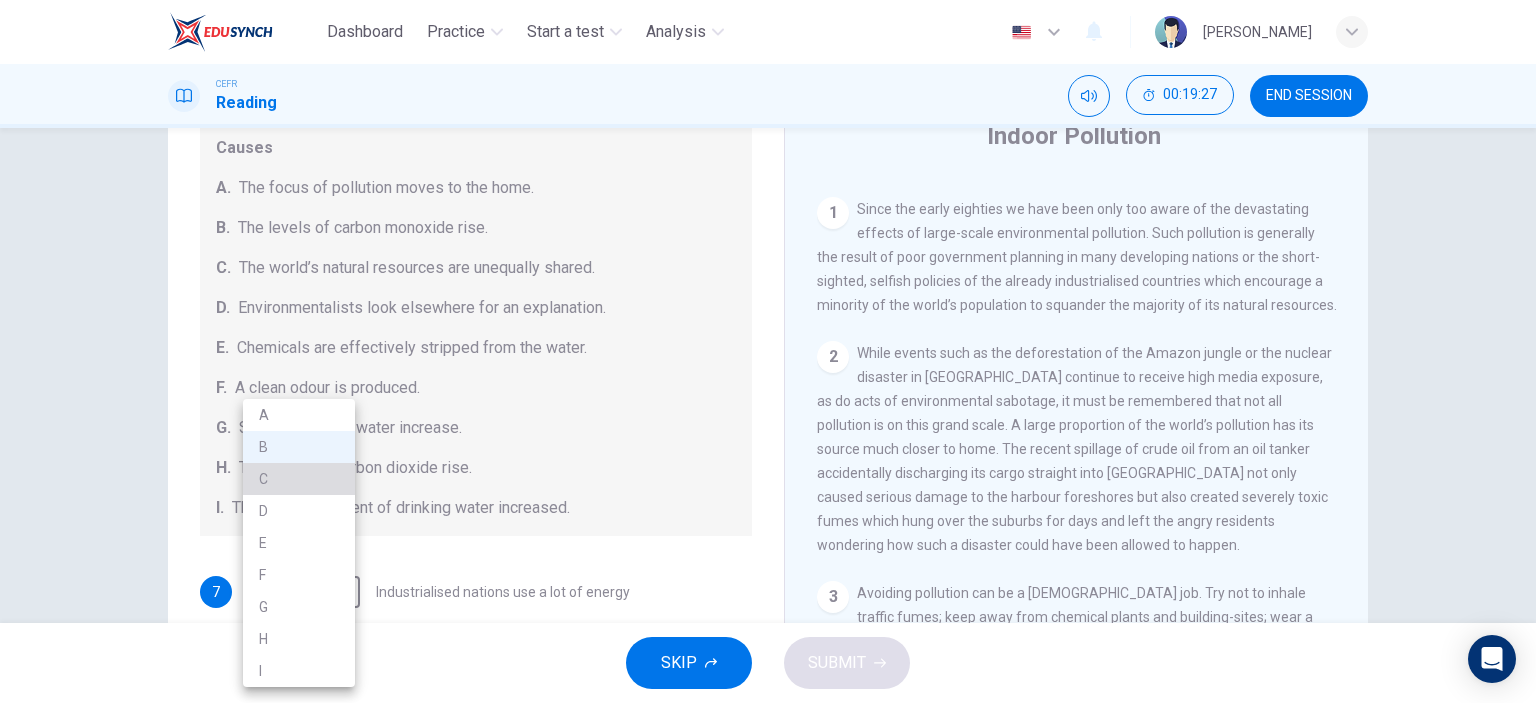 click on "C" at bounding box center [299, 479] 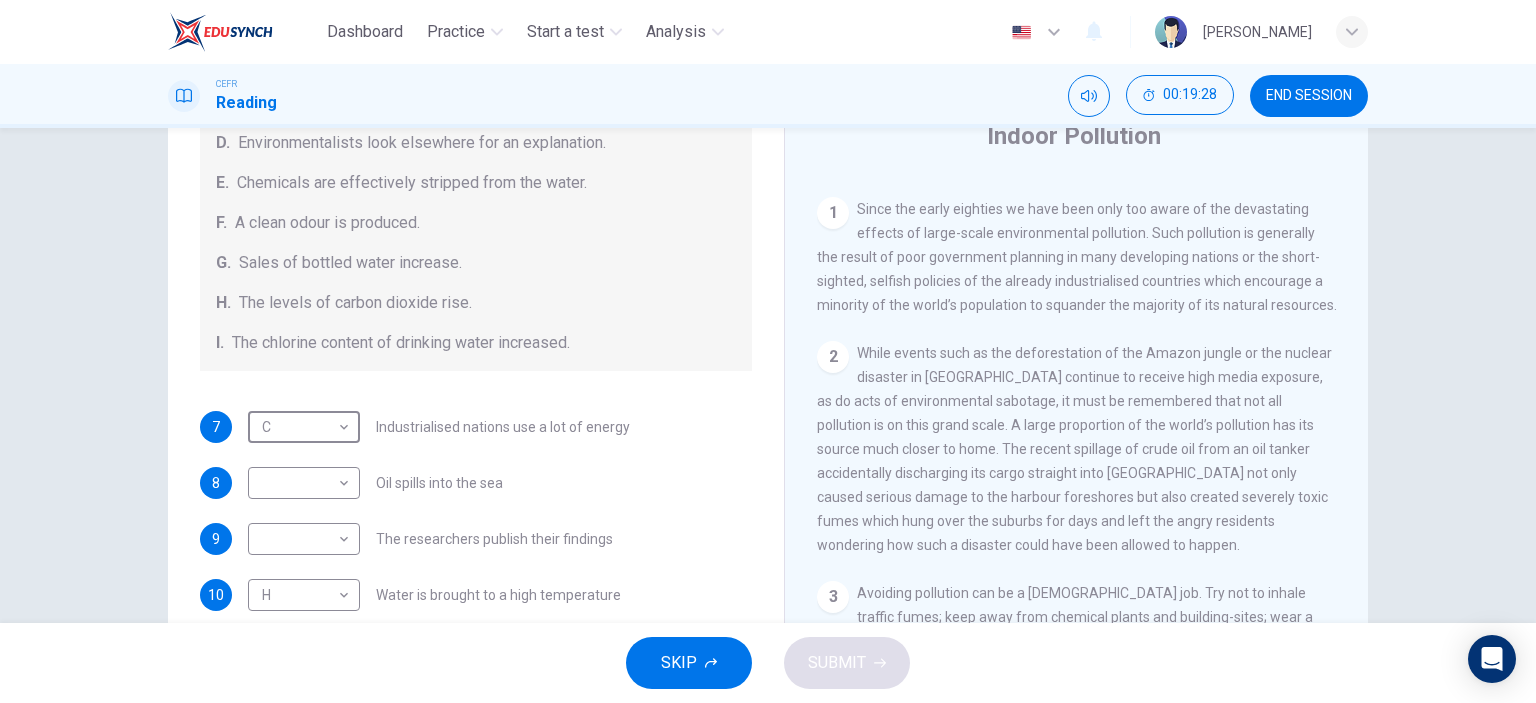 scroll, scrollTop: 424, scrollLeft: 0, axis: vertical 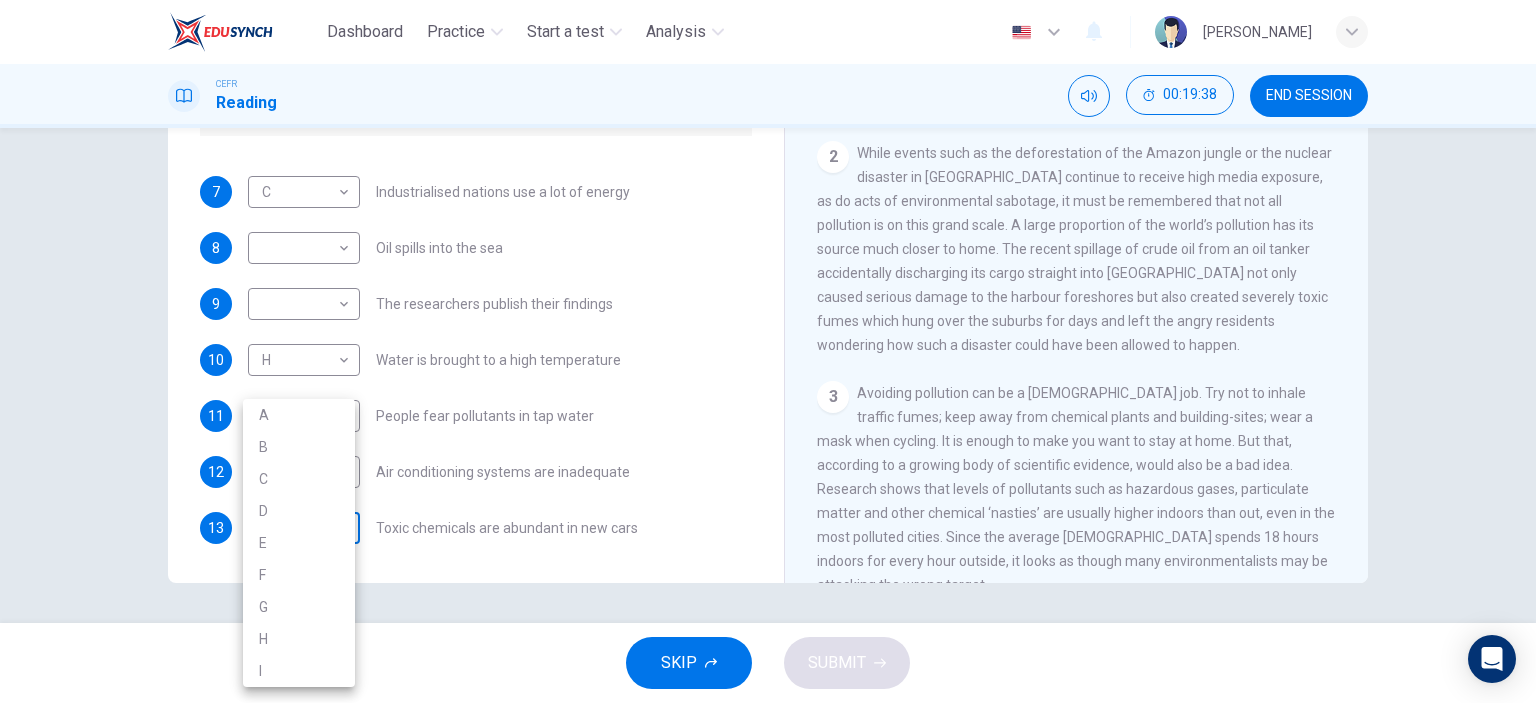click on "Dashboard Practice Start a test Analysis English en ​ RAFIZ AKMAL BIN RAMLI CEFR Reading 00:19:38 END SESSION Questions 7 - 13 The Reading Passage describes a number of cause and effect relationships.
Match each cause with its effect ( A-J ).
Write the appropriate letters ( A-J ) in the boxes below. Causes A. The focus of pollution moves to the home. B. The levels of carbon monoxide rise. C. The world’s natural resources are unequally shared. D. Environmentalists look elsewhere for an explanation. E. Chemicals are effectively stripped from the water. F. A clean odour is produced. G. Sales of bottled water increase. H. The levels of carbon dioxide rise. I. The chlorine content of drinking water increased. 7 C C ​ Industrialised nations use a lot of energy 8 ​ ​ Oil spills into the sea 9 ​ ​ The researchers publish their findings 10 H H ​ Water is brought to a high temperature 11 G G ​ People fear pollutants in tap water 12 ​ ​ Air conditioning systems are inadequate 13 ​ ​ 1 2 3 4 5" at bounding box center [768, 351] 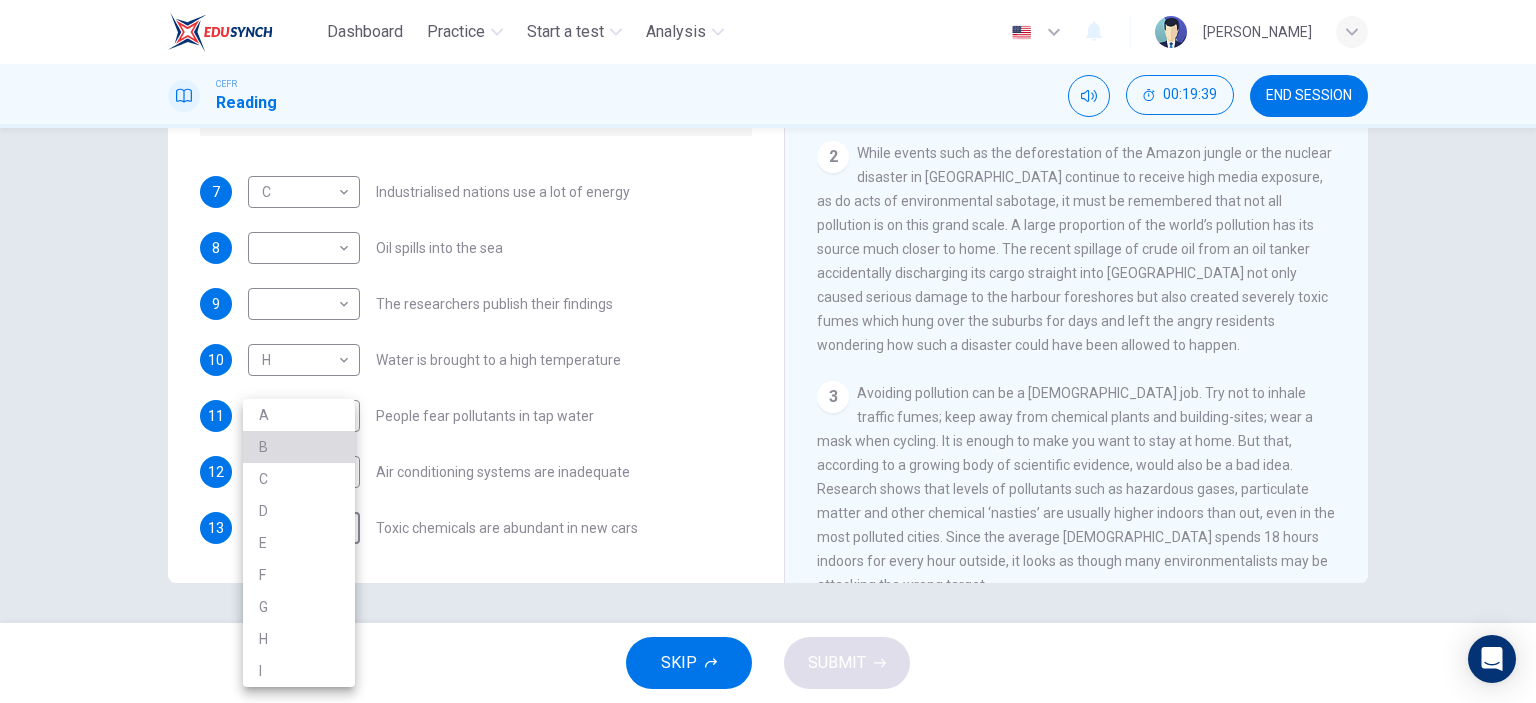 click on "B" at bounding box center [299, 447] 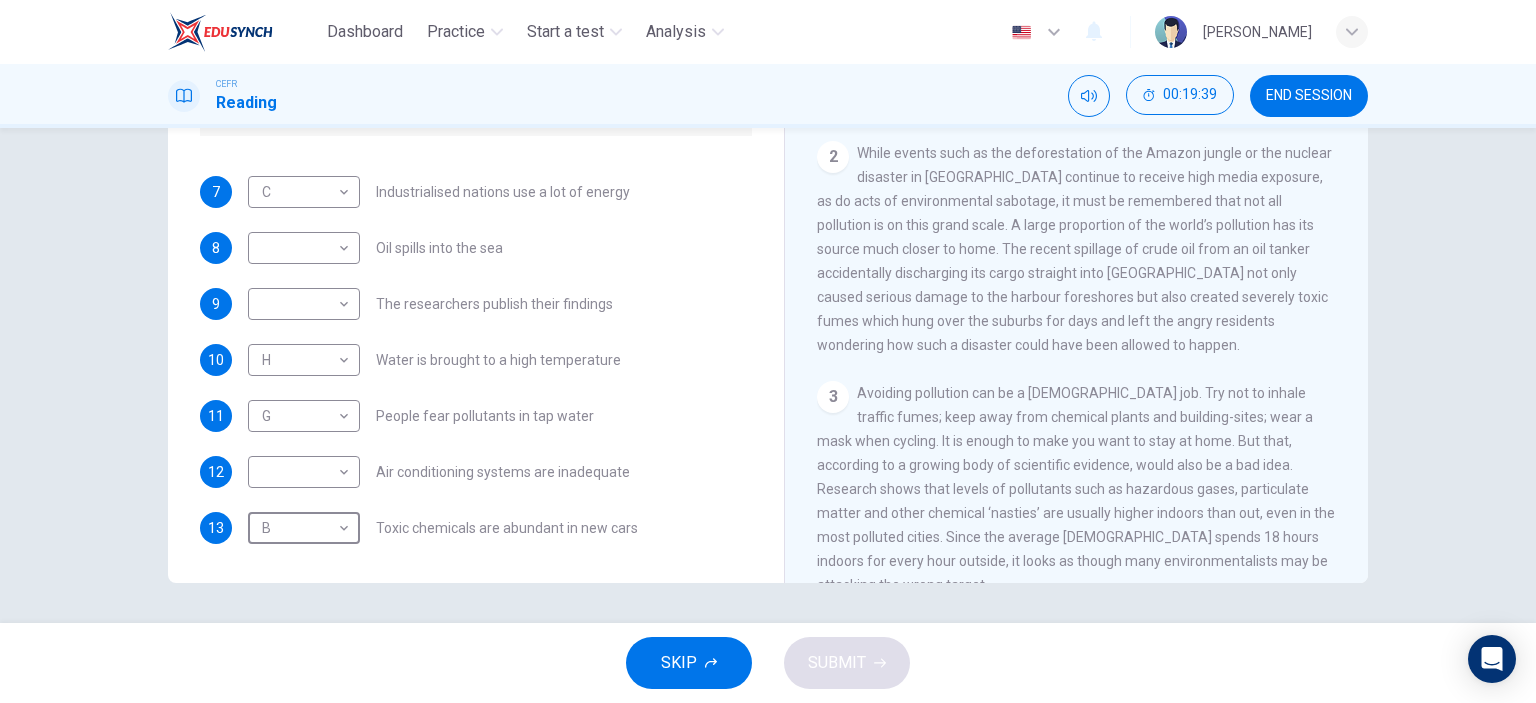click on "Dashboard Practice Start a test Analysis English en ​ RAFIZ AKMAL BIN RAMLI CEFR Reading 00:19:39 END SESSION Questions 7 - 13 The Reading Passage describes a number of cause and effect relationships.
Match each cause with its effect ( A-J ).
Write the appropriate letters ( A-J ) in the boxes below. Causes A. The focus of pollution moves to the home. B. The levels of carbon monoxide rise. C. The world’s natural resources are unequally shared. D. Environmentalists look elsewhere for an explanation. E. Chemicals are effectively stripped from the water. F. A clean odour is produced. G. Sales of bottled water increase. H. The levels of carbon dioxide rise. I. The chlorine content of drinking water increased. 7 C C ​ Industrialised nations use a lot of energy 8 ​ ​ Oil spills into the sea 9 ​ ​ The researchers publish their findings 10 H H ​ Water is brought to a high temperature 11 G G ​ People fear pollutants in tap water 12 ​ ​ Air conditioning systems are inadequate 13 B B ​ 1 2 3 4 5" at bounding box center [768, 351] 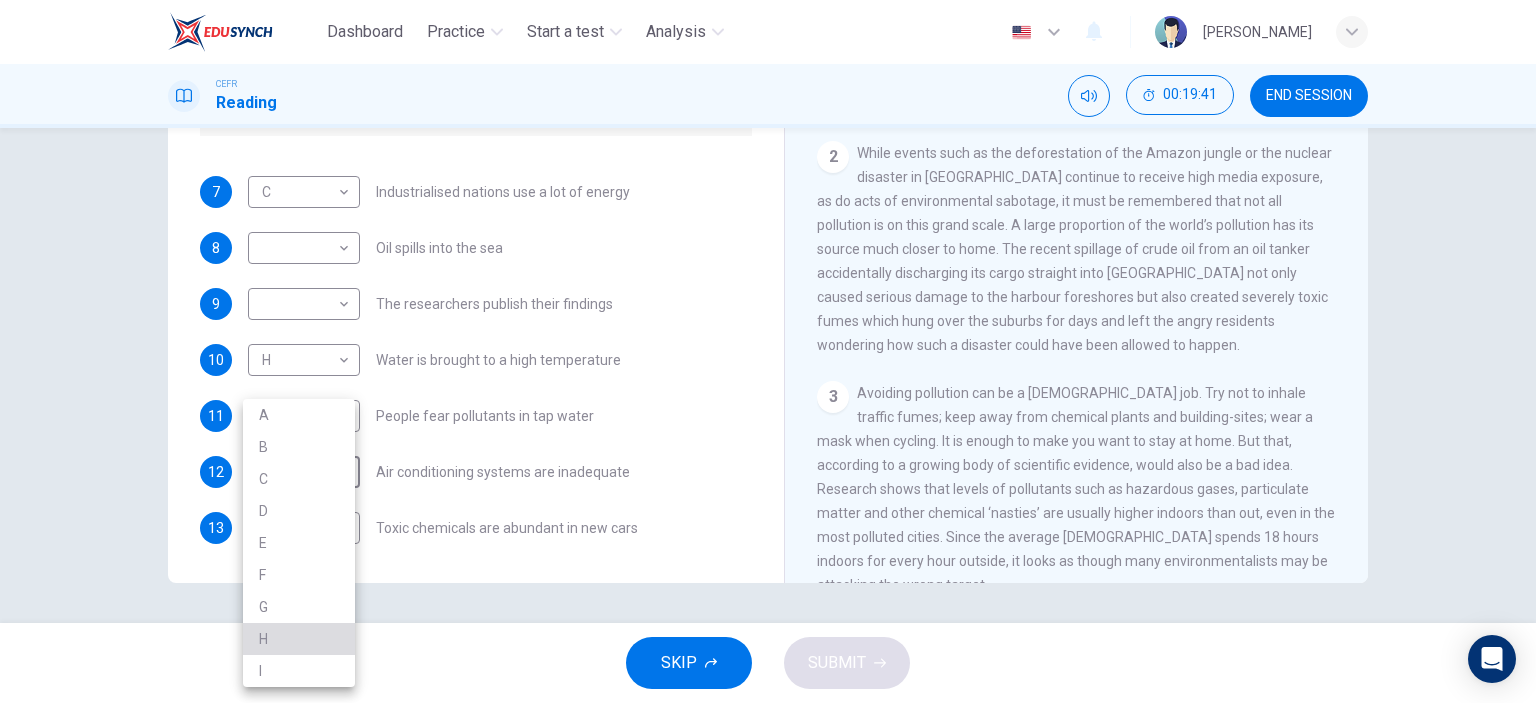 click on "H" at bounding box center [299, 639] 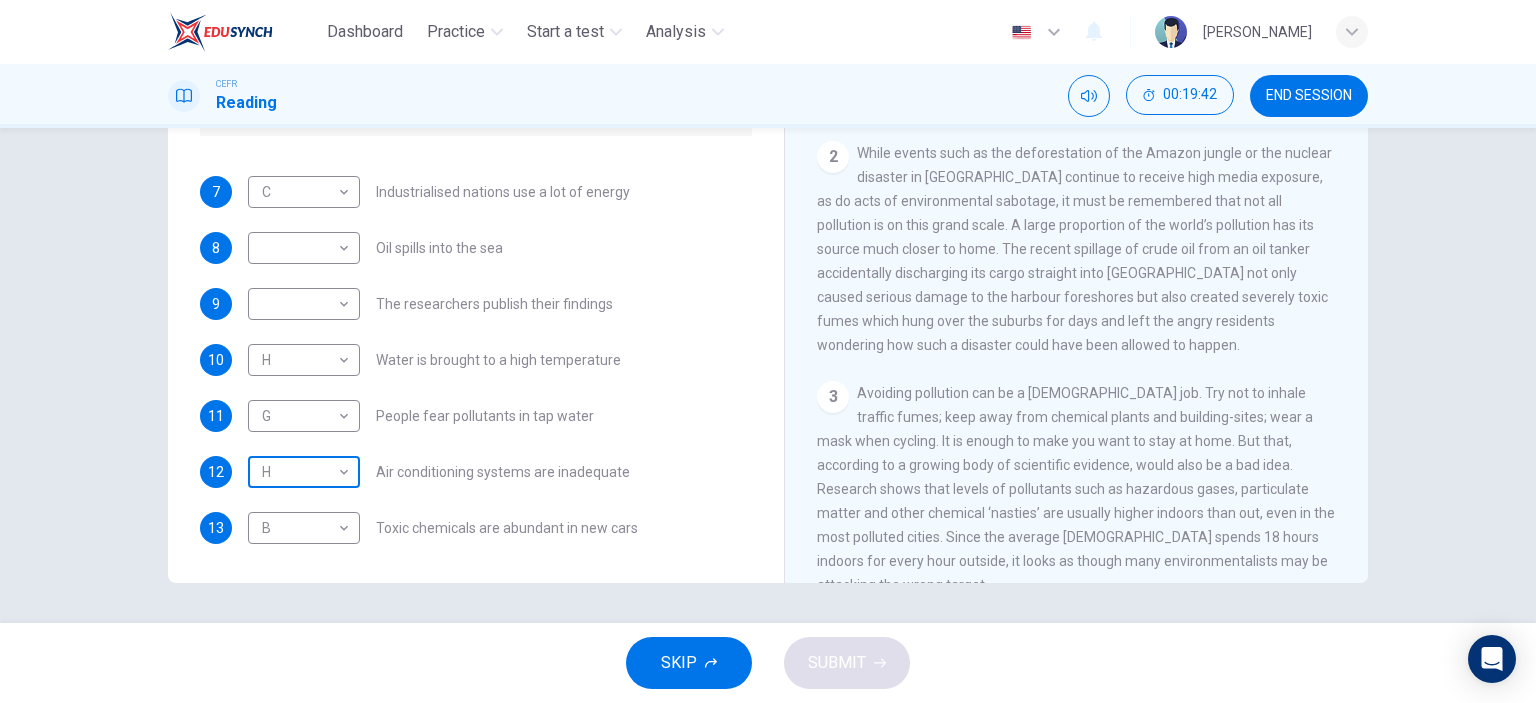 click on "Dashboard Practice Start a test Analysis English en ​ RAFIZ AKMAL BIN RAMLI CEFR Reading 00:19:42 END SESSION Questions 7 - 13 The Reading Passage describes a number of cause and effect relationships.
Match each cause with its effect ( A-J ).
Write the appropriate letters ( A-J ) in the boxes below. Causes A. The focus of pollution moves to the home. B. The levels of carbon monoxide rise. C. The world’s natural resources are unequally shared. D. Environmentalists look elsewhere for an explanation. E. Chemicals are effectively stripped from the water. F. A clean odour is produced. G. Sales of bottled water increase. H. The levels of carbon dioxide rise. I. The chlorine content of drinking water increased. 7 C C ​ Industrialised nations use a lot of energy 8 ​ ​ Oil spills into the sea 9 ​ ​ The researchers publish their findings 10 H H ​ Water is brought to a high temperature 11 G G ​ People fear pollutants in tap water 12 H H ​ Air conditioning systems are inadequate 13 B B ​ 1 2 3 4 5" at bounding box center (768, 351) 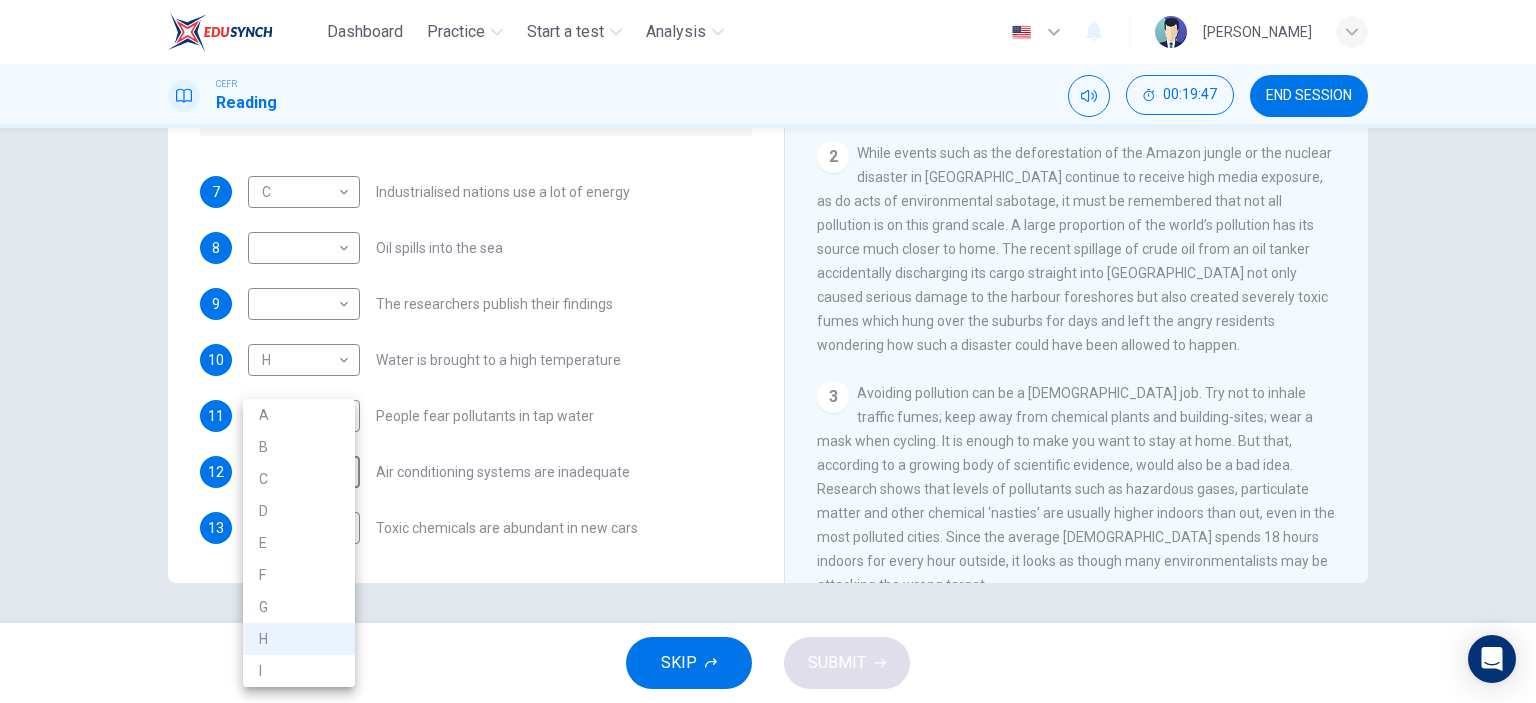 click at bounding box center [768, 351] 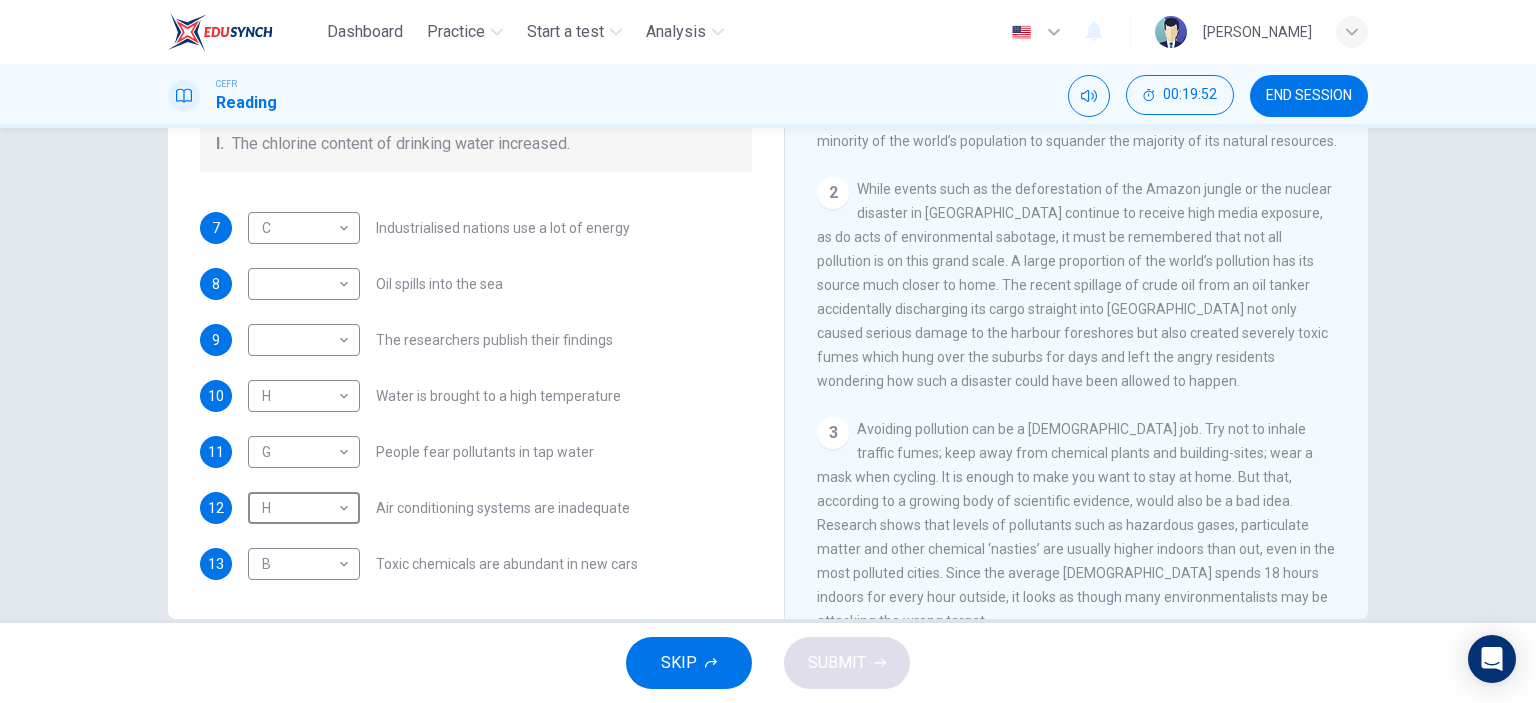 scroll, scrollTop: 280, scrollLeft: 0, axis: vertical 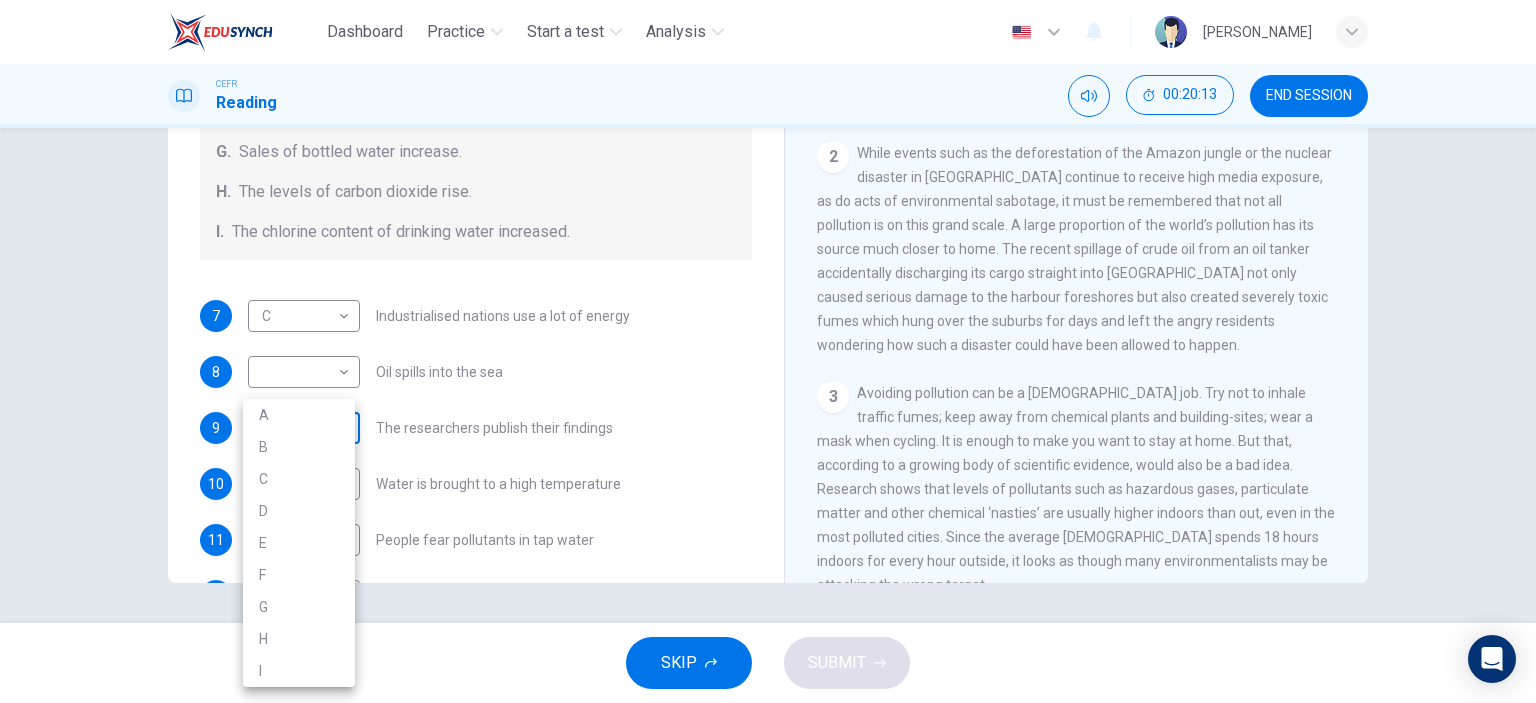 click on "Dashboard Practice Start a test Analysis English en ​ RAFIZ AKMAL BIN RAMLI CEFR Reading 00:20:13 END SESSION Questions 7 - 13 The Reading Passage describes a number of cause and effect relationships.
Match each cause with its effect ( A-J ).
Write the appropriate letters ( A-J ) in the boxes below. Causes A. The focus of pollution moves to the home. B. The levels of carbon monoxide rise. C. The world’s natural resources are unequally shared. D. Environmentalists look elsewhere for an explanation. E. Chemicals are effectively stripped from the water. F. A clean odour is produced. G. Sales of bottled water increase. H. The levels of carbon dioxide rise. I. The chlorine content of drinking water increased. 7 C C ​ Industrialised nations use a lot of energy 8 ​ ​ Oil spills into the sea 9 ​ ​ The researchers publish their findings 10 H H ​ Water is brought to a high temperature 11 G G ​ People fear pollutants in tap water 12 H H ​ Air conditioning systems are inadequate 13 B B ​ 1 2 3 4 5" at bounding box center (768, 351) 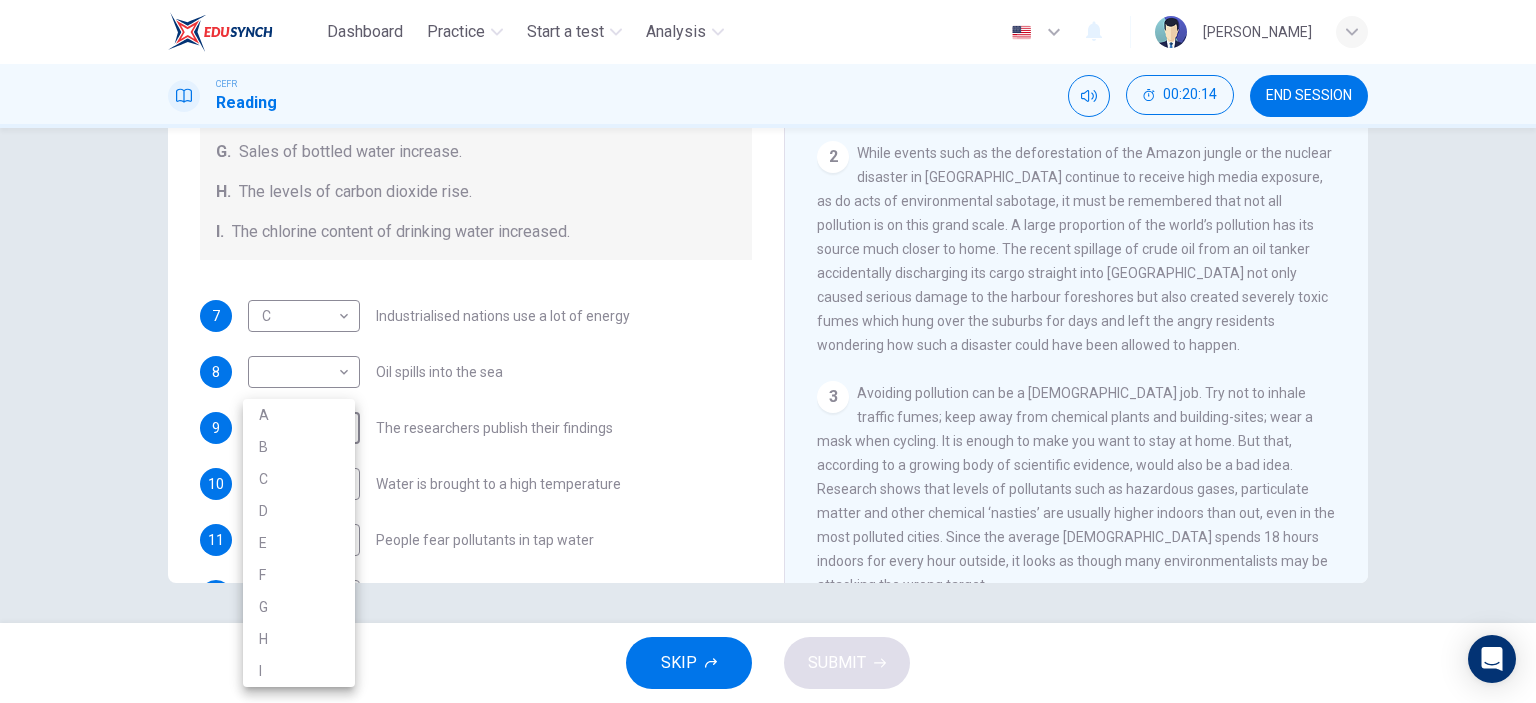 click on "G" at bounding box center [299, 607] 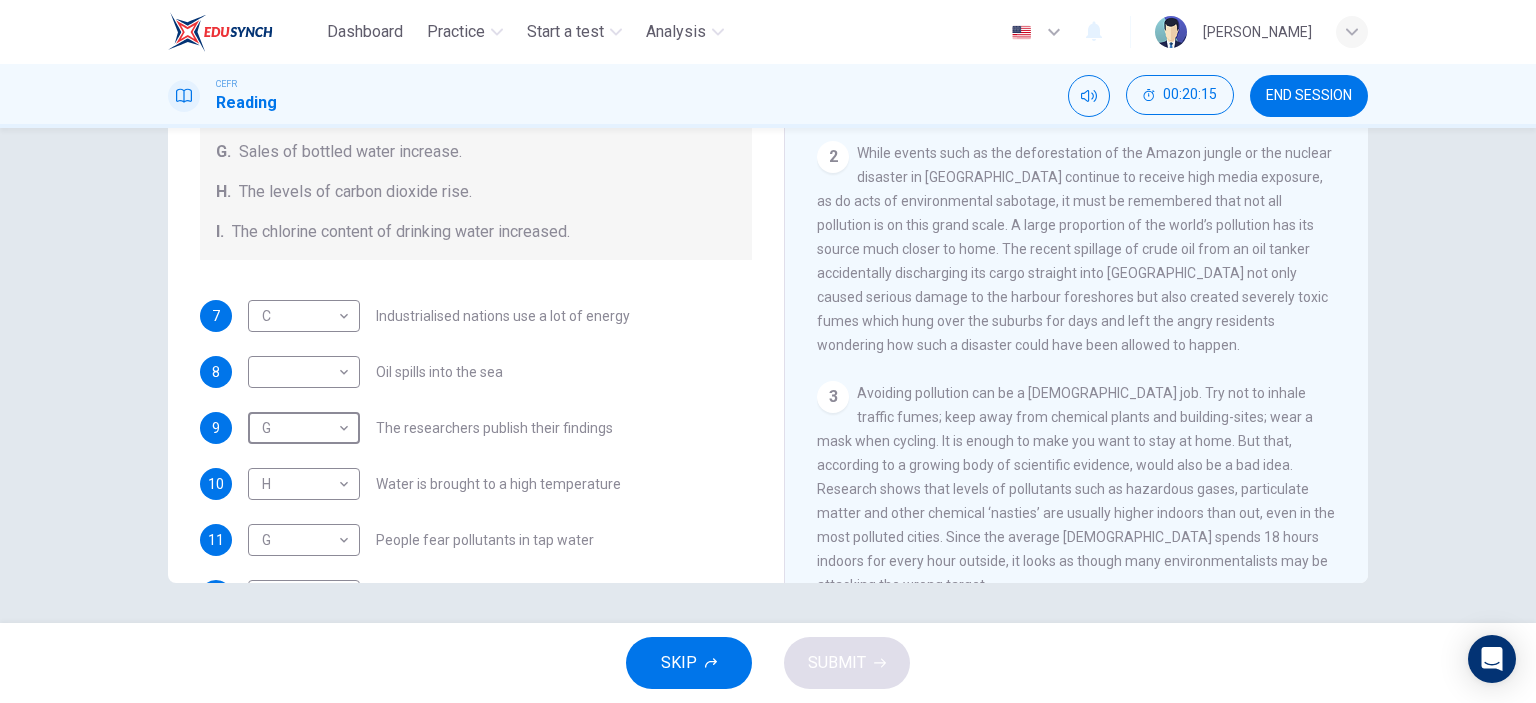 click on "Dashboard Practice Start a test Analysis English en ​ RAFIZ AKMAL BIN RAMLI CEFR Reading 00:20:15 END SESSION Questions 7 - 13 The Reading Passage describes a number of cause and effect relationships.
Match each cause with its effect ( A-J ).
Write the appropriate letters ( A-J ) in the boxes below. Causes A. The focus of pollution moves to the home. B. The levels of carbon monoxide rise. C. The world’s natural resources are unequally shared. D. Environmentalists look elsewhere for an explanation. E. Chemicals are effectively stripped from the water. F. A clean odour is produced. G. Sales of bottled water increase. H. The levels of carbon dioxide rise. I. The chlorine content of drinking water increased. 7 C C ​ Industrialised nations use a lot of energy 8 ​ ​ Oil spills into the sea 9 G G ​ The researchers publish their findings 10 H H ​ Water is brought to a high temperature 11 G G ​ People fear pollutants in tap water 12 H H ​ Air conditioning systems are inadequate 13 B B ​ 1 2 3 4 5" at bounding box center [768, 351] 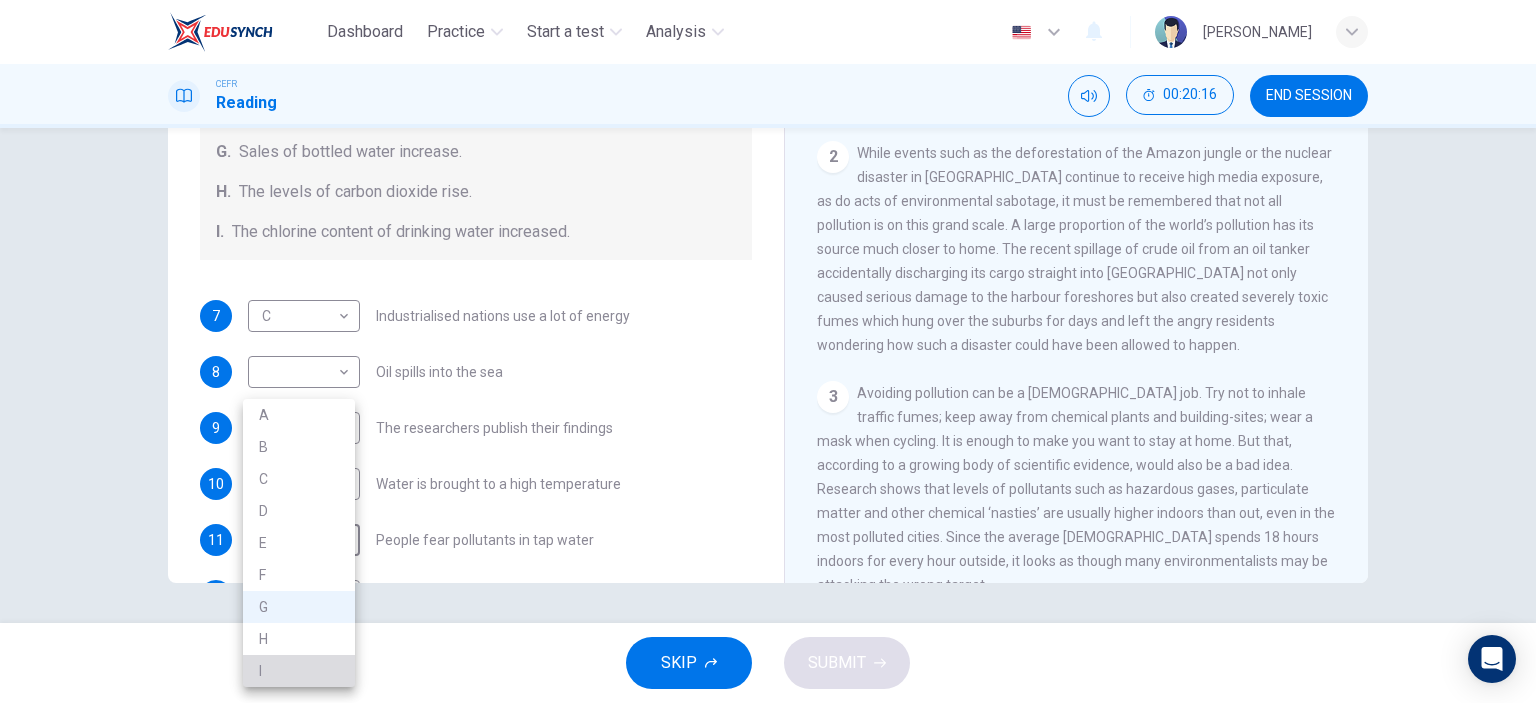 click on "I" at bounding box center (299, 671) 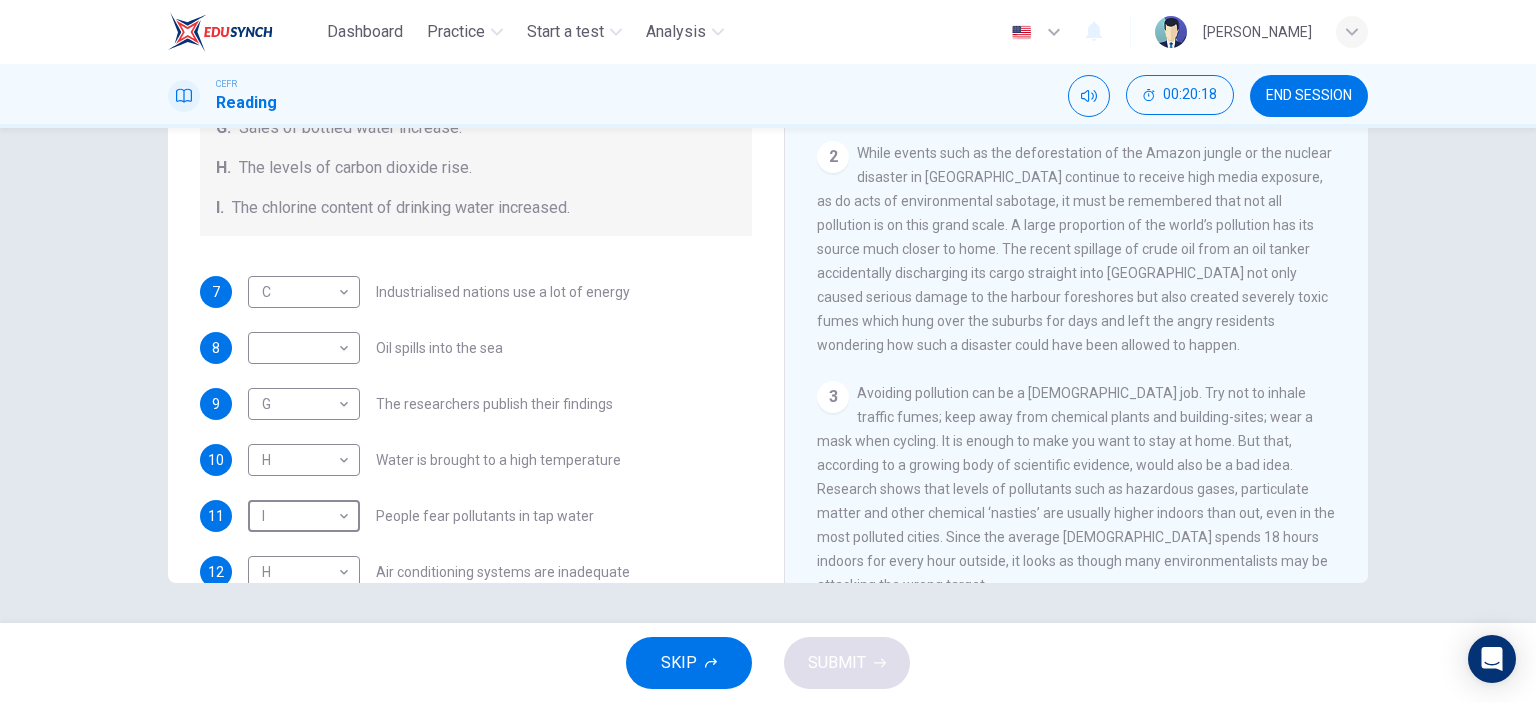 scroll, scrollTop: 424, scrollLeft: 0, axis: vertical 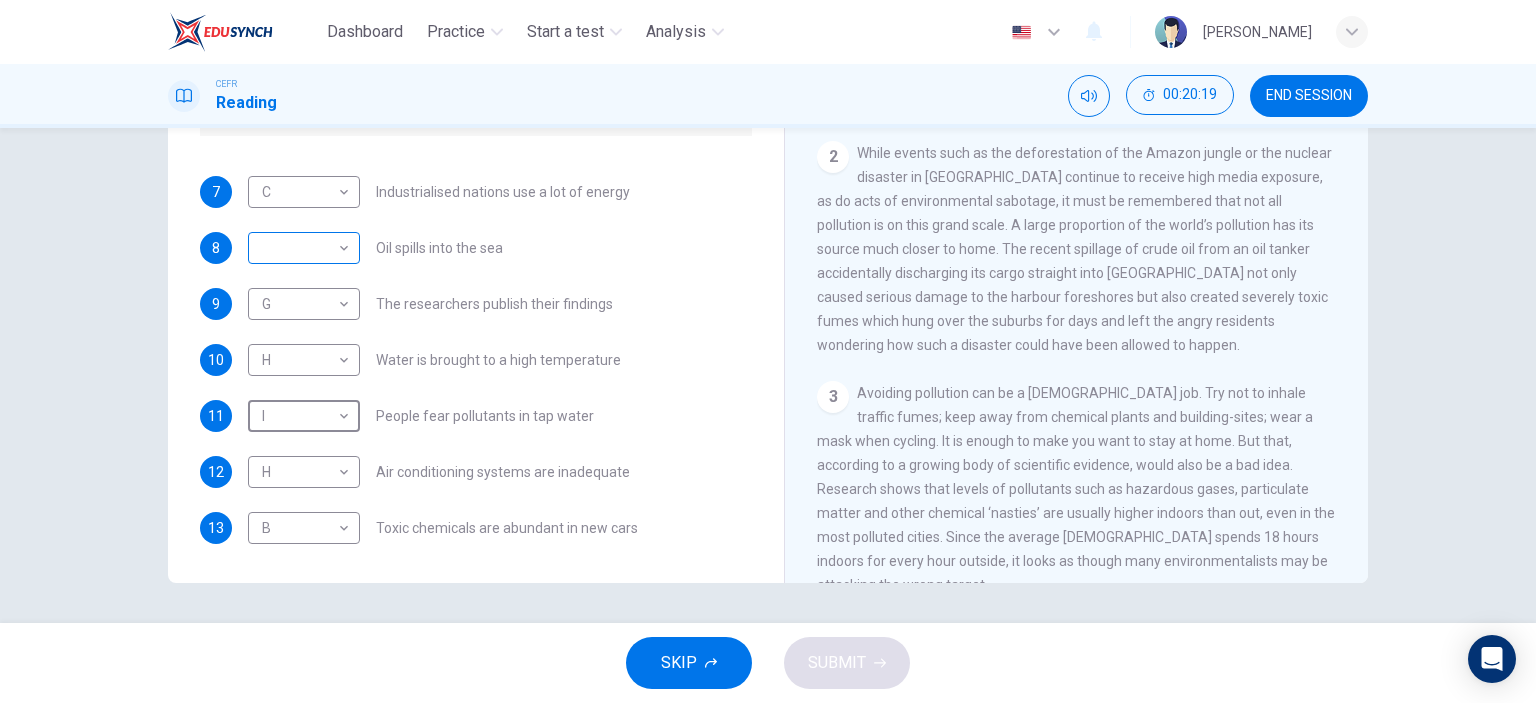 click on "Dashboard Practice Start a test Analysis English en ​ RAFIZ AKMAL BIN RAMLI CEFR Reading 00:20:19 END SESSION Questions 7 - 13 The Reading Passage describes a number of cause and effect relationships.
Match each cause with its effect ( A-J ).
Write the appropriate letters ( A-J ) in the boxes below. Causes A. The focus of pollution moves to the home. B. The levels of carbon monoxide rise. C. The world’s natural resources are unequally shared. D. Environmentalists look elsewhere for an explanation. E. Chemicals are effectively stripped from the water. F. A clean odour is produced. G. Sales of bottled water increase. H. The levels of carbon dioxide rise. I. The chlorine content of drinking water increased. 7 C C ​ Industrialised nations use a lot of energy 8 ​ ​ Oil spills into the sea 9 G G ​ The researchers publish their findings 10 H H ​ Water is brought to a high temperature 11 I I ​ People fear pollutants in tap water 12 H H ​ Air conditioning systems are inadequate 13 B B ​ 1 2 3 4 5" at bounding box center [768, 351] 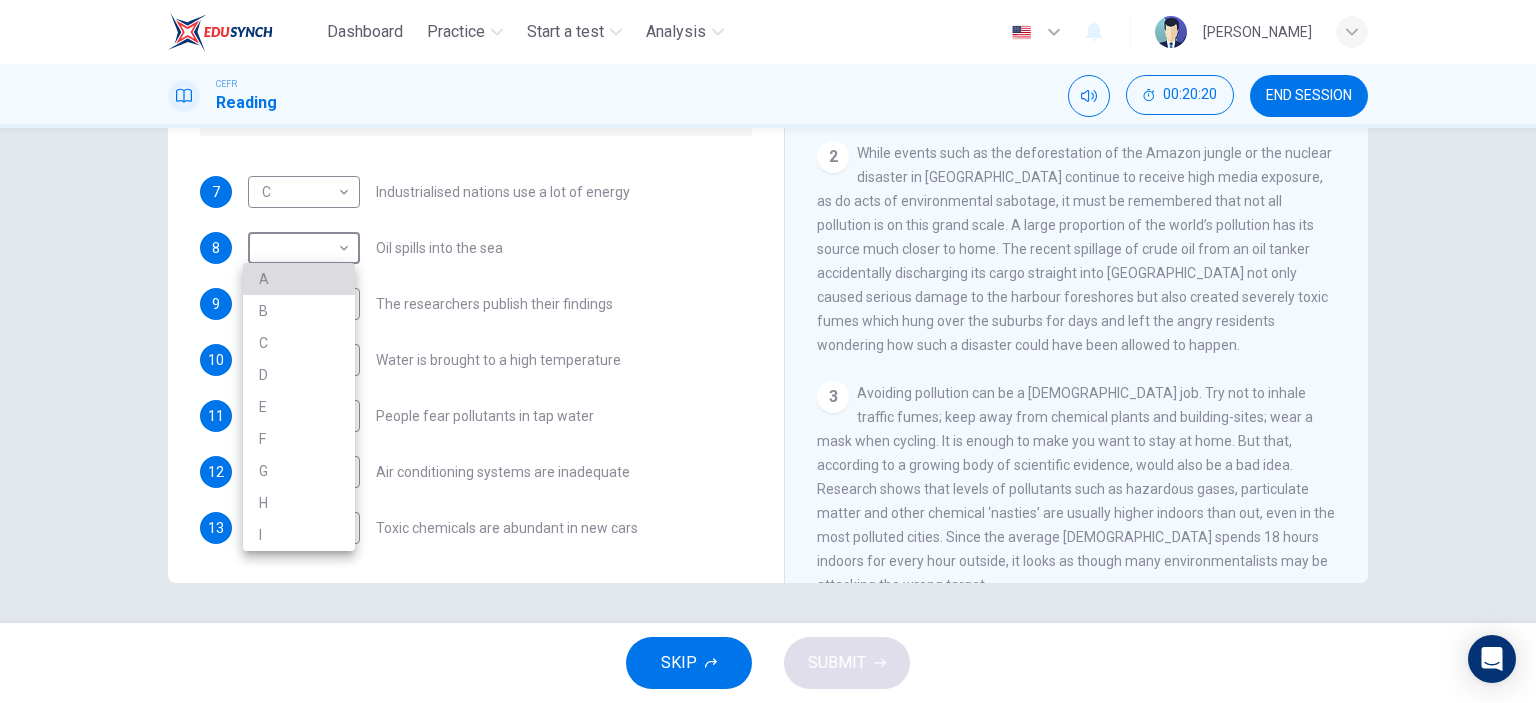 click on "A" at bounding box center (299, 279) 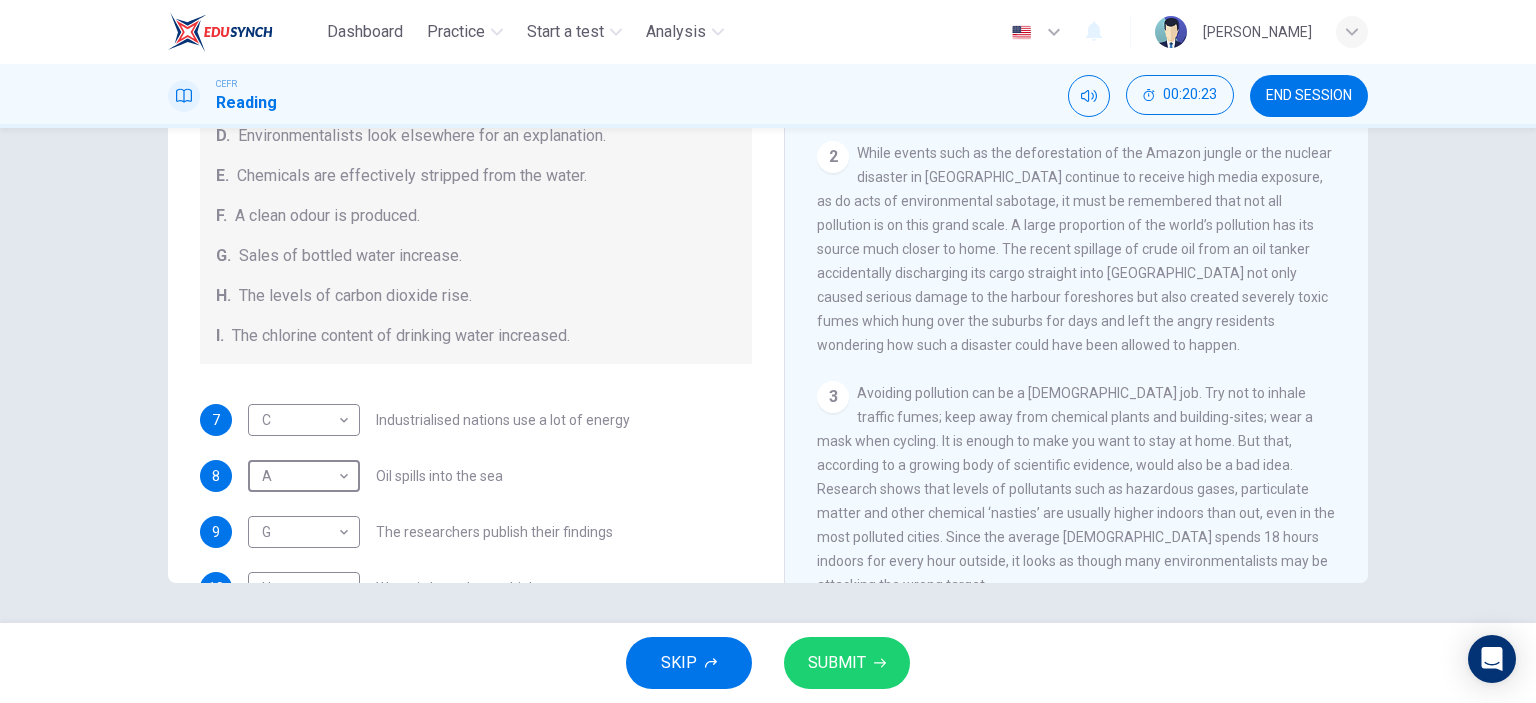 scroll, scrollTop: 300, scrollLeft: 0, axis: vertical 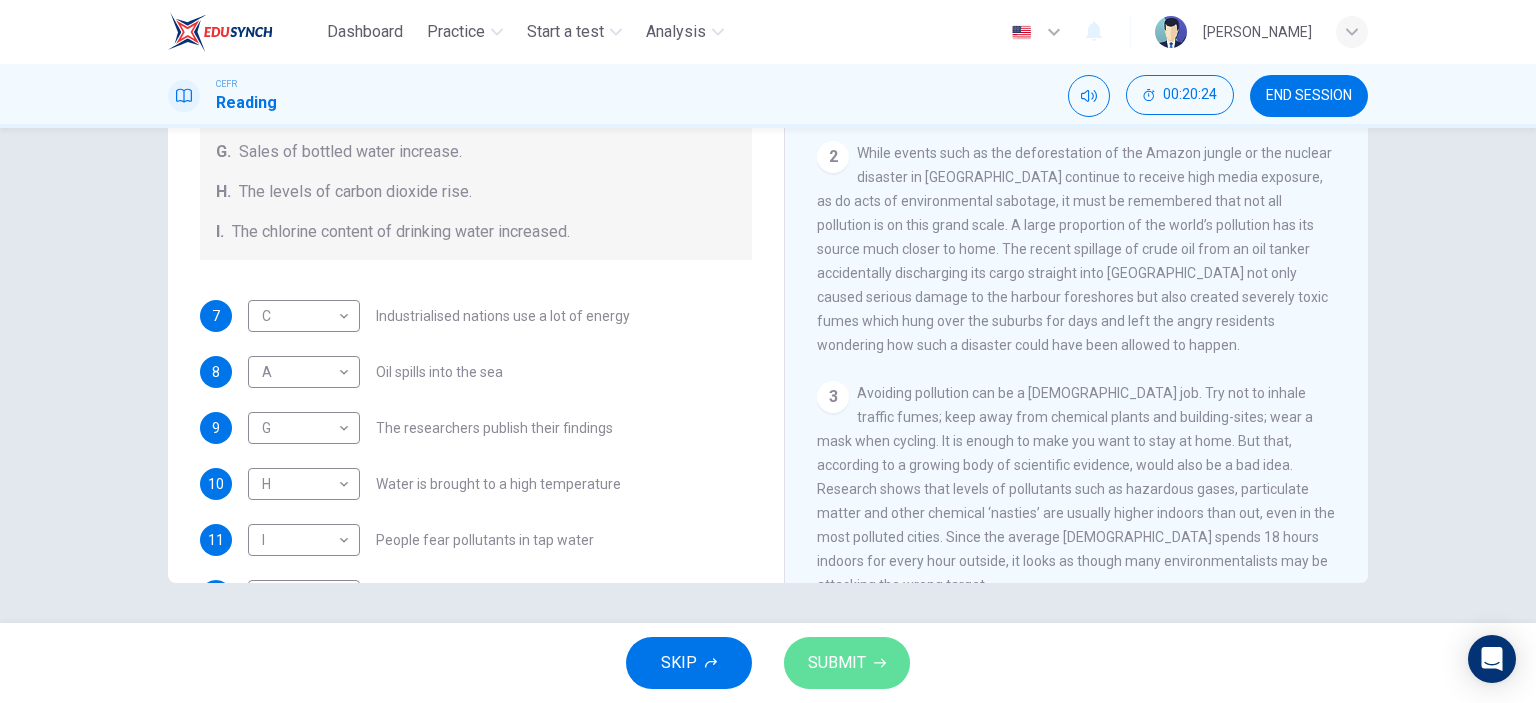 click on "SUBMIT" at bounding box center (847, 663) 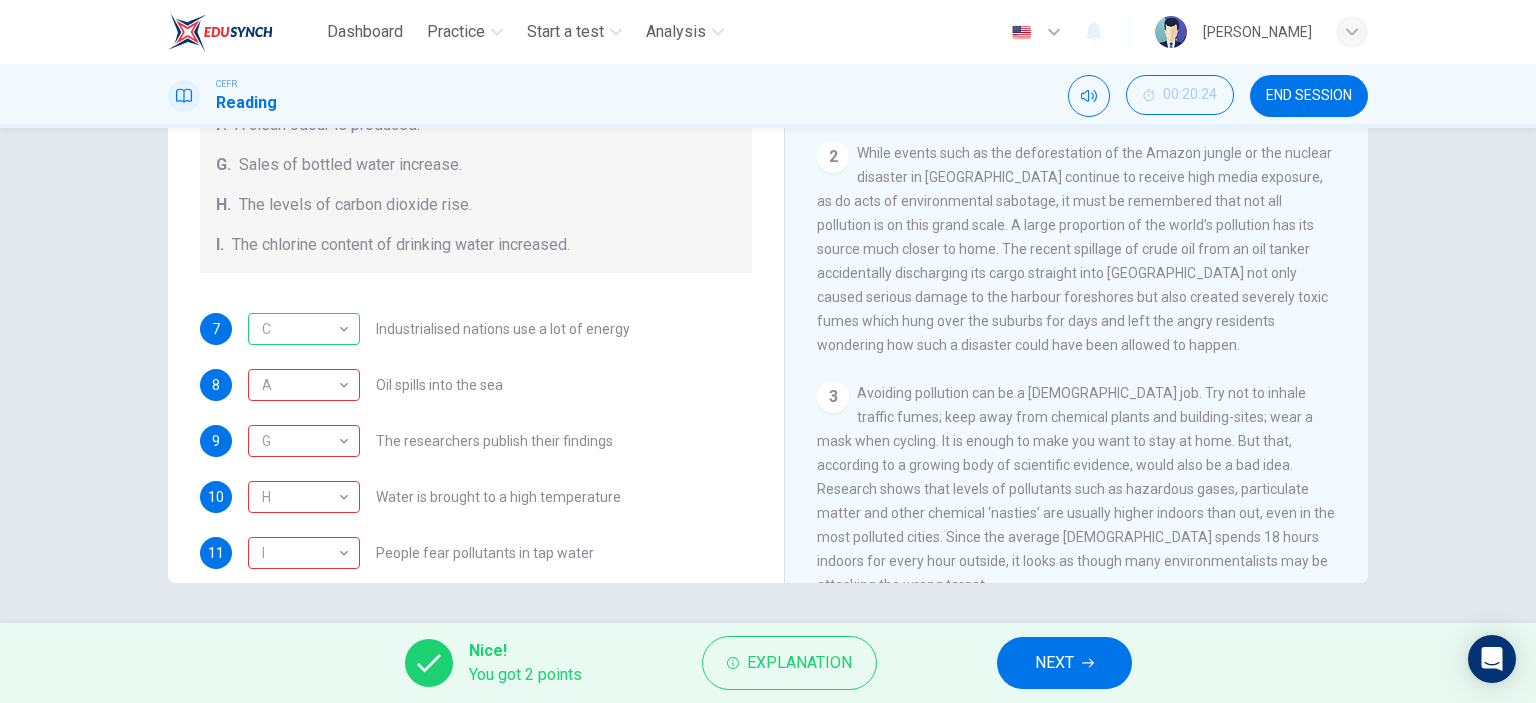 scroll, scrollTop: 424, scrollLeft: 0, axis: vertical 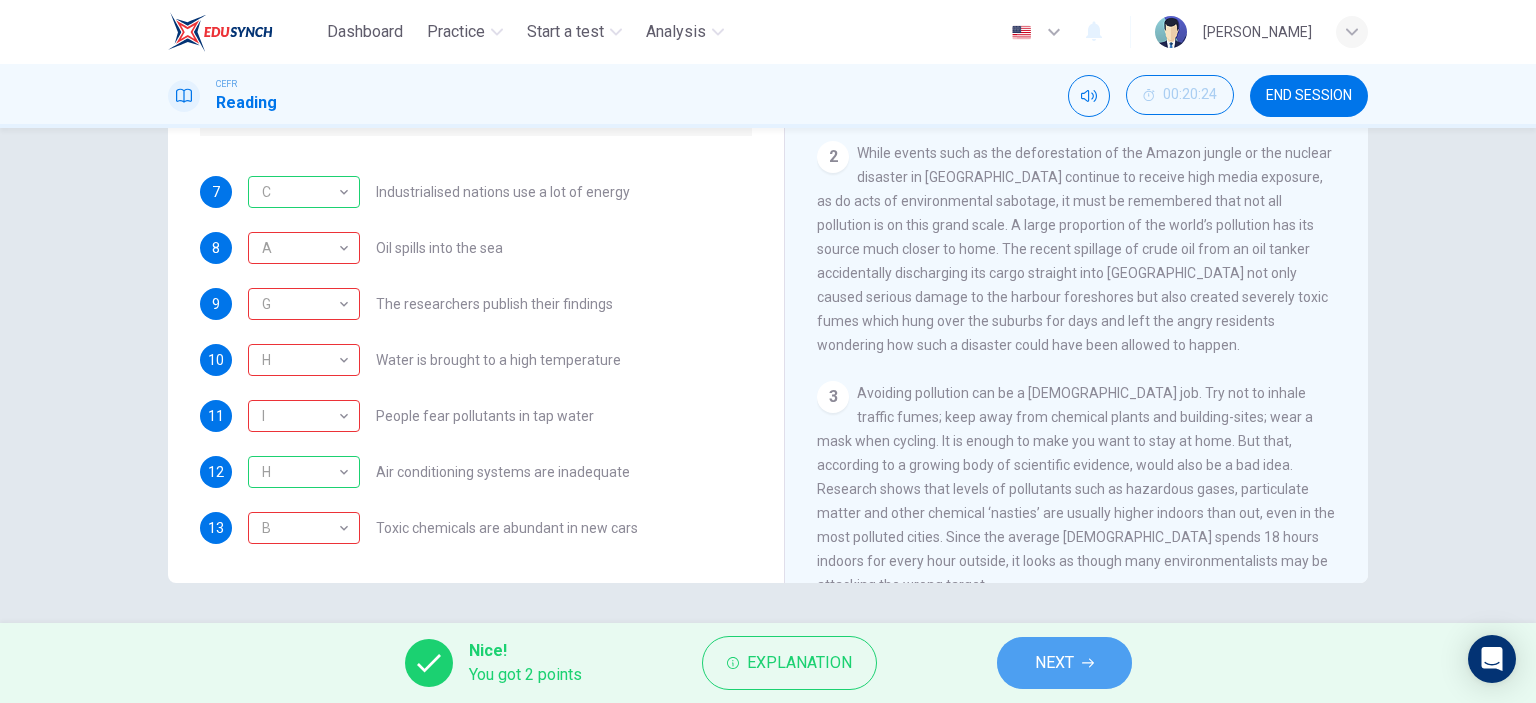 click on "NEXT" at bounding box center (1064, 663) 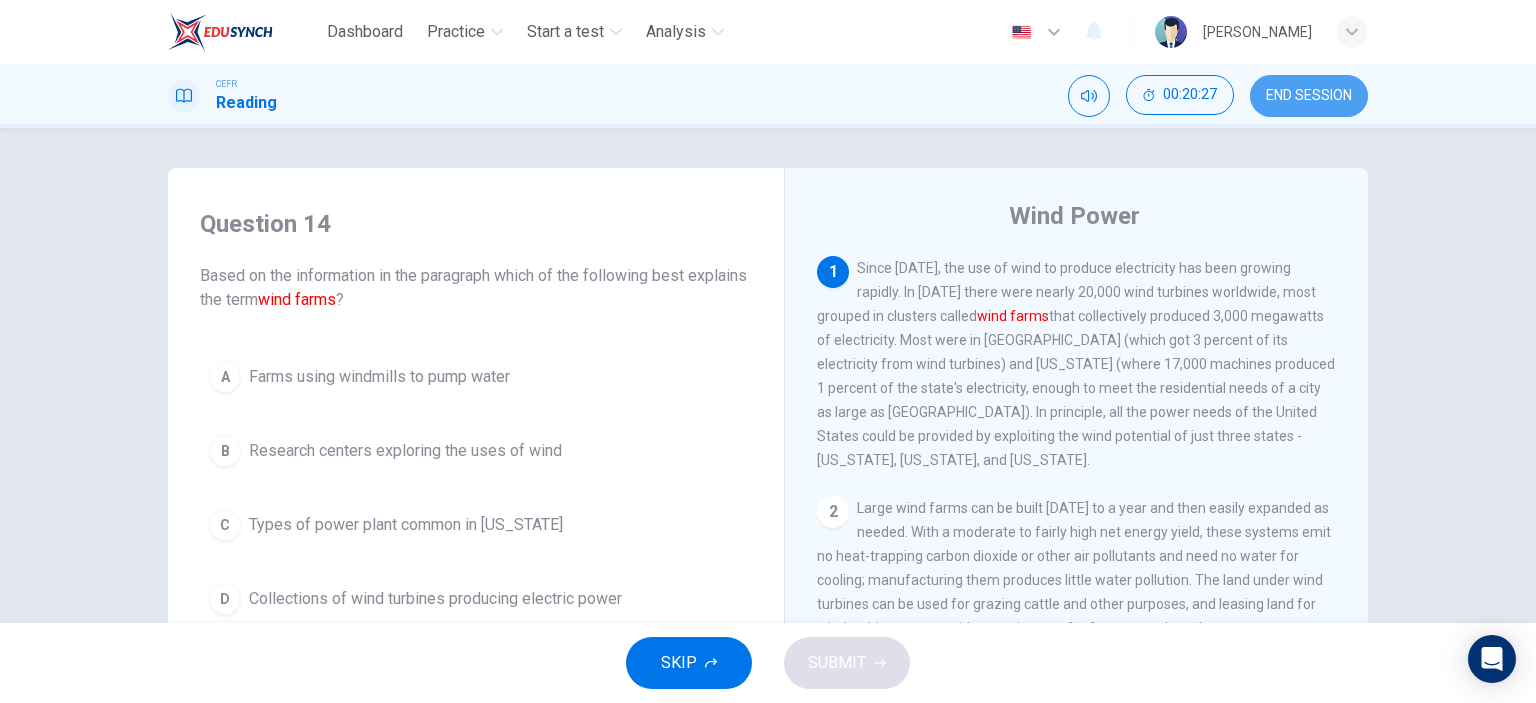 click on "END SESSION" at bounding box center [1309, 96] 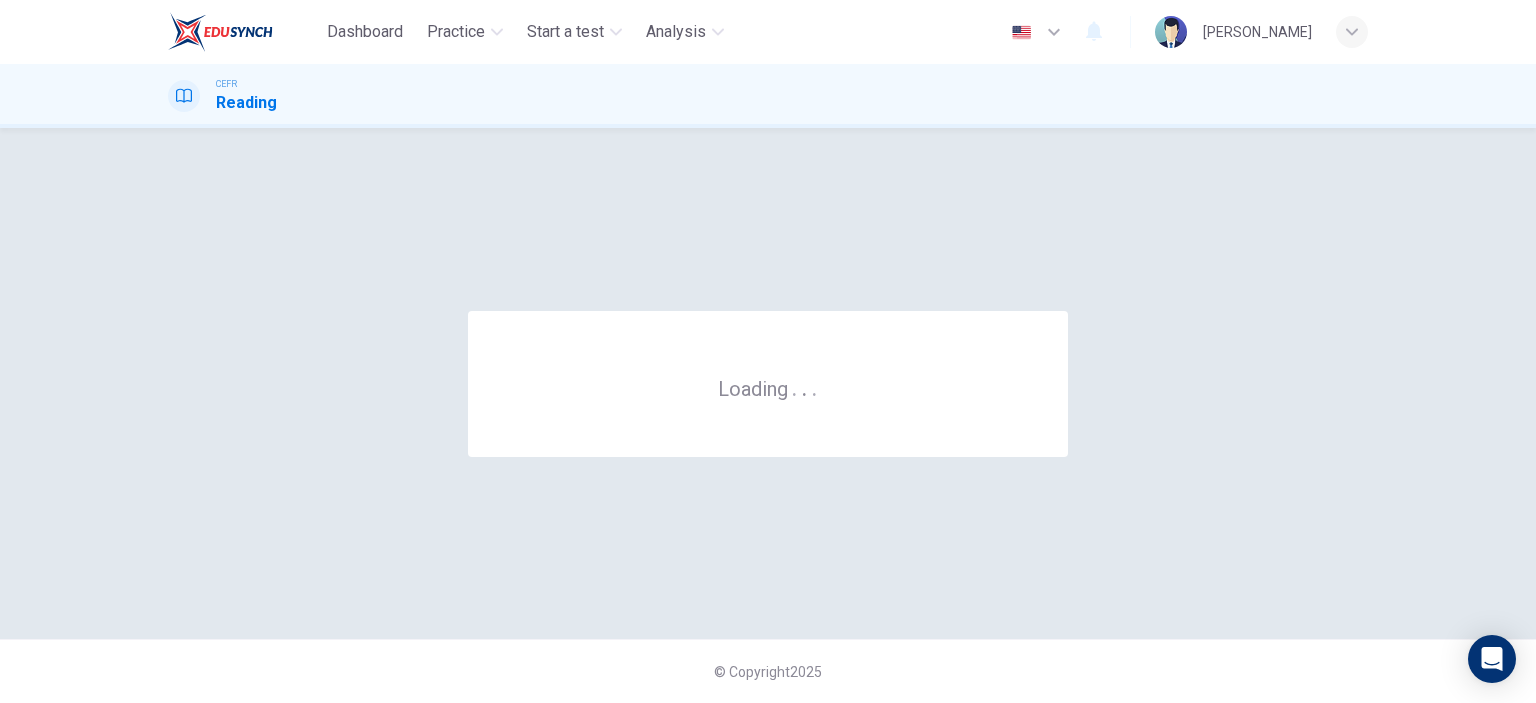 scroll, scrollTop: 0, scrollLeft: 0, axis: both 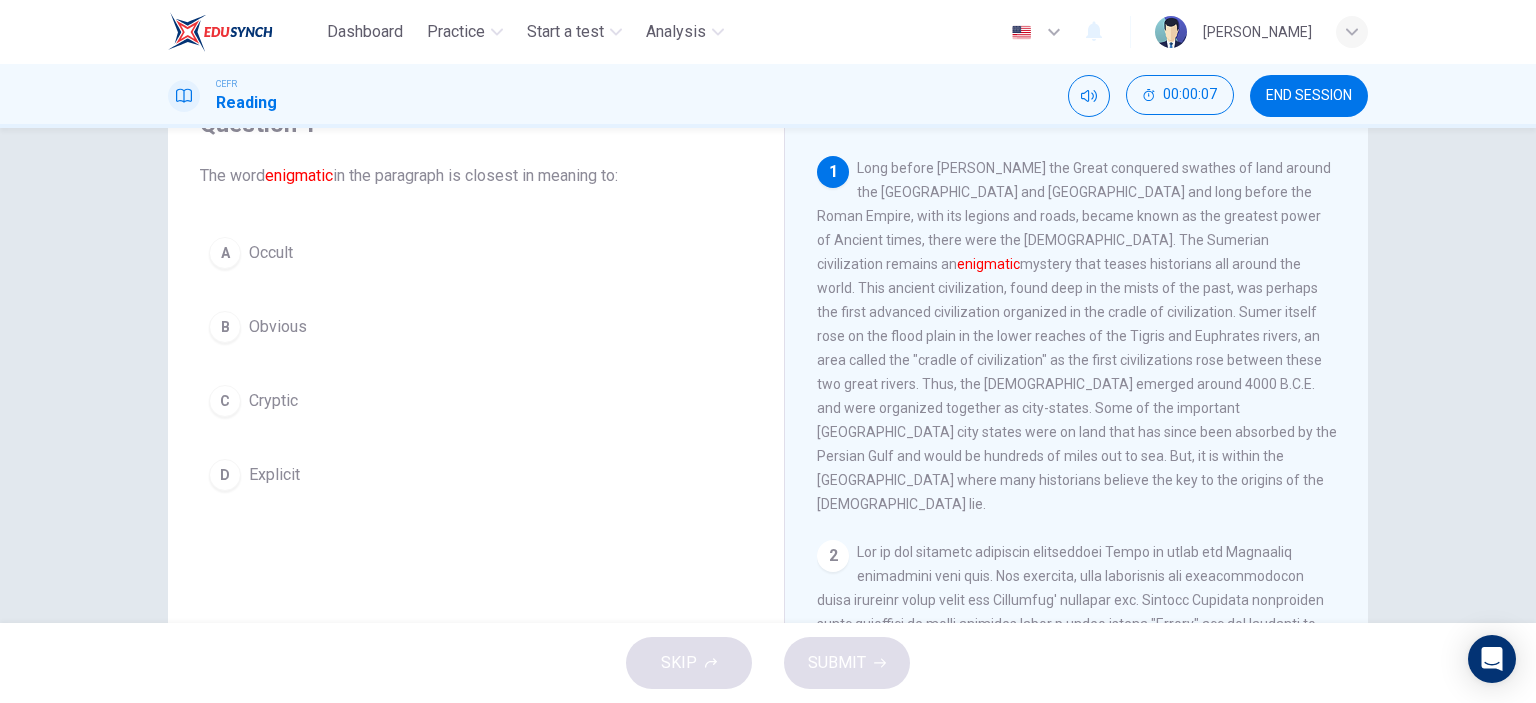 click on "Cryptic" at bounding box center (273, 401) 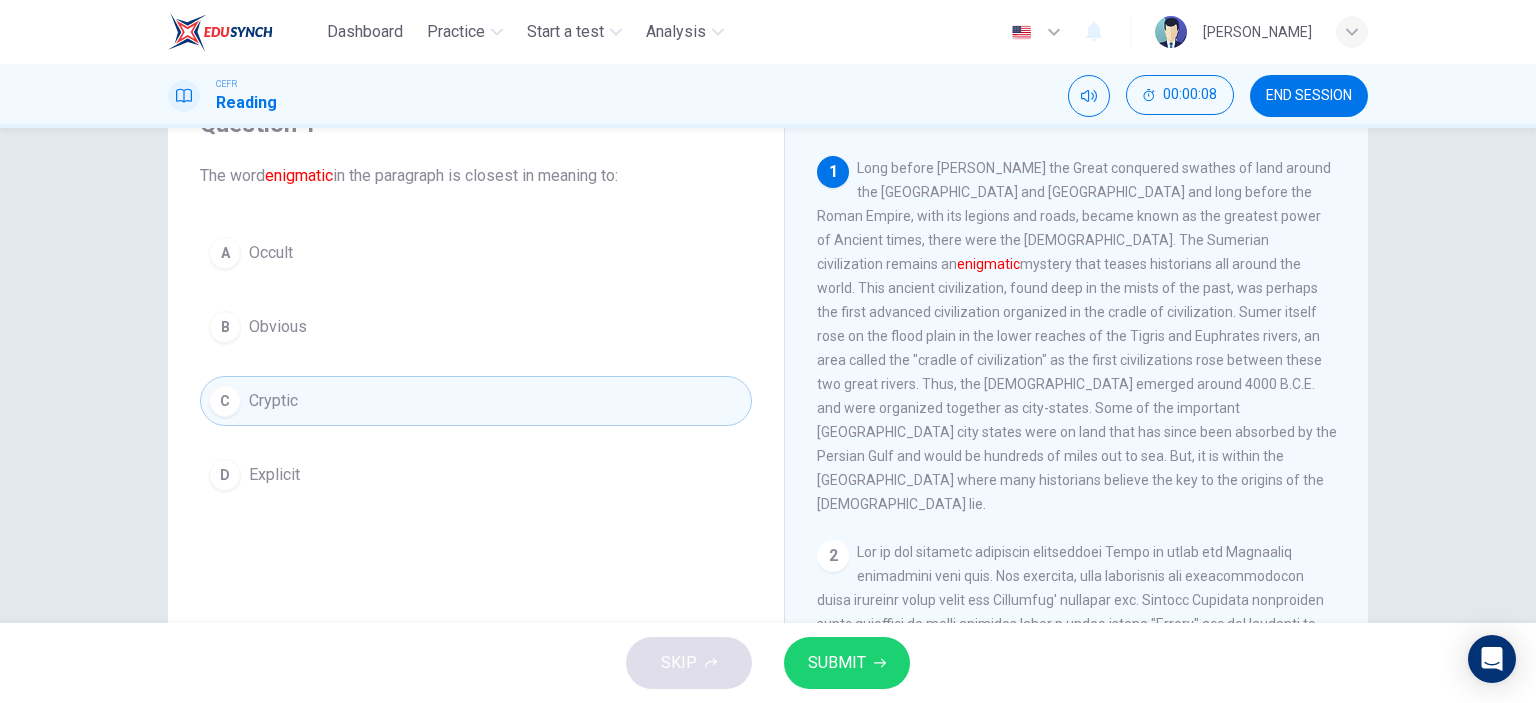 click on "SUBMIT" at bounding box center (847, 663) 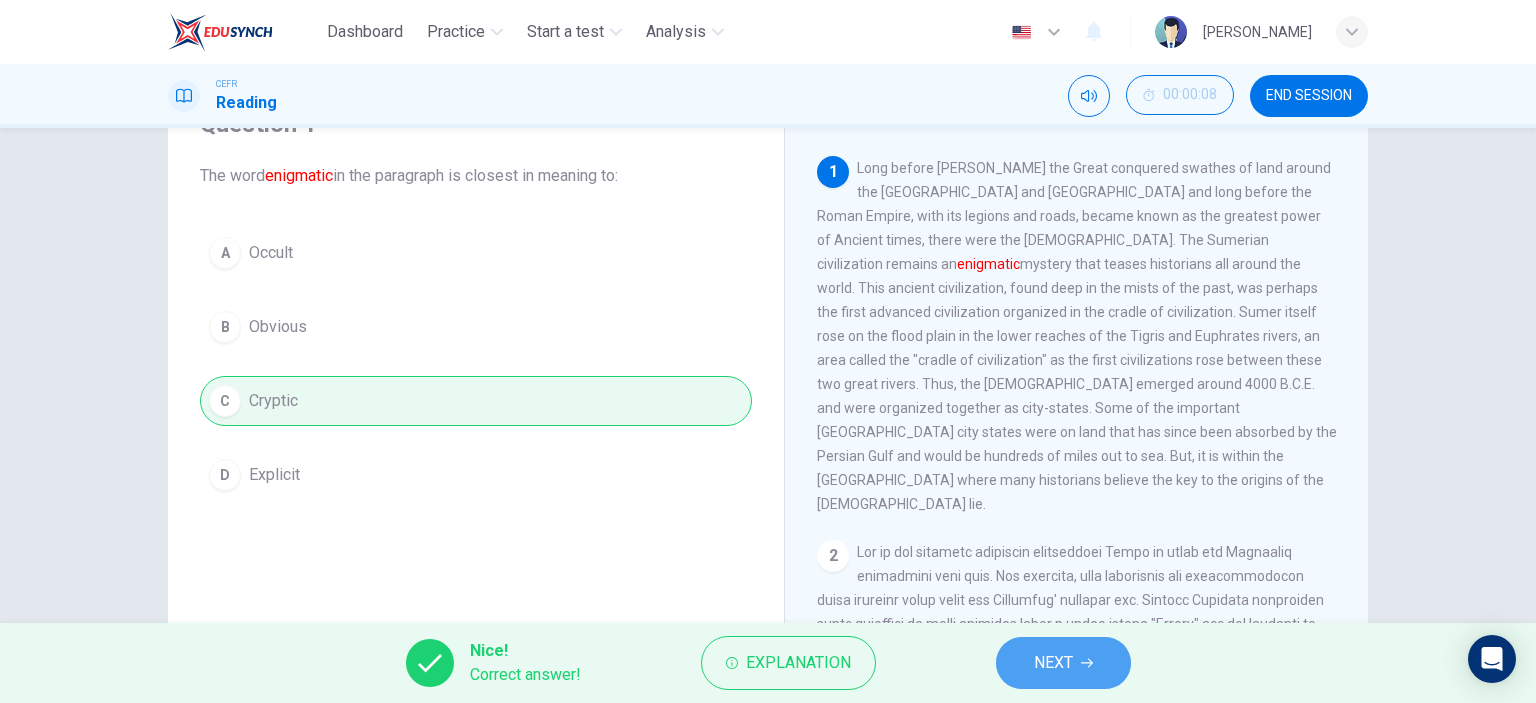 click 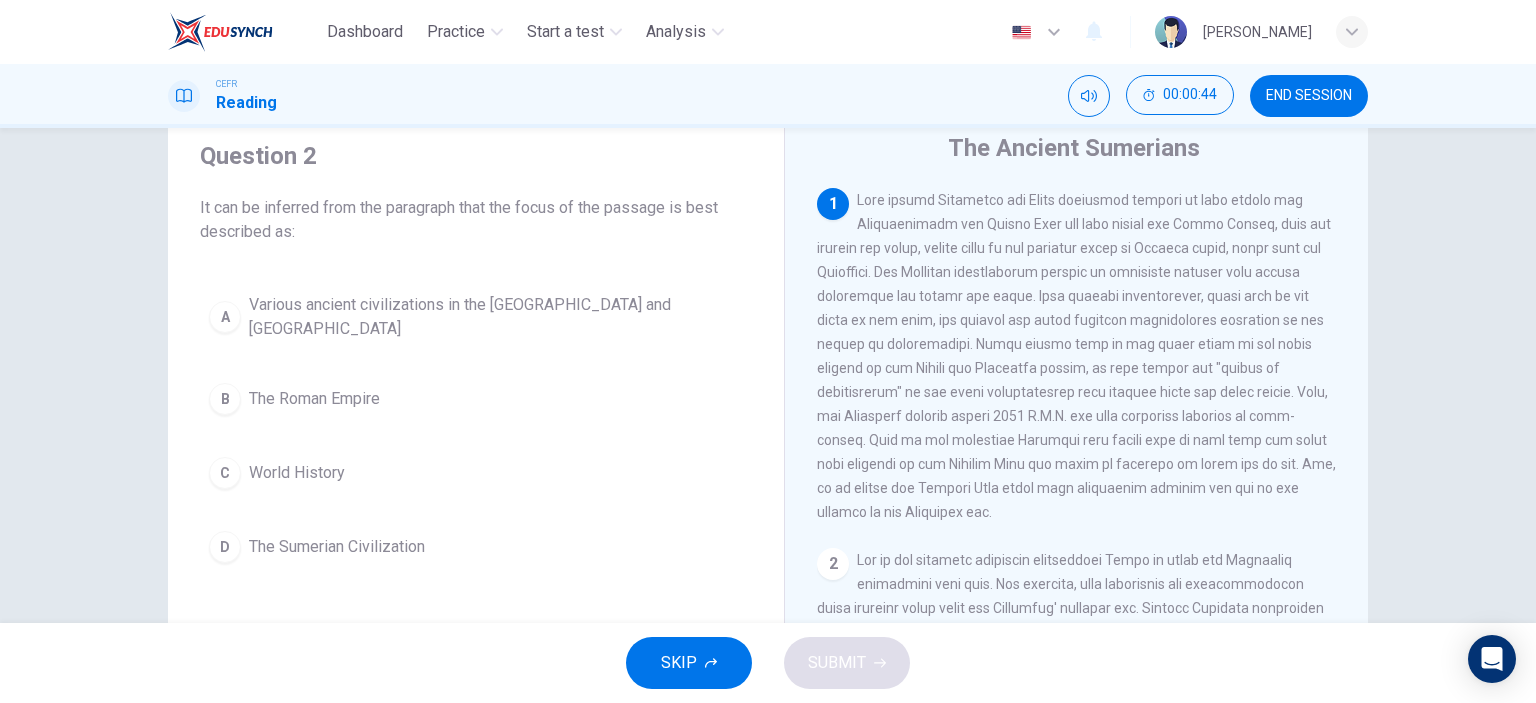 scroll, scrollTop: 100, scrollLeft: 0, axis: vertical 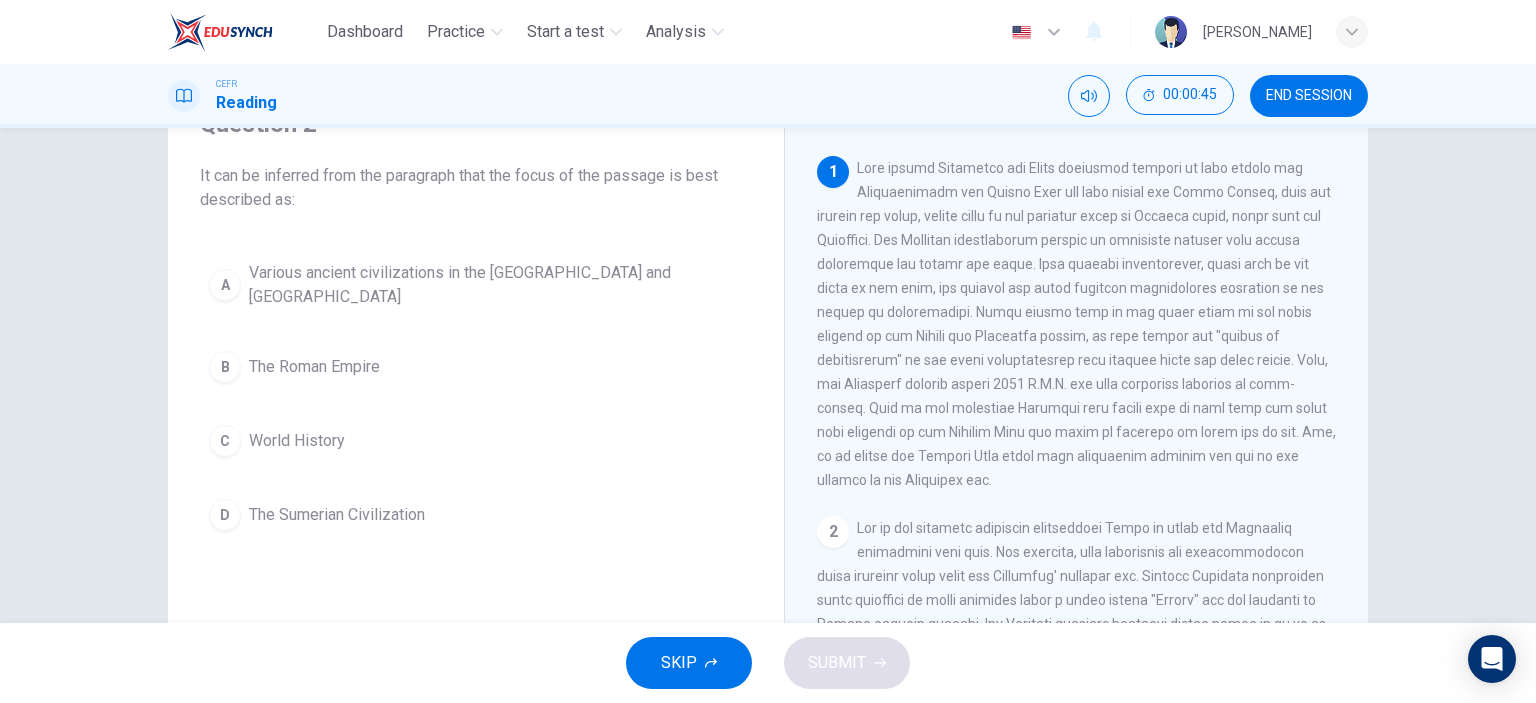 click on "The Sumerian Civilization" at bounding box center [337, 515] 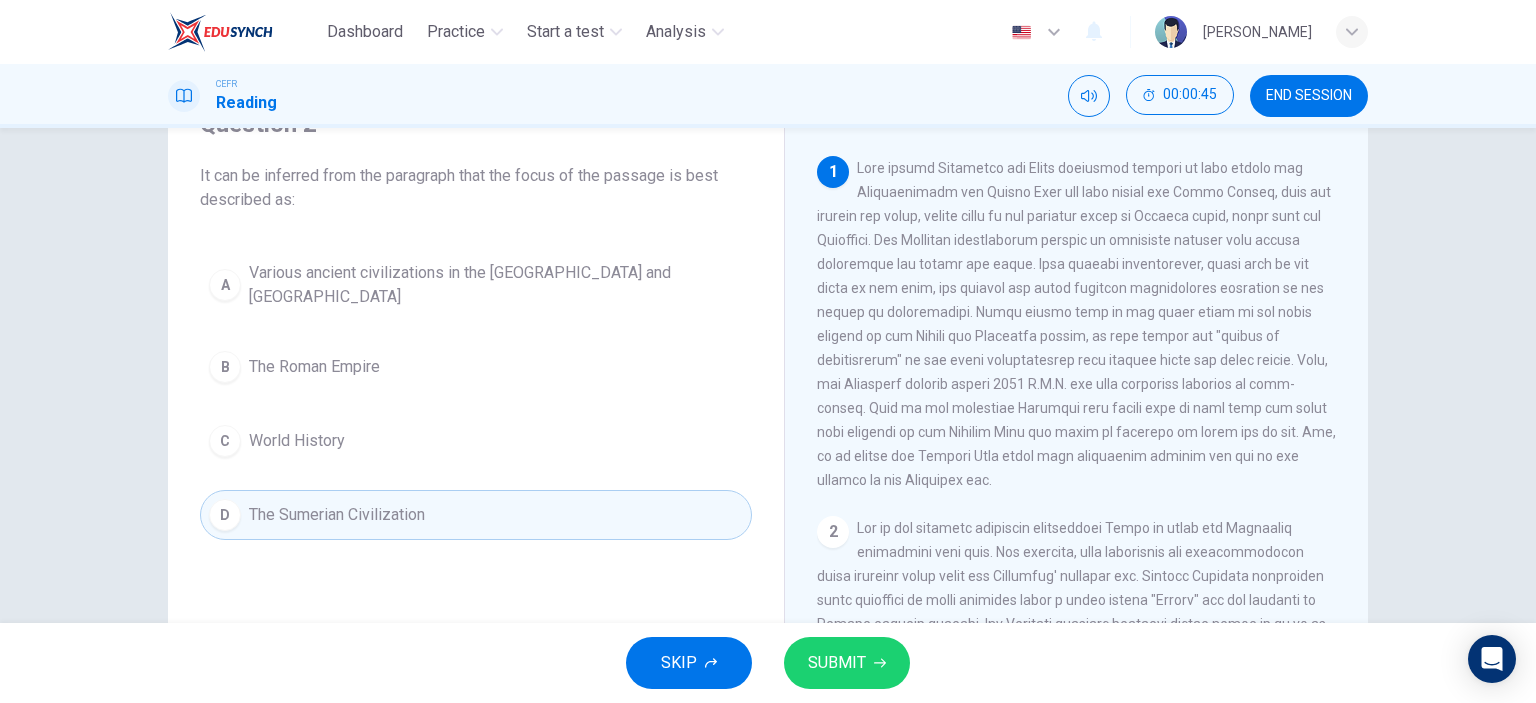 click 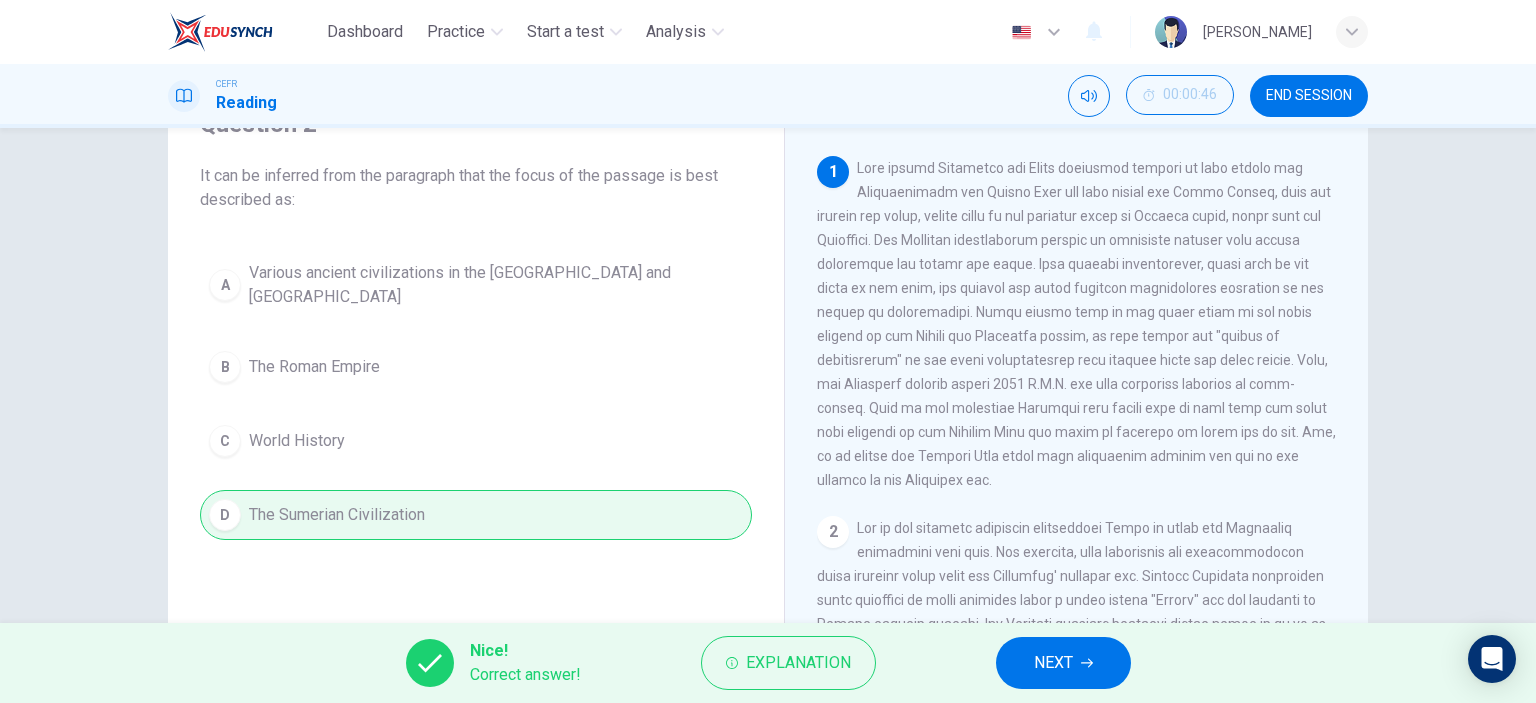 click on "NEXT" at bounding box center (1053, 663) 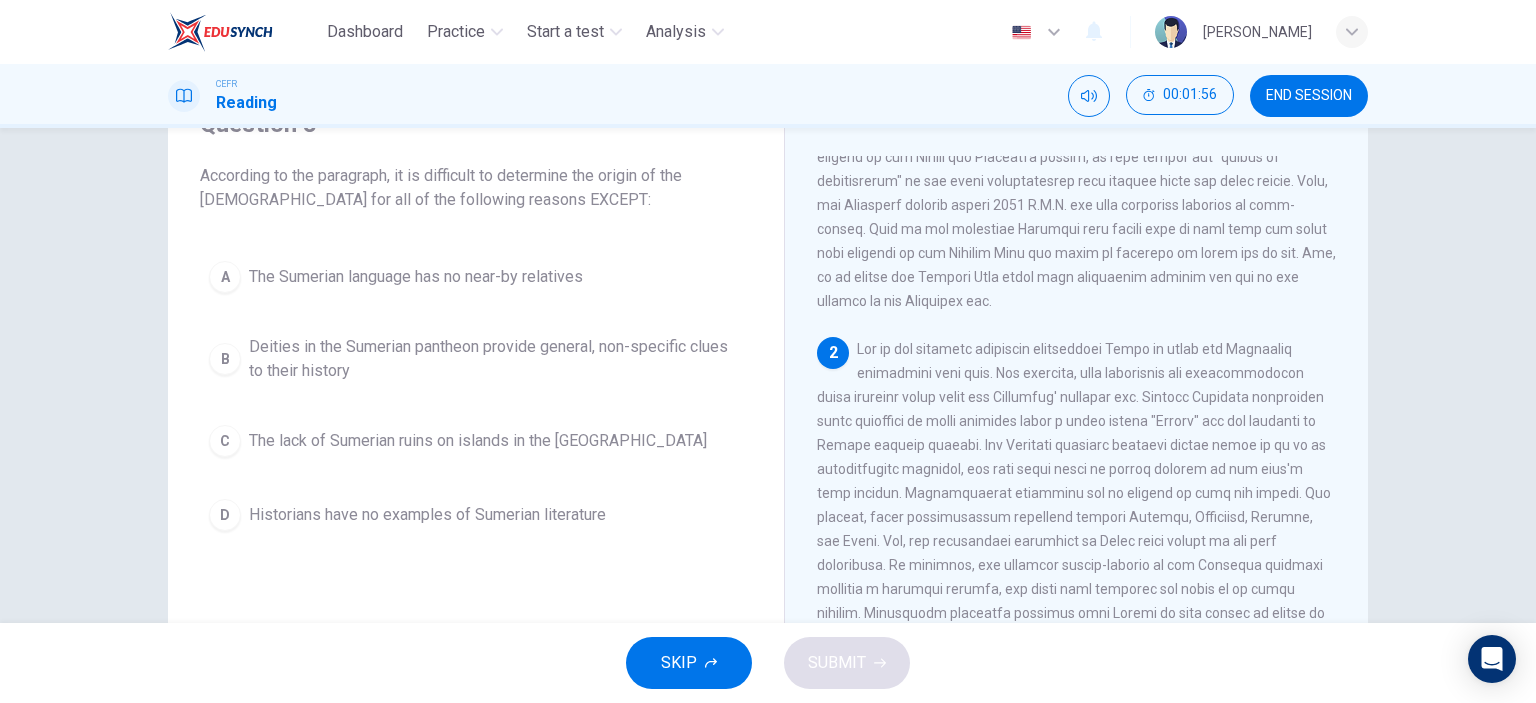 scroll, scrollTop: 300, scrollLeft: 0, axis: vertical 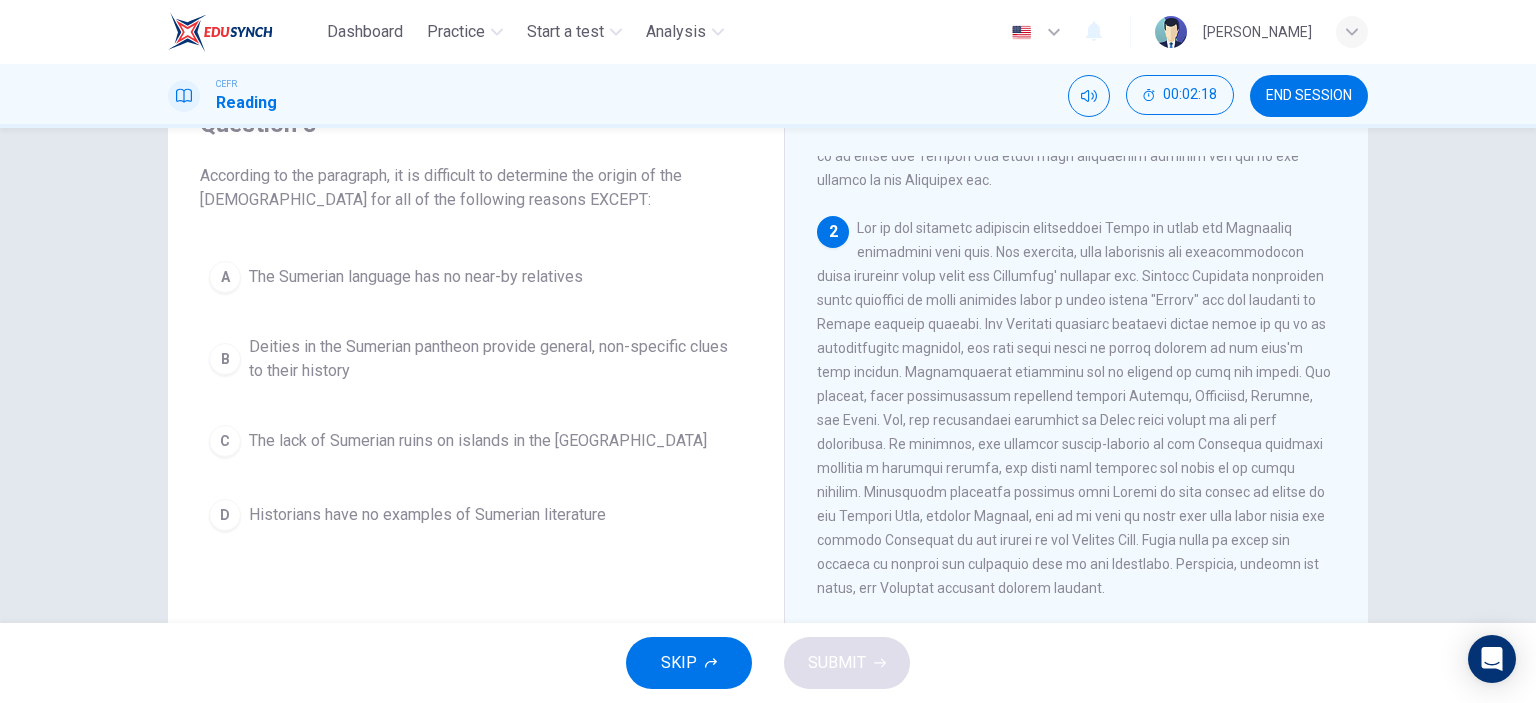 click on "The lack of Sumerian ruins on islands in the Persian Gulf" at bounding box center (478, 441) 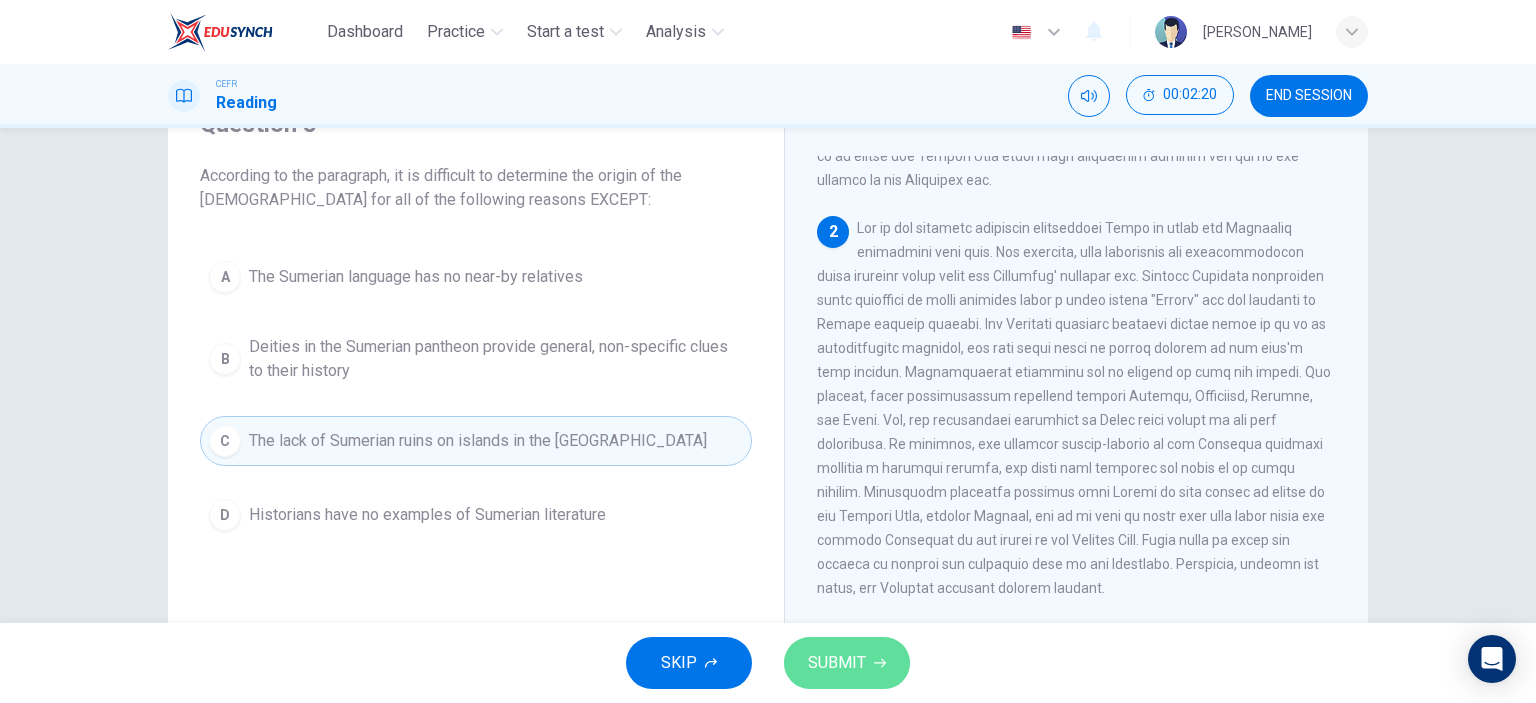 click on "SUBMIT" at bounding box center (847, 663) 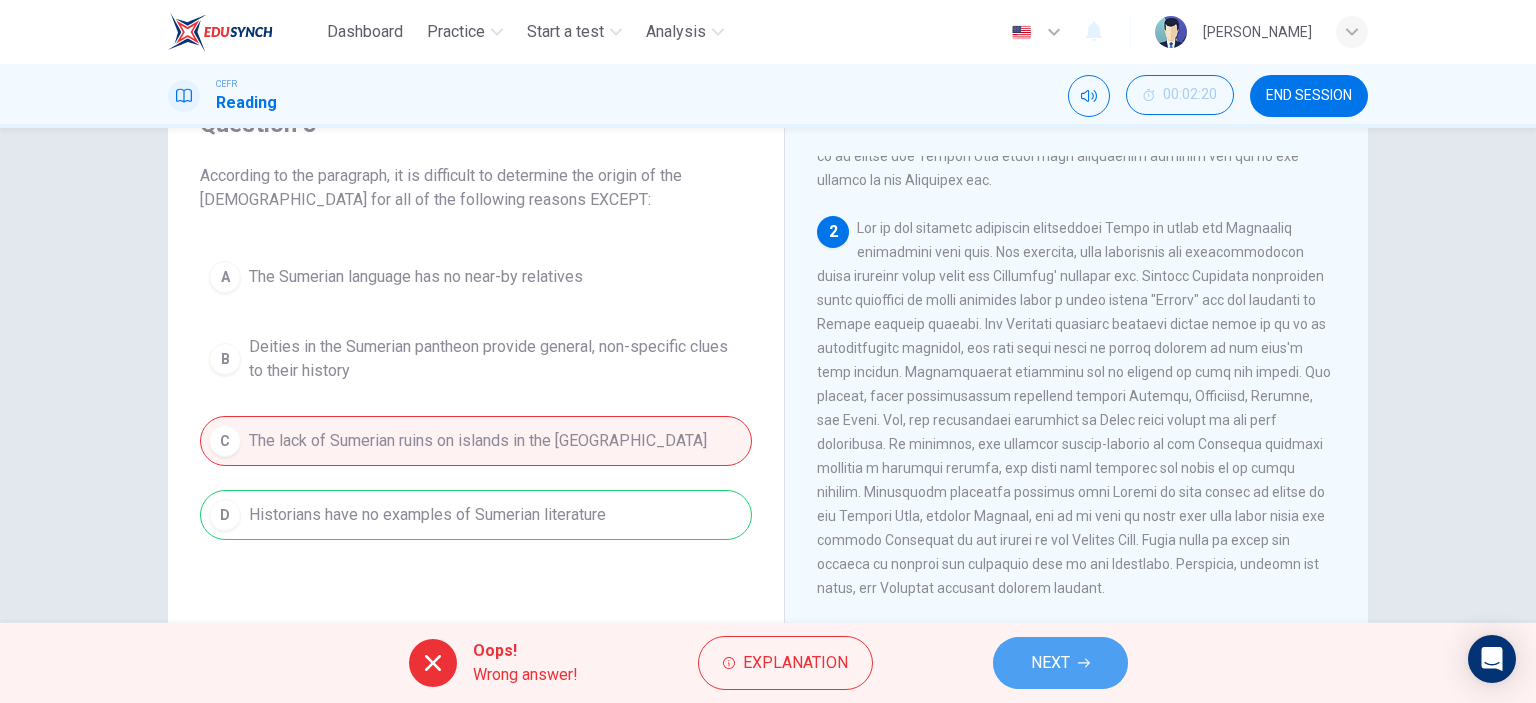 click on "NEXT" at bounding box center [1060, 663] 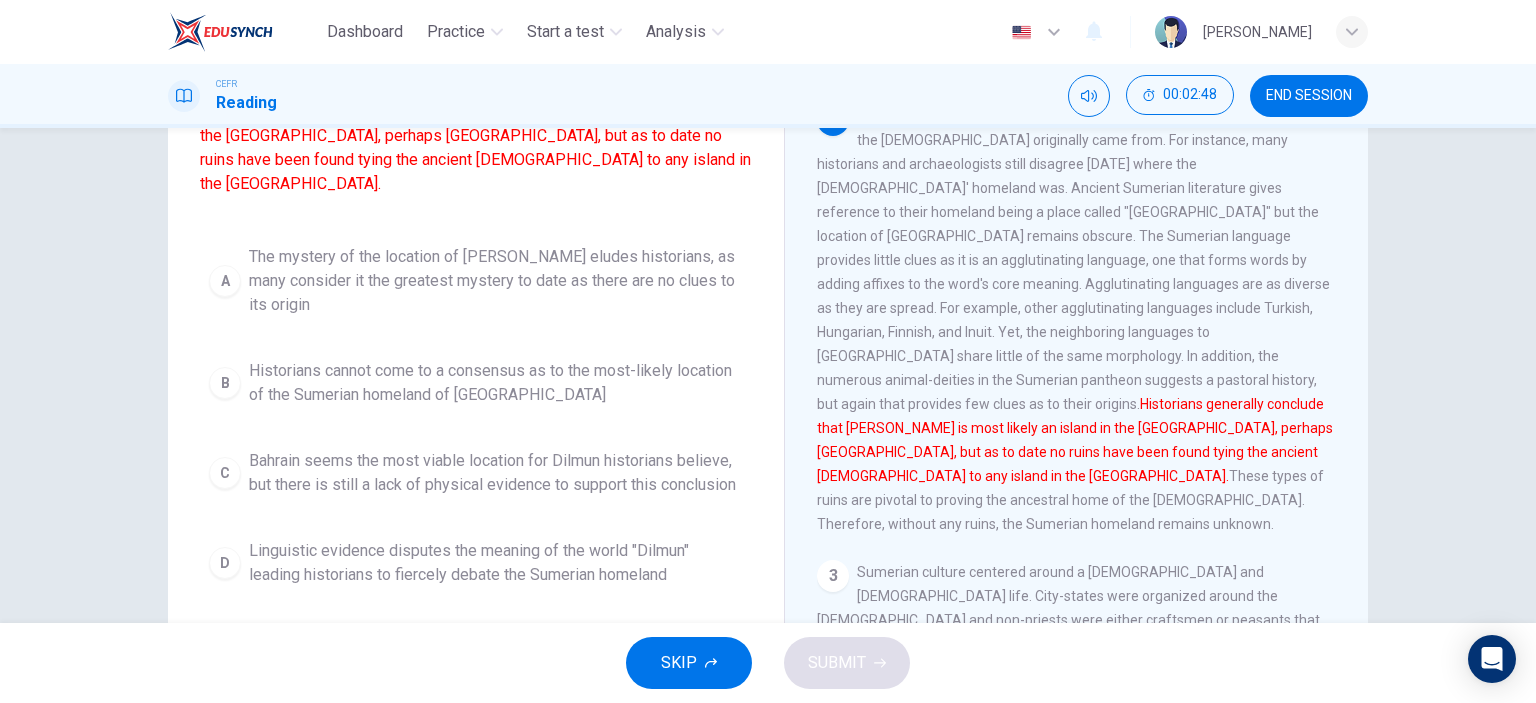 scroll, scrollTop: 180, scrollLeft: 0, axis: vertical 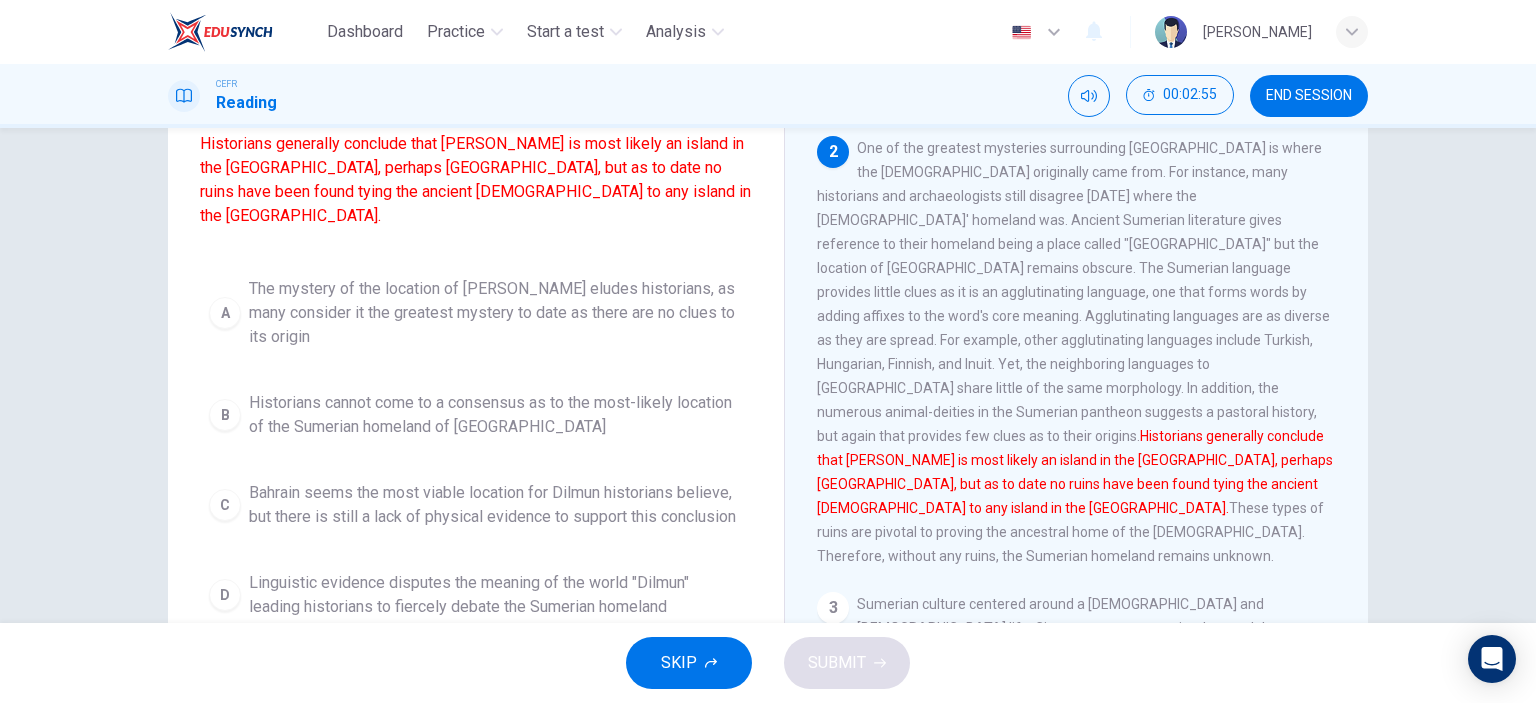 click on "The mystery of the location of Dilmun eludes historians, as many consider it the greatest mystery to date as there are no clues to its origin" at bounding box center (496, 313) 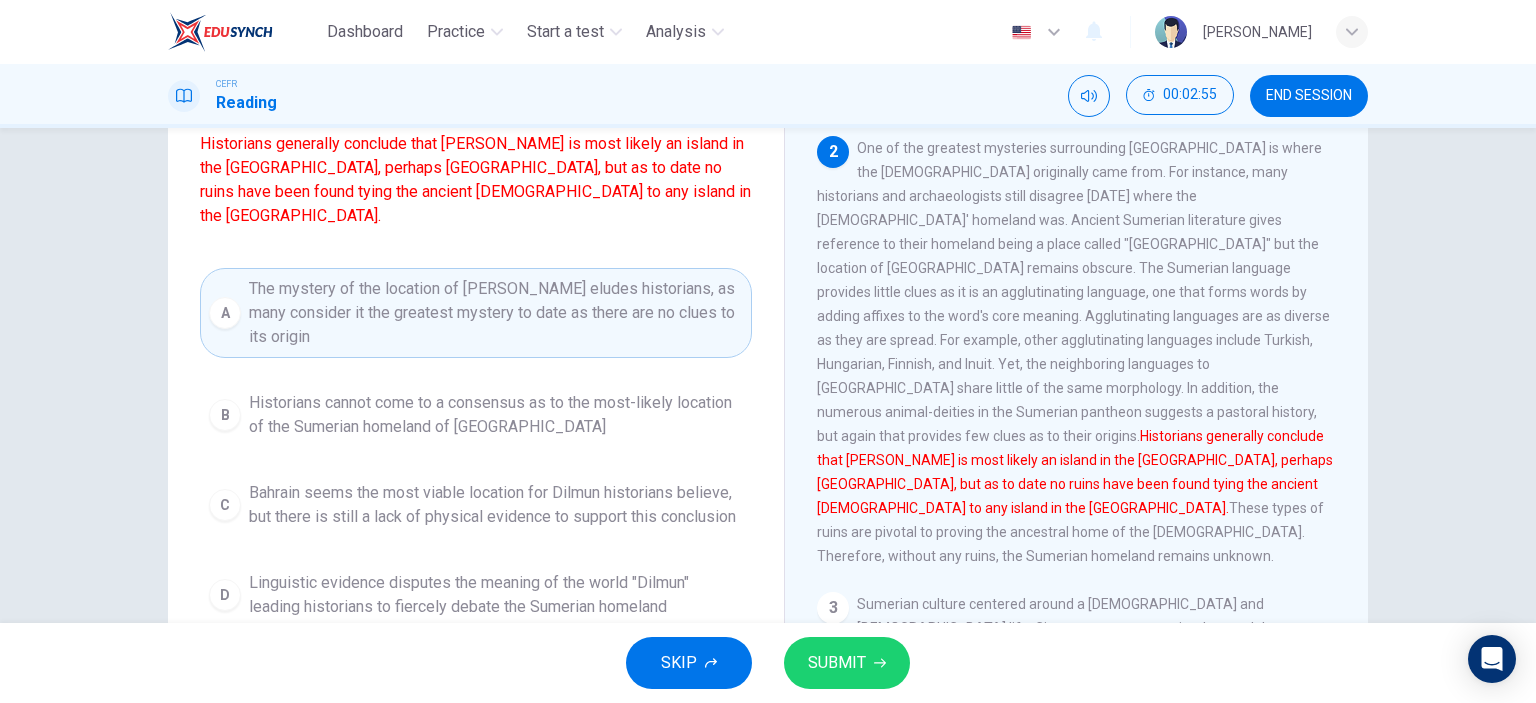 click on "SUBMIT" at bounding box center (847, 663) 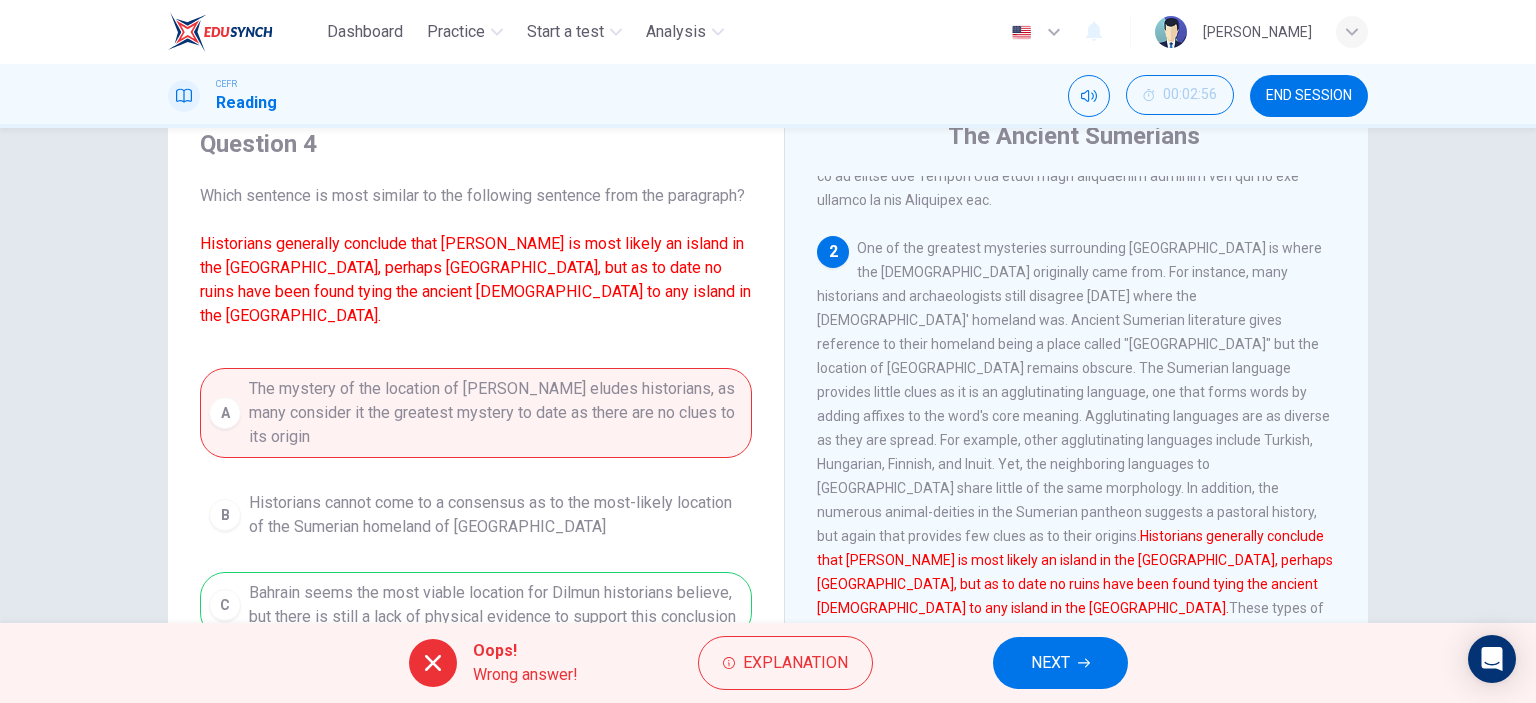scroll, scrollTop: 180, scrollLeft: 0, axis: vertical 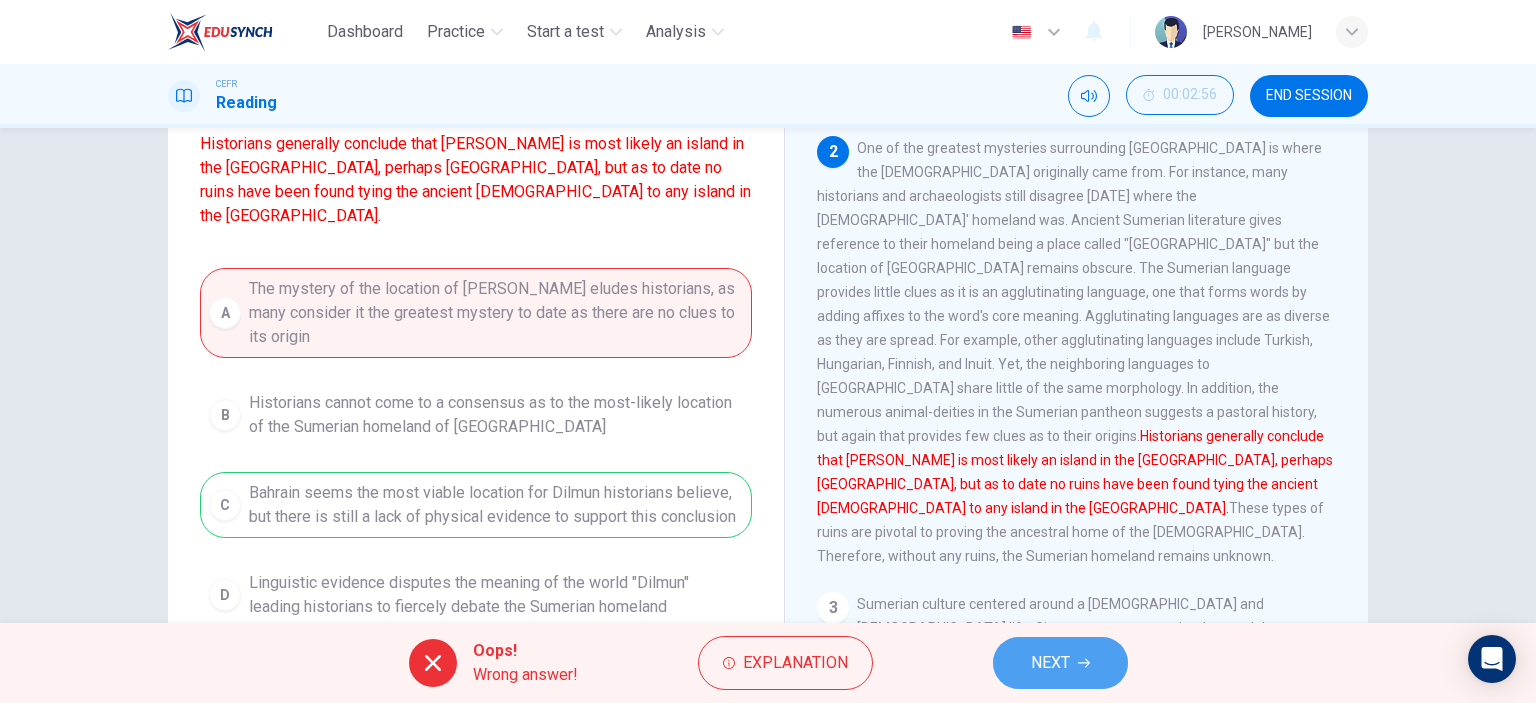 click on "NEXT" at bounding box center [1060, 663] 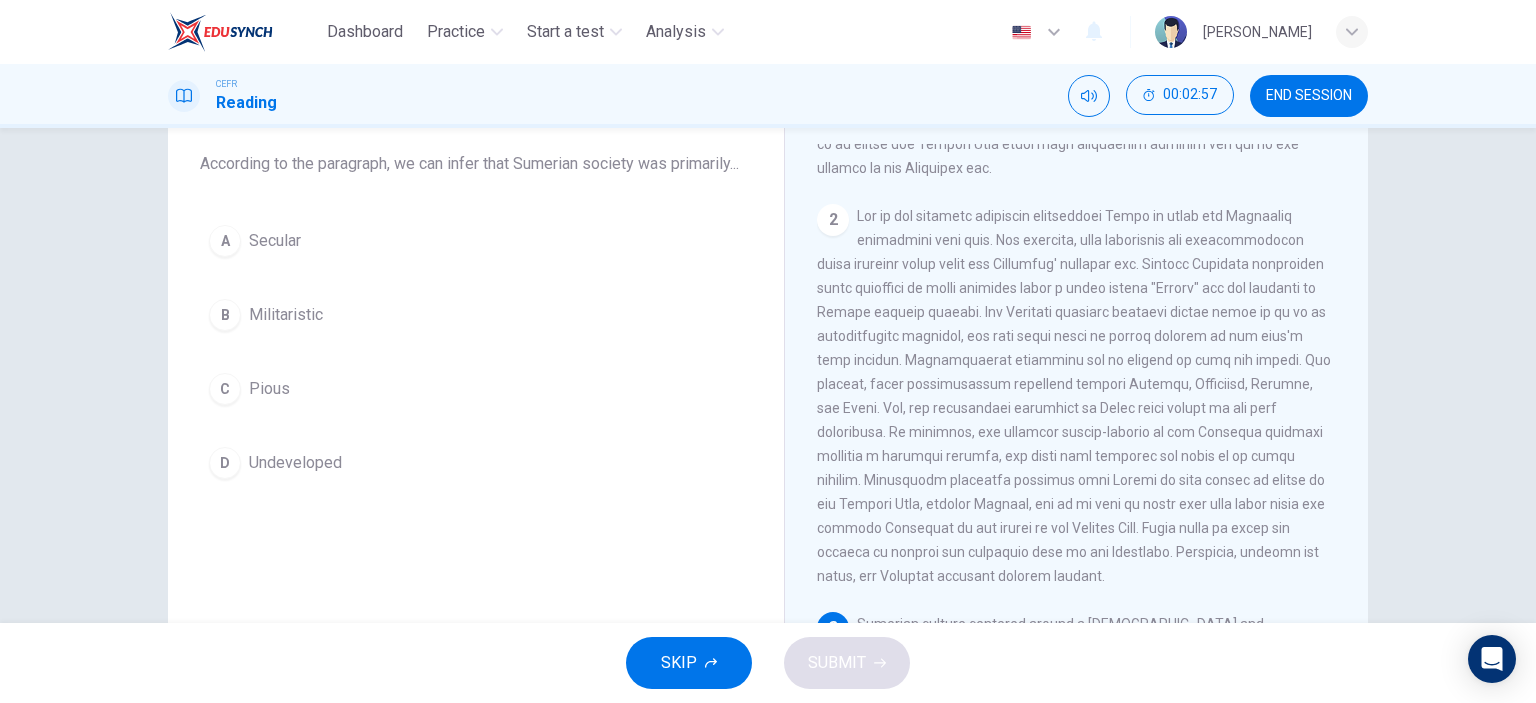 scroll, scrollTop: 80, scrollLeft: 0, axis: vertical 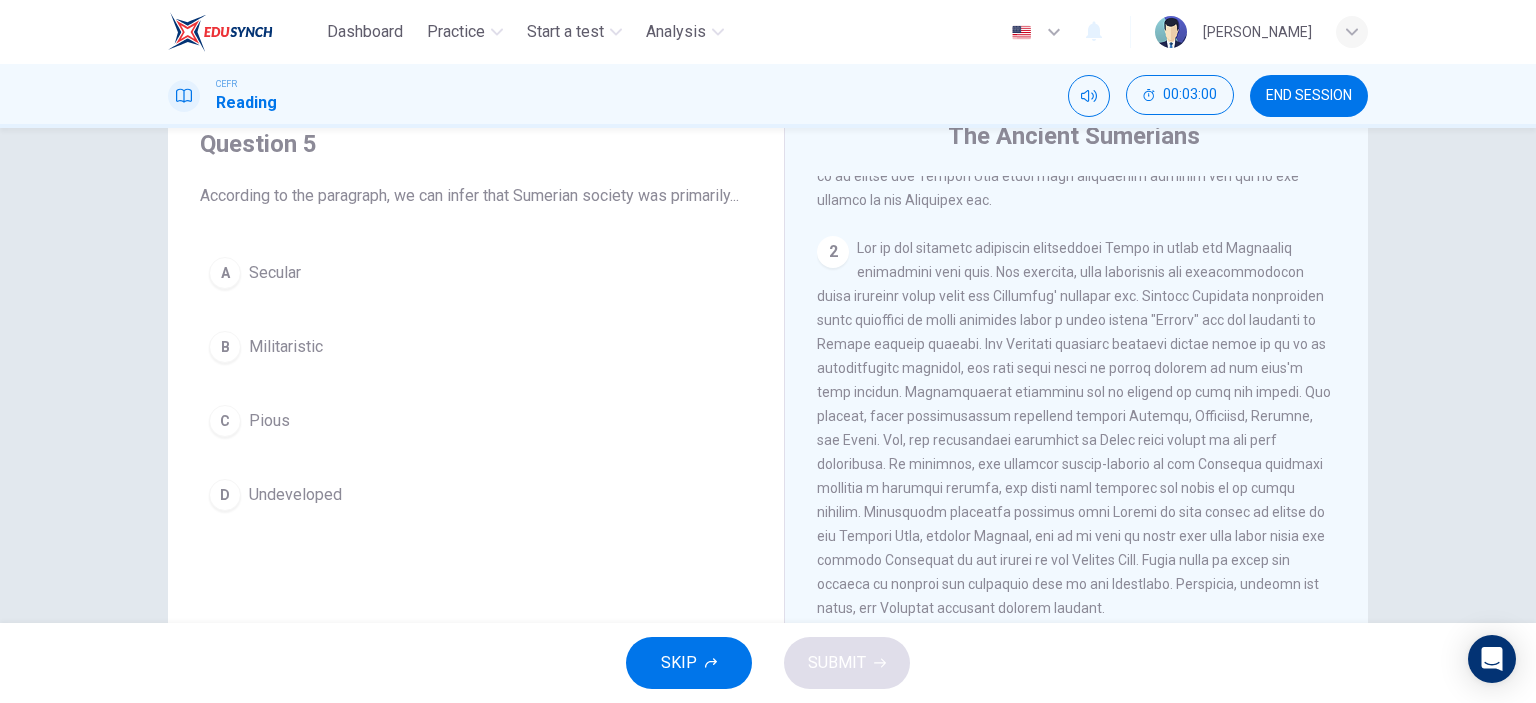 click on "C" at bounding box center [225, 421] 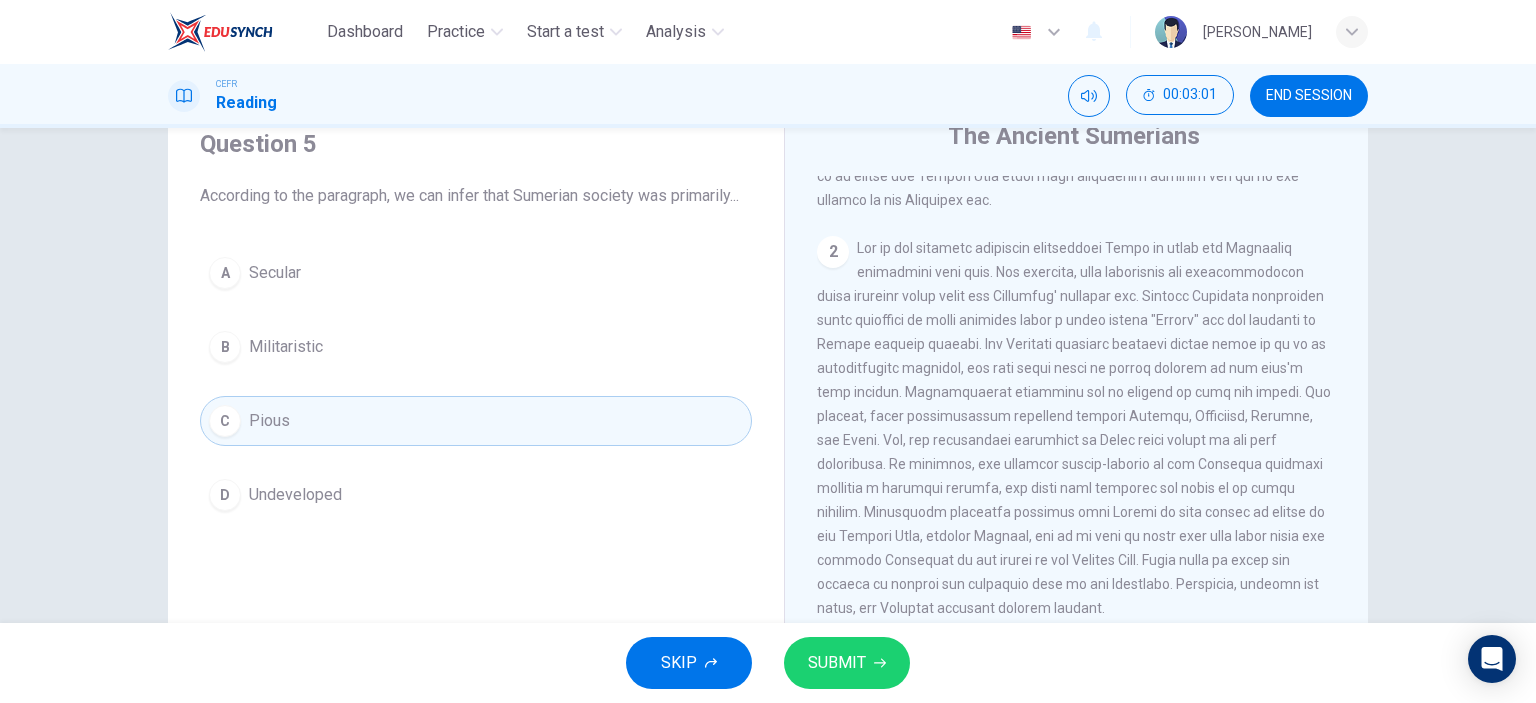 click on "SUBMIT" at bounding box center (837, 663) 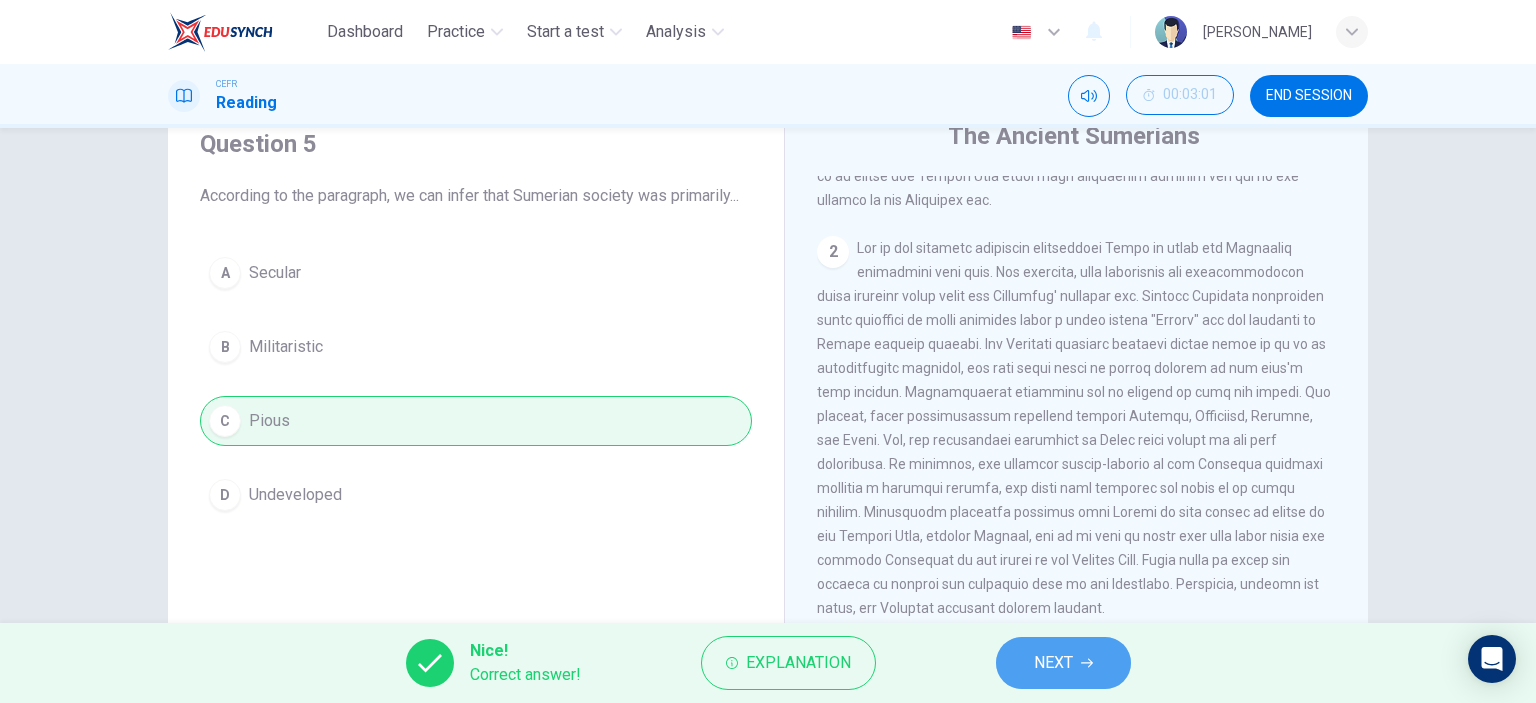 click on "NEXT" at bounding box center (1053, 663) 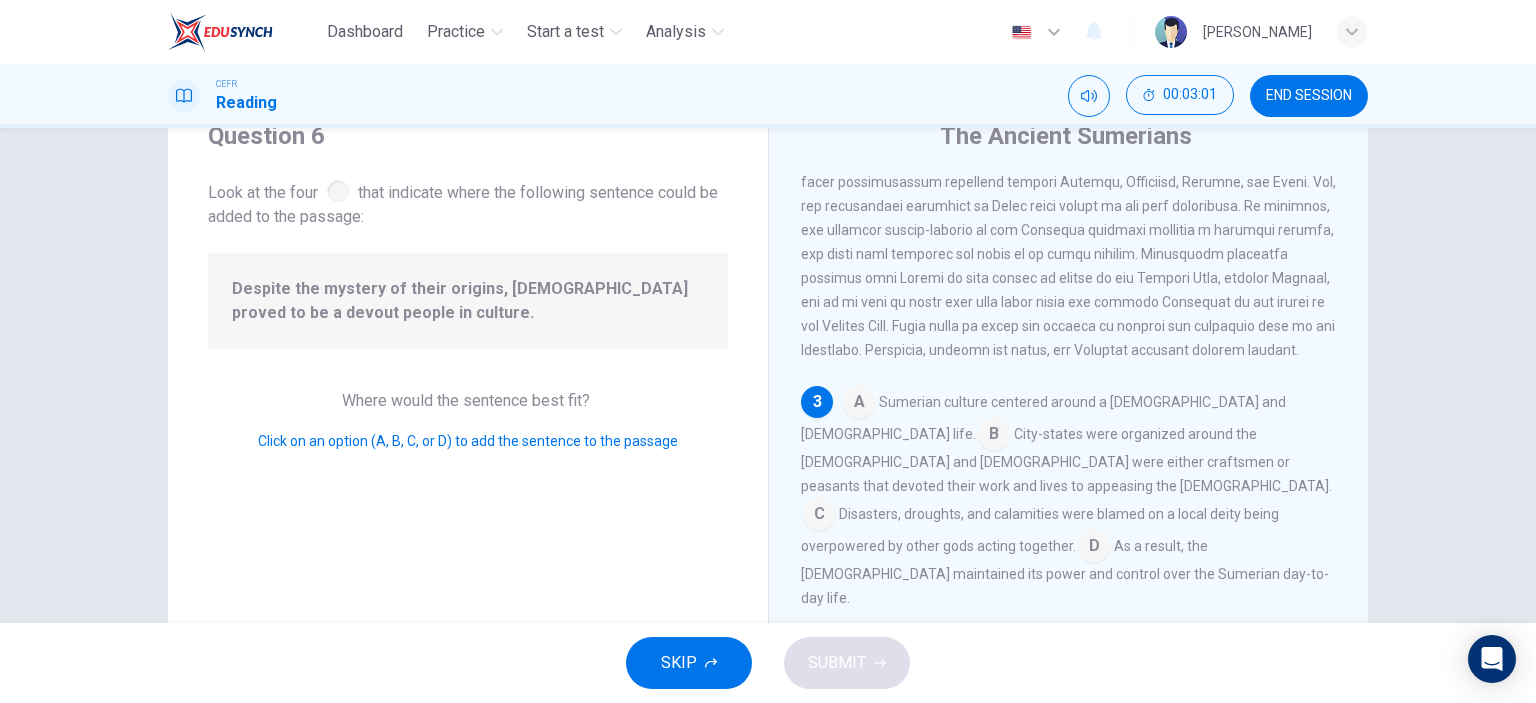 scroll, scrollTop: 535, scrollLeft: 0, axis: vertical 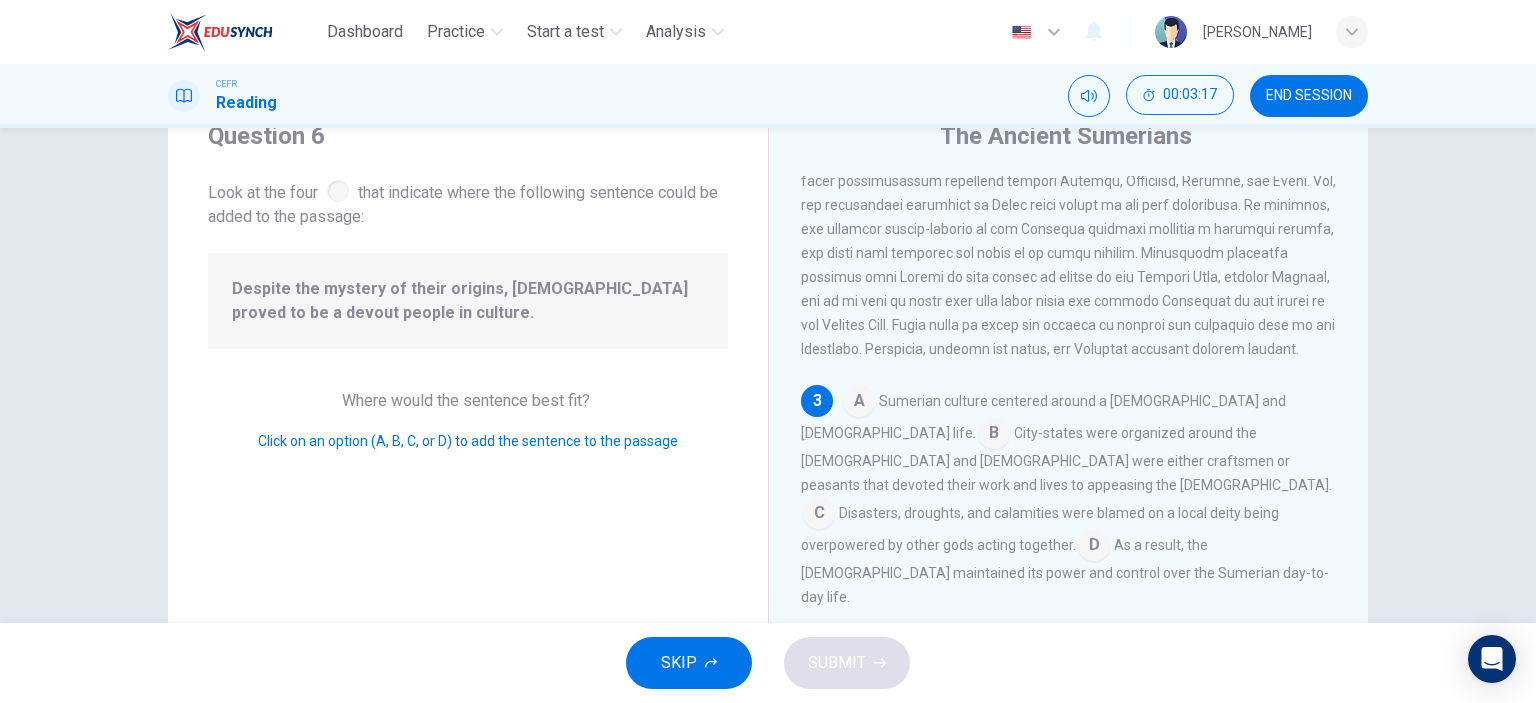 click at bounding box center (859, 403) 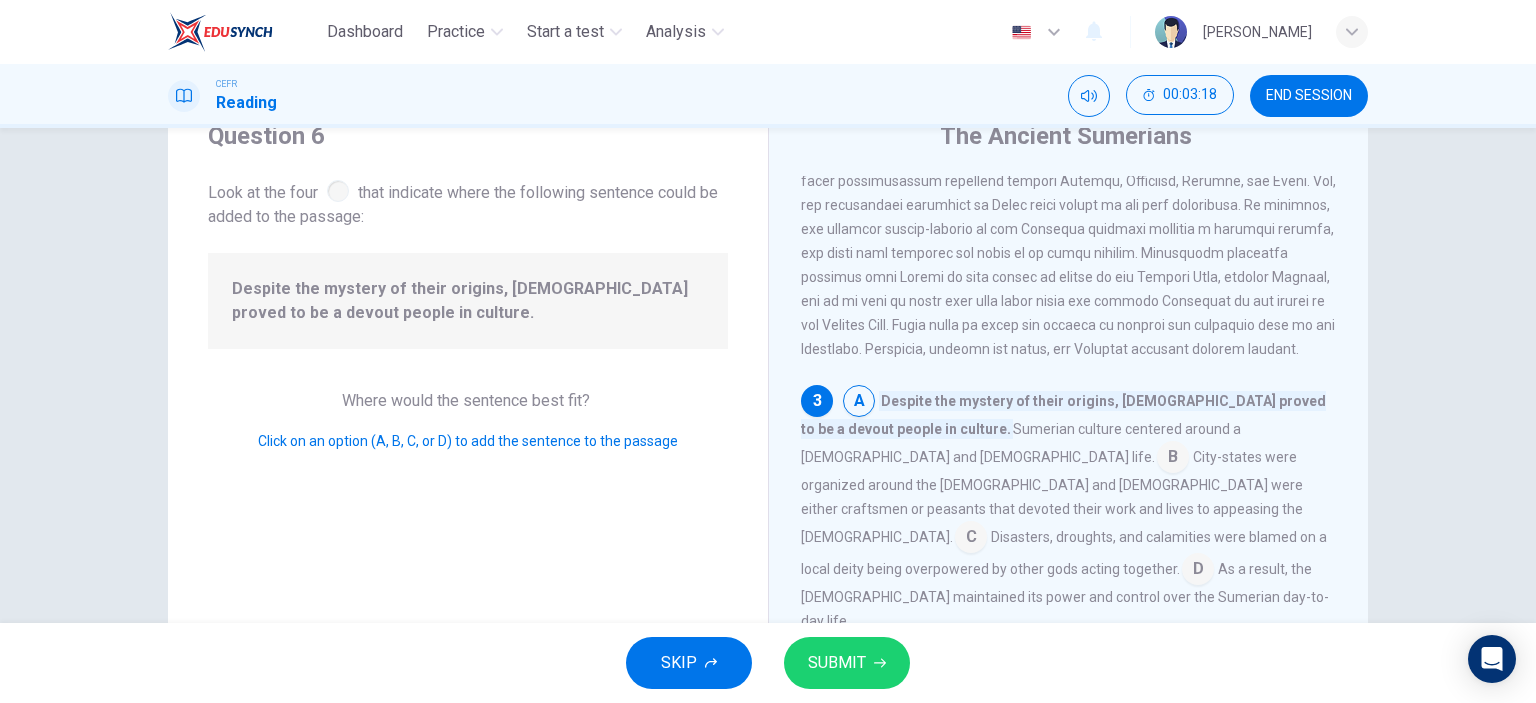 click on "SUBMIT" at bounding box center [837, 663] 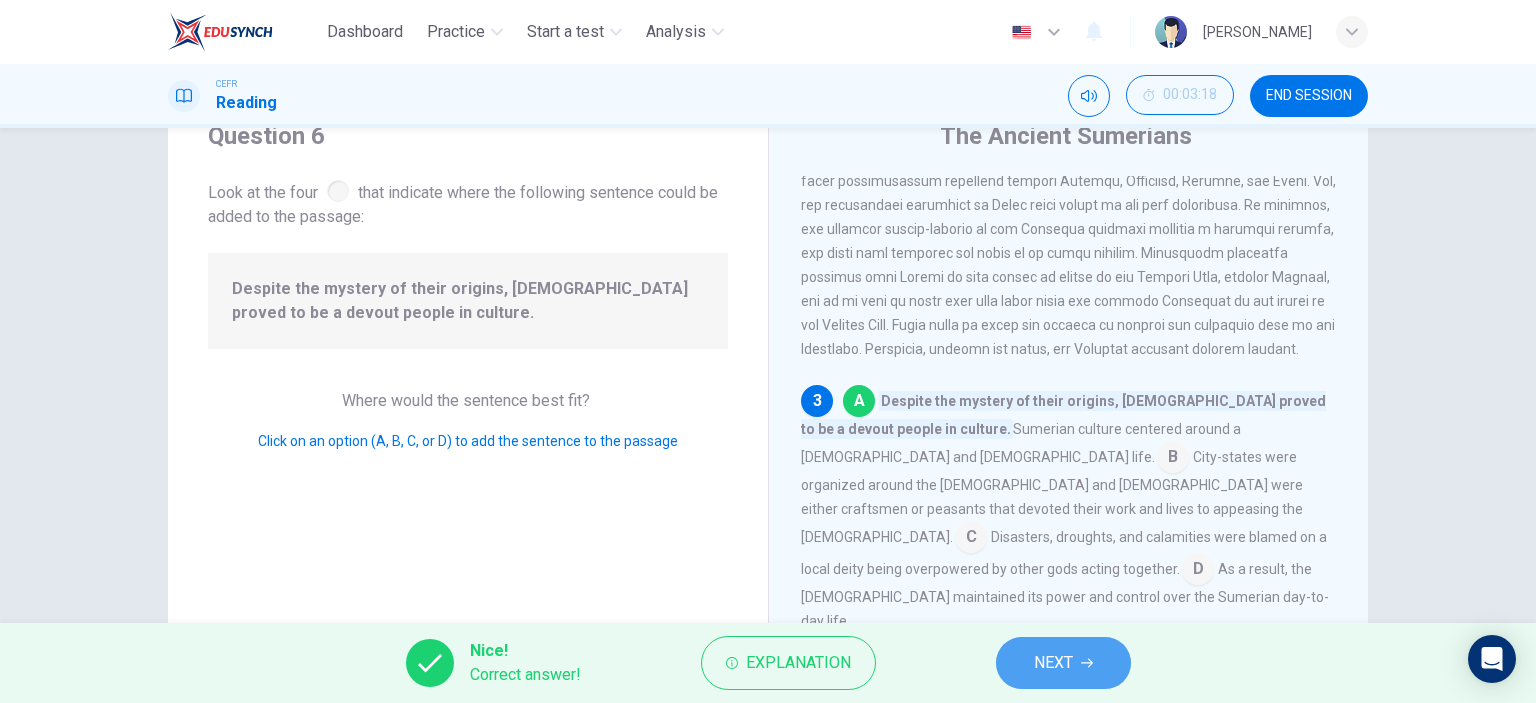 click on "NEXT" at bounding box center [1063, 663] 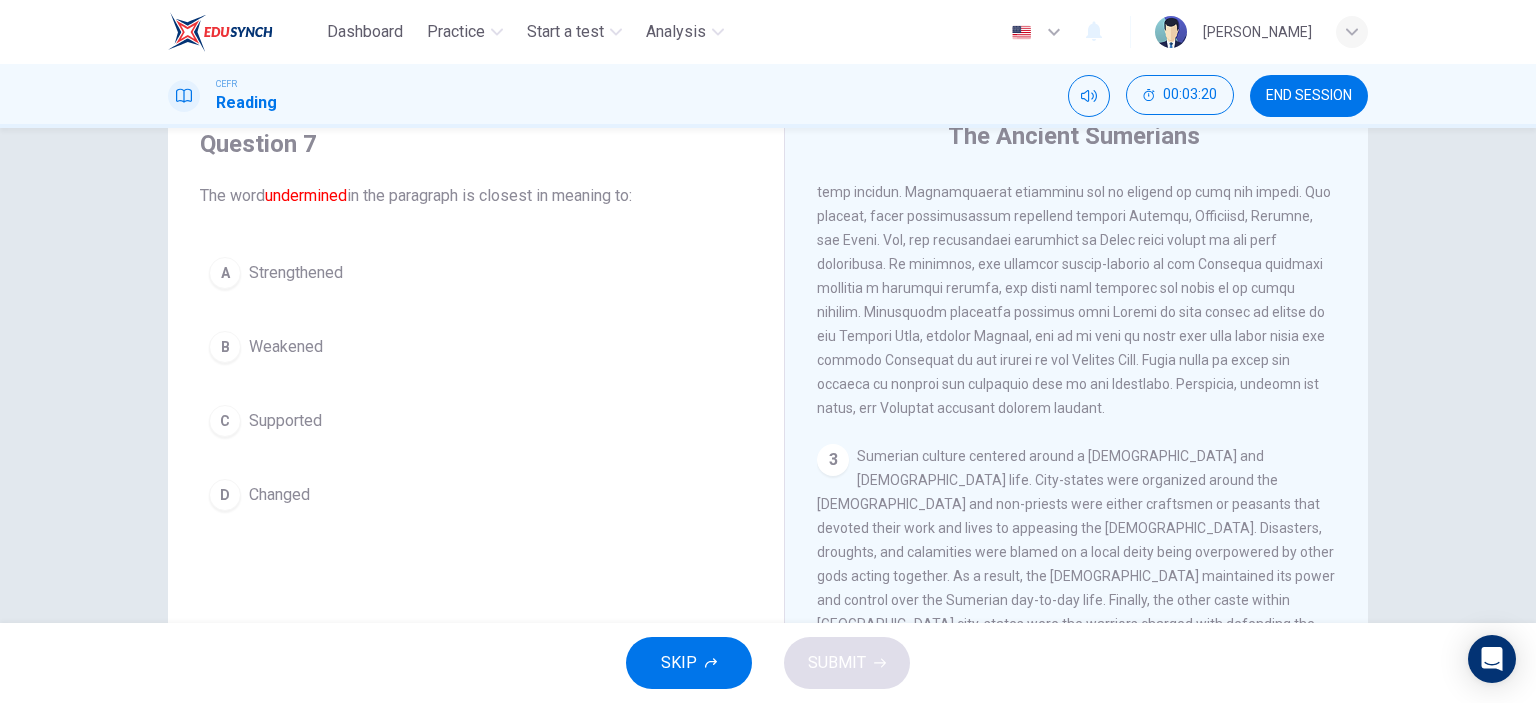 scroll, scrollTop: 800, scrollLeft: 0, axis: vertical 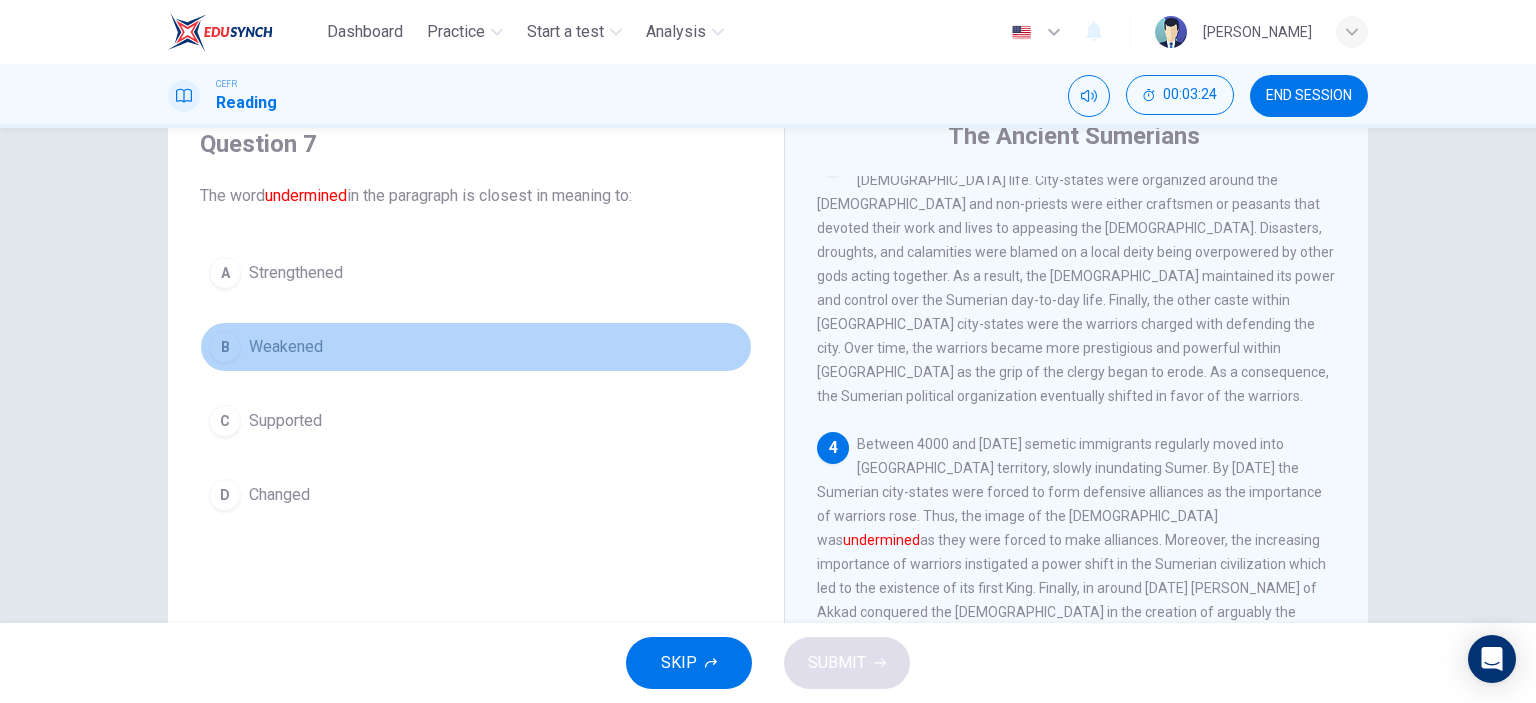 click on "B Weakened" at bounding box center (476, 347) 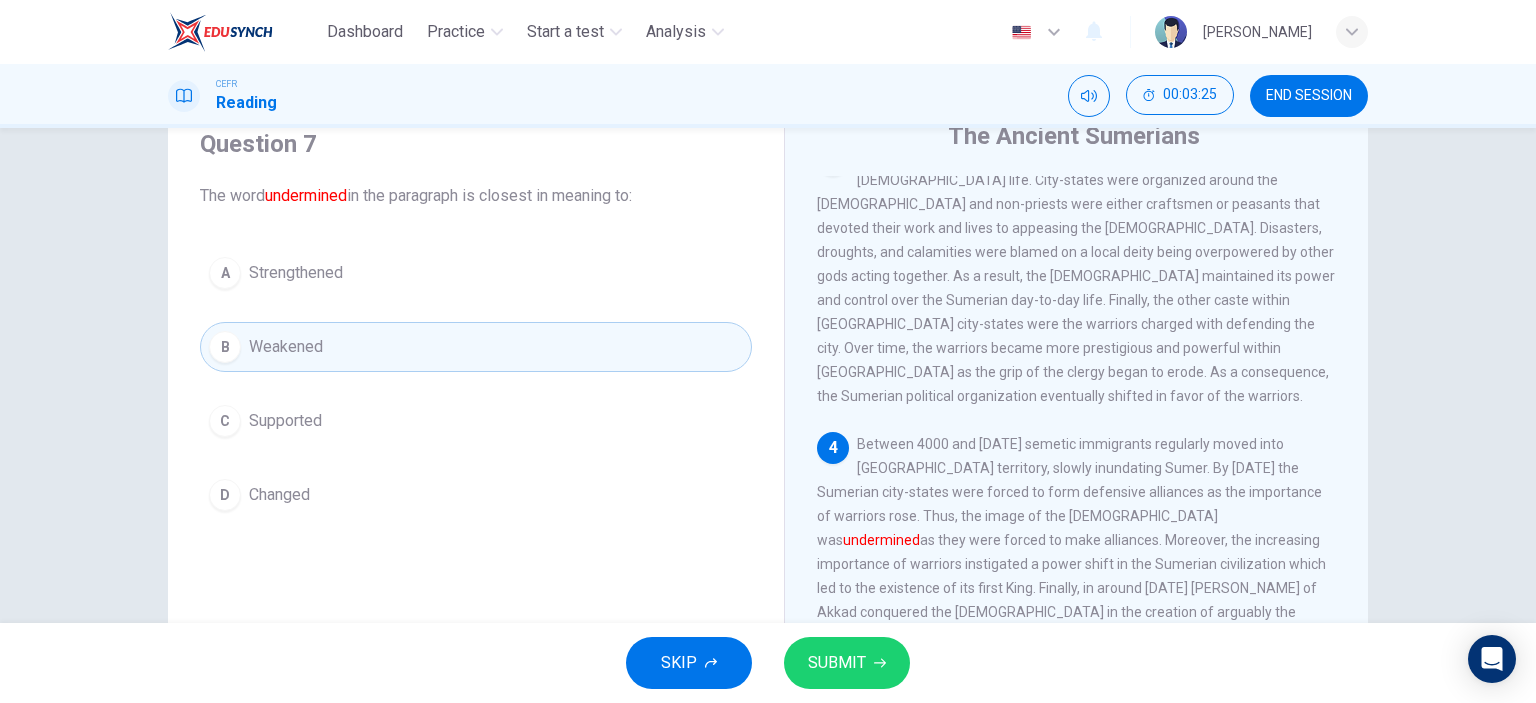 click on "SUBMIT" at bounding box center [837, 663] 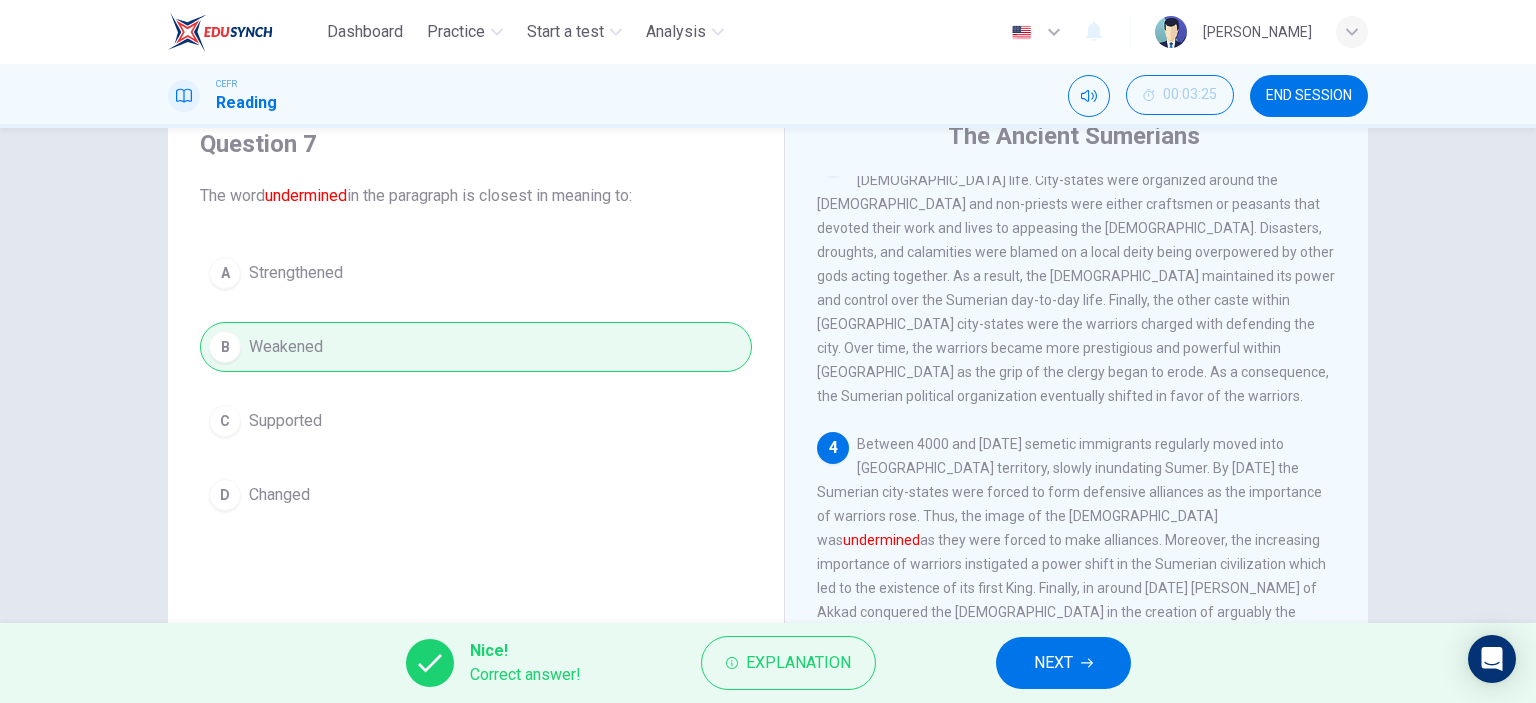 click on "NEXT" at bounding box center (1053, 663) 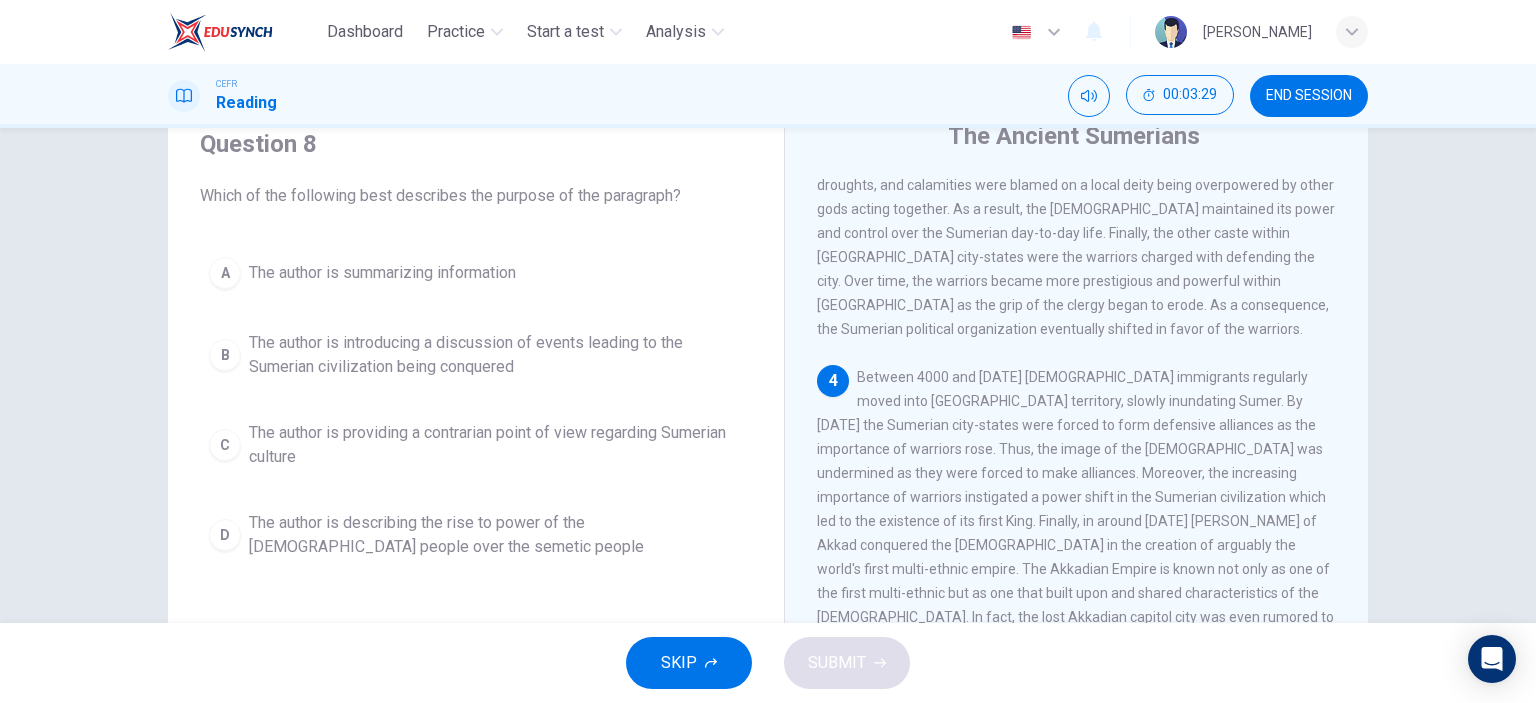 scroll, scrollTop: 900, scrollLeft: 0, axis: vertical 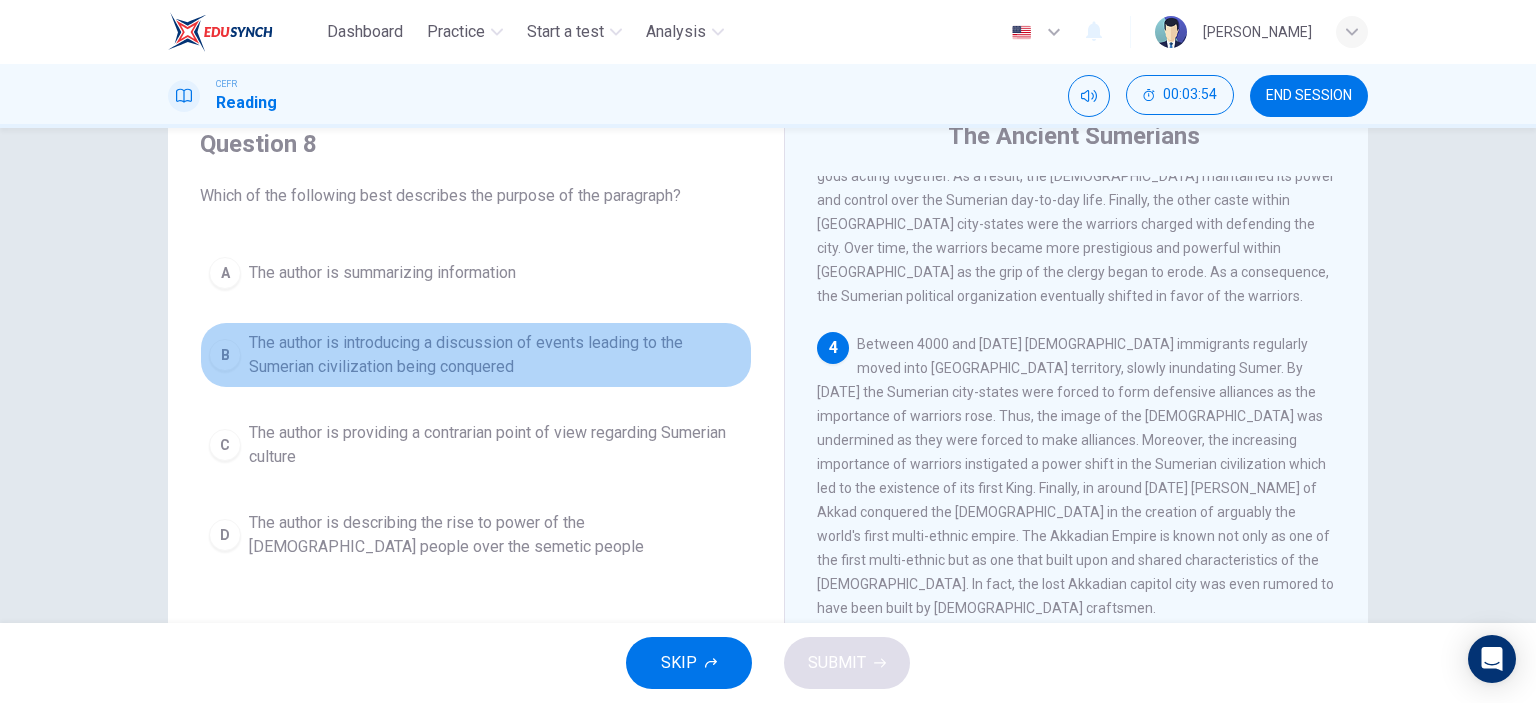 click on "The author is introducing a discussion of events leading to the Sumerian civilization being conquered" at bounding box center [496, 355] 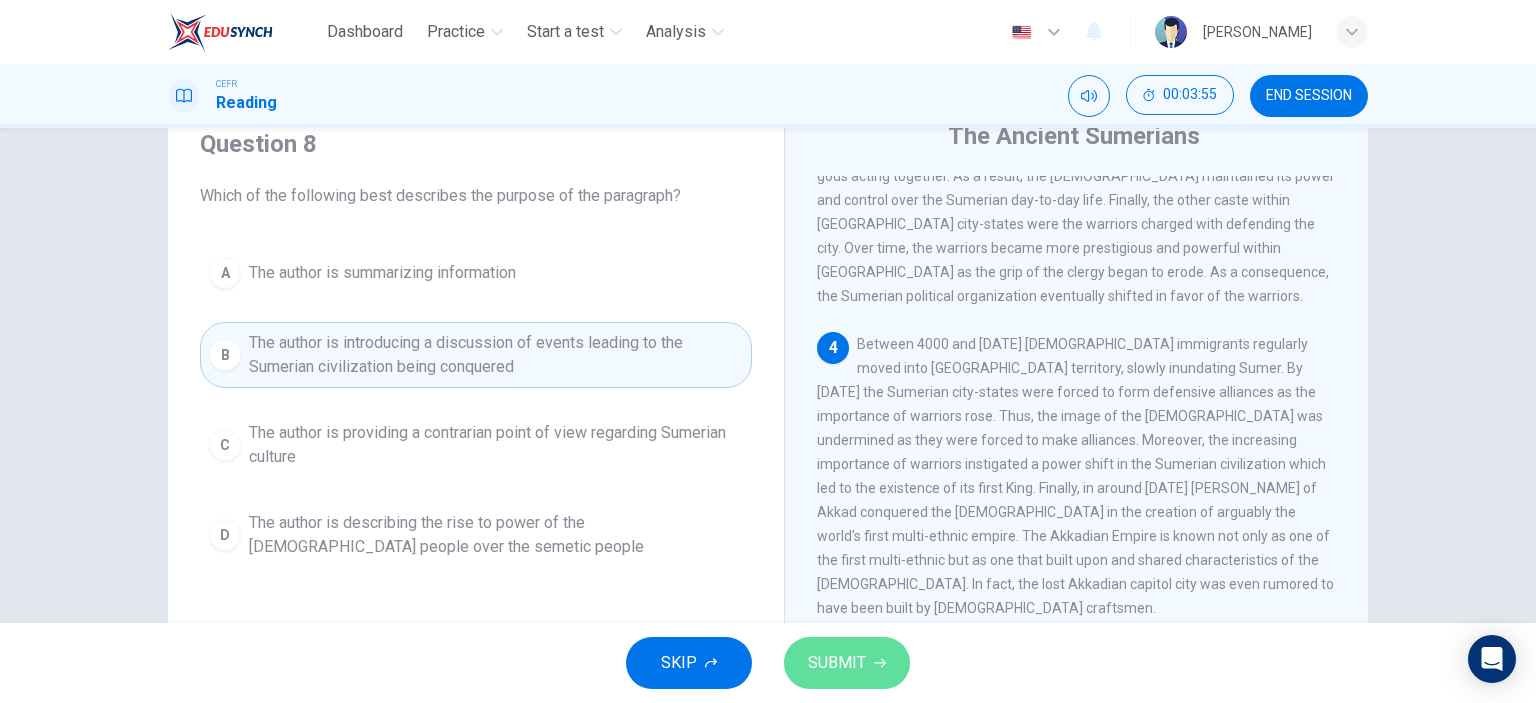 click on "SUBMIT" at bounding box center (847, 663) 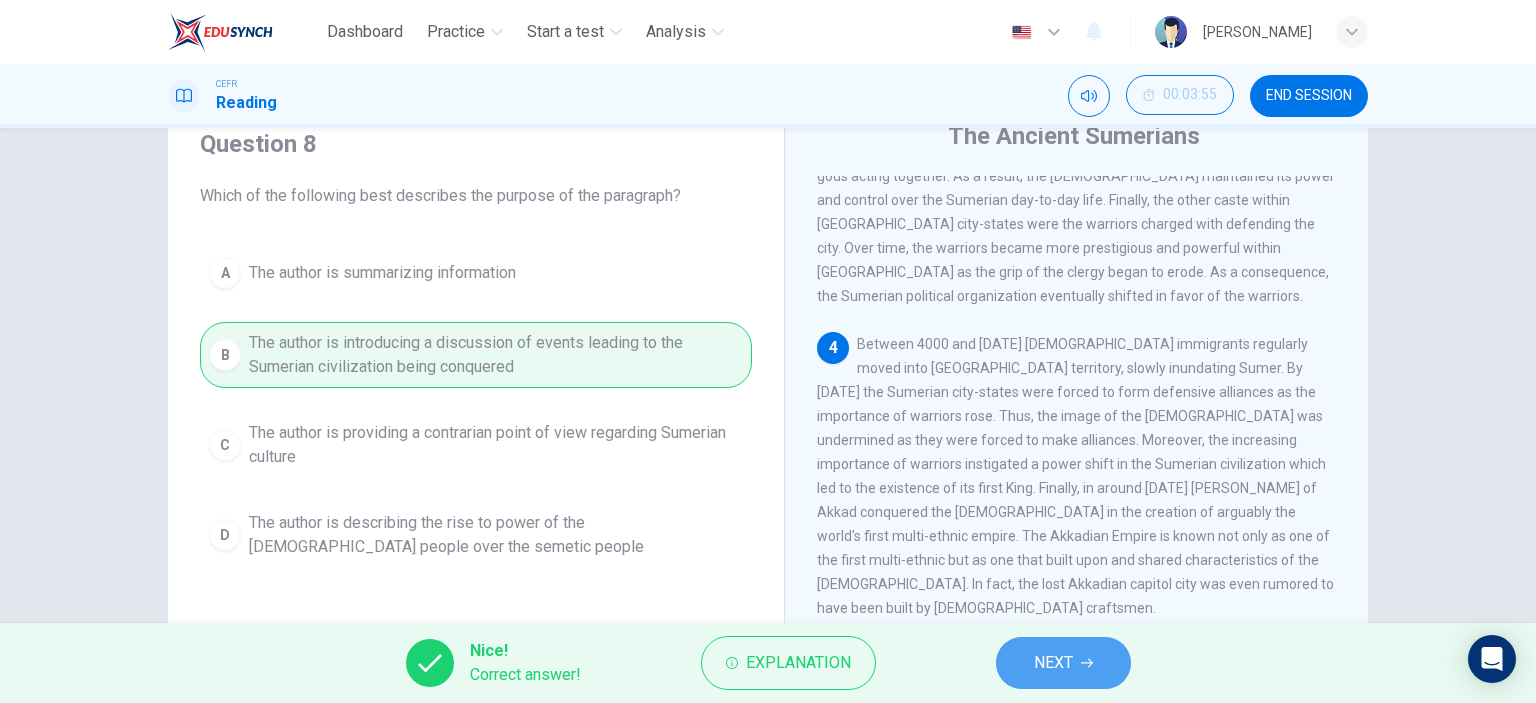 click on "NEXT" at bounding box center (1053, 663) 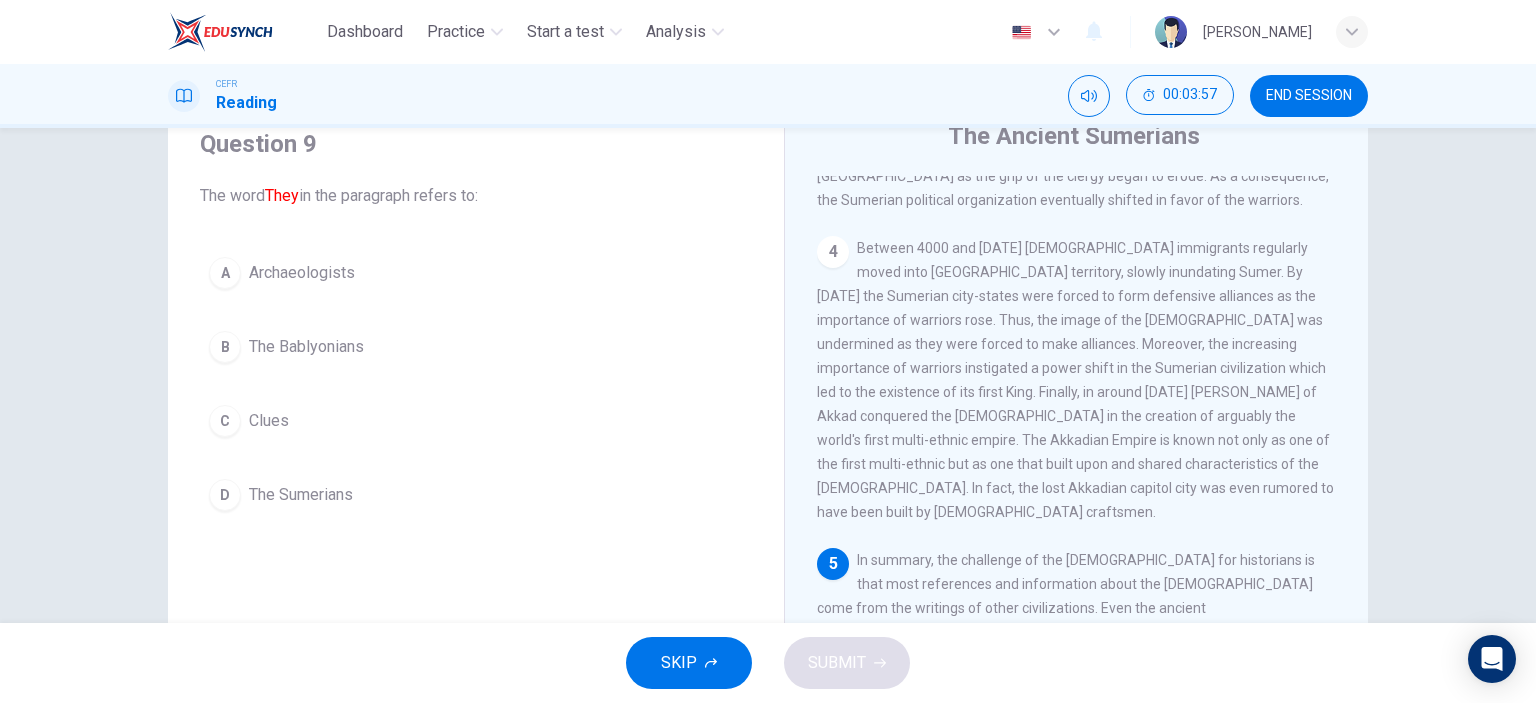 scroll, scrollTop: 1000, scrollLeft: 0, axis: vertical 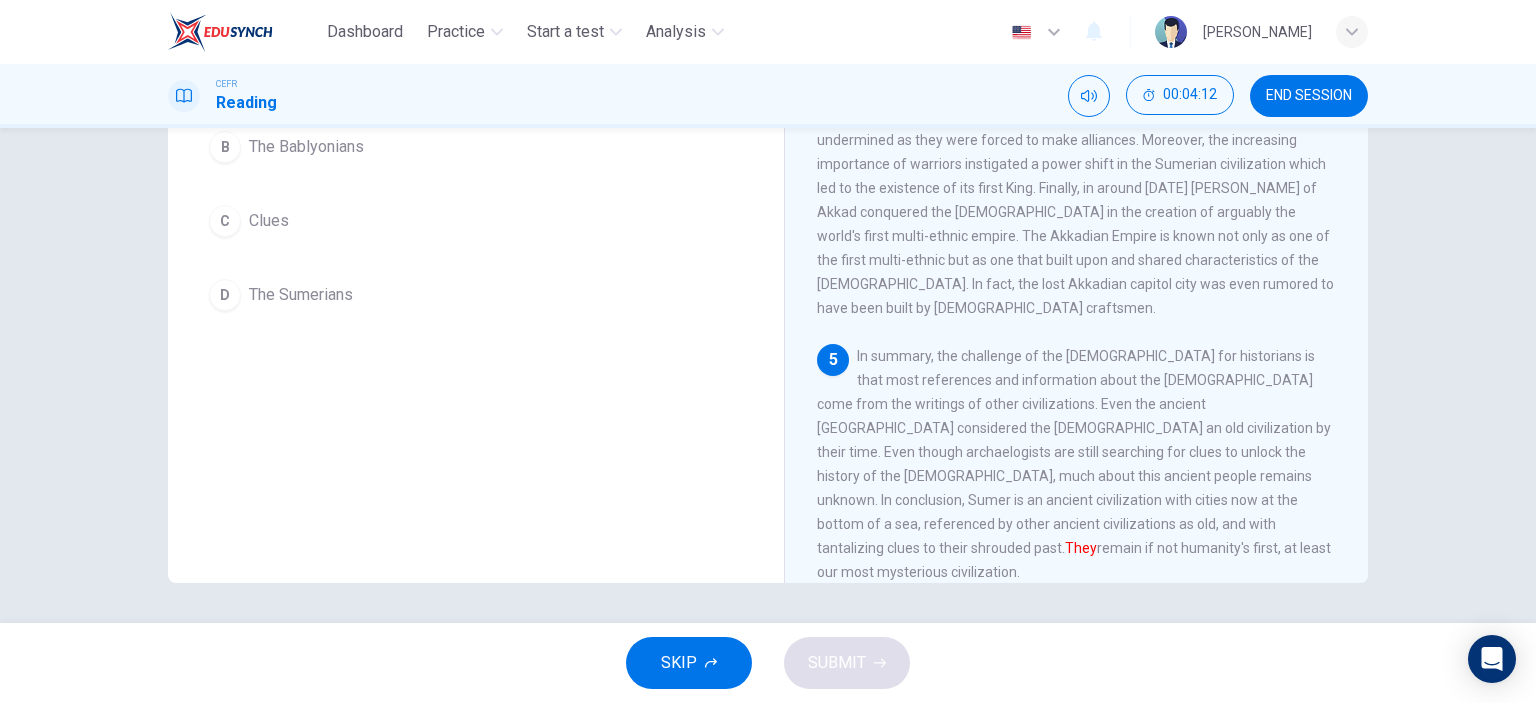 click on "D The Sumerians" at bounding box center [476, 295] 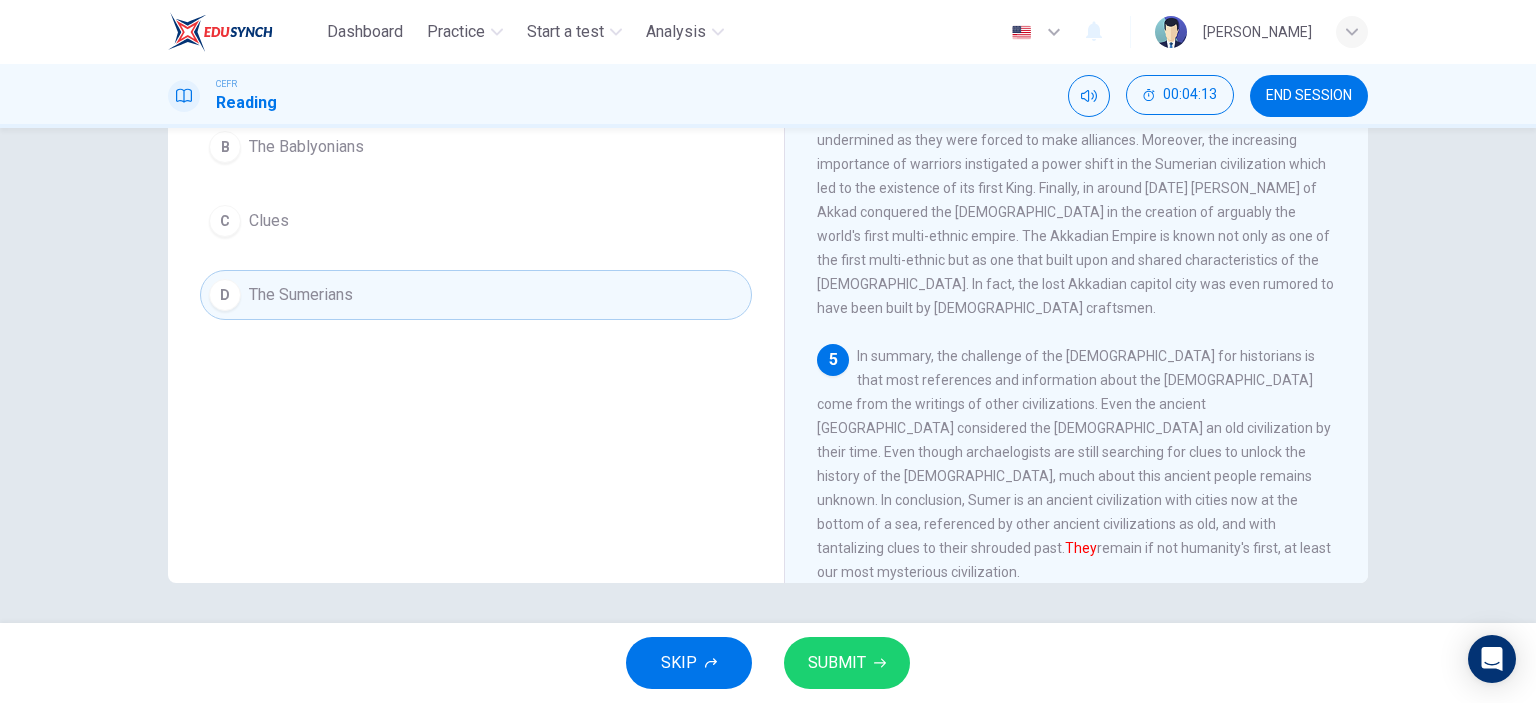 drag, startPoint x: 816, startPoint y: 655, endPoint x: 761, endPoint y: 624, distance: 63.134777 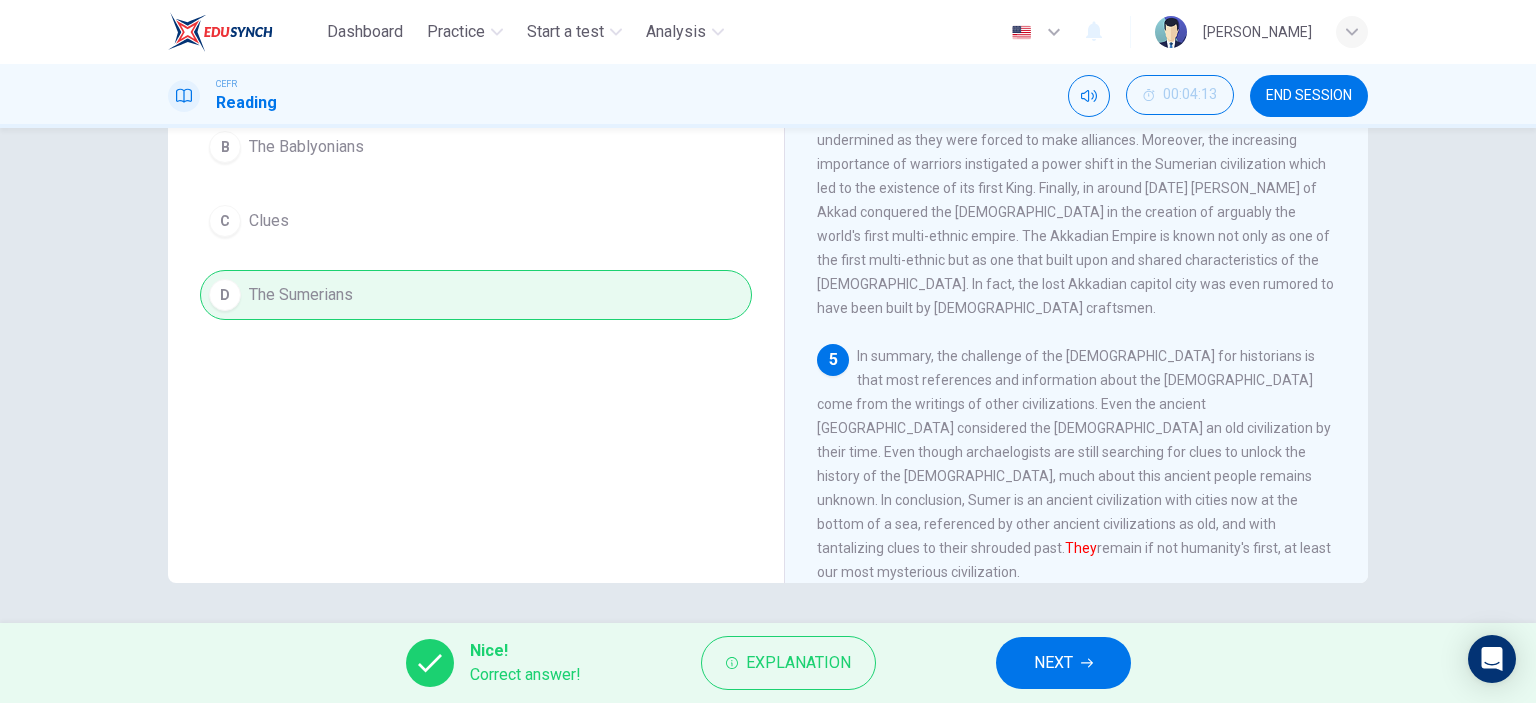click on "NEXT" at bounding box center [1053, 663] 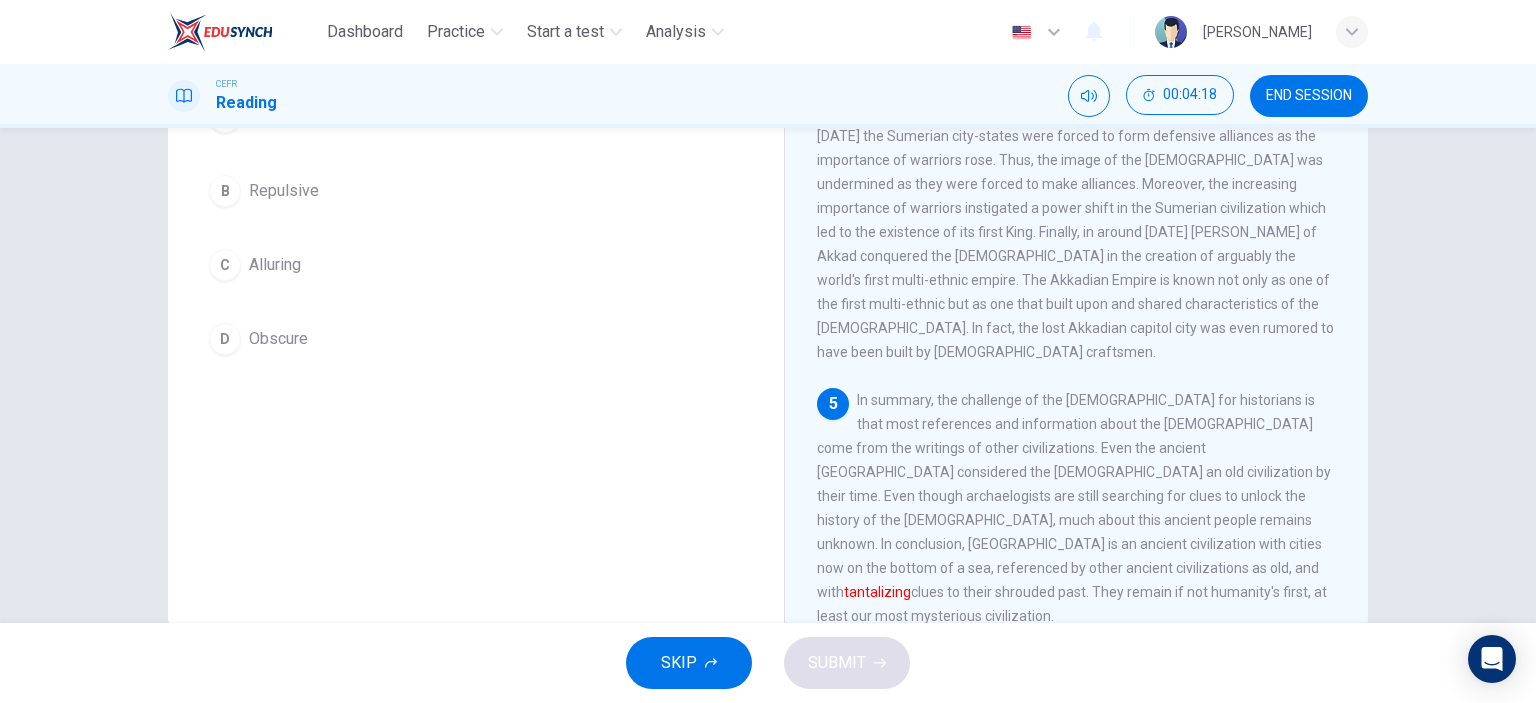 scroll, scrollTop: 180, scrollLeft: 0, axis: vertical 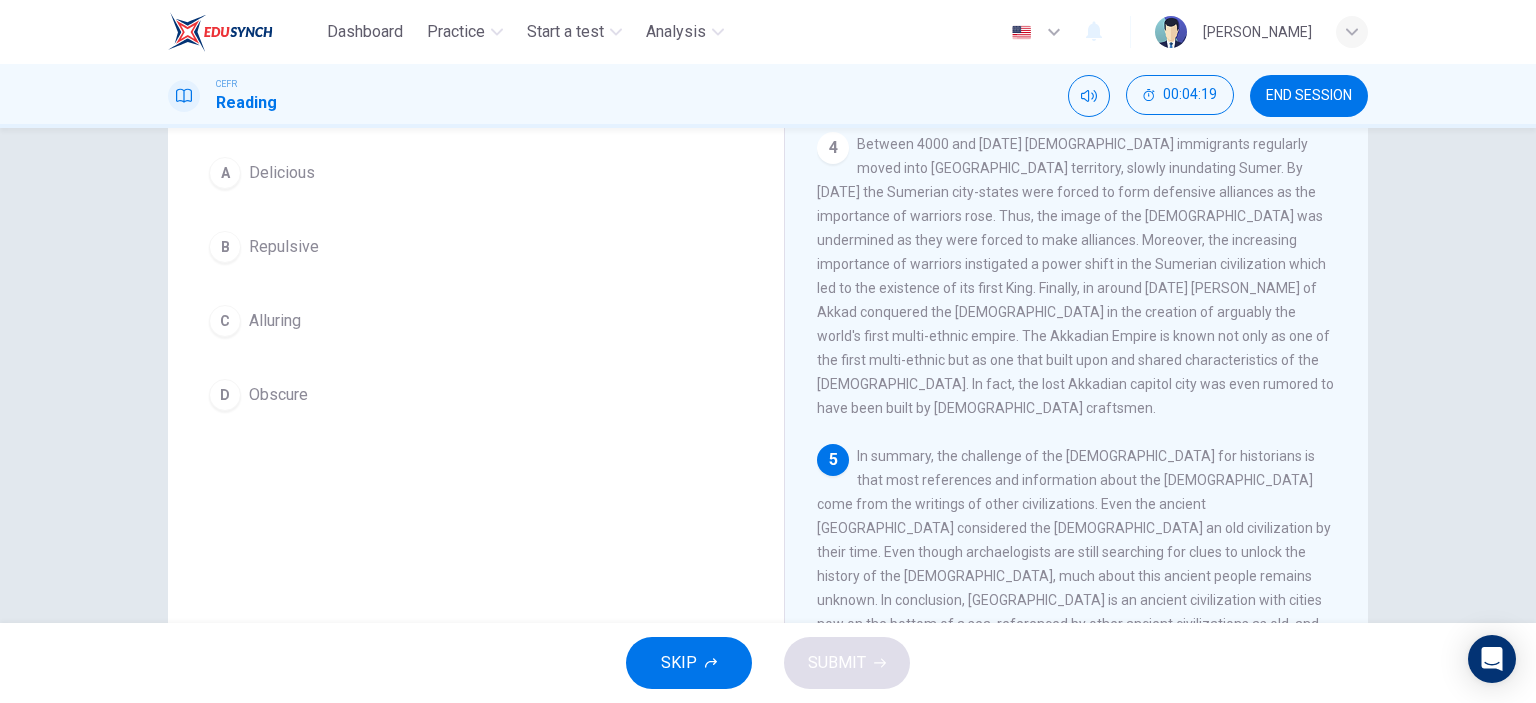 click on "Obscure" at bounding box center [278, 395] 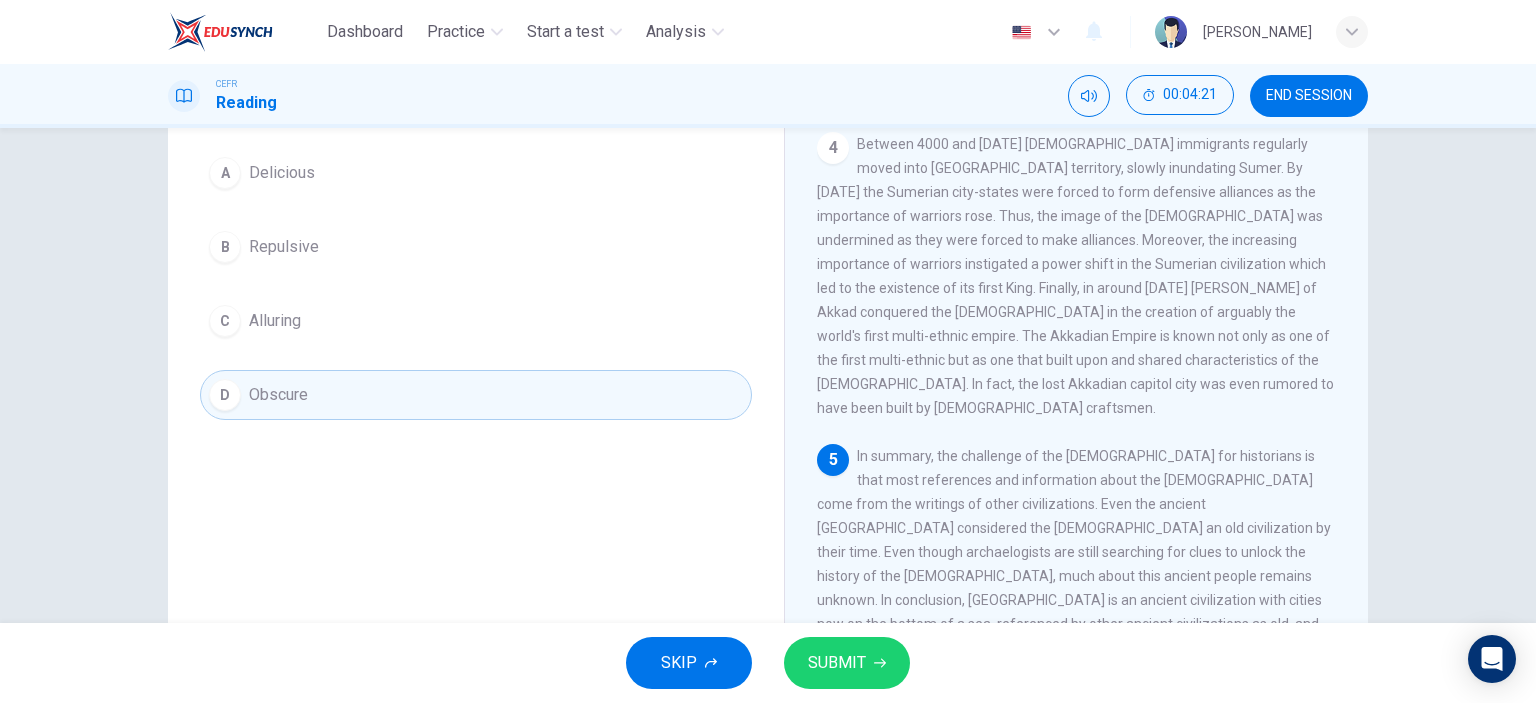 click on "SUBMIT" at bounding box center [837, 663] 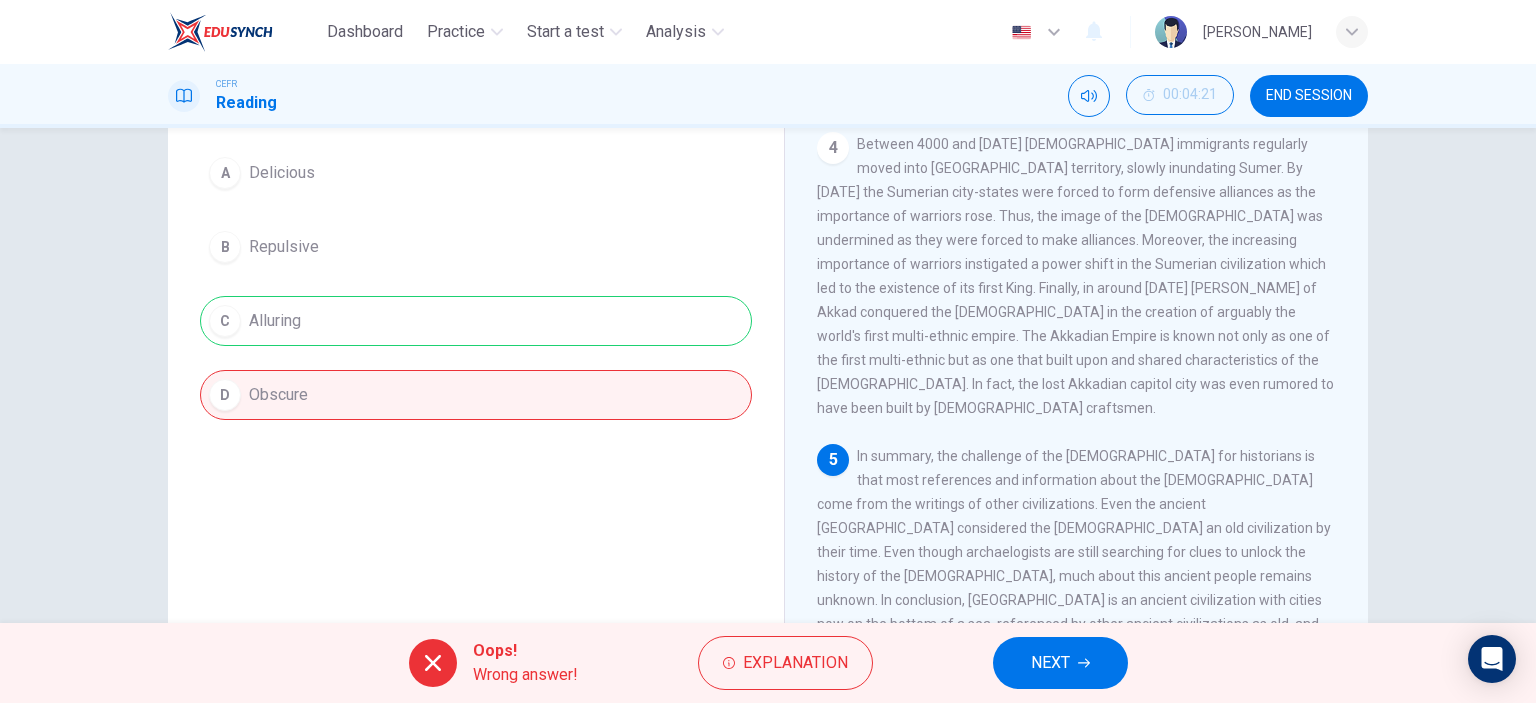 click on "A Delicious B Repulsive C Alluring D Obscure" at bounding box center [476, 284] 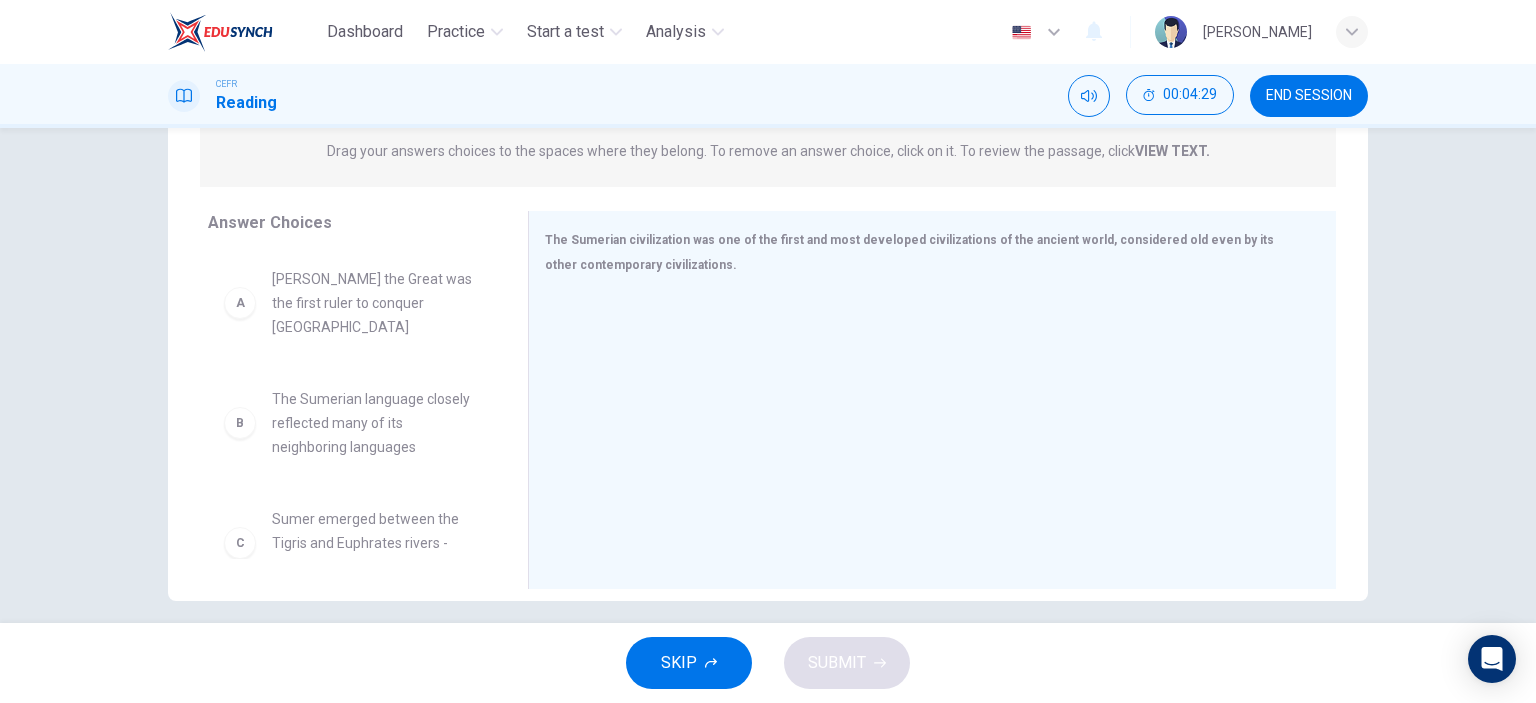 scroll, scrollTop: 280, scrollLeft: 0, axis: vertical 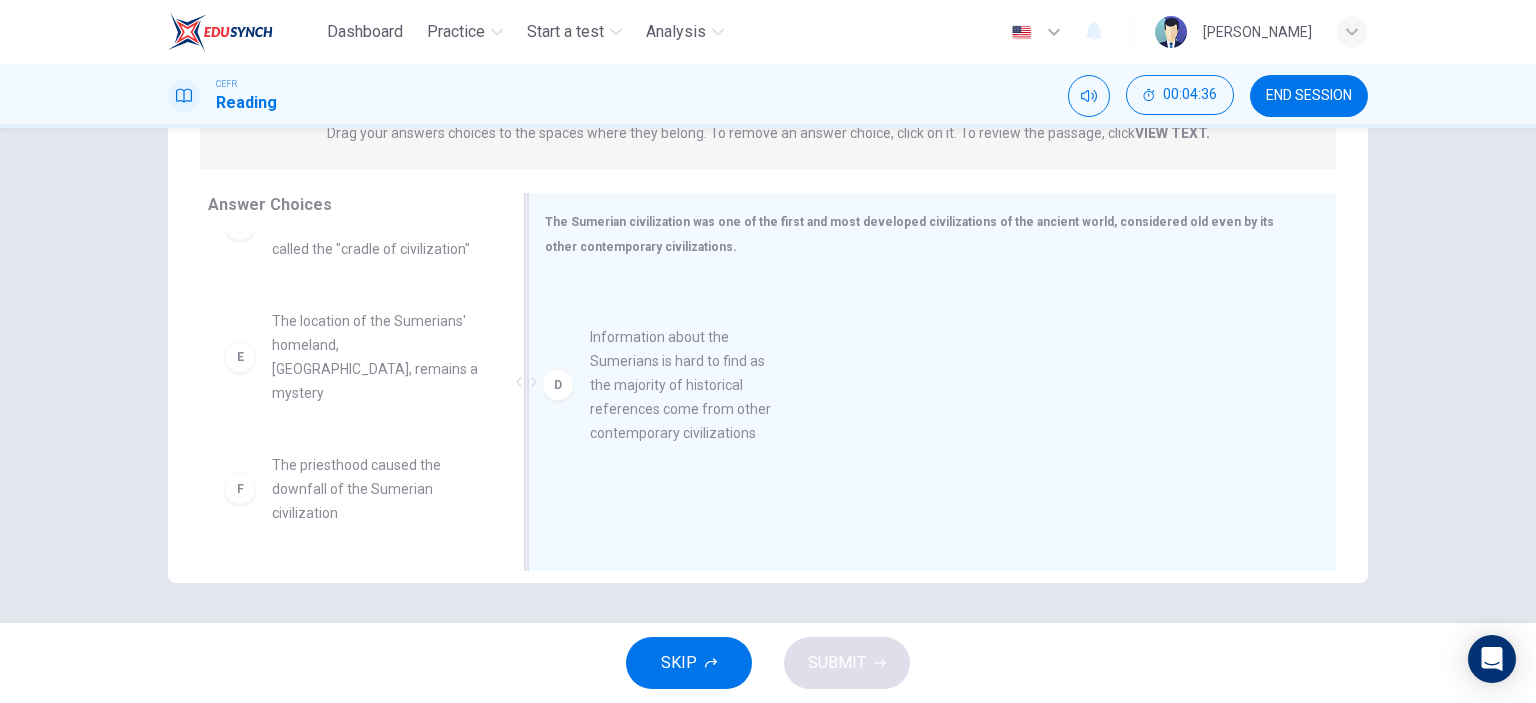 drag, startPoint x: 375, startPoint y: 383, endPoint x: 707, endPoint y: 423, distance: 334.40097 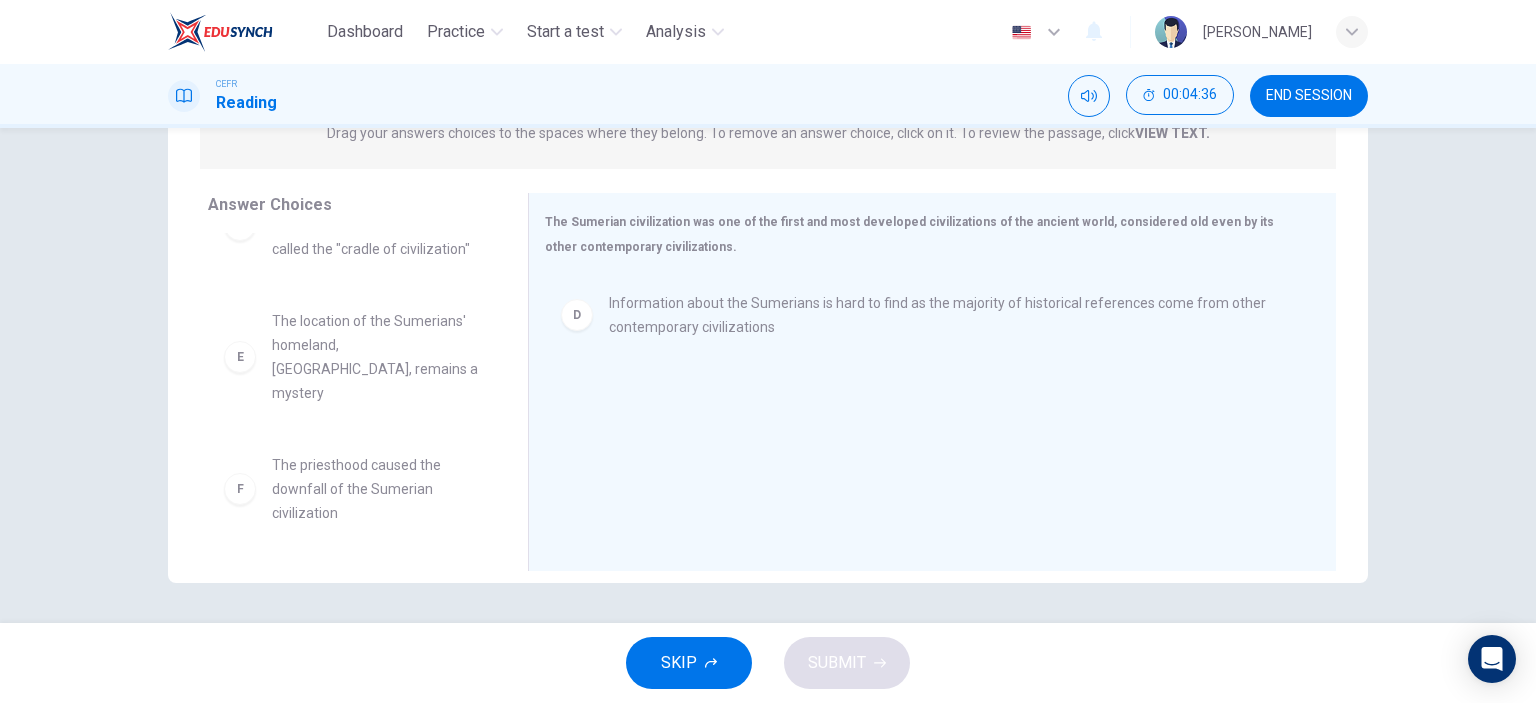 scroll, scrollTop: 252, scrollLeft: 0, axis: vertical 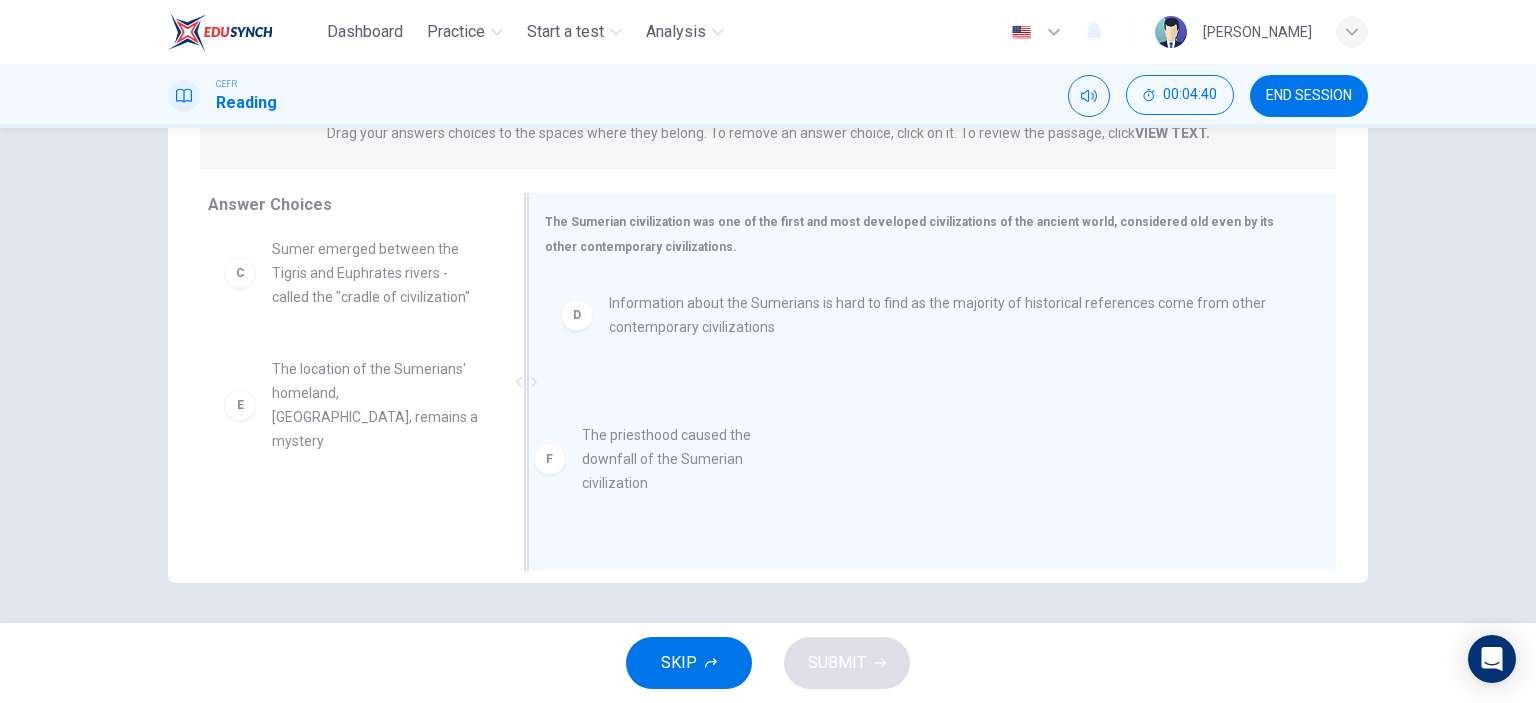 drag, startPoint x: 556, startPoint y: 479, endPoint x: 724, endPoint y: 465, distance: 168.58232 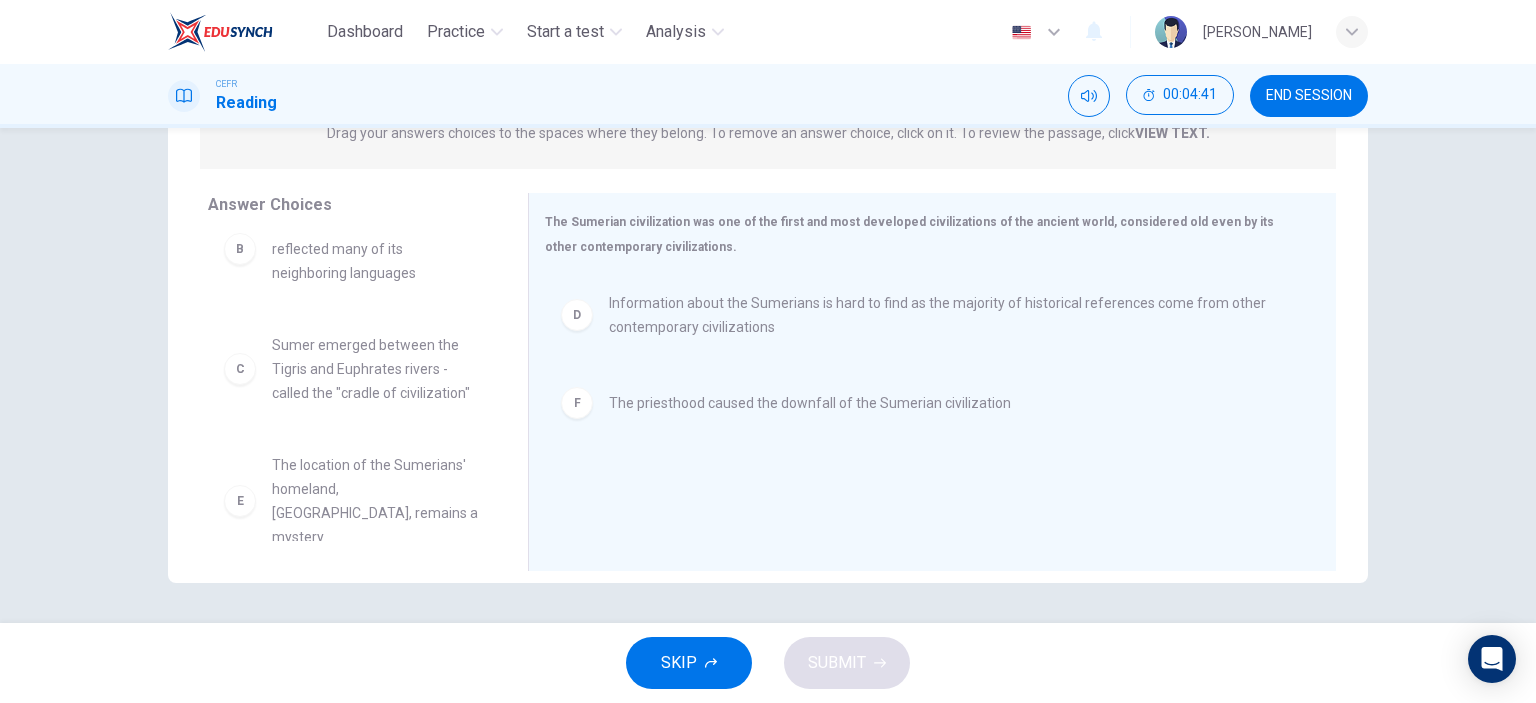 scroll, scrollTop: 132, scrollLeft: 0, axis: vertical 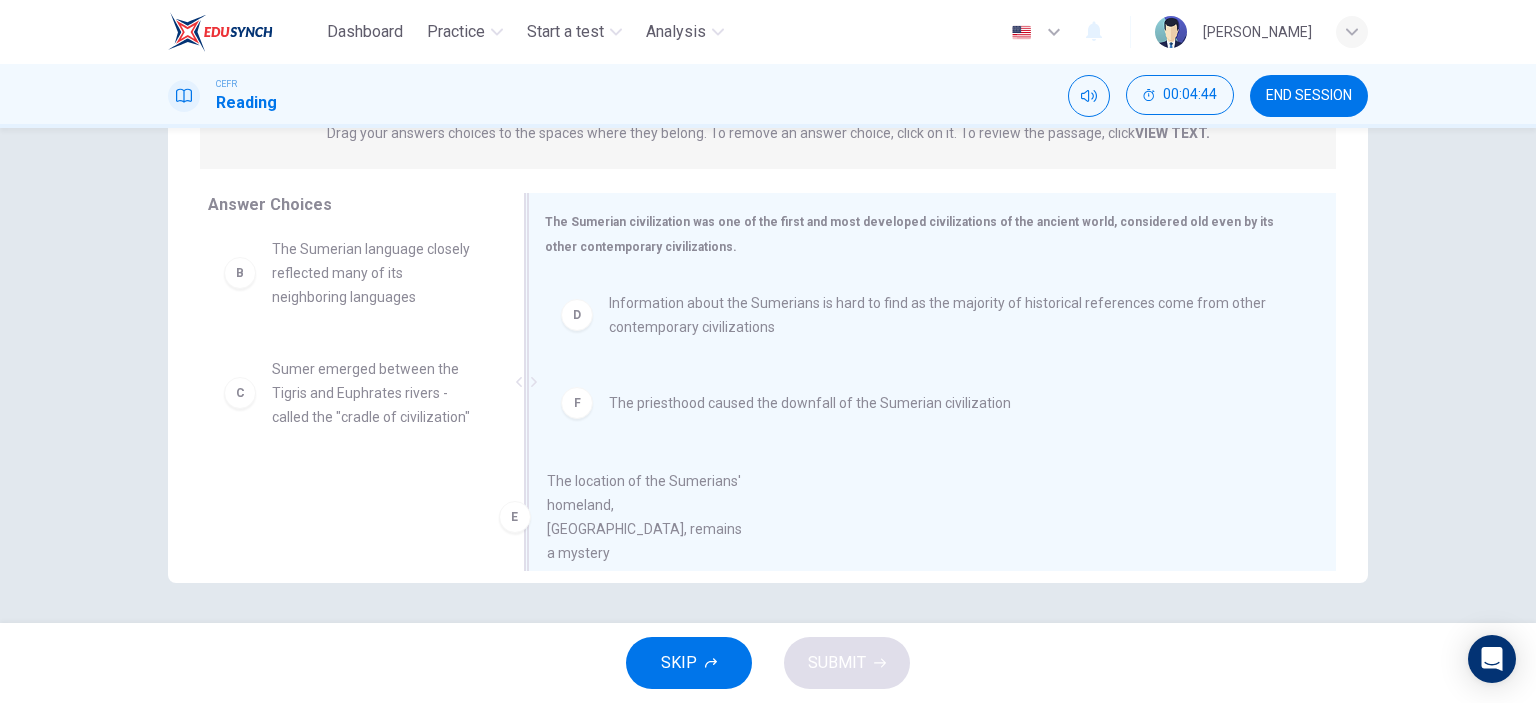 drag, startPoint x: 582, startPoint y: 495, endPoint x: 607, endPoint y: 498, distance: 25.179358 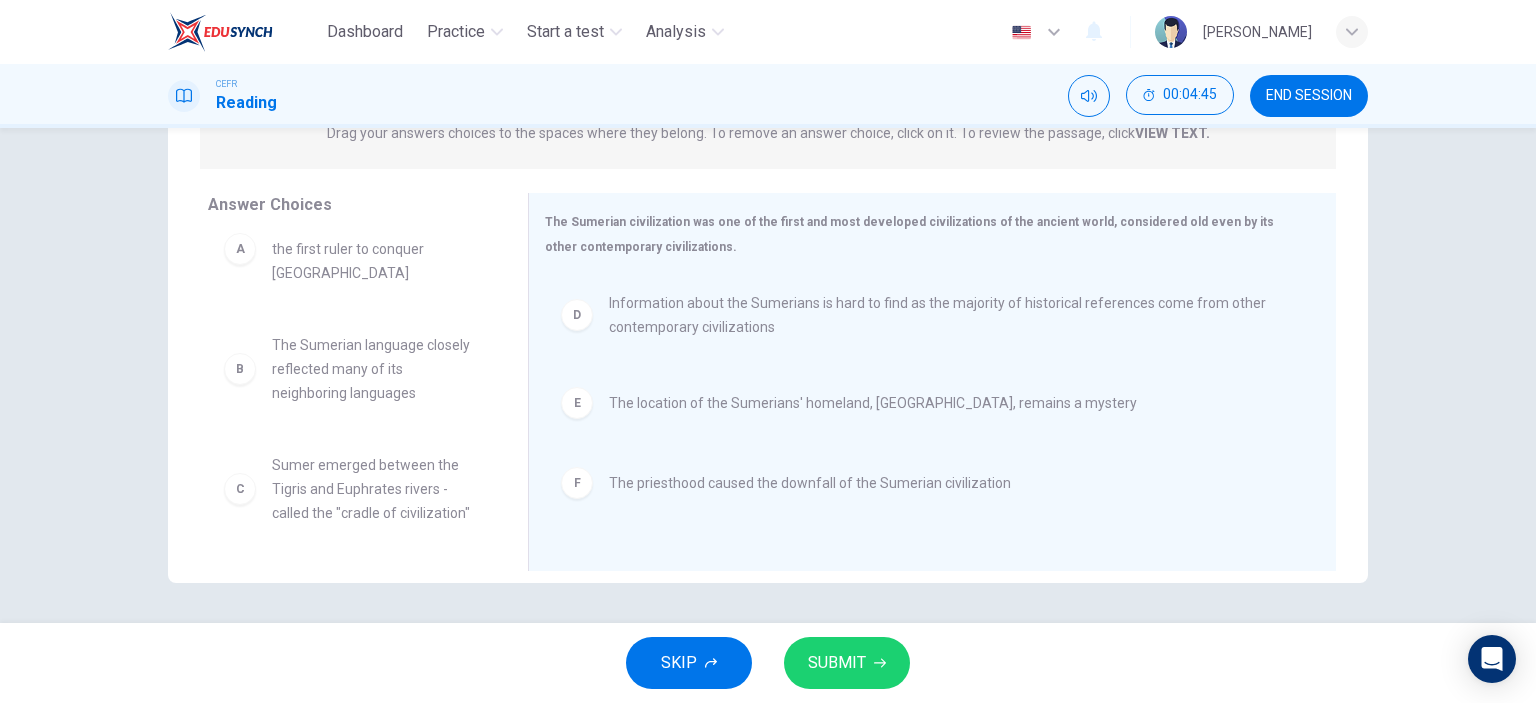 scroll, scrollTop: 12, scrollLeft: 0, axis: vertical 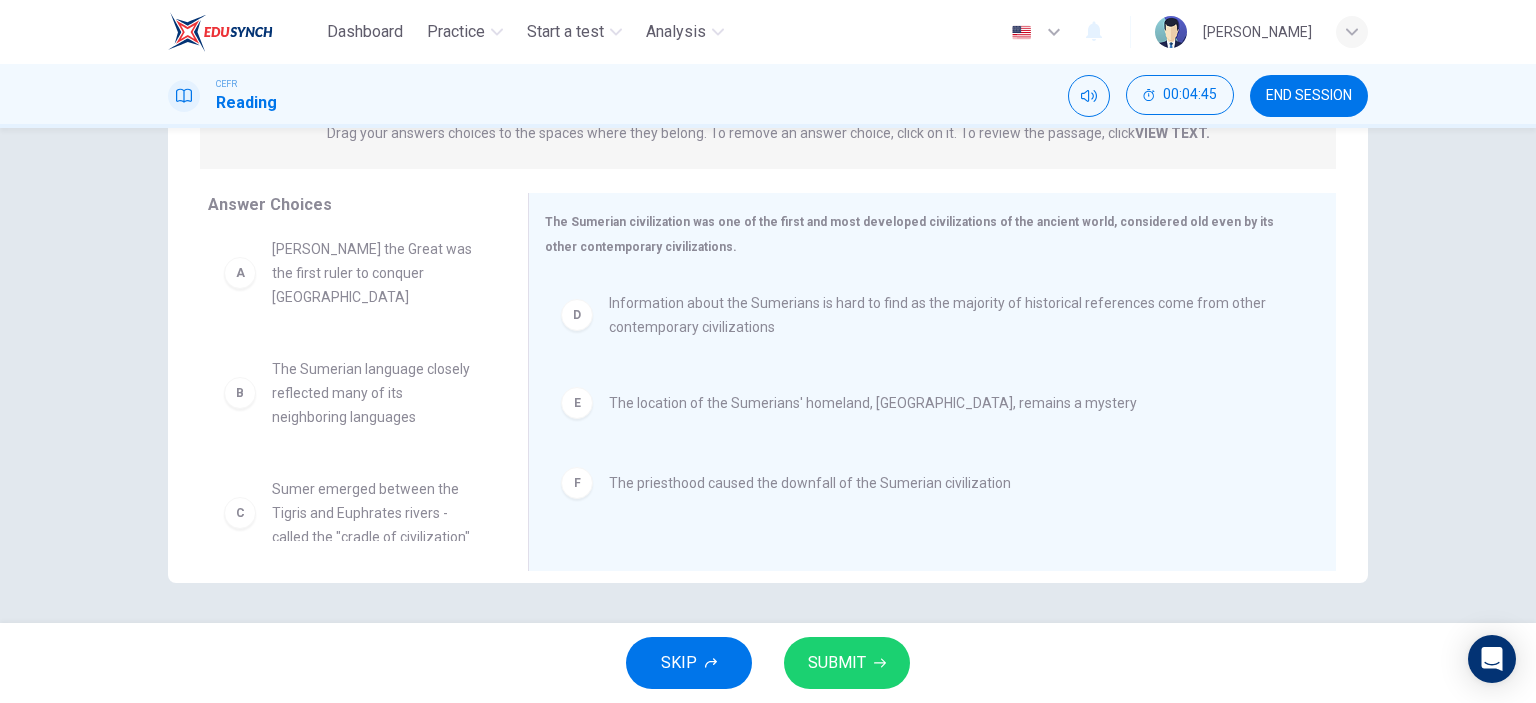 click on "SUBMIT" at bounding box center (847, 663) 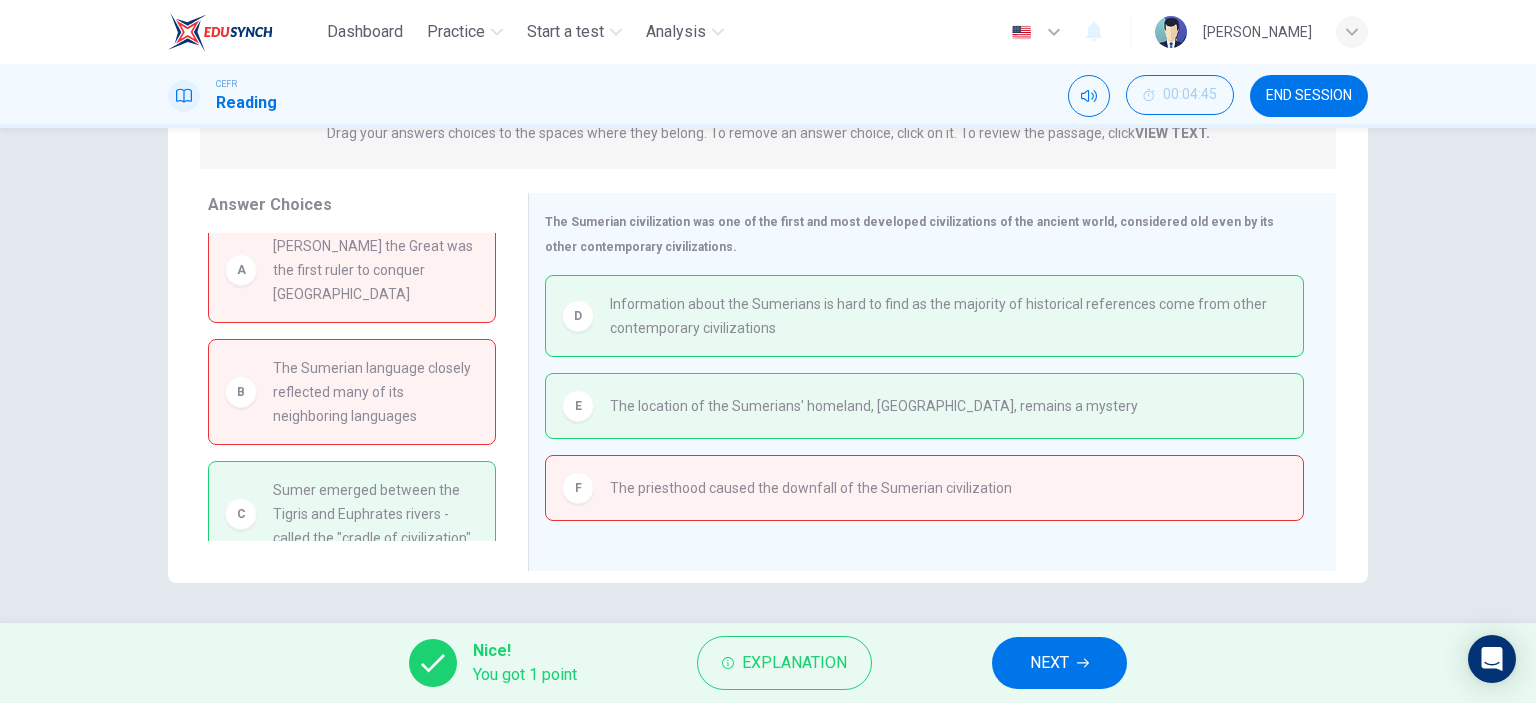 scroll, scrollTop: 16, scrollLeft: 0, axis: vertical 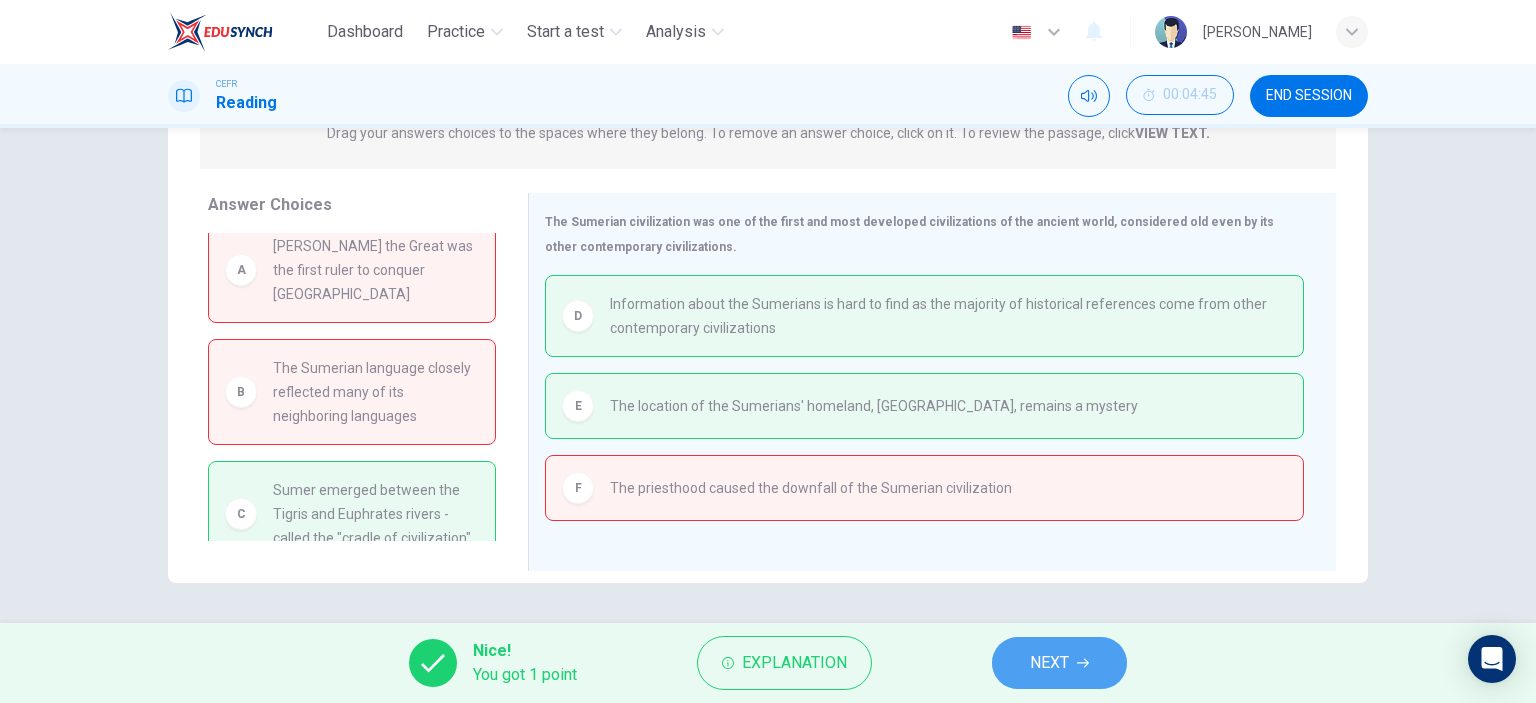 click on "NEXT" at bounding box center [1049, 663] 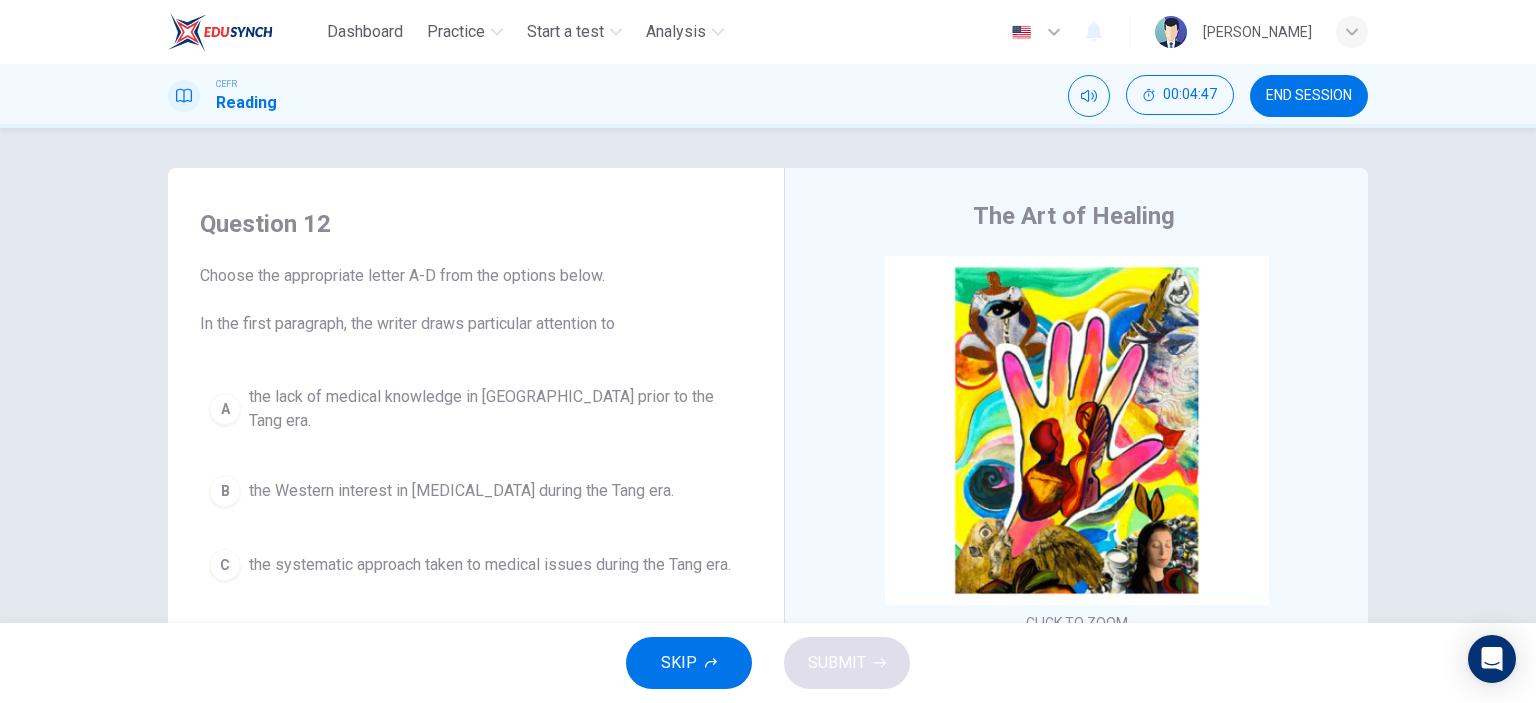 click on "END SESSION" at bounding box center (1309, 96) 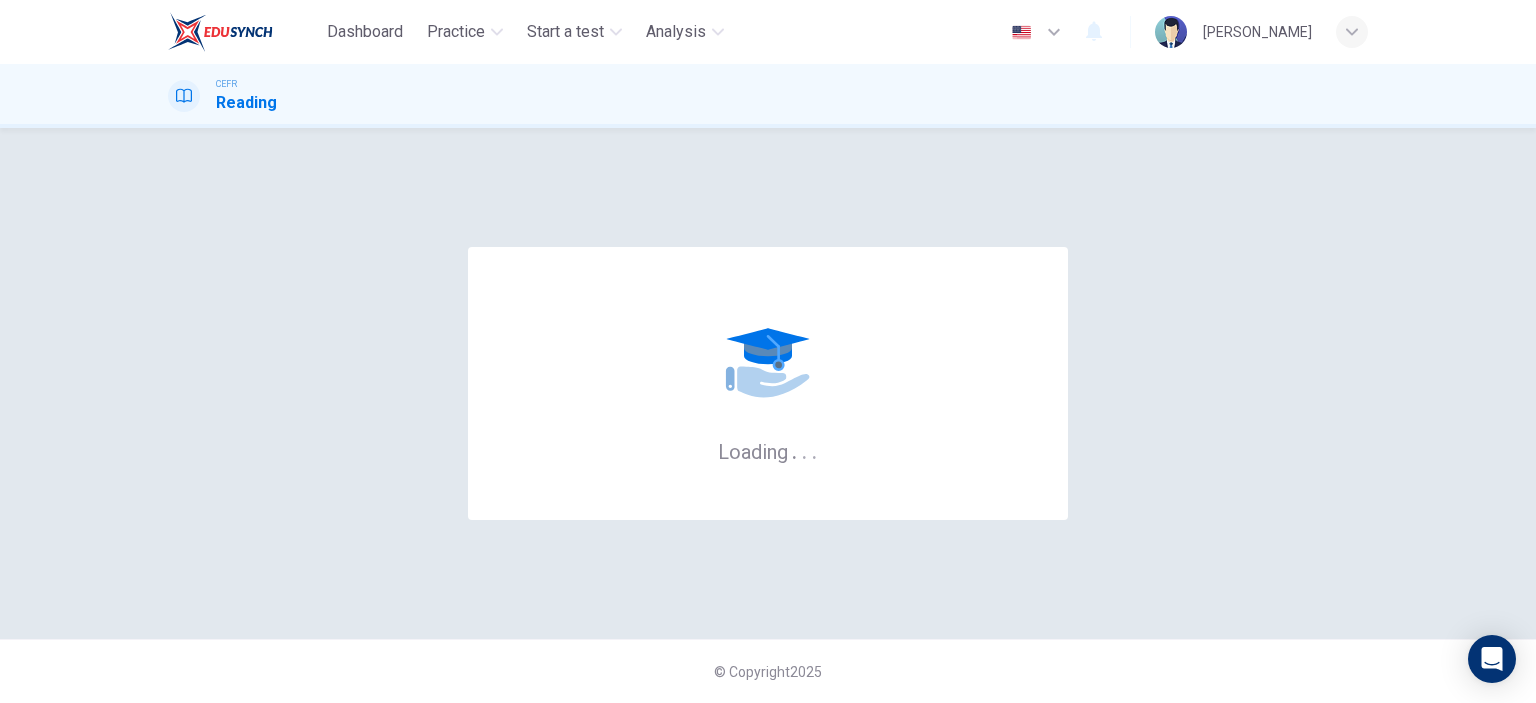 scroll, scrollTop: 0, scrollLeft: 0, axis: both 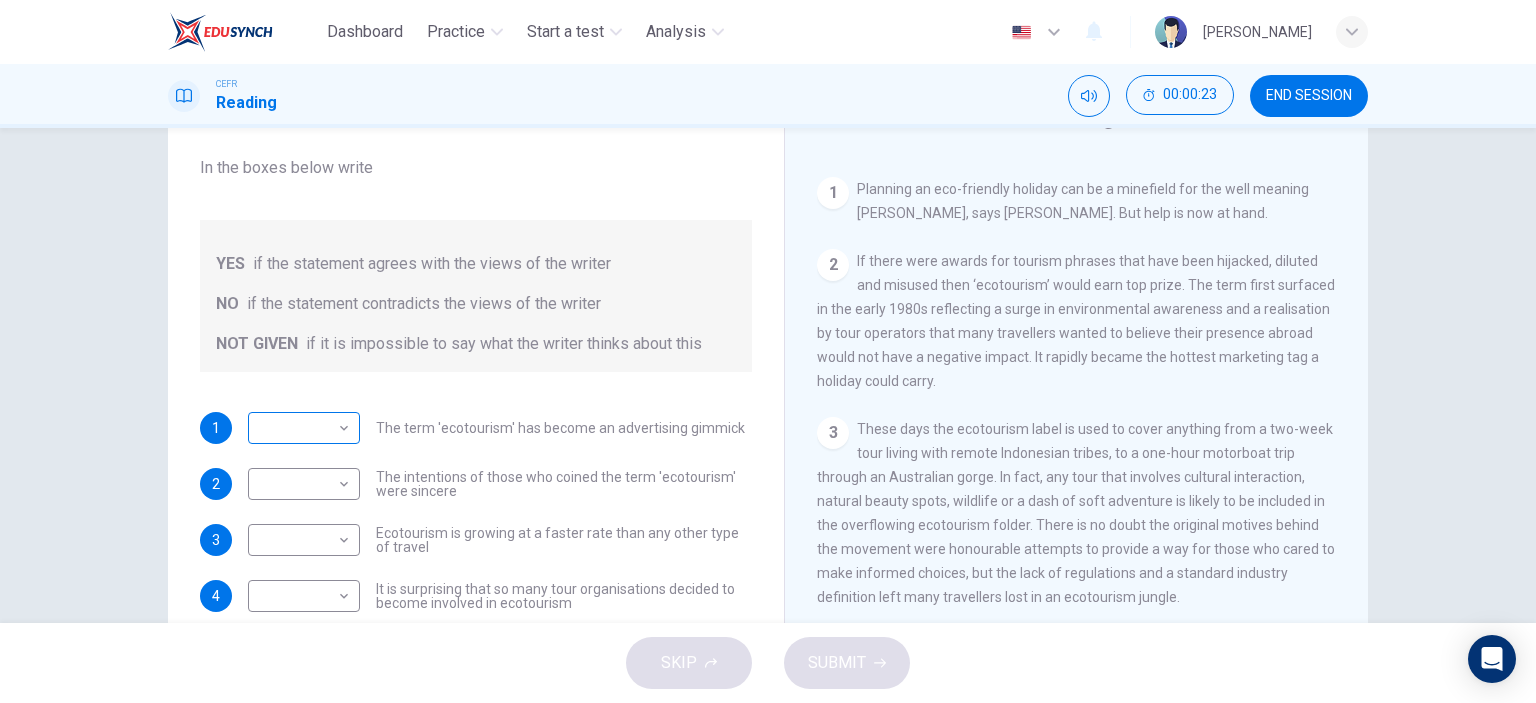 click on "Dashboard Practice Start a test Analysis English en ​ RAFIZ AKMAL BIN RAMLI CEFR Reading 00:00:23 END SESSION Questions 1 - 6 Do the following statements agree with the information given in the Reading Passage ?
In the boxes below write YES if the statement agrees with the views of the writer NO if the statement contradicts the views of the writer NOT GIVEN if it is impossible to say what the writer thinks about this 1 ​ ​ The term 'ecotourism' has become an advertising gimmick 2 ​ ​ The intentions of those who coined the term 'ecotourism' were sincere 3 ​ ​ Ecotourism is growing at a faster rate than any other type of travel 4 ​ ​ It is surprising that so many tour organisations decided to become involved in ecotourism 5 ​ ​ Tourists have learnt to make investigations about tour operators before using them 6 ​ ​ Tourists have had bad experiences on ecotour holidays It's Eco-logical CLICK TO ZOOM Click to Zoom 1 2 3 4 5 6 7 8 SKIP SUBMIT
Dashboard Practice Start a test 2025" at bounding box center [768, 351] 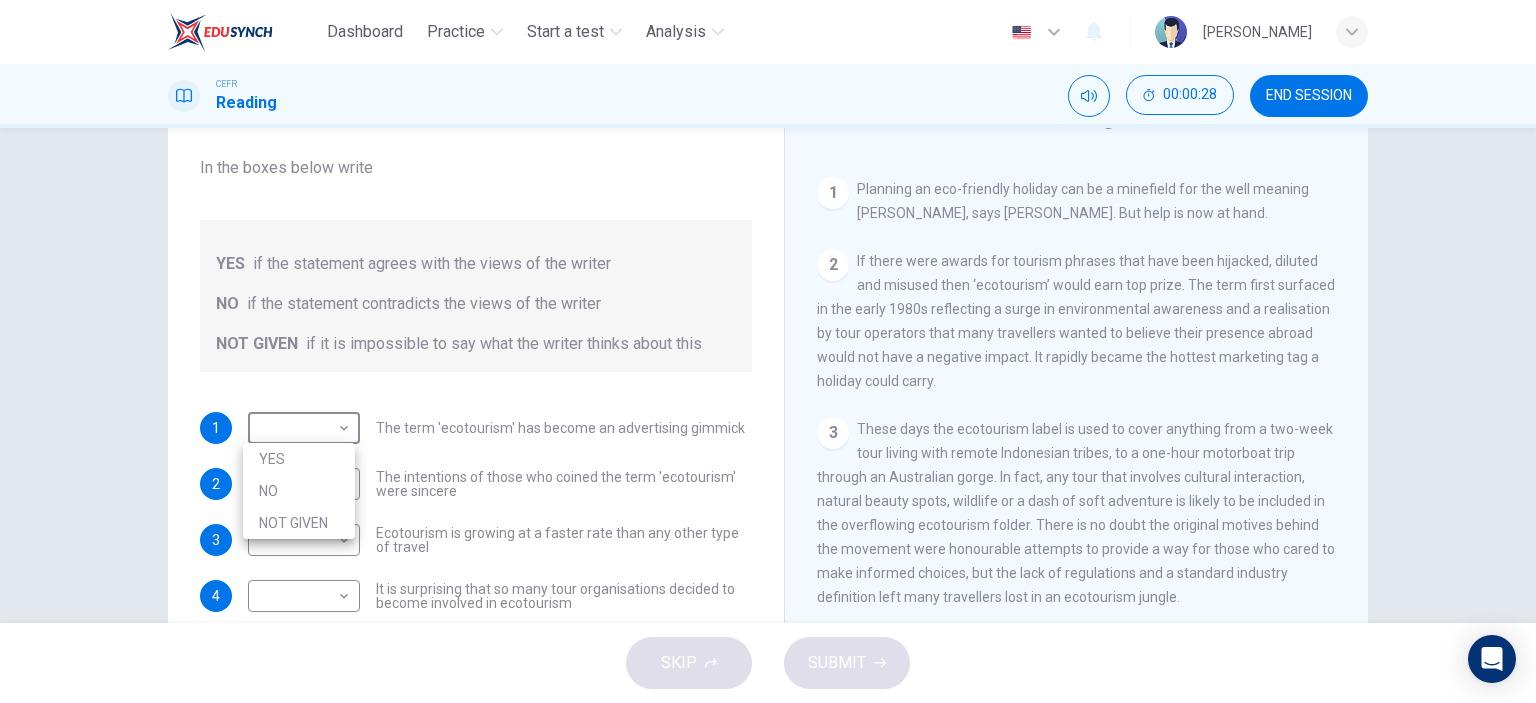 click on "YES" at bounding box center (299, 459) 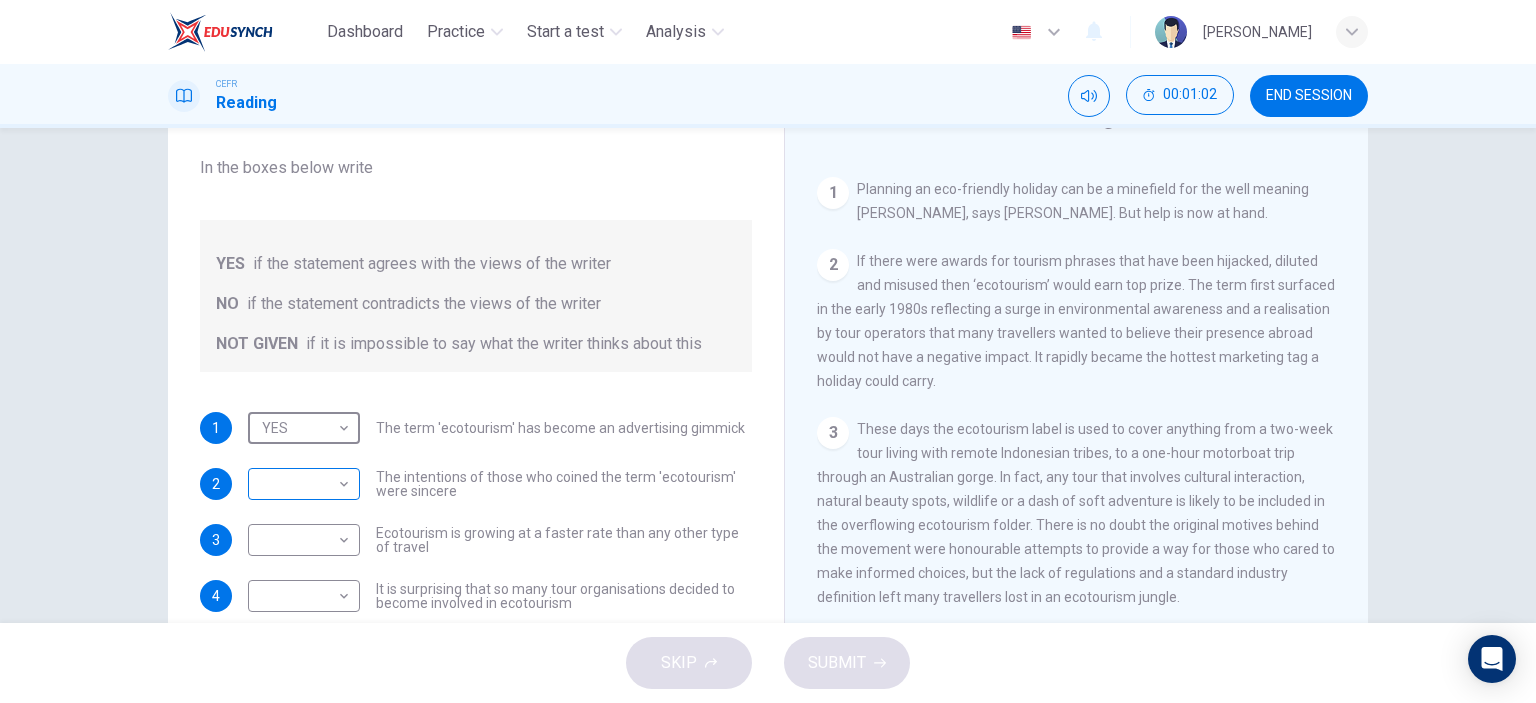 click on "Dashboard Practice Start a test Analysis English en ​ RAFIZ AKMAL BIN RAMLI CEFR Reading 00:01:02 END SESSION Questions 1 - 6 Do the following statements agree with the information given in the Reading Passage ?
In the boxes below write YES if the statement agrees with the views of the writer NO if the statement contradicts the views of the writer NOT GIVEN if it is impossible to say what the writer thinks about this 1 YES YES ​ The term 'ecotourism' has become an advertising gimmick 2 ​ ​ The intentions of those who coined the term 'ecotourism' were sincere 3 ​ ​ Ecotourism is growing at a faster rate than any other type of travel 4 ​ ​ It is surprising that so many tour organisations decided to become involved in ecotourism 5 ​ ​ Tourists have learnt to make investigations about tour operators before using them 6 ​ ​ Tourists have had bad experiences on ecotour holidays It's Eco-logical CLICK TO ZOOM Click to Zoom 1 2 3 4 5 6 7 8 SKIP SUBMIT
Dashboard Practice Start a test" at bounding box center [768, 351] 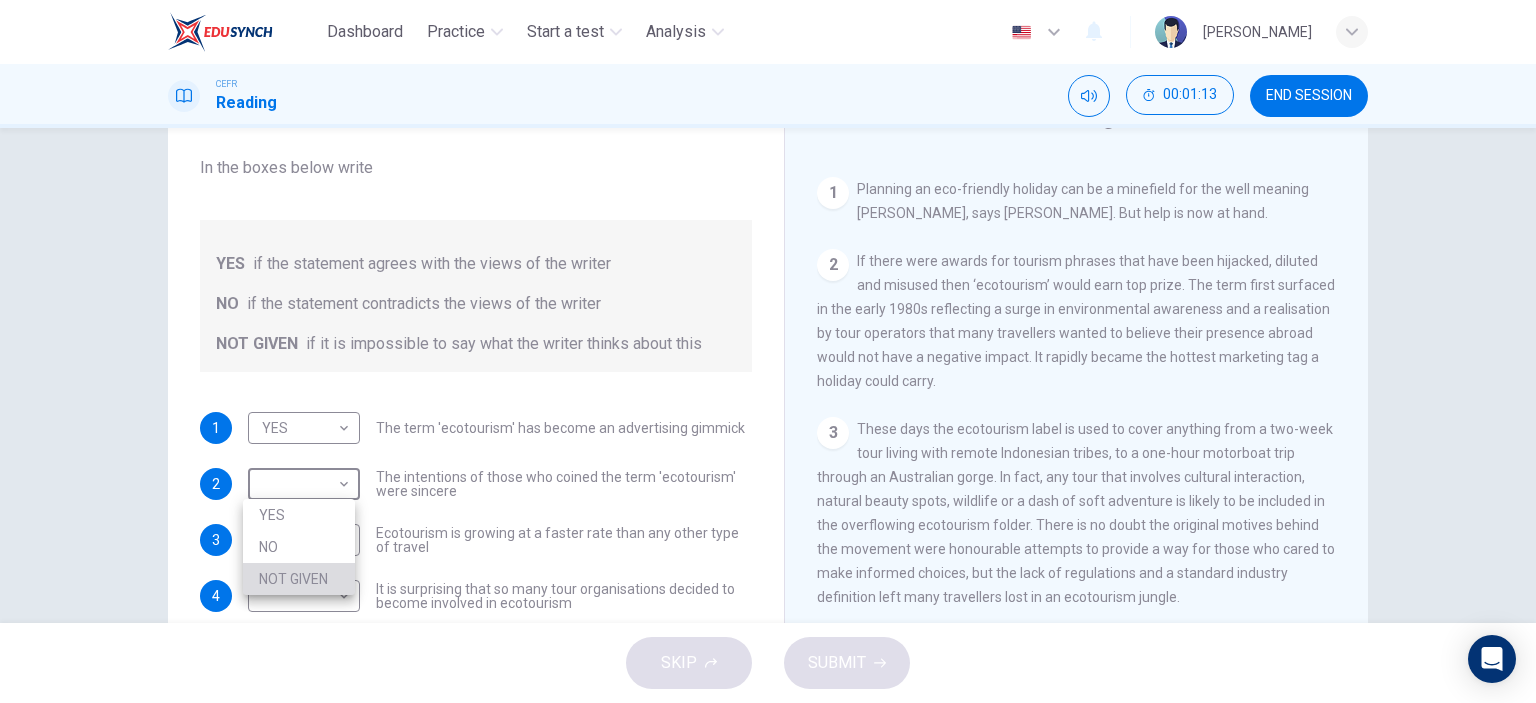 click on "NOT GIVEN" at bounding box center [299, 579] 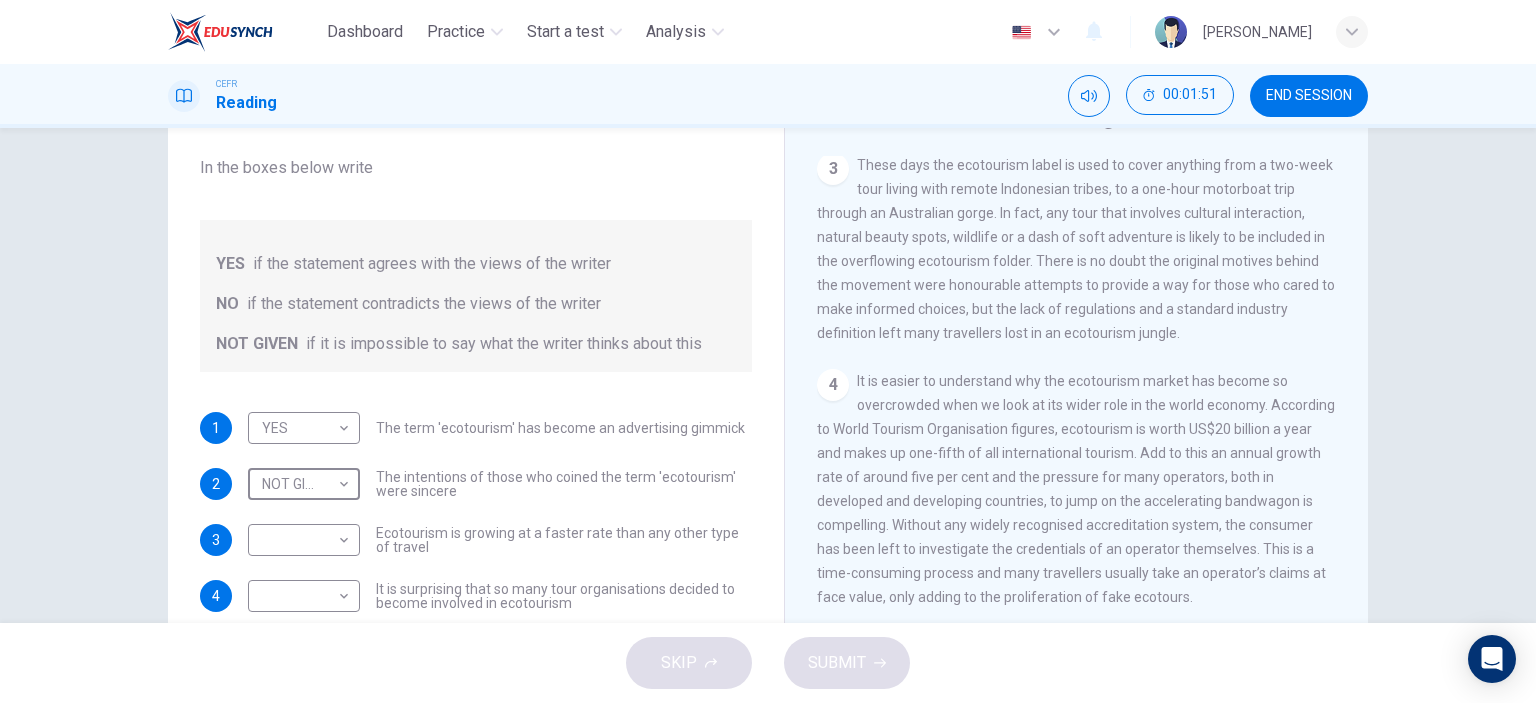 scroll, scrollTop: 700, scrollLeft: 0, axis: vertical 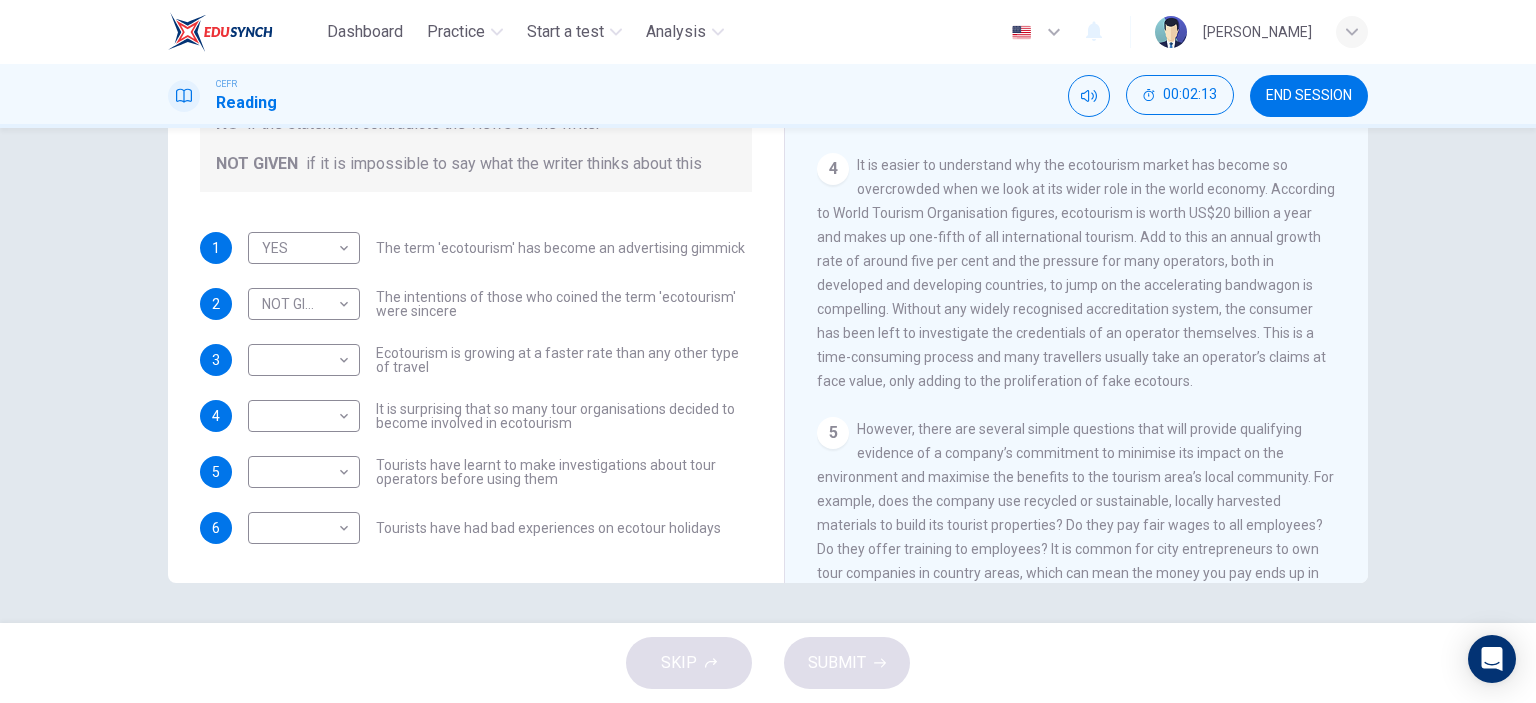 click on "1 YES YES ​ The term 'ecotourism' has become an advertising gimmick 2 NOT GIVEN NOT GIVEN ​ The intentions of those who coined the term 'ecotourism' were sincere 3 ​ ​ Ecotourism is growing at a faster rate than any other type of travel 4 ​ ​ It is surprising that so many tour organisations decided to become involved in ecotourism 5 ​ ​ Tourists have learnt to make investigations about tour operators before using them 6 ​ ​ Tourists have had bad experiences on ecotour holidays" at bounding box center (476, 388) 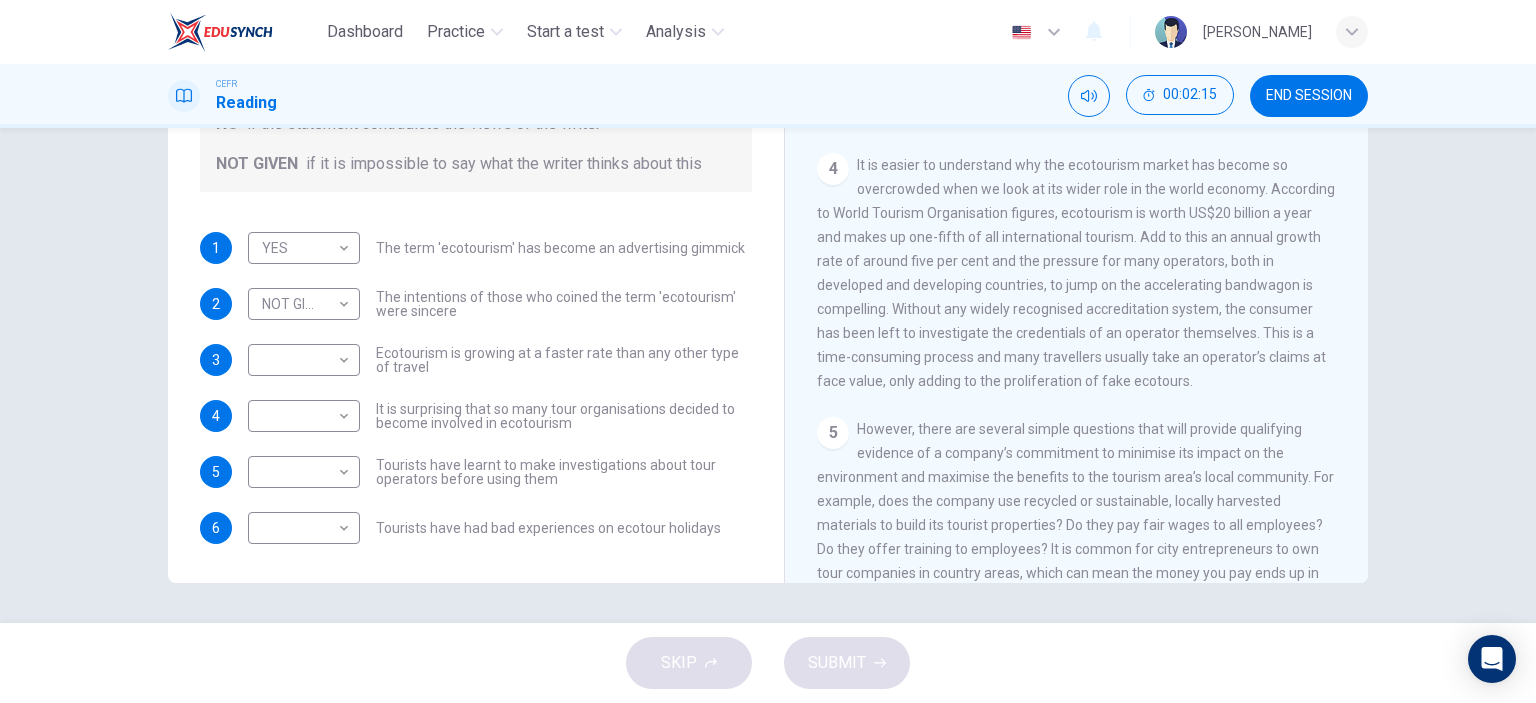 click on "1 YES YES ​ The term 'ecotourism' has become an advertising gimmick 2 NOT GIVEN NOT GIVEN ​ The intentions of those who coined the term 'ecotourism' were sincere 3 ​ ​ Ecotourism is growing at a faster rate than any other type of travel 4 ​ ​ It is surprising that so many tour organisations decided to become involved in ecotourism 5 ​ ​ Tourists have learnt to make investigations about tour operators before using them 6 ​ ​ Tourists have had bad experiences on ecotour holidays" at bounding box center [476, 388] 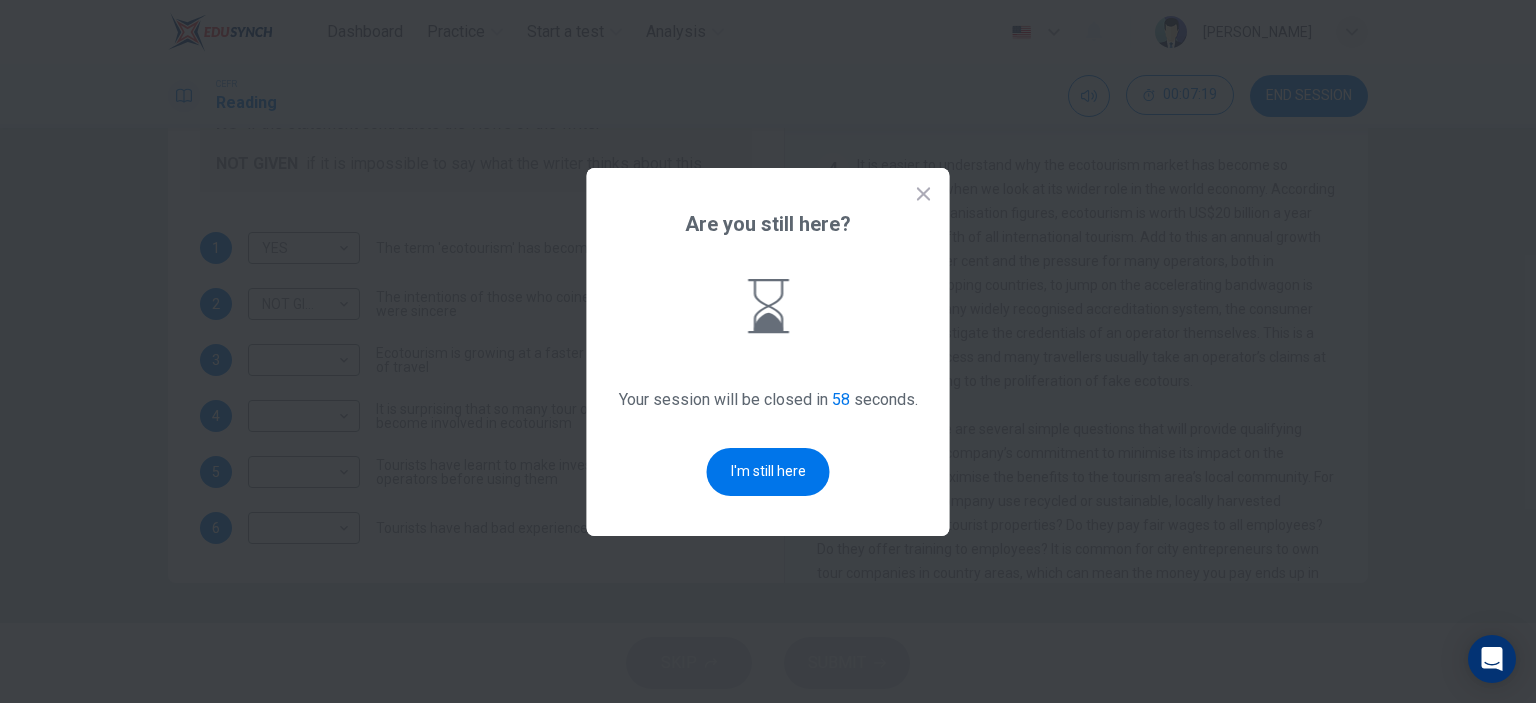 click 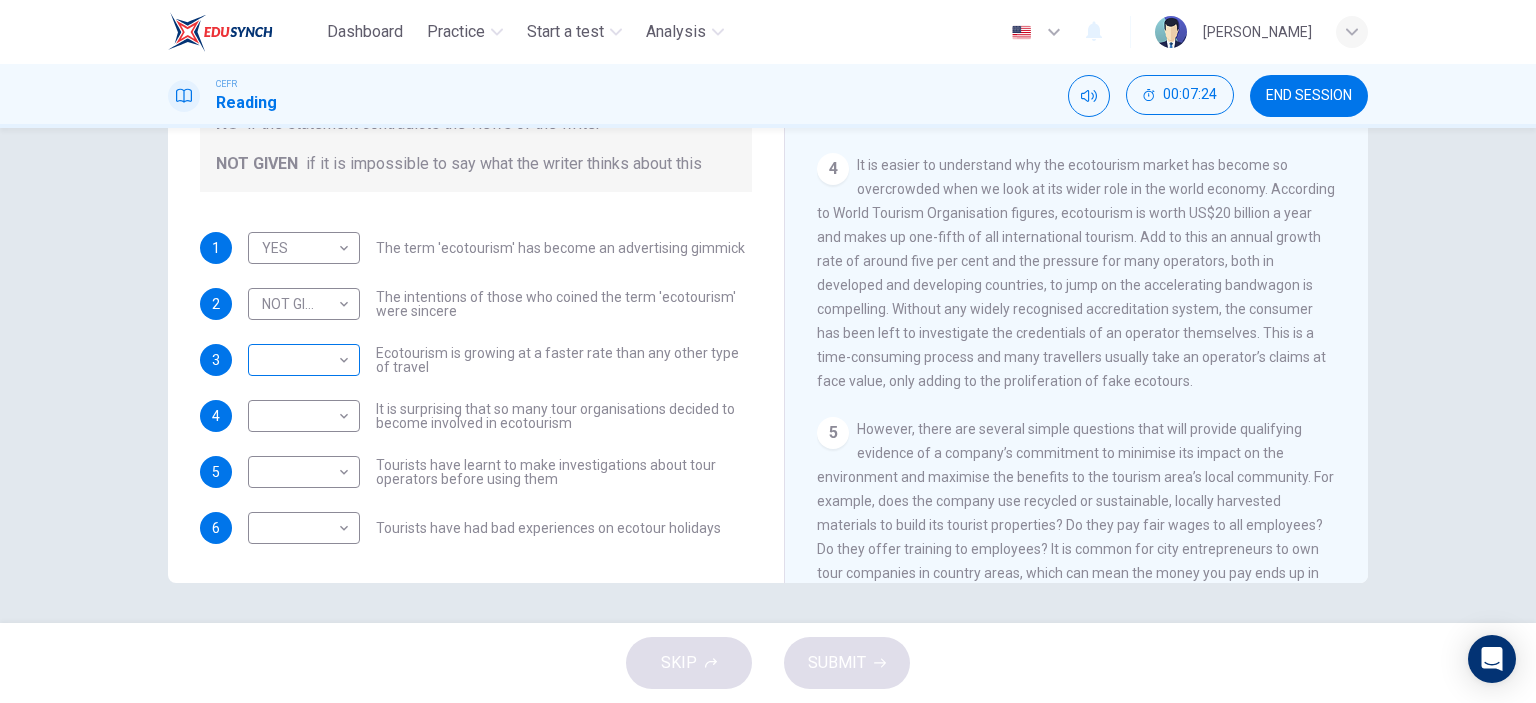 click on "Dashboard Practice Start a test Analysis English en ​ RAFIZ AKMAL BIN RAMLI CEFR Reading 00:07:24 END SESSION Questions 1 - 6 Do the following statements agree with the information given in the Reading Passage ?
In the boxes below write YES if the statement agrees with the views of the writer NO if the statement contradicts the views of the writer NOT GIVEN if it is impossible to say what the writer thinks about this 1 YES YES ​ The term 'ecotourism' has become an advertising gimmick 2 NOT GIVEN NOT GIVEN ​ The intentions of those who coined the term 'ecotourism' were sincere 3 ​ ​ Ecotourism is growing at a faster rate than any other type of travel 4 ​ ​ It is surprising that so many tour organisations decided to become involved in ecotourism 5 ​ ​ Tourists have learnt to make investigations about tour operators before using them 6 ​ ​ Tourists have had bad experiences on ecotour holidays It's Eco-logical CLICK TO ZOOM Click to Zoom 1 2 3 4 5 6 7 8 SKIP SUBMIT
Dashboard 2025" at bounding box center (768, 351) 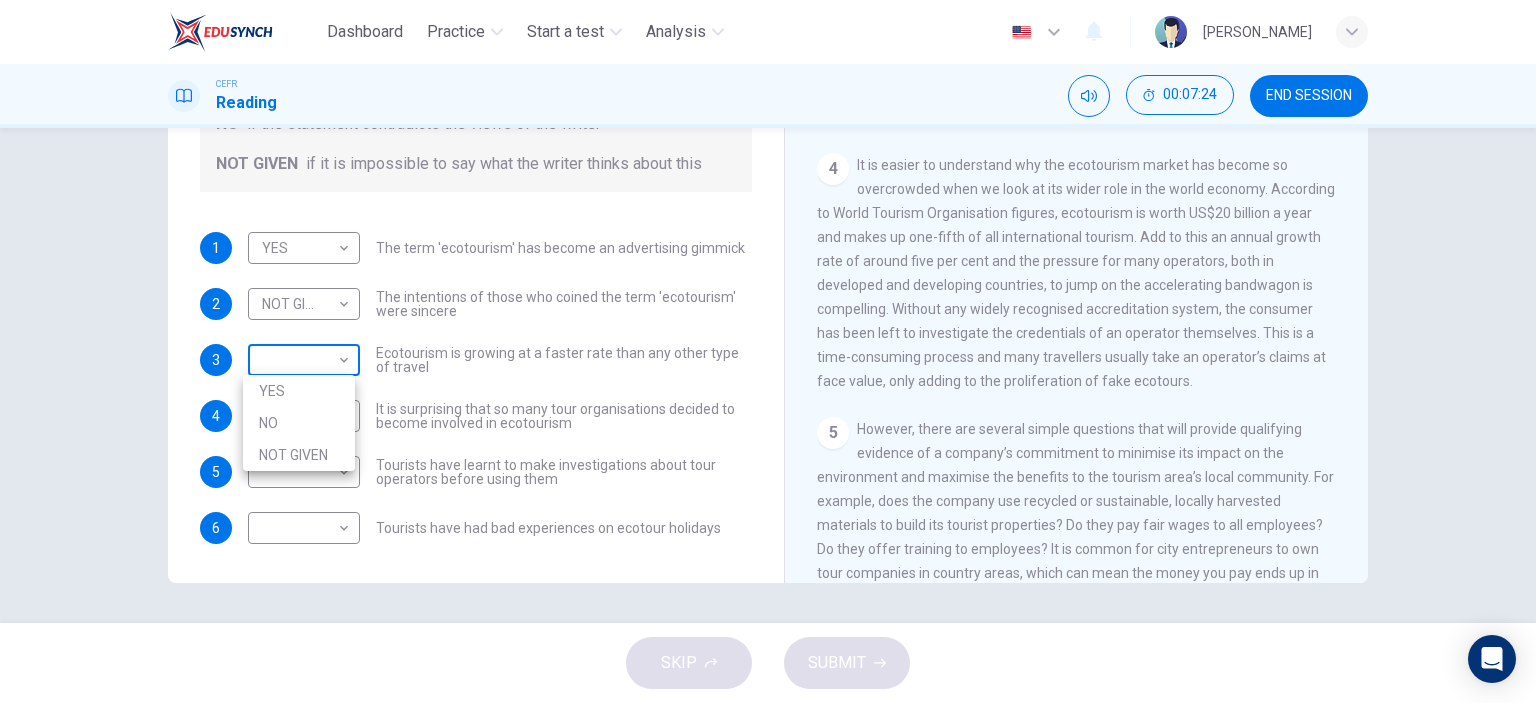 click at bounding box center (768, 351) 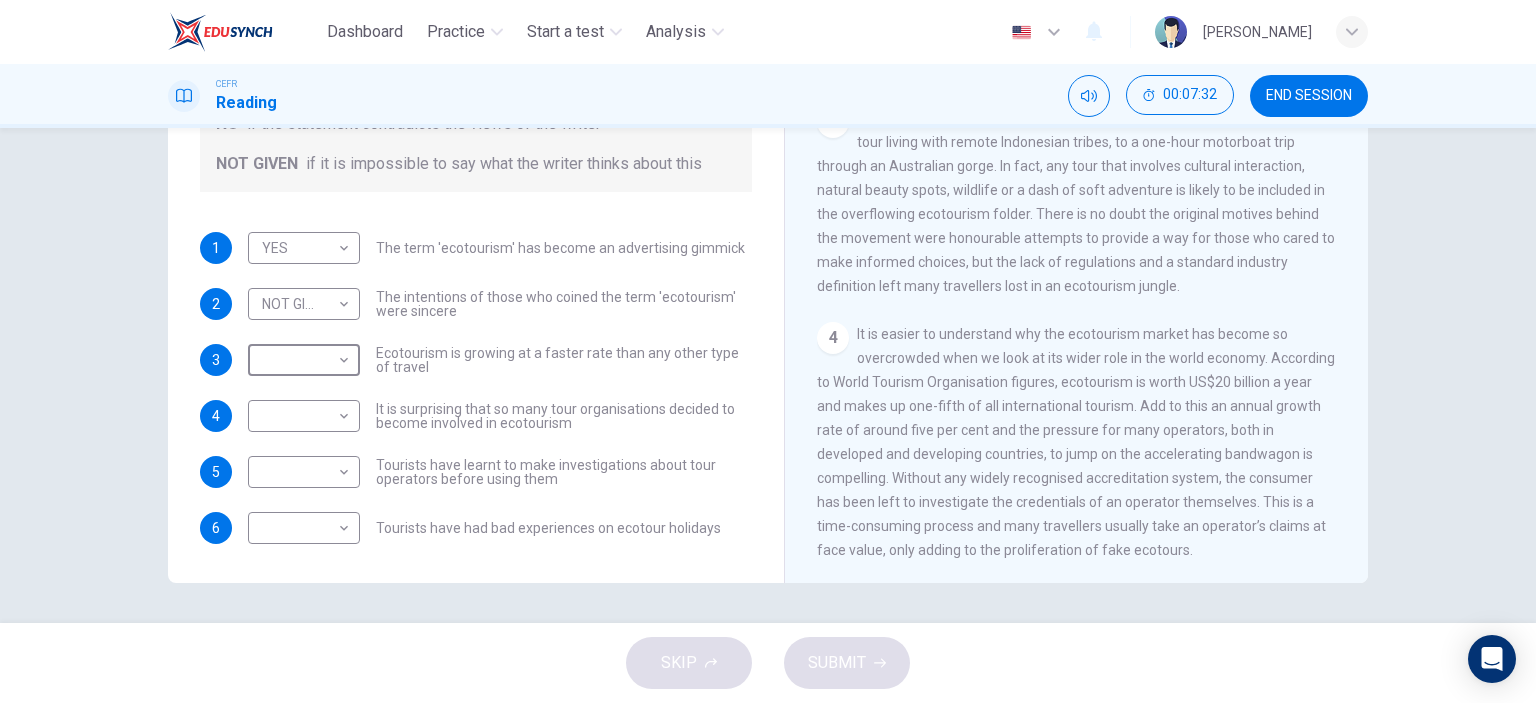 scroll, scrollTop: 500, scrollLeft: 0, axis: vertical 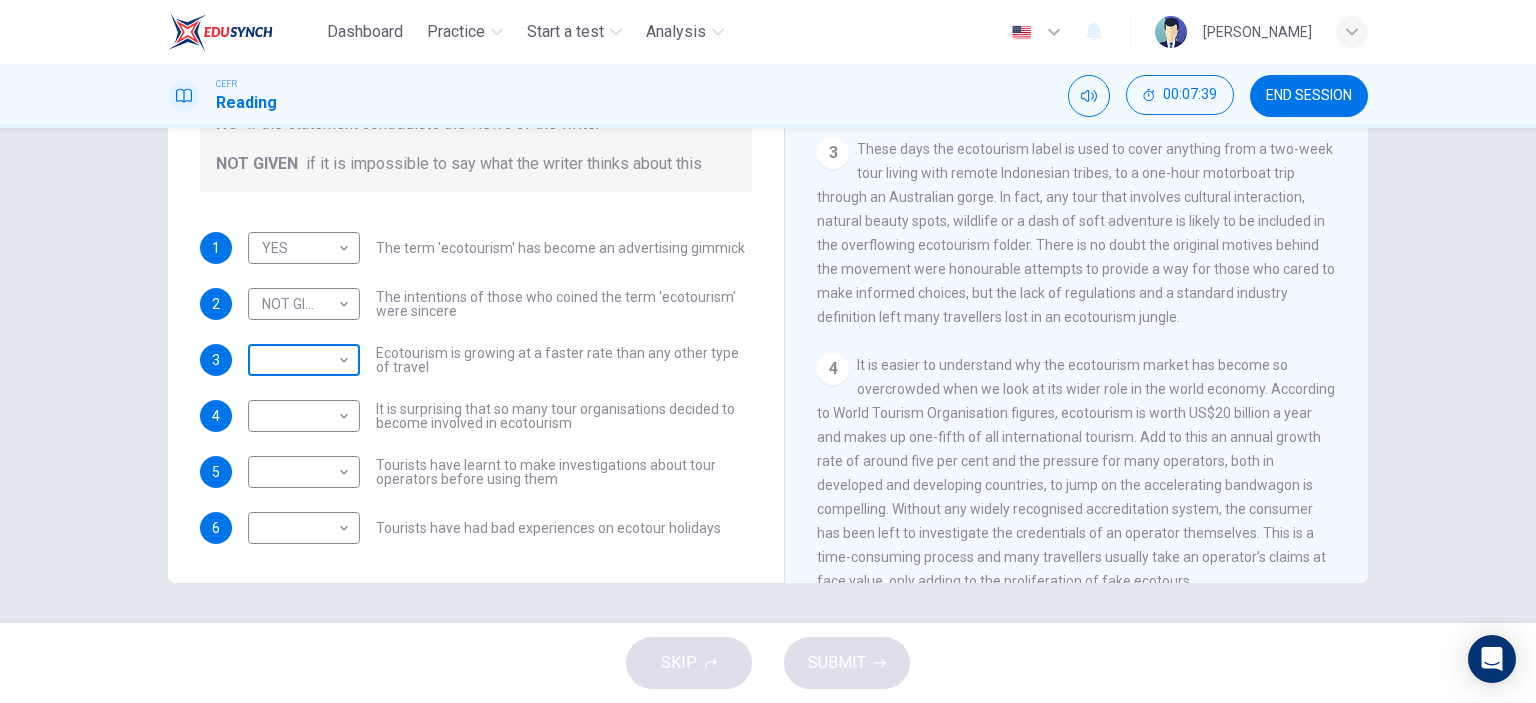 click on "Dashboard Practice Start a test Analysis English en ​ RAFIZ AKMAL BIN RAMLI CEFR Reading 00:07:39 END SESSION Questions 1 - 6 Do the following statements agree with the information given in the Reading Passage ?
In the boxes below write YES if the statement agrees with the views of the writer NO if the statement contradicts the views of the writer NOT GIVEN if it is impossible to say what the writer thinks about this 1 YES YES ​ The term 'ecotourism' has become an advertising gimmick 2 NOT GIVEN NOT GIVEN ​ The intentions of those who coined the term 'ecotourism' were sincere 3 ​ ​ Ecotourism is growing at a faster rate than any other type of travel 4 ​ ​ It is surprising that so many tour organisations decided to become involved in ecotourism 5 ​ ​ Tourists have learnt to make investigations about tour operators before using them 6 ​ ​ Tourists have had bad experiences on ecotour holidays It's Eco-logical CLICK TO ZOOM Click to Zoom 1 2 3 4 5 6 7 8 SKIP SUBMIT
Dashboard 2025" at bounding box center [768, 351] 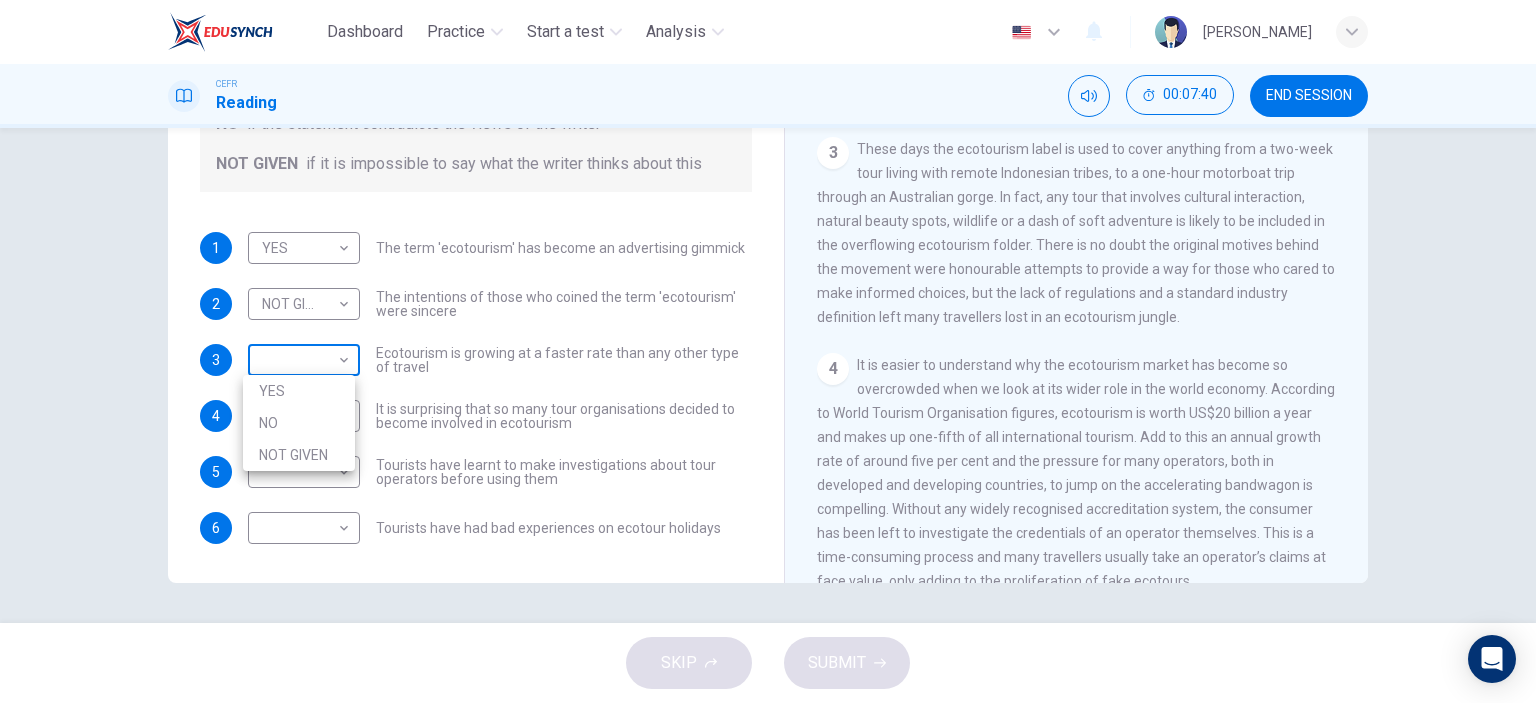 click at bounding box center [768, 351] 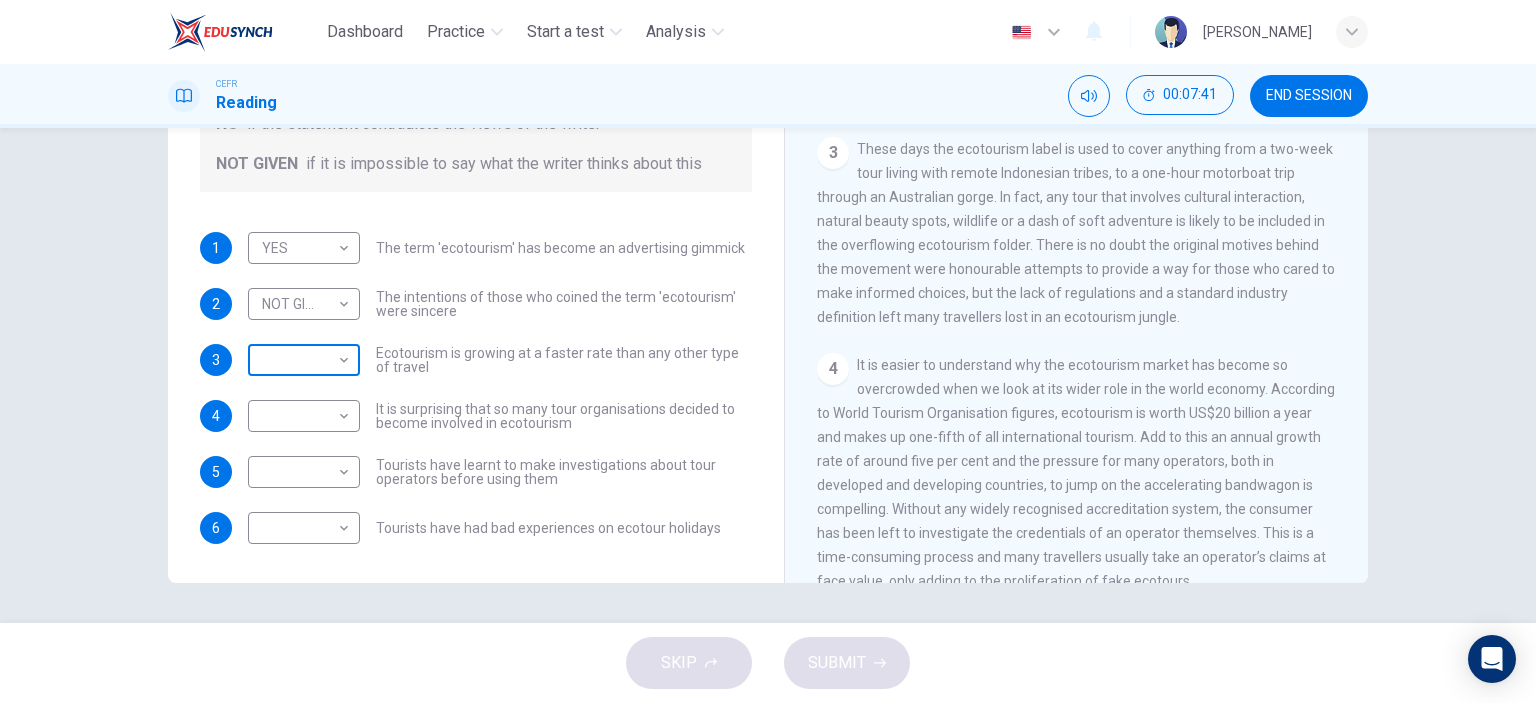 click on "Dashboard Practice Start a test Analysis English en ​ RAFIZ AKMAL BIN RAMLI CEFR Reading 00:07:41 END SESSION Questions 1 - 6 Do the following statements agree with the information given in the Reading Passage ?
In the boxes below write YES if the statement agrees with the views of the writer NO if the statement contradicts the views of the writer NOT GIVEN if it is impossible to say what the writer thinks about this 1 YES YES ​ The term 'ecotourism' has become an advertising gimmick 2 NOT GIVEN NOT GIVEN ​ The intentions of those who coined the term 'ecotourism' were sincere 3 ​ ​ Ecotourism is growing at a faster rate than any other type of travel 4 ​ ​ It is surprising that so many tour organisations decided to become involved in ecotourism 5 ​ ​ Tourists have learnt to make investigations about tour operators before using them 6 ​ ​ Tourists have had bad experiences on ecotour holidays It's Eco-logical CLICK TO ZOOM Click to Zoom 1 2 3 4 5 6 7 8 SKIP SUBMIT
Dashboard 2025" at bounding box center [768, 351] 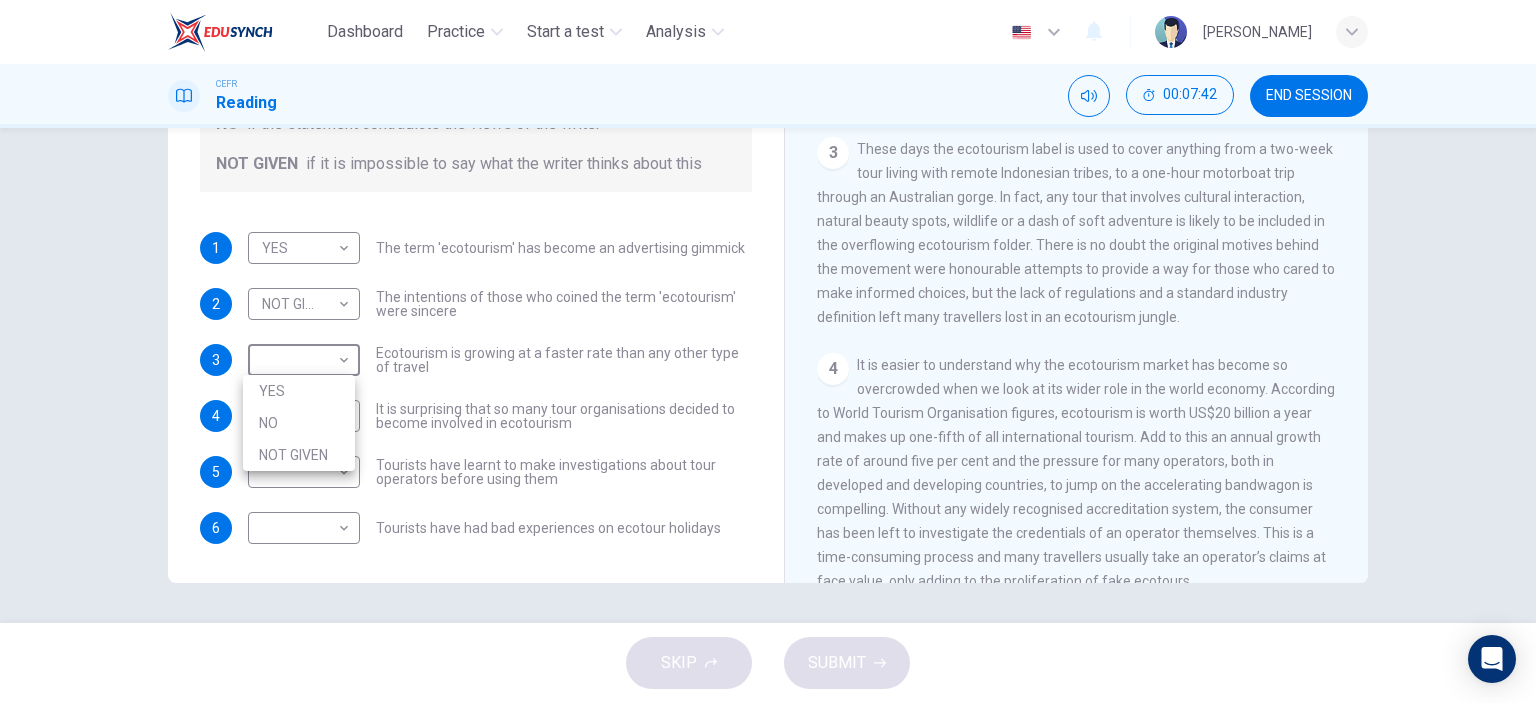 click at bounding box center (768, 351) 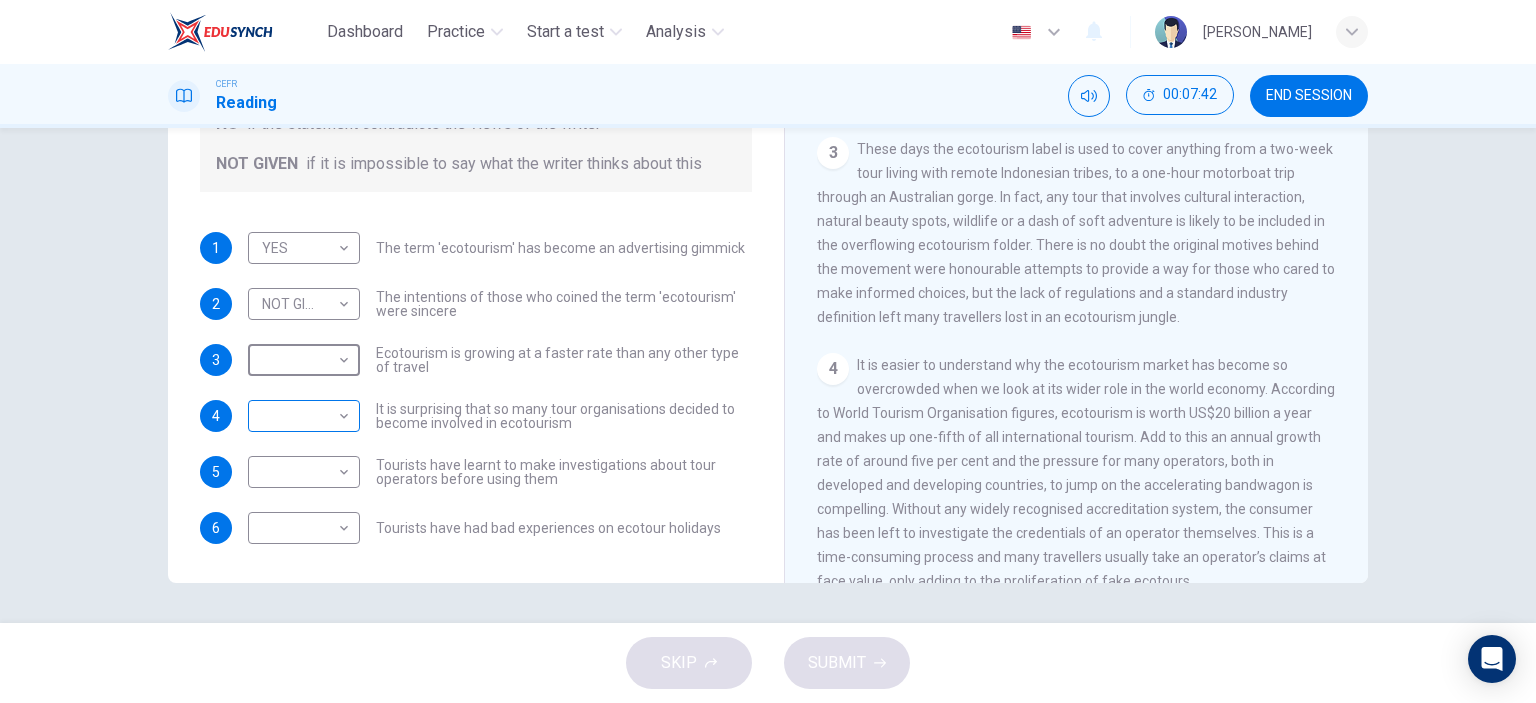 click on "Dashboard Practice Start a test Analysis English en ​ RAFIZ AKMAL BIN RAMLI CEFR Reading 00:07:42 END SESSION Questions 1 - 6 Do the following statements agree with the information given in the Reading Passage ?
In the boxes below write YES if the statement agrees with the views of the writer NO if the statement contradicts the views of the writer NOT GIVEN if it is impossible to say what the writer thinks about this 1 YES YES ​ The term 'ecotourism' has become an advertising gimmick 2 NOT GIVEN NOT GIVEN ​ The intentions of those who coined the term 'ecotourism' were sincere 3 ​ ​ Ecotourism is growing at a faster rate than any other type of travel 4 ​ ​ It is surprising that so many tour organisations decided to become involved in ecotourism 5 ​ ​ Tourists have learnt to make investigations about tour operators before using them 6 ​ ​ Tourists have had bad experiences on ecotour holidays It's Eco-logical CLICK TO ZOOM Click to Zoom 1 2 3 4 5 6 7 8 SKIP SUBMIT
Dashboard 2025" at bounding box center [768, 351] 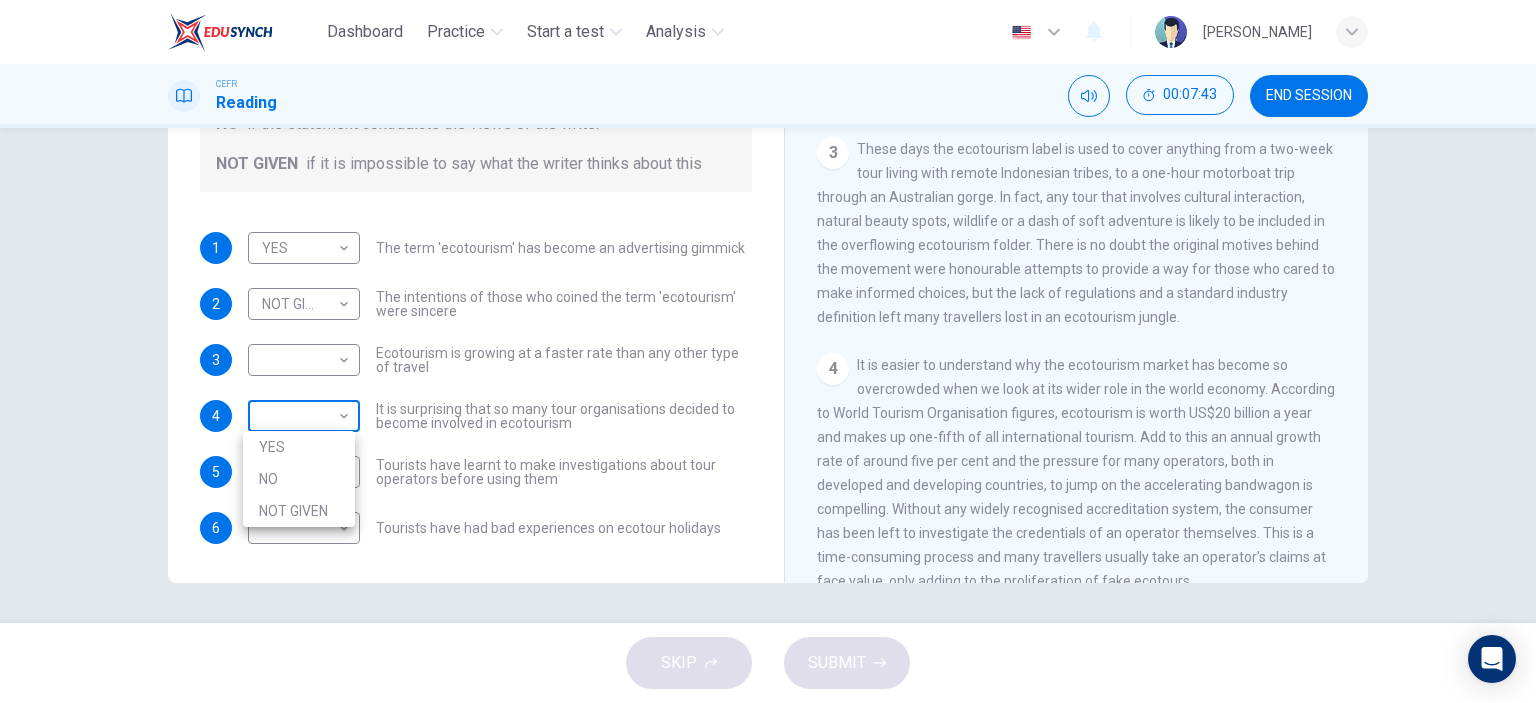 click at bounding box center [768, 351] 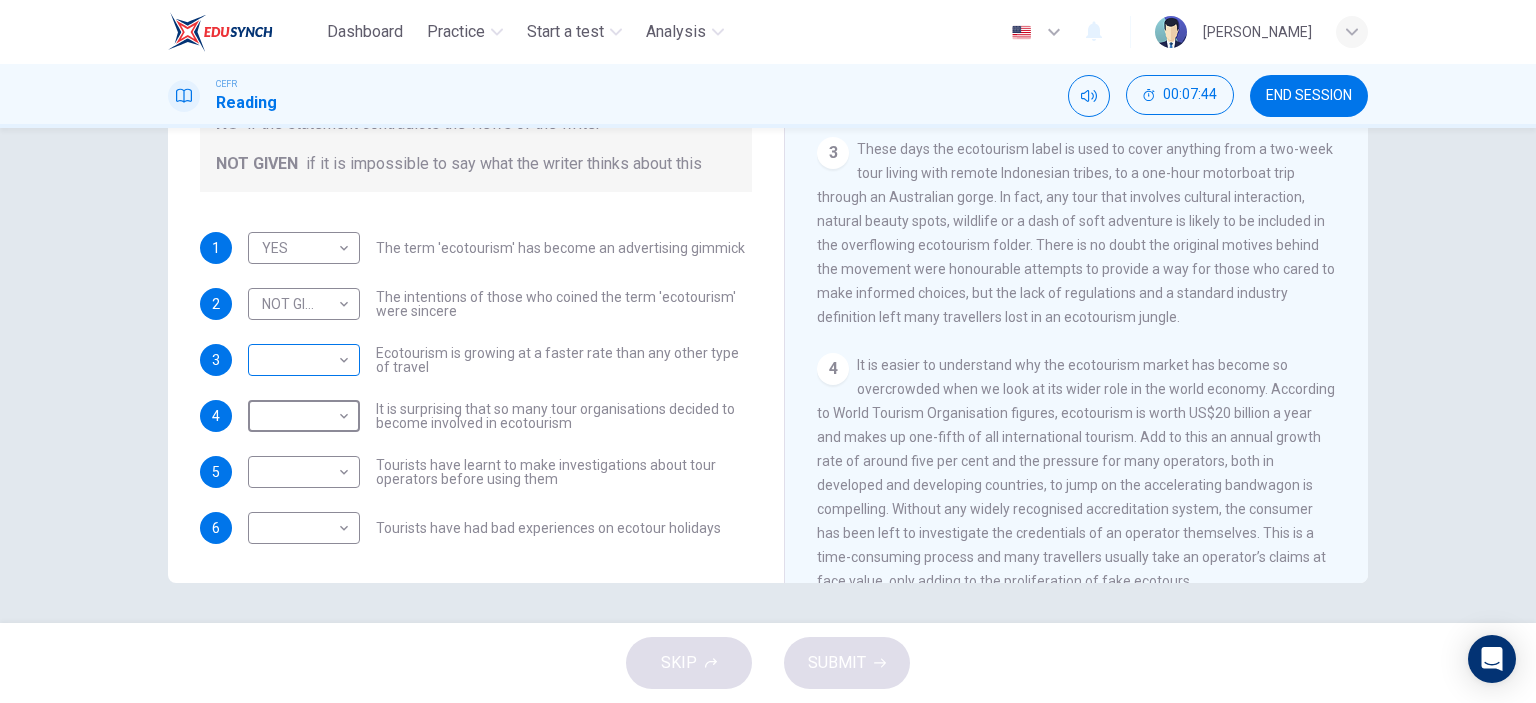 click on "Dashboard Practice Start a test Analysis English en ​ RAFIZ AKMAL BIN RAMLI CEFR Reading 00:07:44 END SESSION Questions 1 - 6 Do the following statements agree with the information given in the Reading Passage ?
In the boxes below write YES if the statement agrees with the views of the writer NO if the statement contradicts the views of the writer NOT GIVEN if it is impossible to say what the writer thinks about this 1 YES YES ​ The term 'ecotourism' has become an advertising gimmick 2 NOT GIVEN NOT GIVEN ​ The intentions of those who coined the term 'ecotourism' were sincere 3 ​ ​ Ecotourism is growing at a faster rate than any other type of travel 4 ​ ​ It is surprising that so many tour organisations decided to become involved in ecotourism 5 ​ ​ Tourists have learnt to make investigations about tour operators before using them 6 ​ ​ Tourists have had bad experiences on ecotour holidays It's Eco-logical CLICK TO ZOOM Click to Zoom 1 2 3 4 5 6 7 8 SKIP SUBMIT
Dashboard 2025" at bounding box center [768, 351] 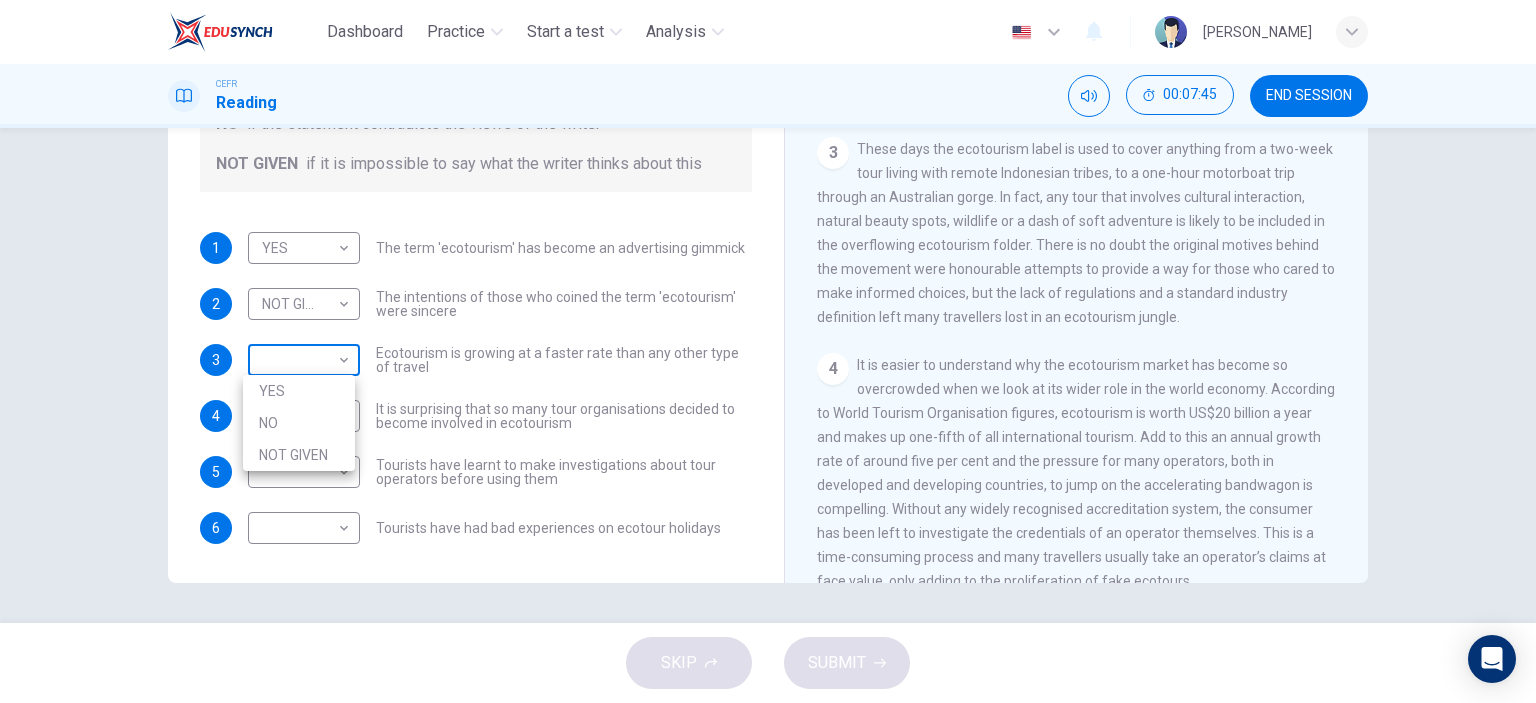 click at bounding box center (768, 351) 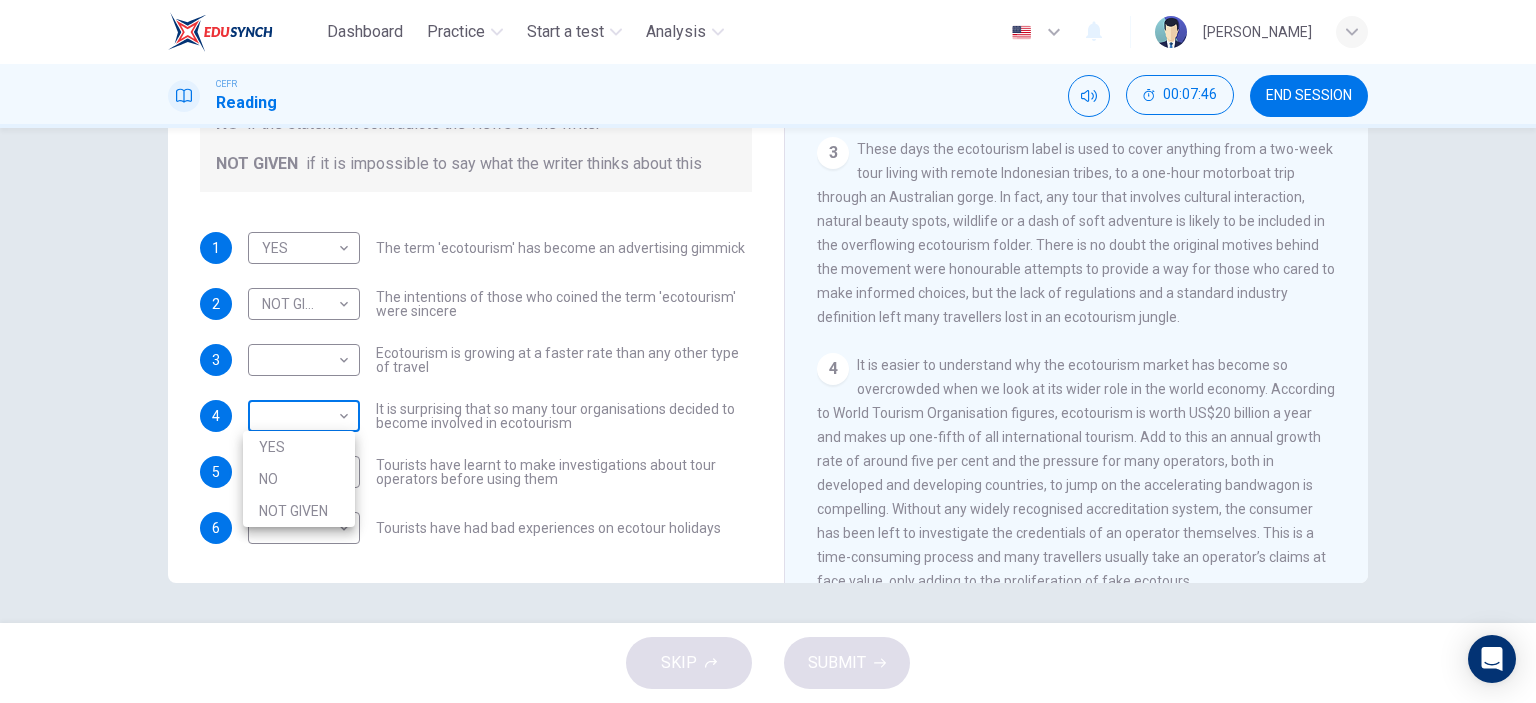 click on "Dashboard Practice Start a test Analysis English en ​ RAFIZ AKMAL BIN RAMLI CEFR Reading 00:07:46 END SESSION Questions 1 - 6 Do the following statements agree with the information given in the Reading Passage ?
In the boxes below write YES if the statement agrees with the views of the writer NO if the statement contradicts the views of the writer NOT GIVEN if it is impossible to say what the writer thinks about this 1 YES YES ​ The term 'ecotourism' has become an advertising gimmick 2 NOT GIVEN NOT GIVEN ​ The intentions of those who coined the term 'ecotourism' were sincere 3 ​ ​ Ecotourism is growing at a faster rate than any other type of travel 4 ​ ​ It is surprising that so many tour organisations decided to become involved in ecotourism 5 ​ ​ Tourists have learnt to make investigations about tour operators before using them 6 ​ ​ Tourists have had bad experiences on ecotour holidays It's Eco-logical CLICK TO ZOOM Click to Zoom 1 2 3 4 5 6 7 8 SKIP SUBMIT
Dashboard 2025" at bounding box center [768, 351] 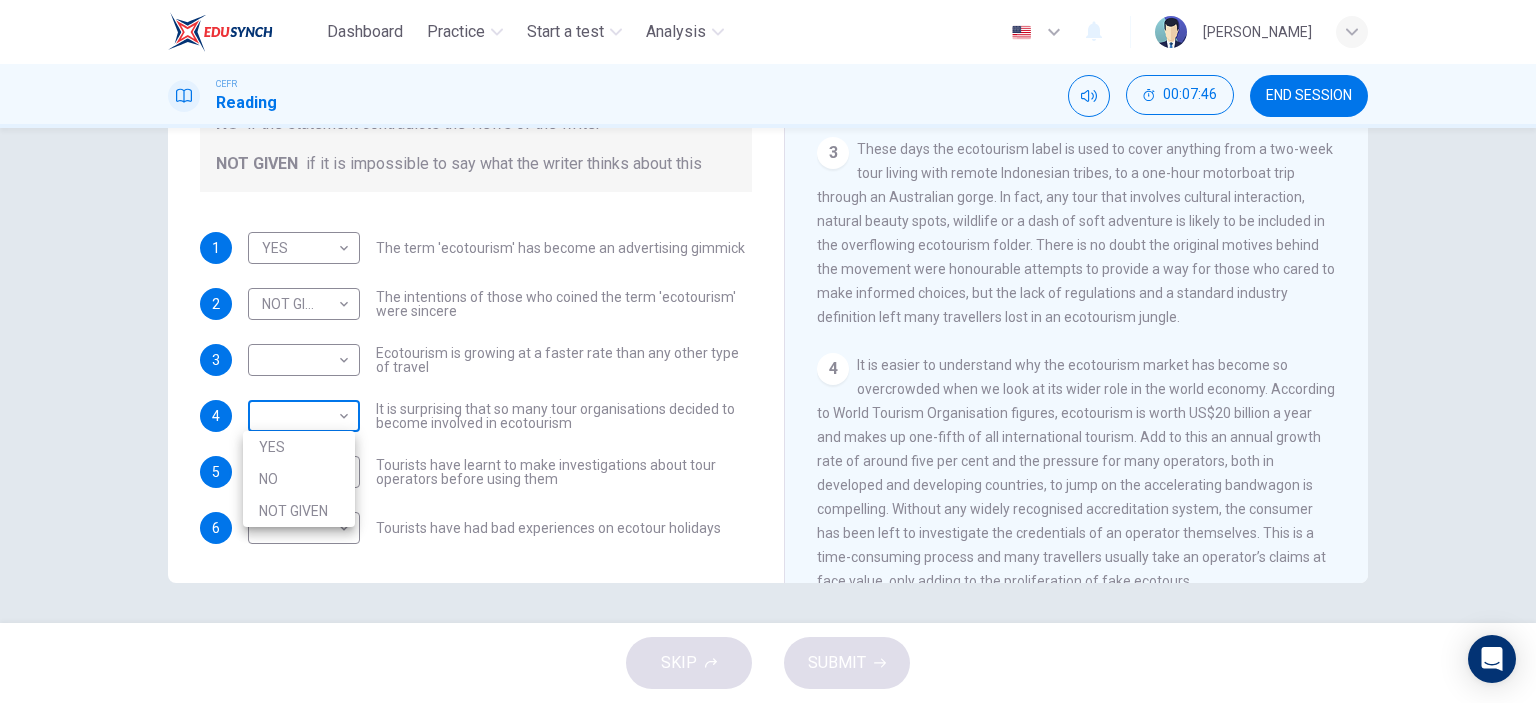 click at bounding box center [768, 351] 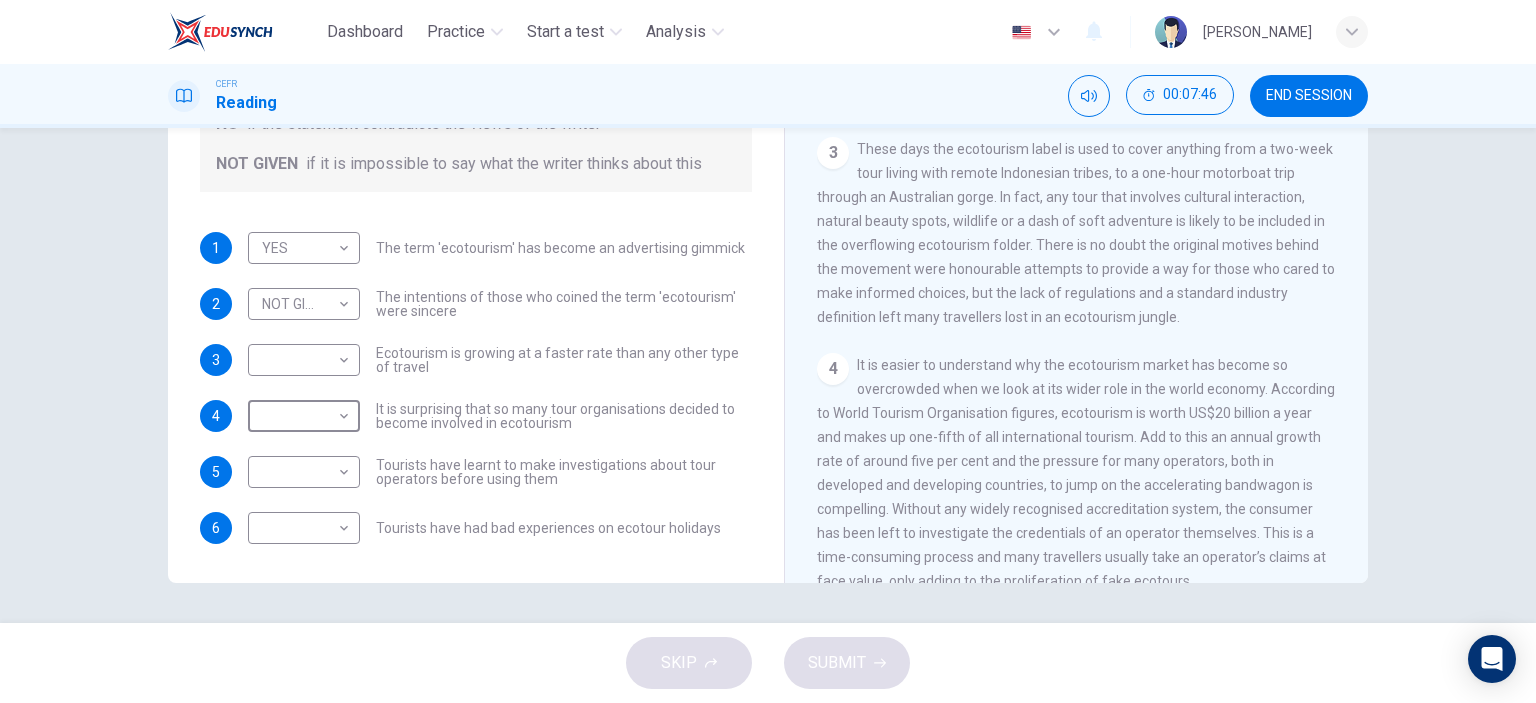 click on "Dashboard Practice Start a test Analysis English en ​ RAFIZ AKMAL BIN RAMLI CEFR Reading 00:07:46 END SESSION Questions 1 - 6 Do the following statements agree with the information given in the Reading Passage ?
In the boxes below write YES if the statement agrees with the views of the writer NO if the statement contradicts the views of the writer NOT GIVEN if it is impossible to say what the writer thinks about this 1 YES YES ​ The term 'ecotourism' has become an advertising gimmick 2 NOT GIVEN NOT GIVEN ​ The intentions of those who coined the term 'ecotourism' were sincere 3 ​ ​ Ecotourism is growing at a faster rate than any other type of travel 4 ​ ​ It is surprising that so many tour organisations decided to become involved in ecotourism 5 ​ ​ Tourists have learnt to make investigations about tour operators before using them 6 ​ ​ Tourists have had bad experiences on ecotour holidays It's Eco-logical CLICK TO ZOOM Click to Zoom 1 2 3 4 5 6 7 8 SKIP SUBMIT
Dashboard 2025" at bounding box center [768, 351] 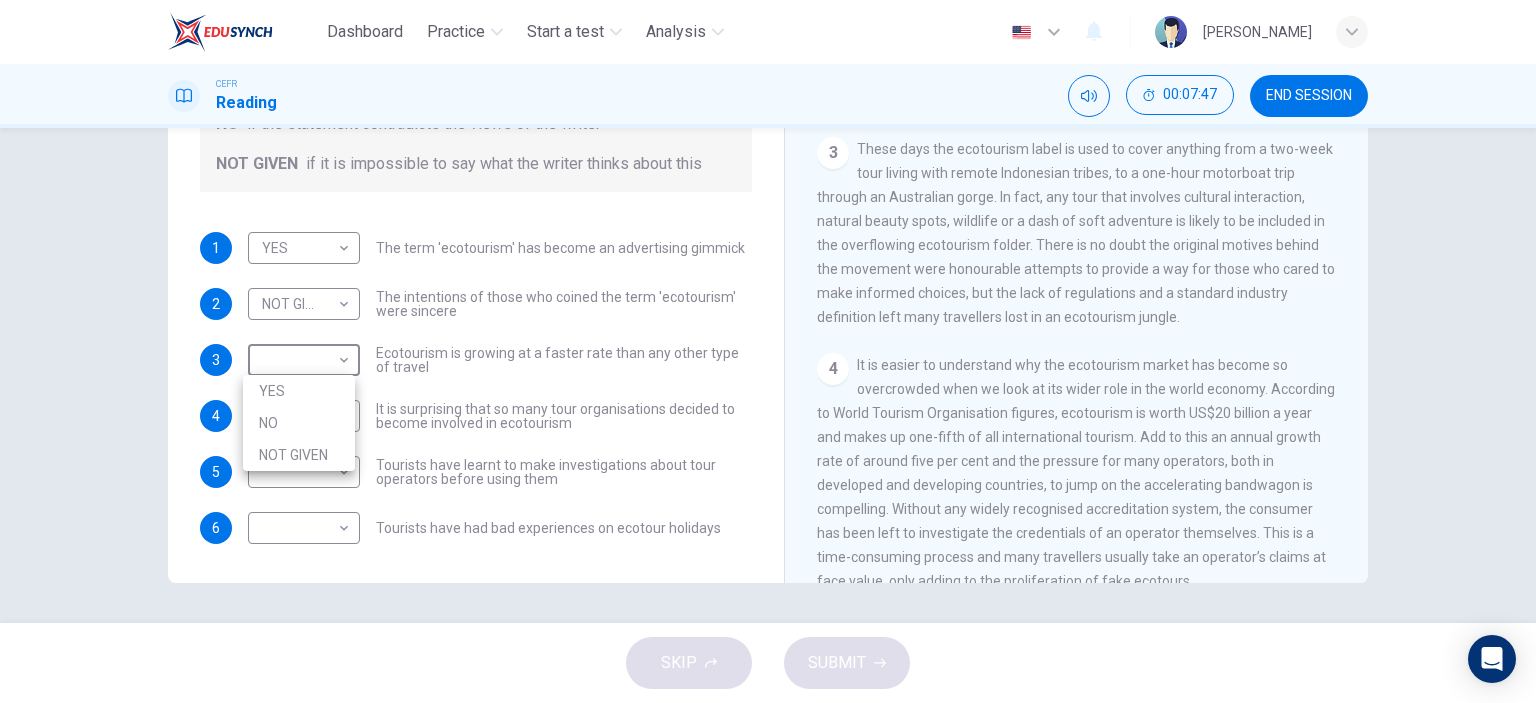 click at bounding box center (768, 351) 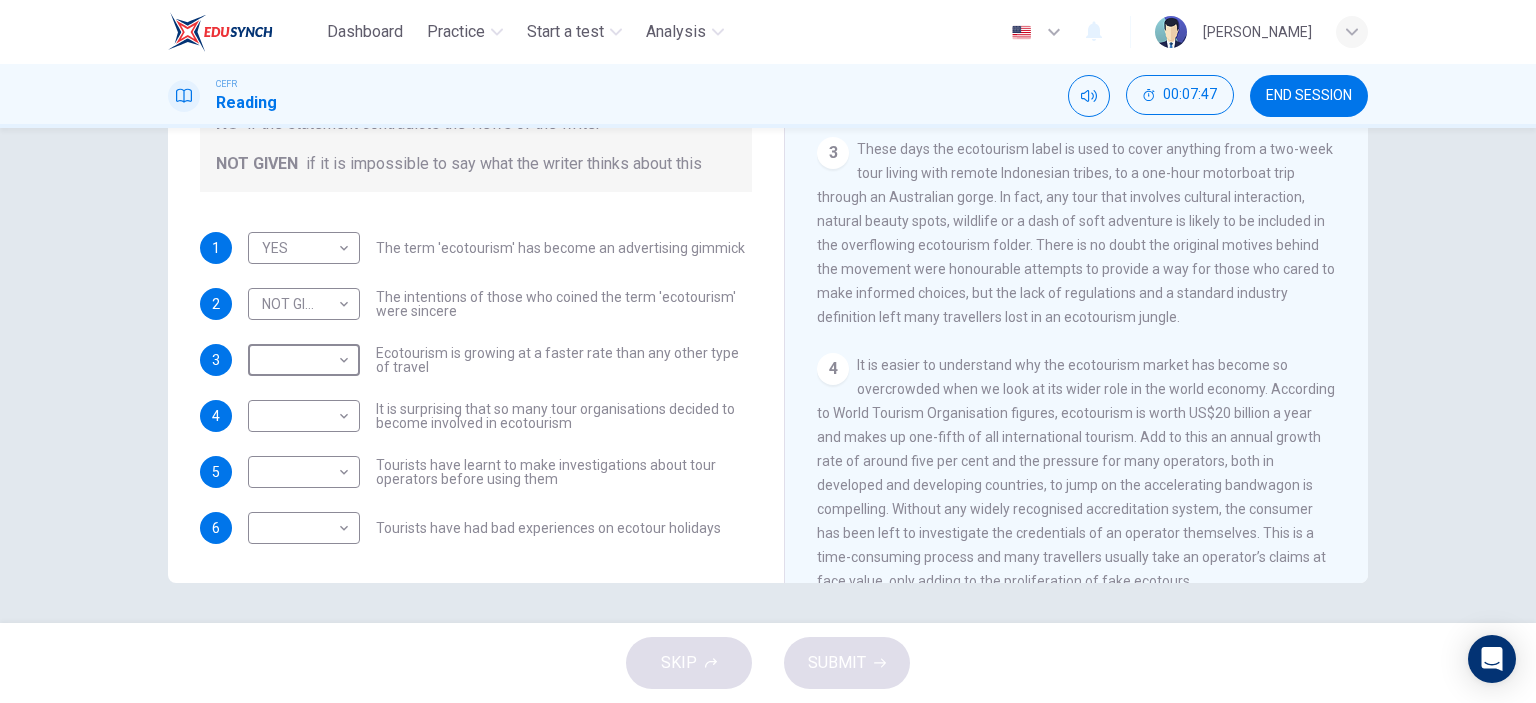 click on "Dashboard Practice Start a test Analysis English en ​ RAFIZ AKMAL BIN RAMLI CEFR Reading 00:07:47 END SESSION Questions 1 - 6 Do the following statements agree with the information given in the Reading Passage ?
In the boxes below write YES if the statement agrees with the views of the writer NO if the statement contradicts the views of the writer NOT GIVEN if it is impossible to say what the writer thinks about this 1 YES YES ​ The term 'ecotourism' has become an advertising gimmick 2 NOT GIVEN NOT GIVEN ​ The intentions of those who coined the term 'ecotourism' were sincere 3 ​ ​ Ecotourism is growing at a faster rate than any other type of travel 4 ​ ​ It is surprising that so many tour organisations decided to become involved in ecotourism 5 ​ ​ Tourists have learnt to make investigations about tour operators before using them 6 ​ ​ Tourists have had bad experiences on ecotour holidays It's Eco-logical CLICK TO ZOOM Click to Zoom 1 2 3 4 5 6 7 8 SKIP SUBMIT
Dashboard 2025" at bounding box center [768, 351] 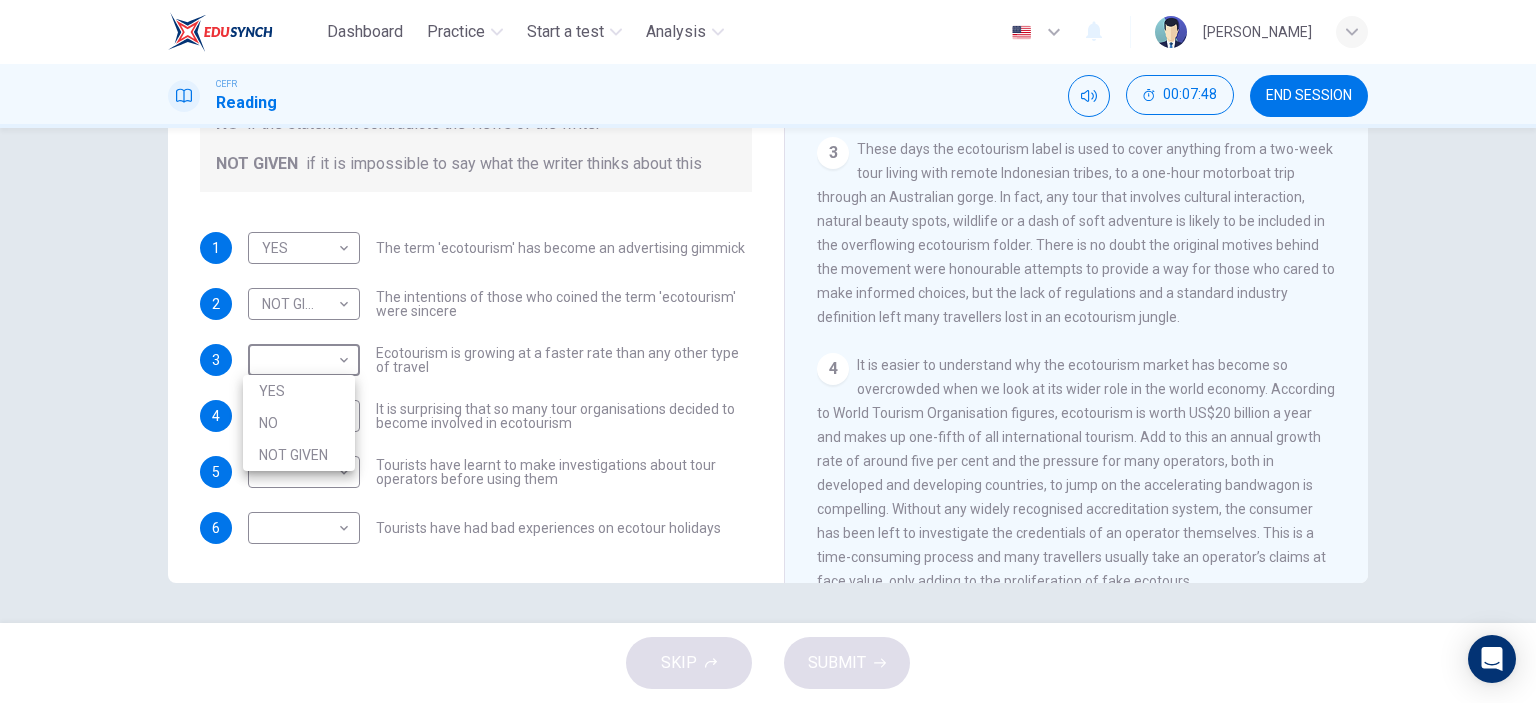 click at bounding box center [768, 351] 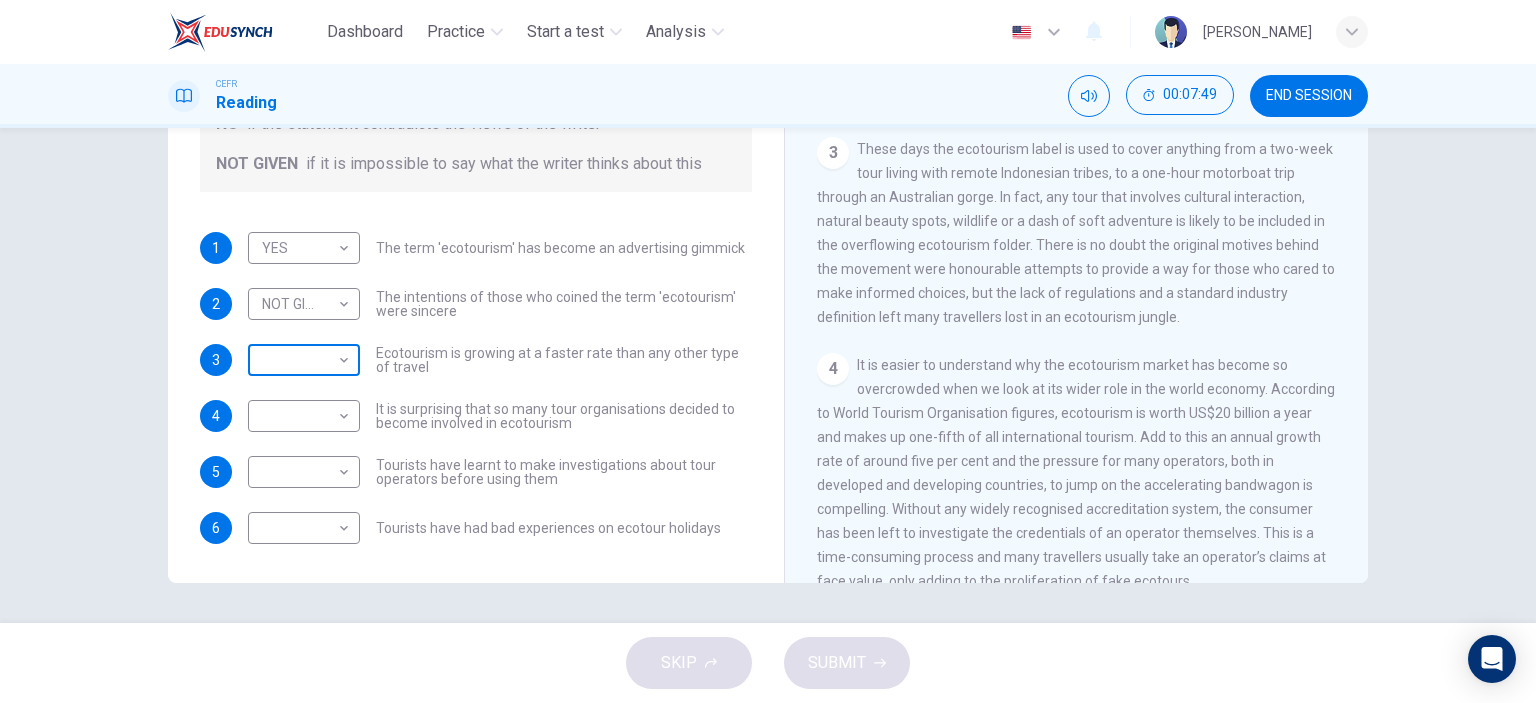 click on "Dashboard Practice Start a test Analysis English en ​ RAFIZ AKMAL BIN RAMLI CEFR Reading 00:07:49 END SESSION Questions 1 - 6 Do the following statements agree with the information given in the Reading Passage ?
In the boxes below write YES if the statement agrees with the views of the writer NO if the statement contradicts the views of the writer NOT GIVEN if it is impossible to say what the writer thinks about this 1 YES YES ​ The term 'ecotourism' has become an advertising gimmick 2 NOT GIVEN NOT GIVEN ​ The intentions of those who coined the term 'ecotourism' were sincere 3 ​ ​ Ecotourism is growing at a faster rate than any other type of travel 4 ​ ​ It is surprising that so many tour organisations decided to become involved in ecotourism 5 ​ ​ Tourists have learnt to make investigations about tour operators before using them 6 ​ ​ Tourists have had bad experiences on ecotour holidays It's Eco-logical CLICK TO ZOOM Click to Zoom 1 2 3 4 5 6 7 8 SKIP SUBMIT
Dashboard 2025" at bounding box center [768, 351] 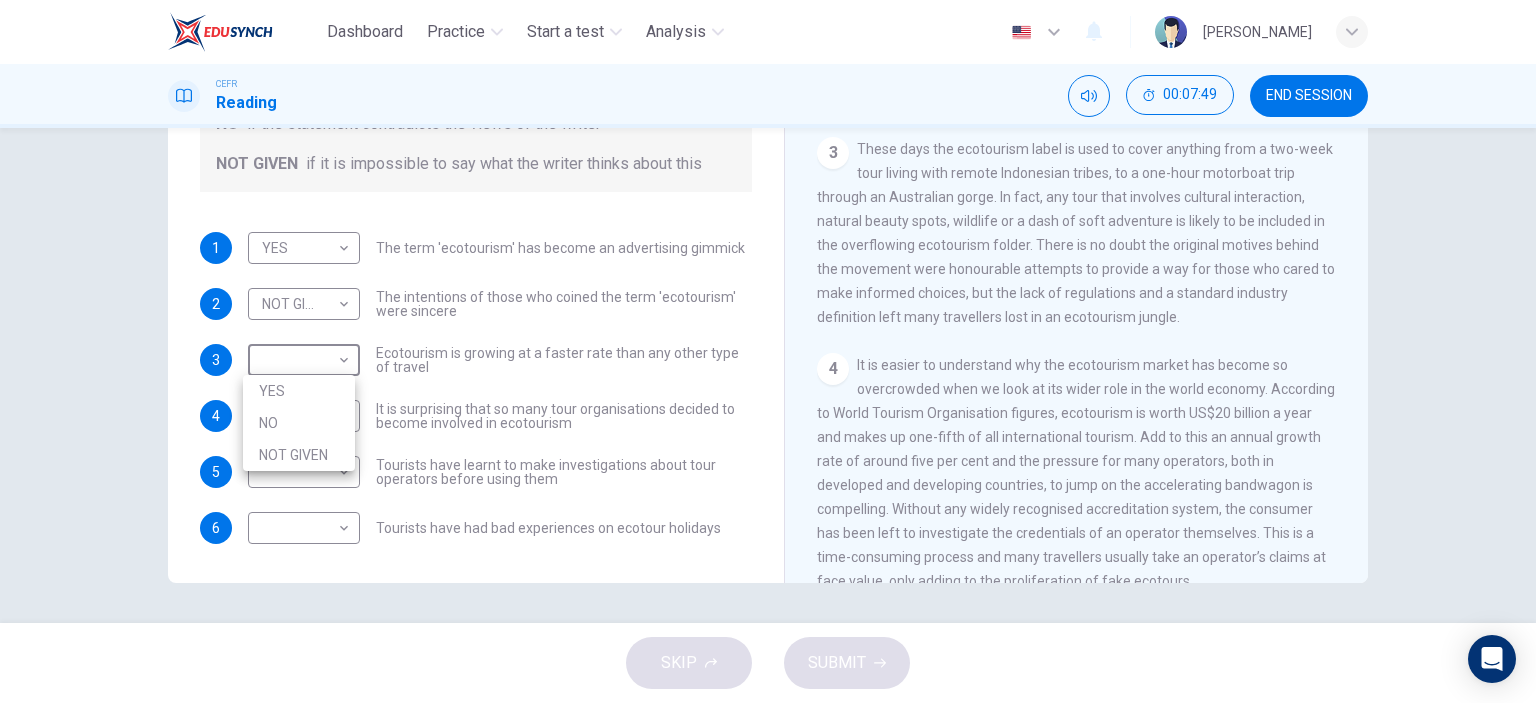click on "NOT GIVEN" at bounding box center (299, 455) 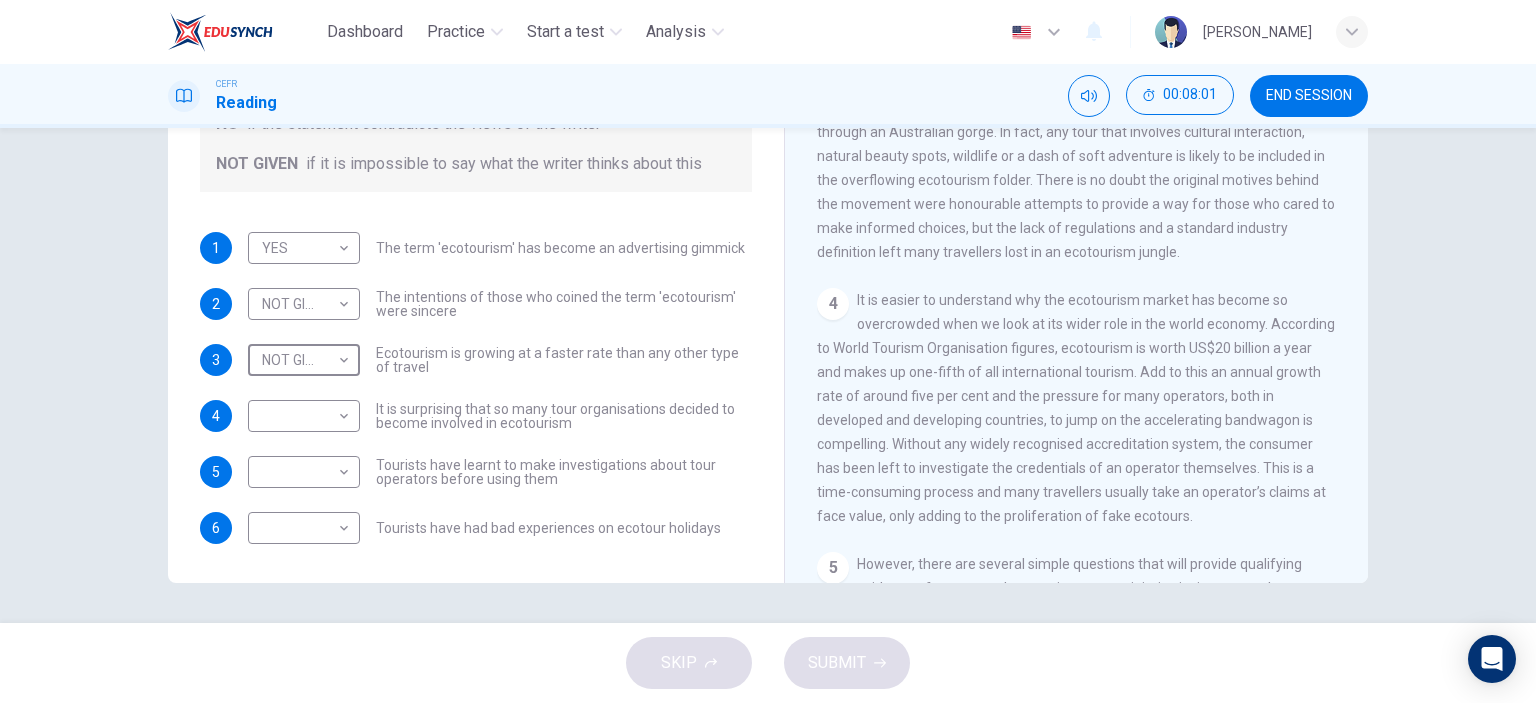 scroll, scrollTop: 600, scrollLeft: 0, axis: vertical 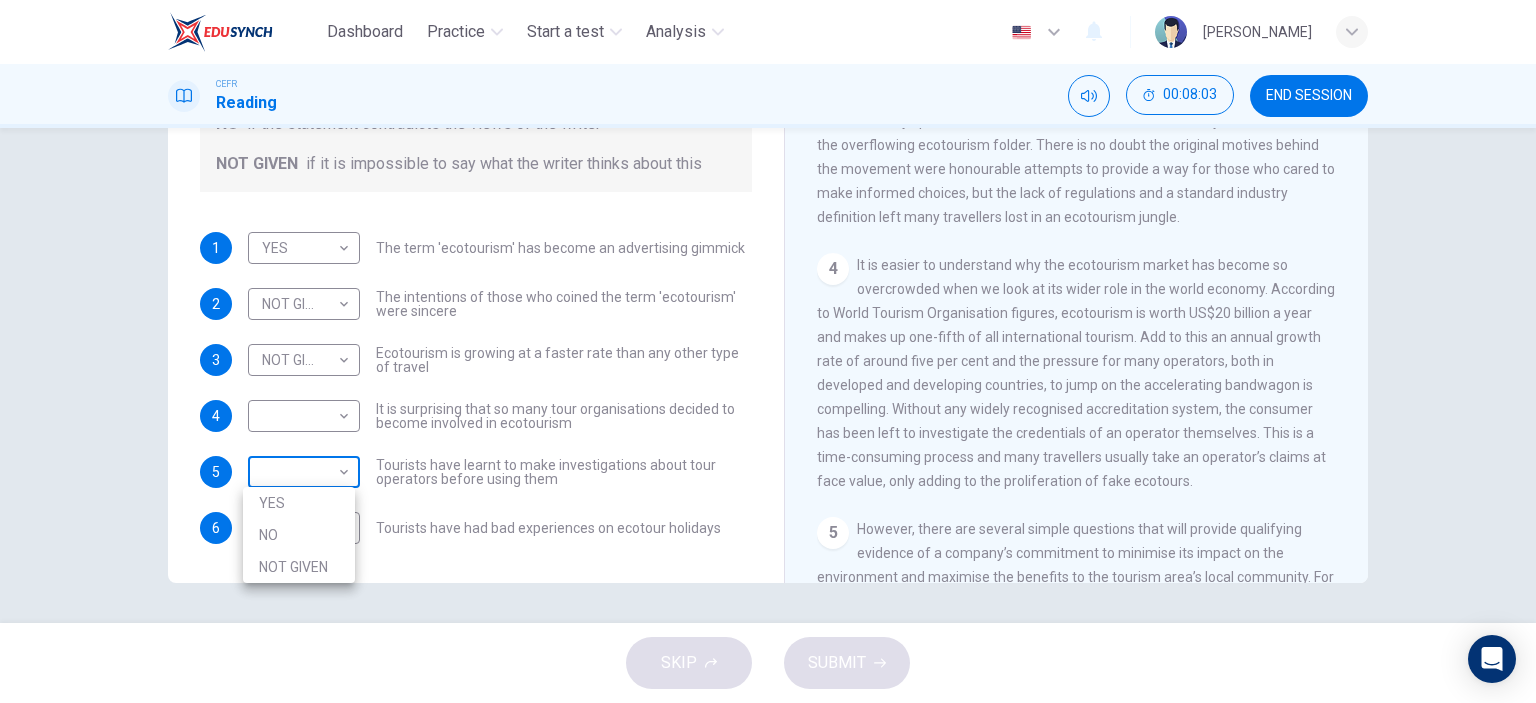 click on "Dashboard Practice Start a test Analysis English en ​ RAFIZ AKMAL BIN RAMLI CEFR Reading 00:08:03 END SESSION Questions 1 - 6 Do the following statements agree with the information given in the Reading Passage ?
In the boxes below write YES if the statement agrees with the views of the writer NO if the statement contradicts the views of the writer NOT GIVEN if it is impossible to say what the writer thinks about this 1 YES YES ​ The term 'ecotourism' has become an advertising gimmick 2 NOT GIVEN NOT GIVEN ​ The intentions of those who coined the term 'ecotourism' were sincere 3 NOT GIVEN NOT GIVEN ​ Ecotourism is growing at a faster rate than any other type of travel 4 ​ ​ It is surprising that so many tour organisations decided to become involved in ecotourism 5 ​ ​ Tourists have learnt to make investigations about tour operators before using them 6 ​ ​ Tourists have had bad experiences on ecotour holidays It's Eco-logical CLICK TO ZOOM Click to Zoom 1 2 3 4 5 6 7 8 SKIP SUBMIT" at bounding box center (768, 351) 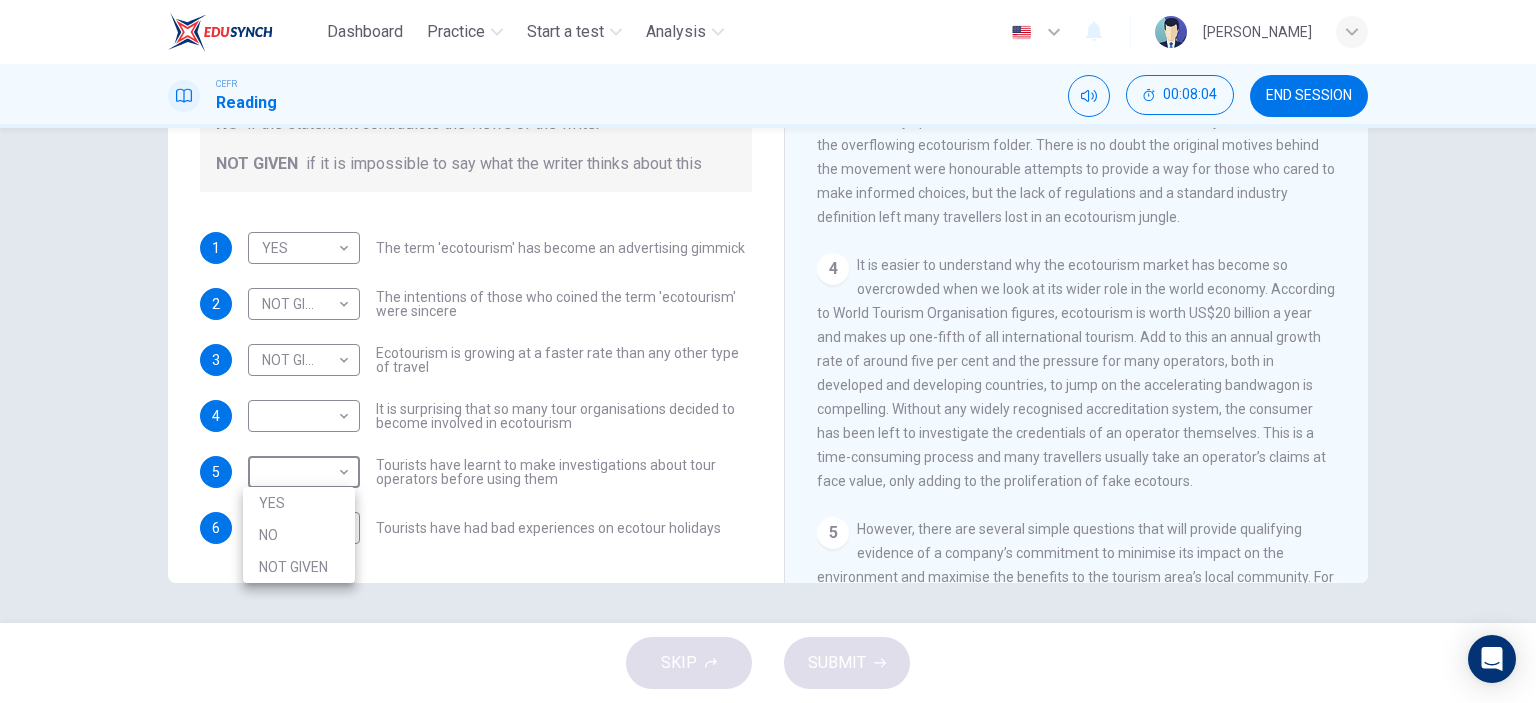 click on "YES" at bounding box center [299, 503] 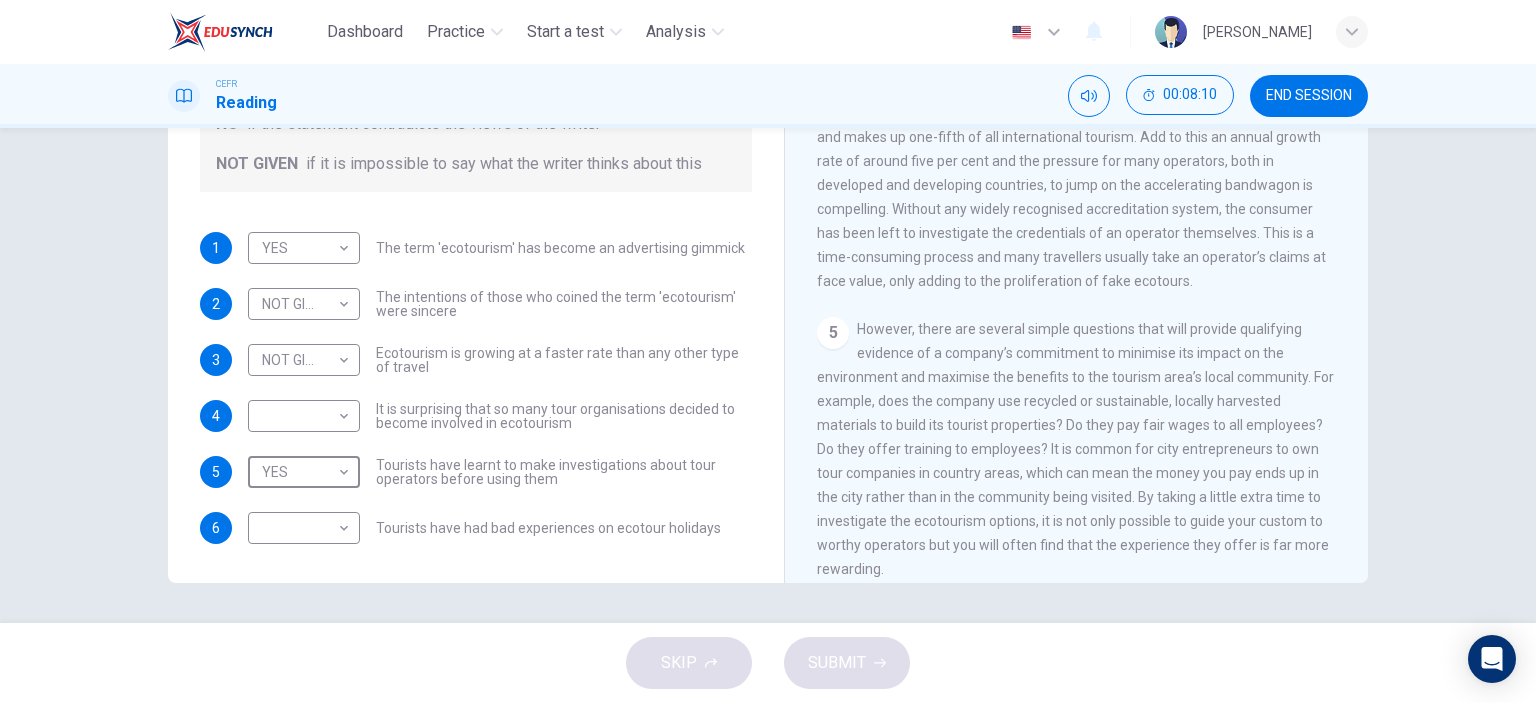 scroll, scrollTop: 900, scrollLeft: 0, axis: vertical 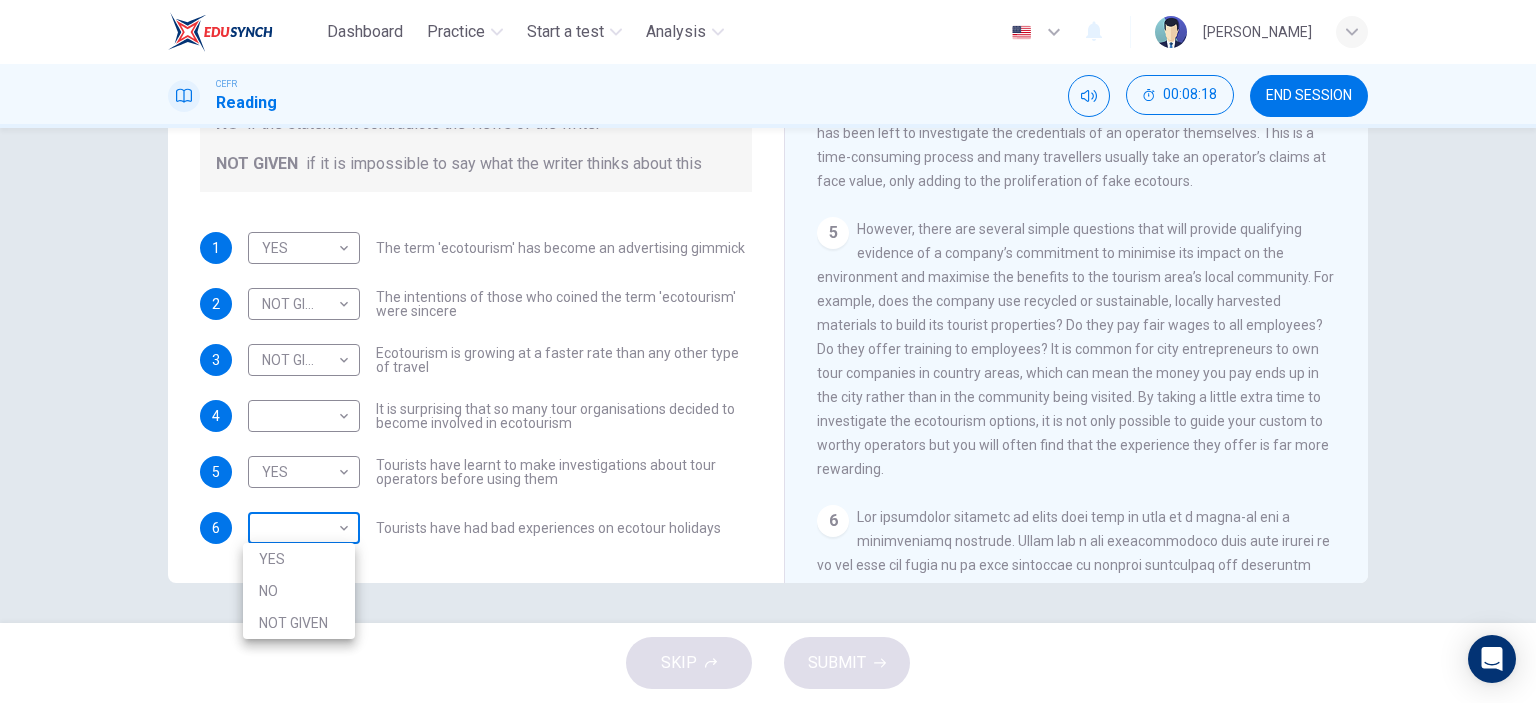 click on "Dashboard Practice Start a test Analysis English en ​ RAFIZ AKMAL BIN RAMLI CEFR Reading 00:08:18 END SESSION Questions 1 - 6 Do the following statements agree with the information given in the Reading Passage ?
In the boxes below write YES if the statement agrees with the views of the writer NO if the statement contradicts the views of the writer NOT GIVEN if it is impossible to say what the writer thinks about this 1 YES YES ​ The term 'ecotourism' has become an advertising gimmick 2 NOT GIVEN NOT GIVEN ​ The intentions of those who coined the term 'ecotourism' were sincere 3 NOT GIVEN NOT GIVEN ​ Ecotourism is growing at a faster rate than any other type of travel 4 ​ ​ It is surprising that so many tour organisations decided to become involved in ecotourism 5 YES YES ​ Tourists have learnt to make investigations about tour operators before using them 6 ​ ​ Tourists have had bad experiences on ecotour holidays It's Eco-logical CLICK TO ZOOM Click to Zoom 1 2 3 4 5 6 7 8 SKIP SUBMIT" at bounding box center (768, 351) 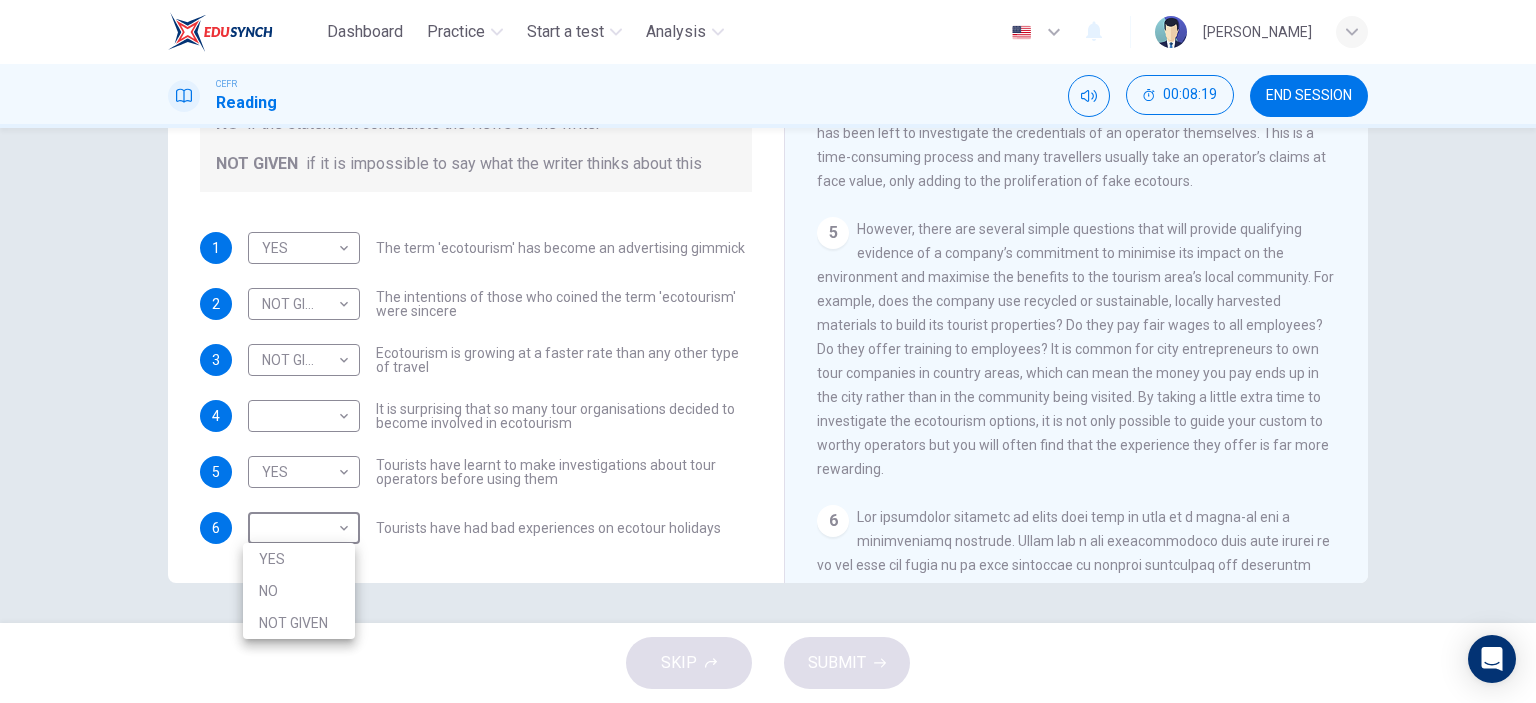 click on "YES" at bounding box center (299, 559) 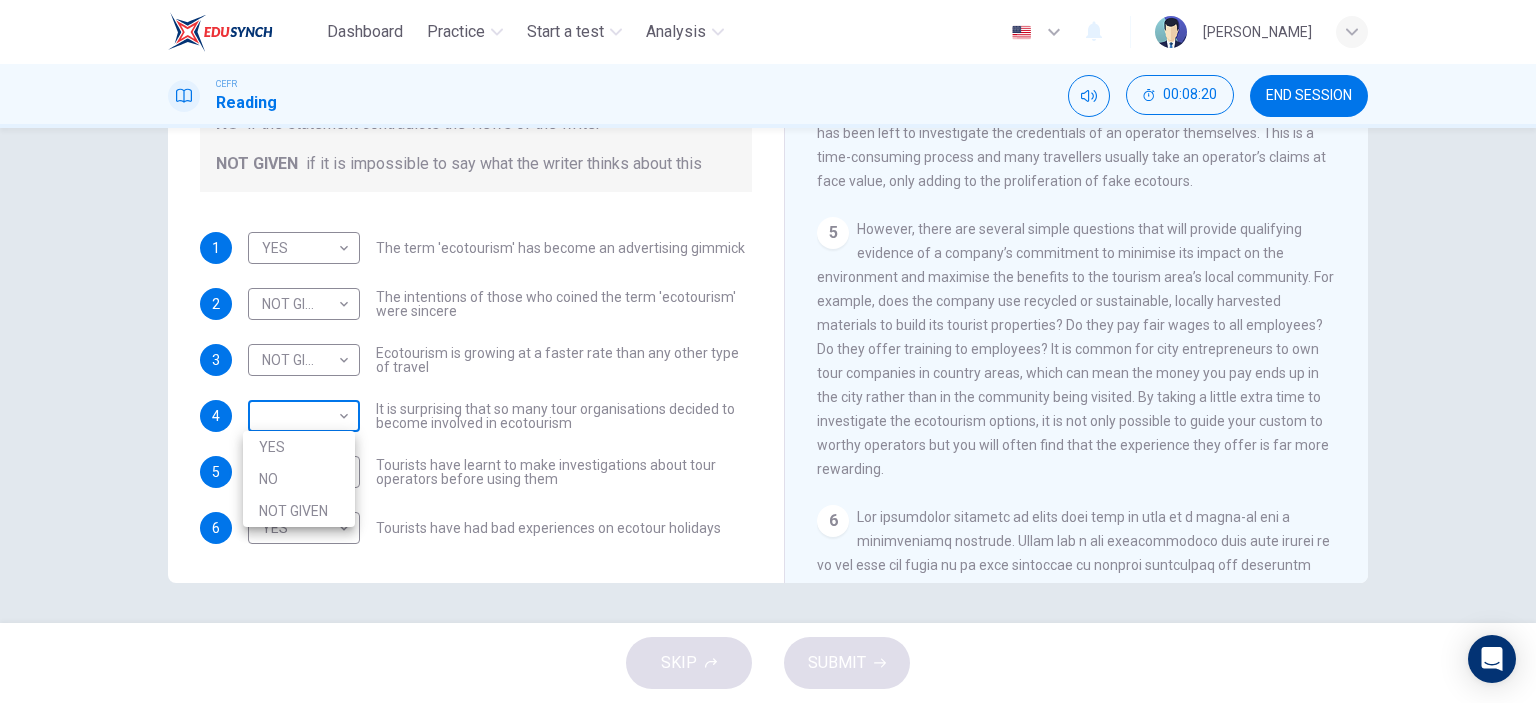 click on "Dashboard Practice Start a test Analysis English en ​ RAFIZ AKMAL BIN RAMLI CEFR Reading 00:08:20 END SESSION Questions 1 - 6 Do the following statements agree with the information given in the Reading Passage ?
In the boxes below write YES if the statement agrees with the views of the writer NO if the statement contradicts the views of the writer NOT GIVEN if it is impossible to say what the writer thinks about this 1 YES YES ​ The term 'ecotourism' has become an advertising gimmick 2 NOT GIVEN NOT GIVEN ​ The intentions of those who coined the term 'ecotourism' were sincere 3 NOT GIVEN NOT GIVEN ​ Ecotourism is growing at a faster rate than any other type of travel 4 ​ ​ It is surprising that so many tour organisations decided to become involved in ecotourism 5 YES YES ​ Tourists have learnt to make investigations about tour operators before using them 6 YES YES ​ Tourists have had bad experiences on ecotour holidays It's Eco-logical CLICK TO ZOOM Click to Zoom 1 2 3 4 5 6 7 8 SKIP SUBMIT" at bounding box center (768, 351) 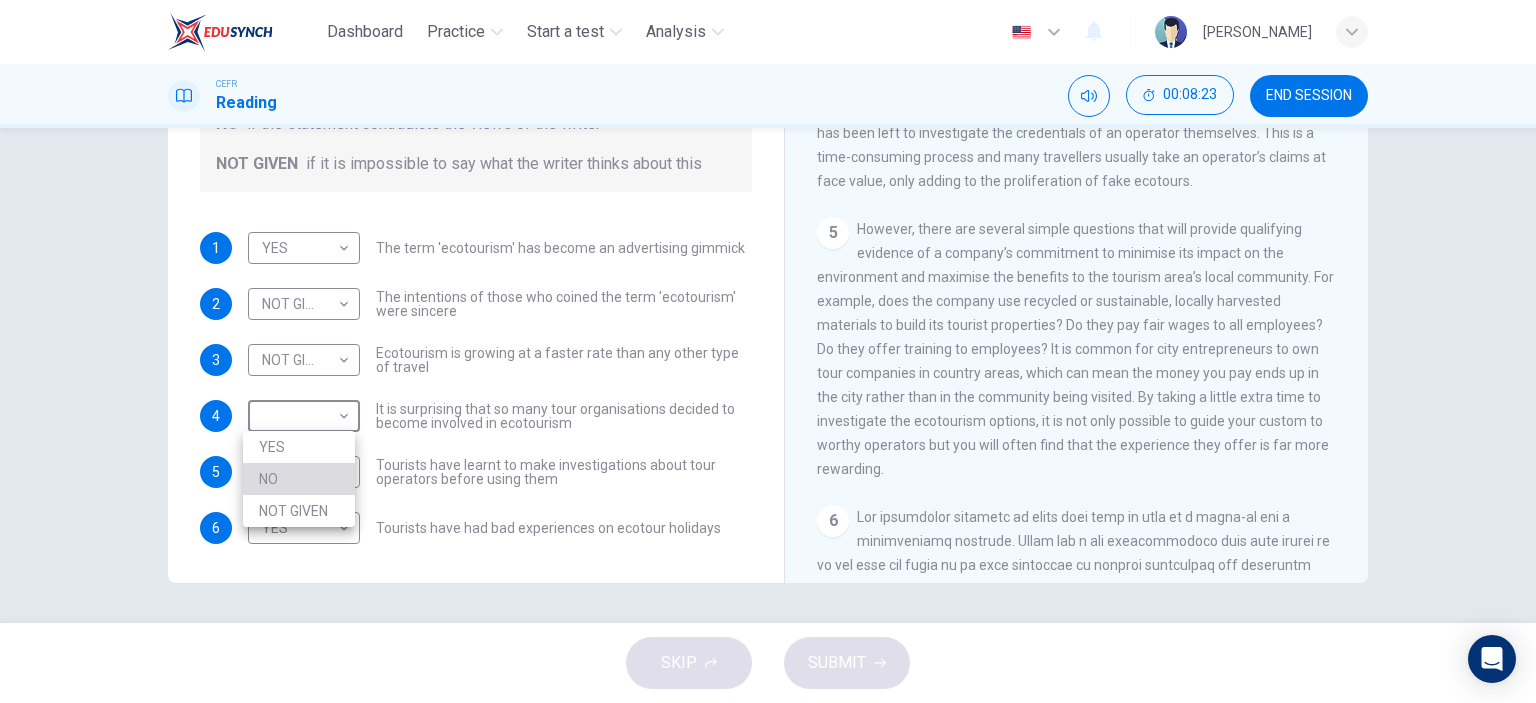 click on "NO" at bounding box center [299, 479] 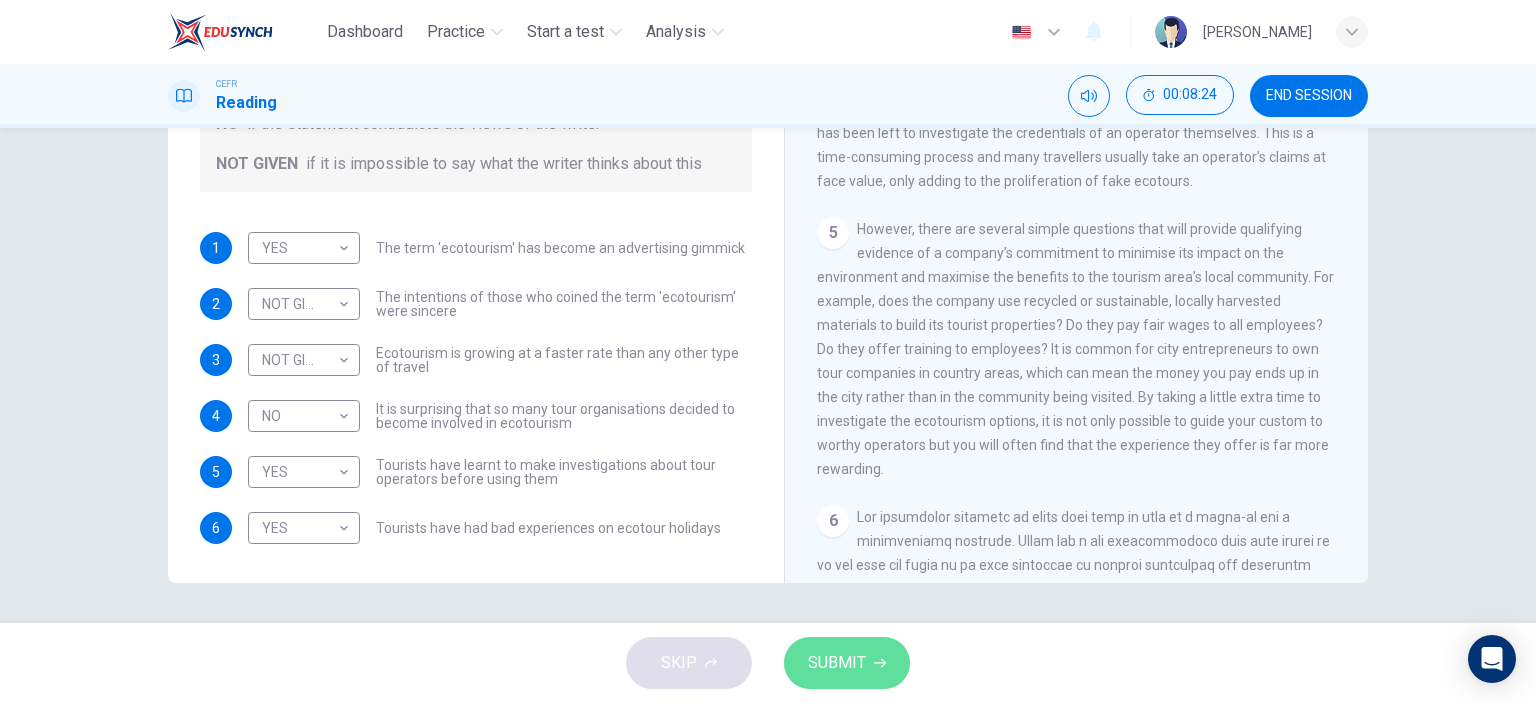 click on "SUBMIT" at bounding box center [837, 663] 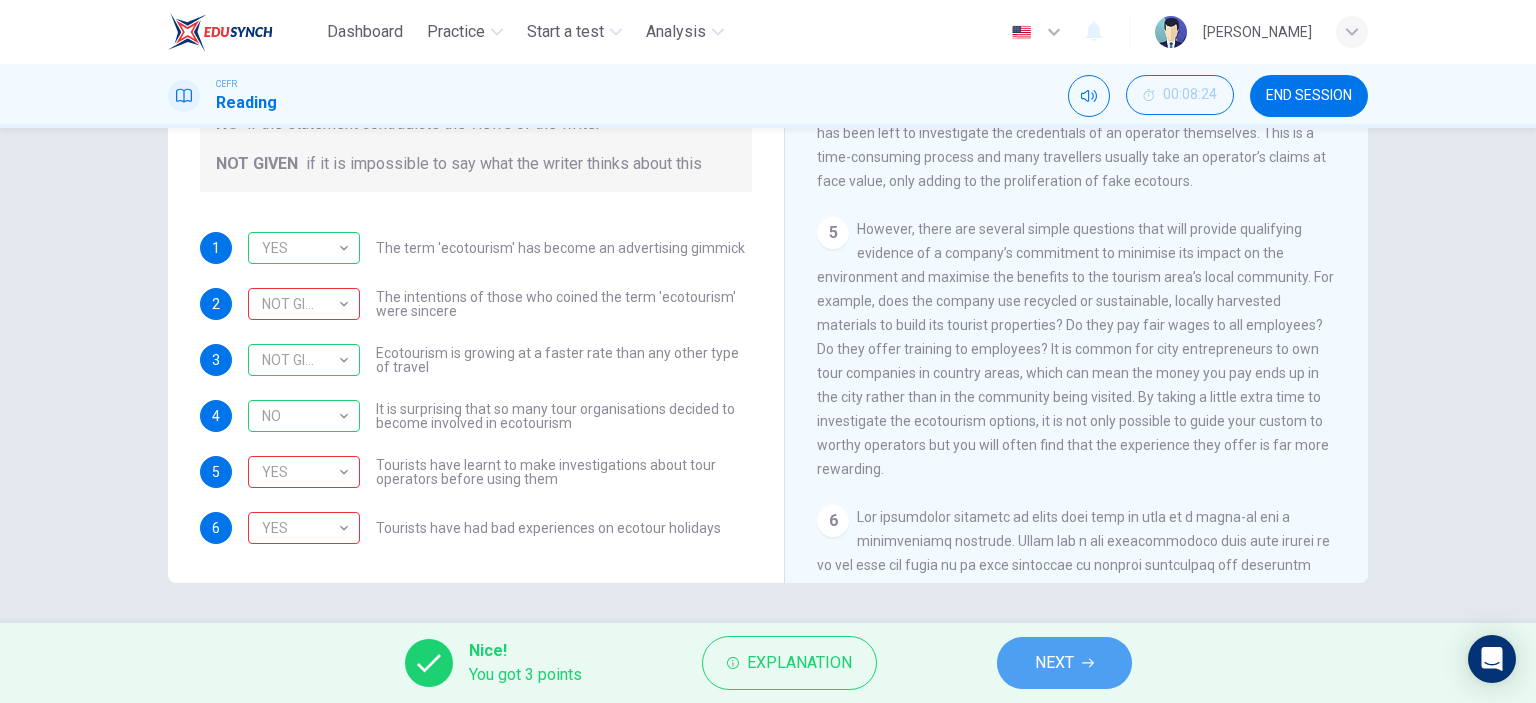 click on "NEXT" at bounding box center [1064, 663] 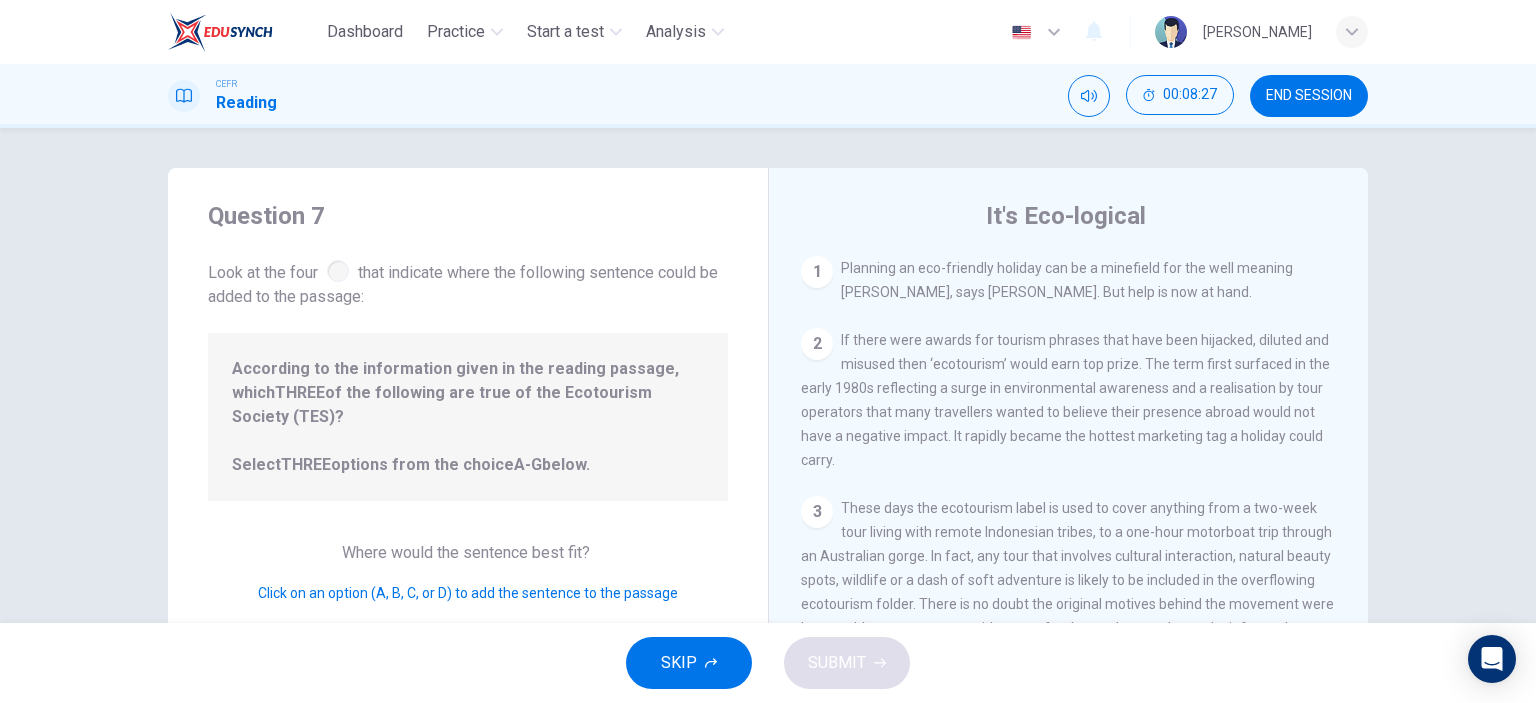 scroll, scrollTop: 100, scrollLeft: 0, axis: vertical 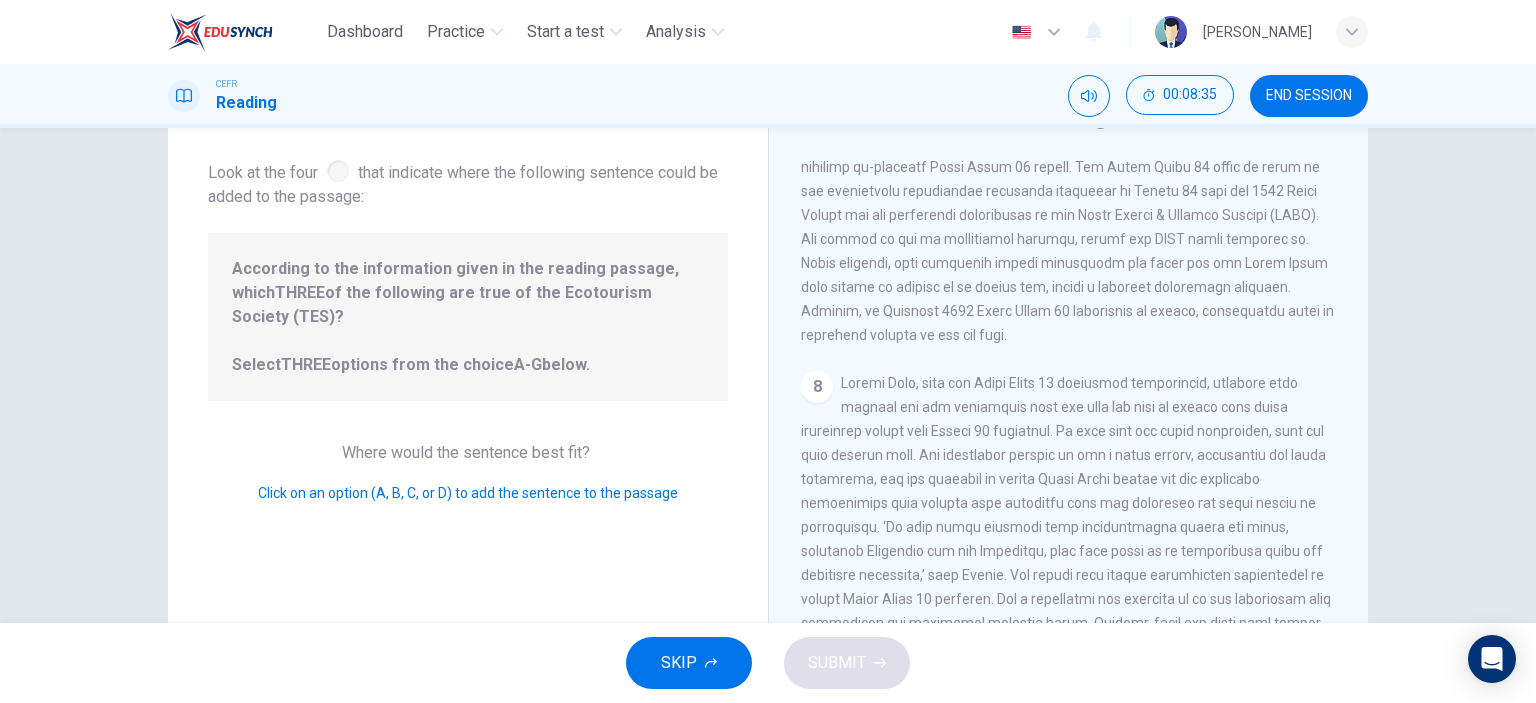click on "8" at bounding box center (817, 387) 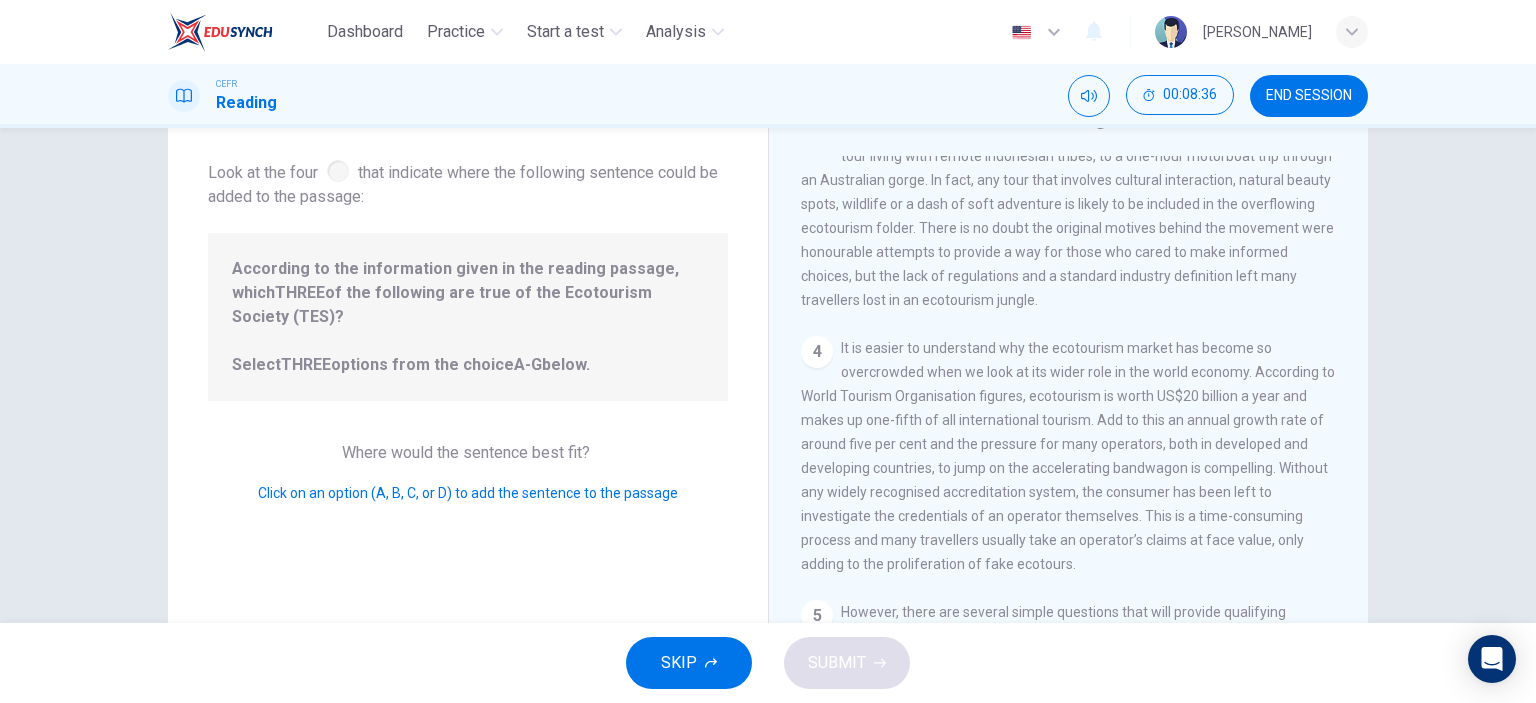 scroll, scrollTop: 0, scrollLeft: 0, axis: both 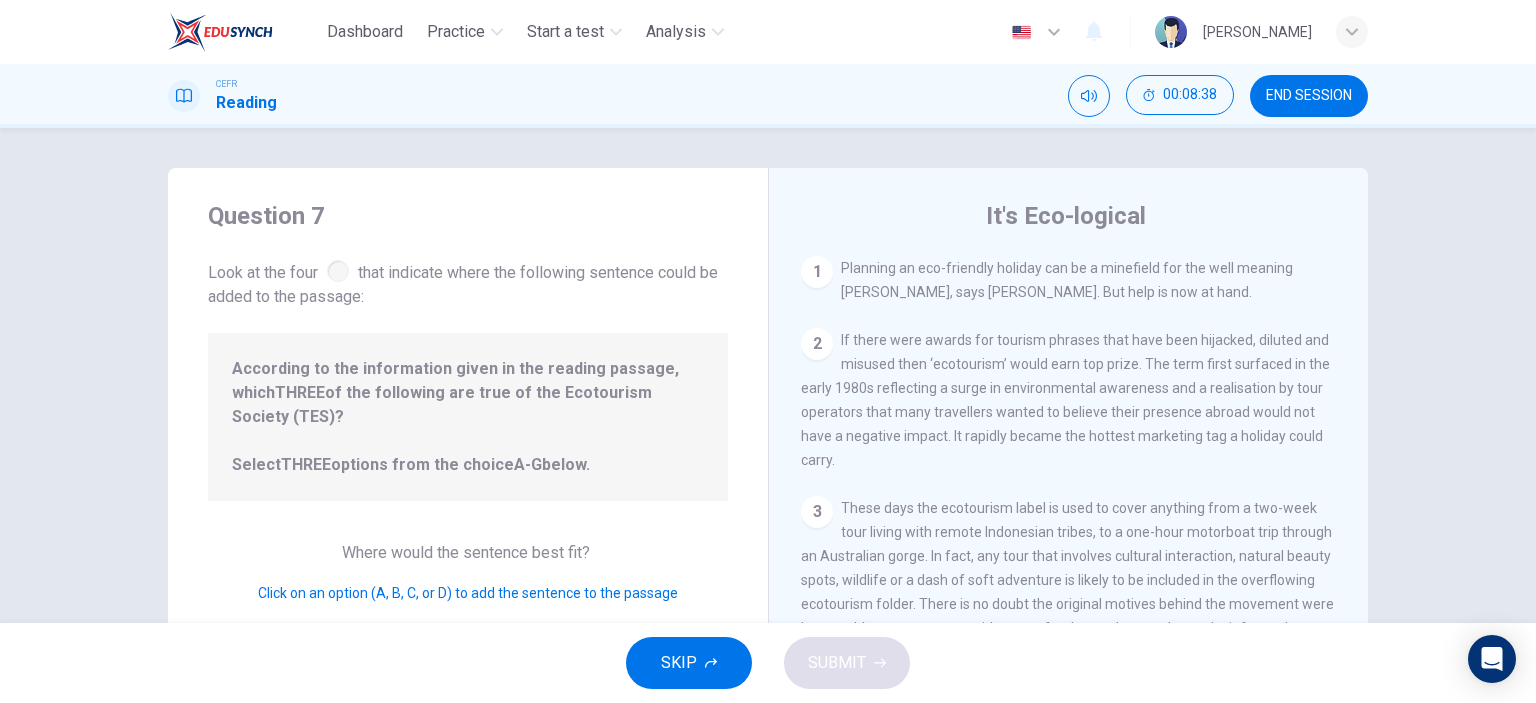 click at bounding box center [338, 271] 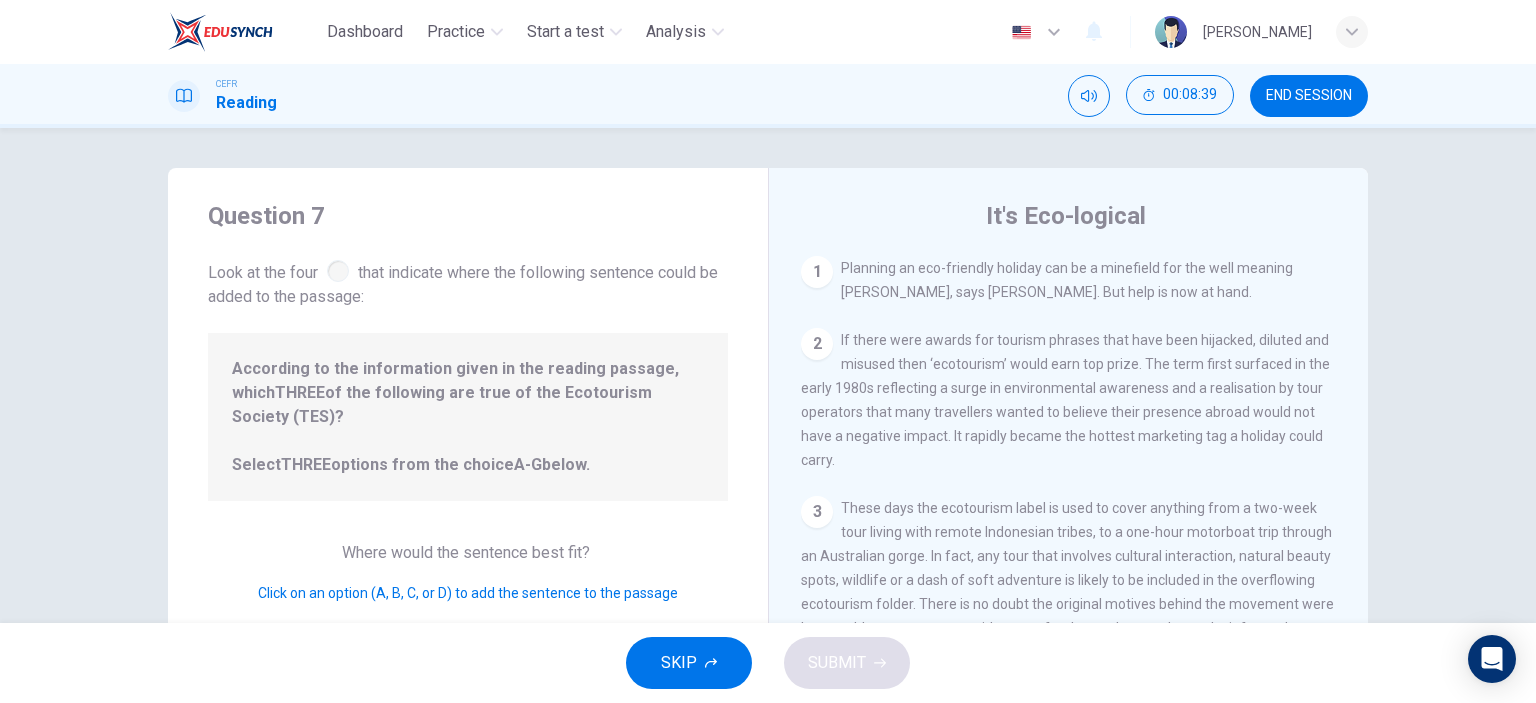 click at bounding box center (338, 271) 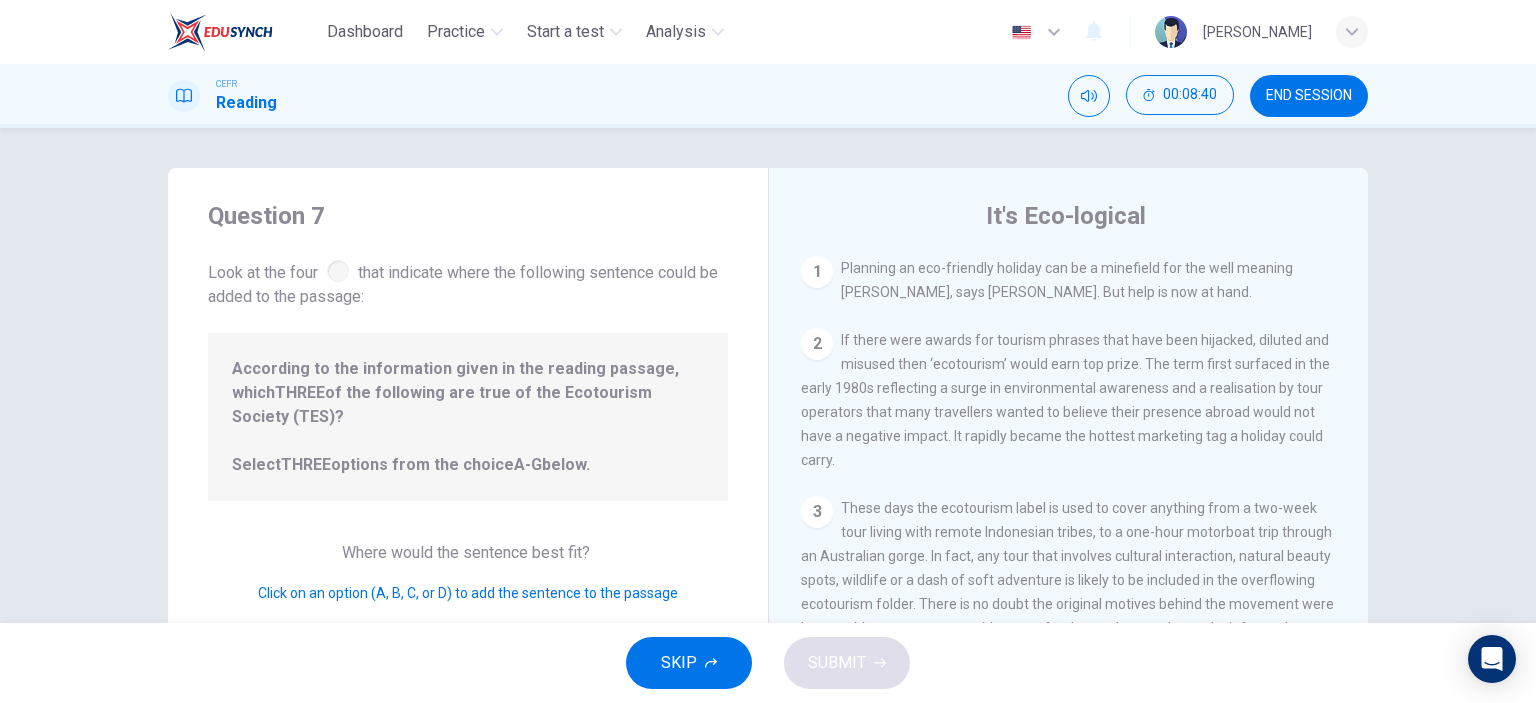 click at bounding box center (338, 271) 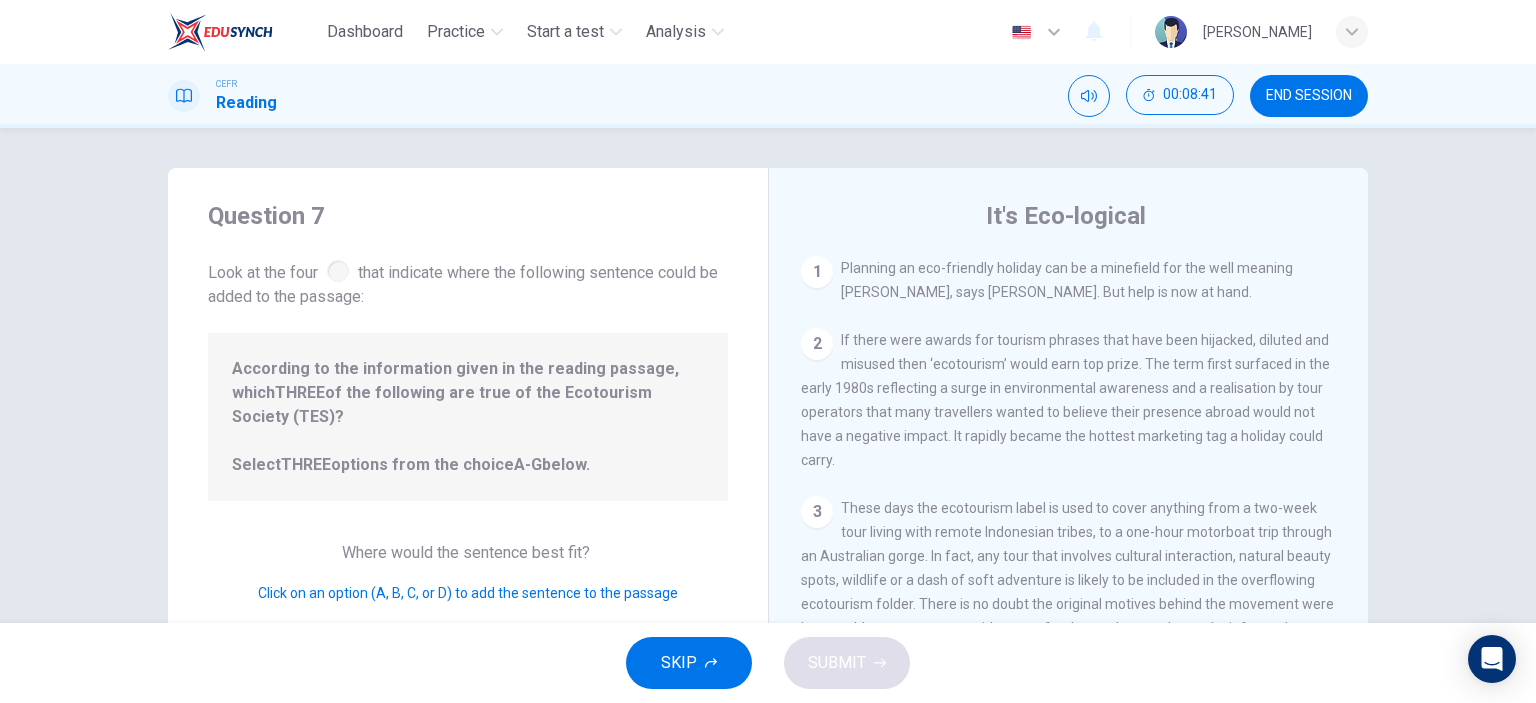 click on "A-G" at bounding box center [528, 464] 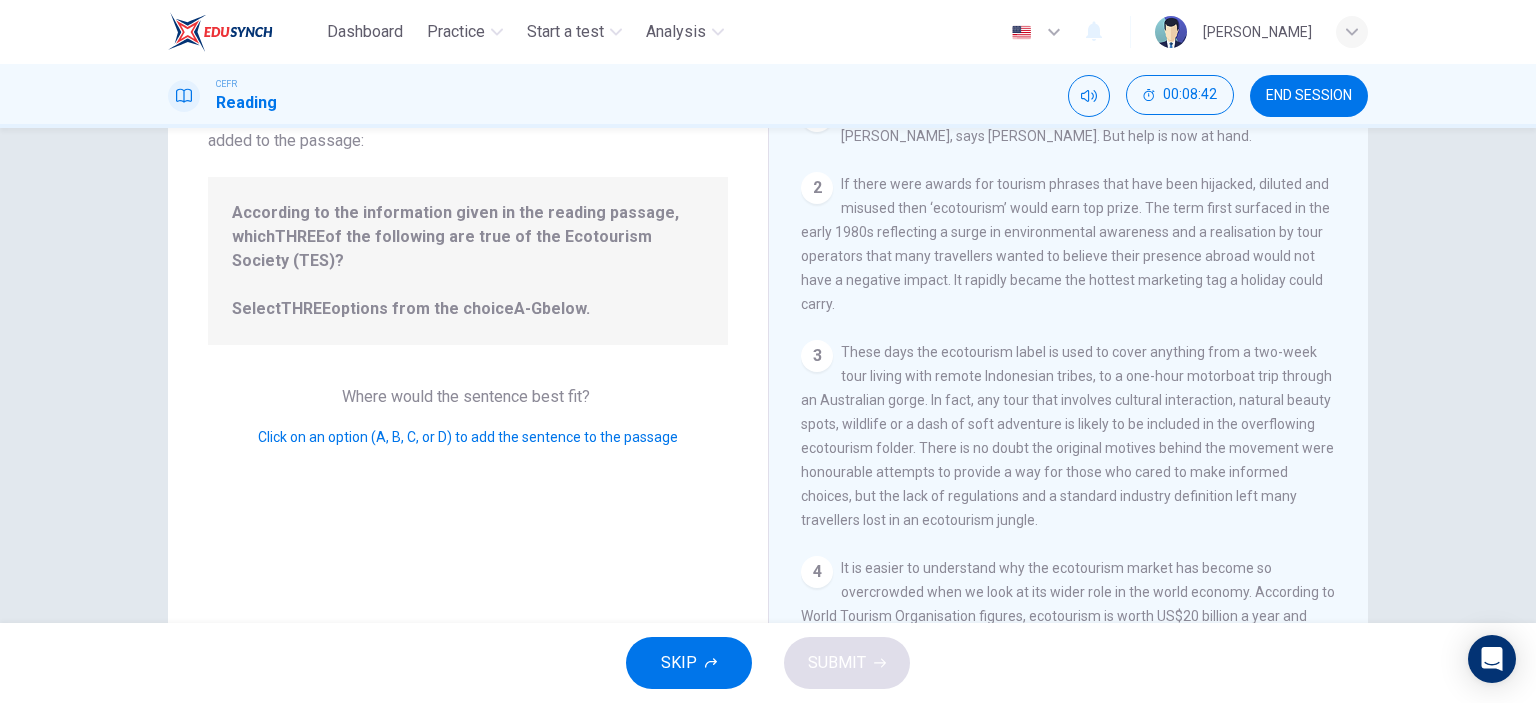 scroll, scrollTop: 280, scrollLeft: 0, axis: vertical 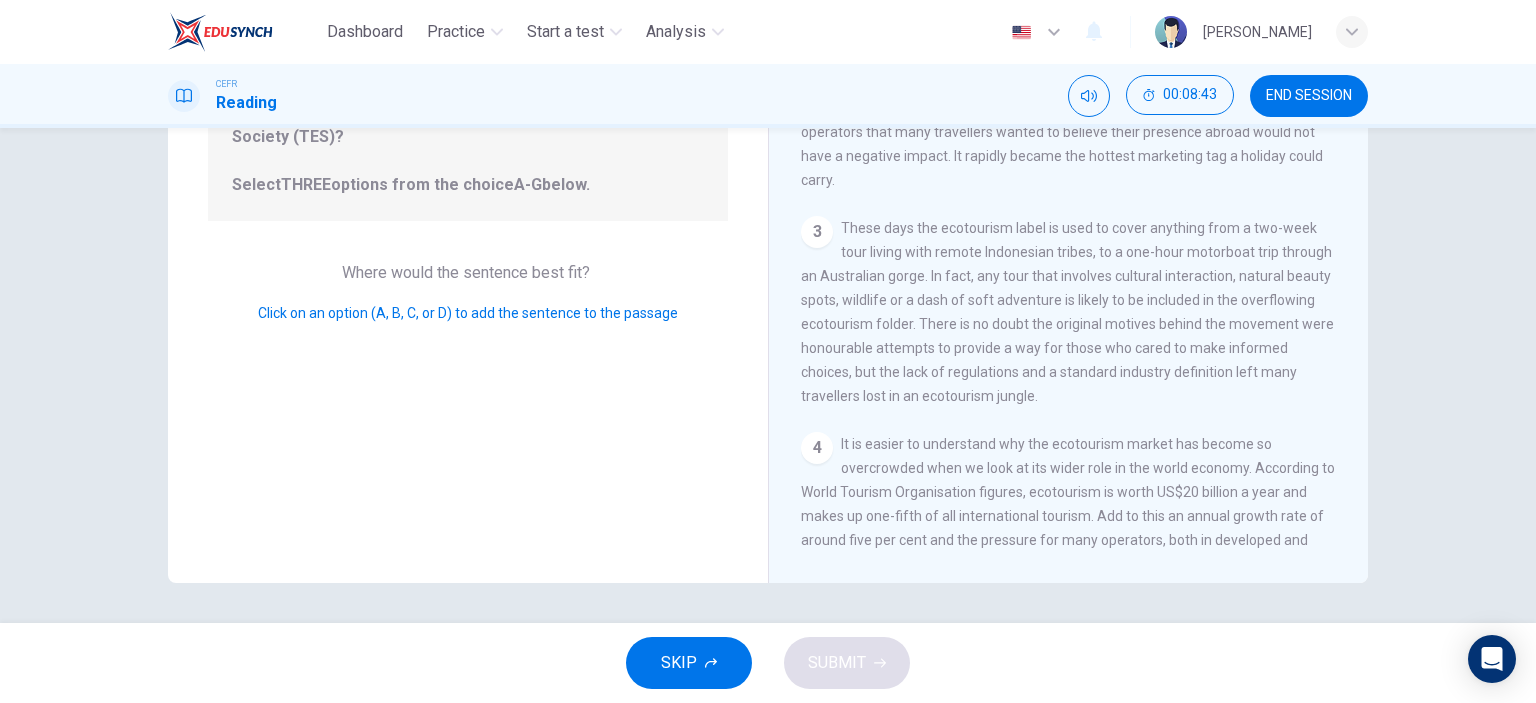 drag, startPoint x: 485, startPoint y: 439, endPoint x: 552, endPoint y: 472, distance: 74.68601 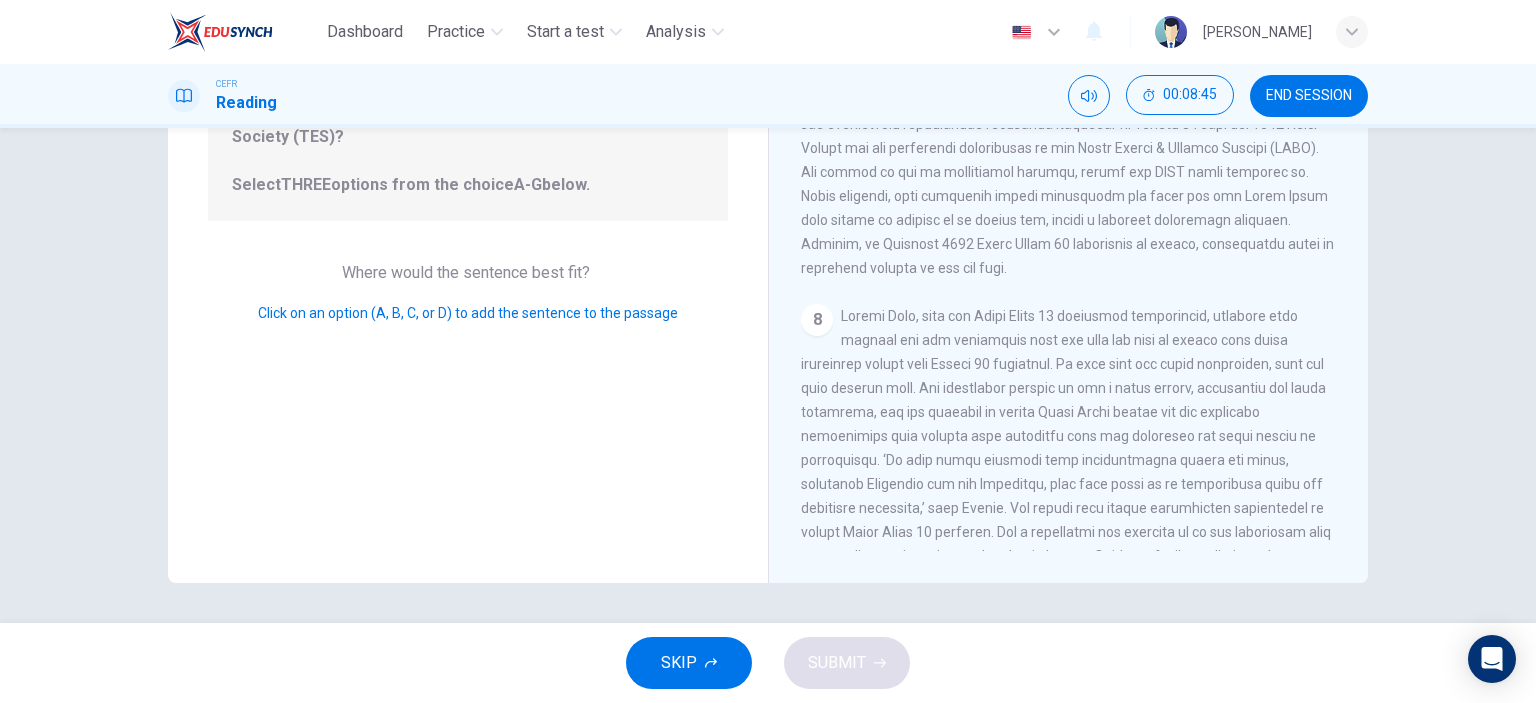 scroll, scrollTop: 1576, scrollLeft: 0, axis: vertical 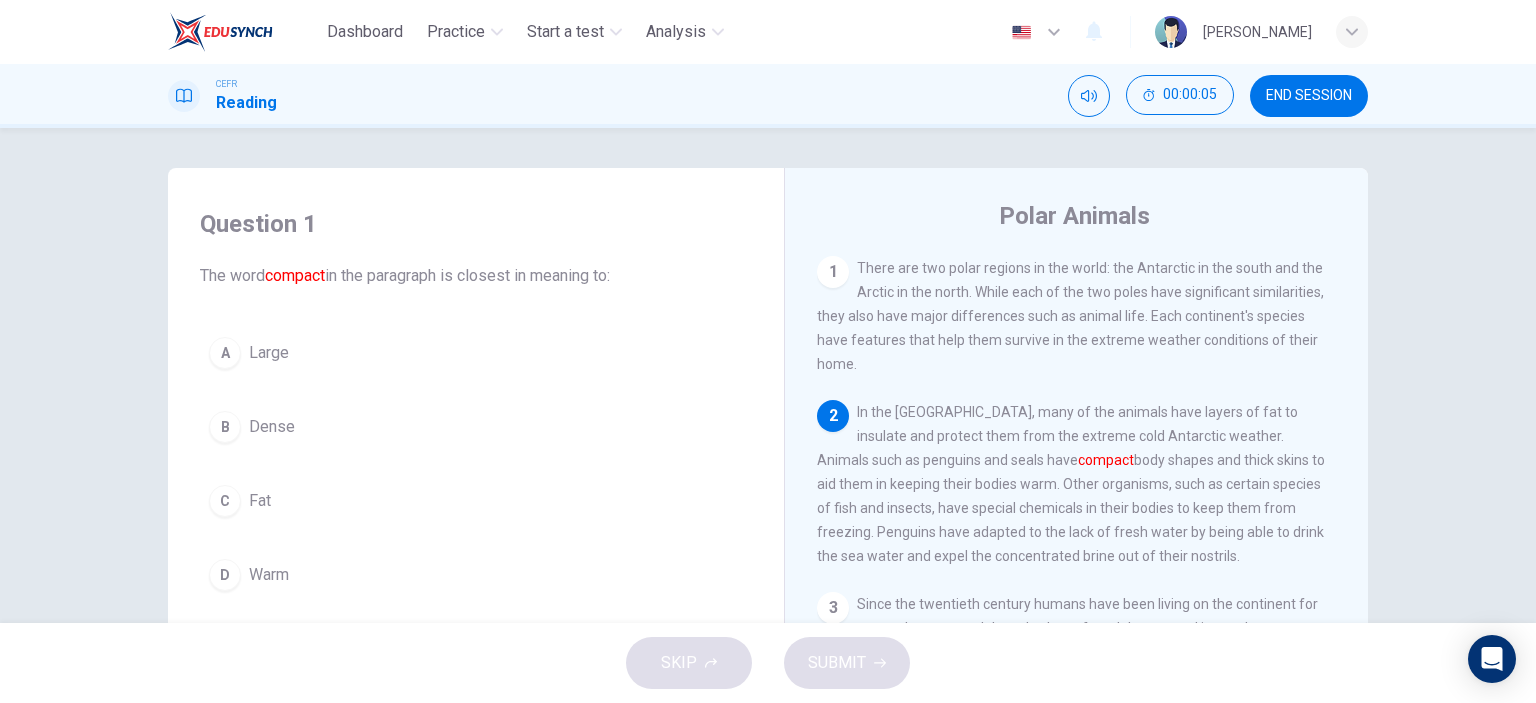 click on "Dense" at bounding box center [272, 427] 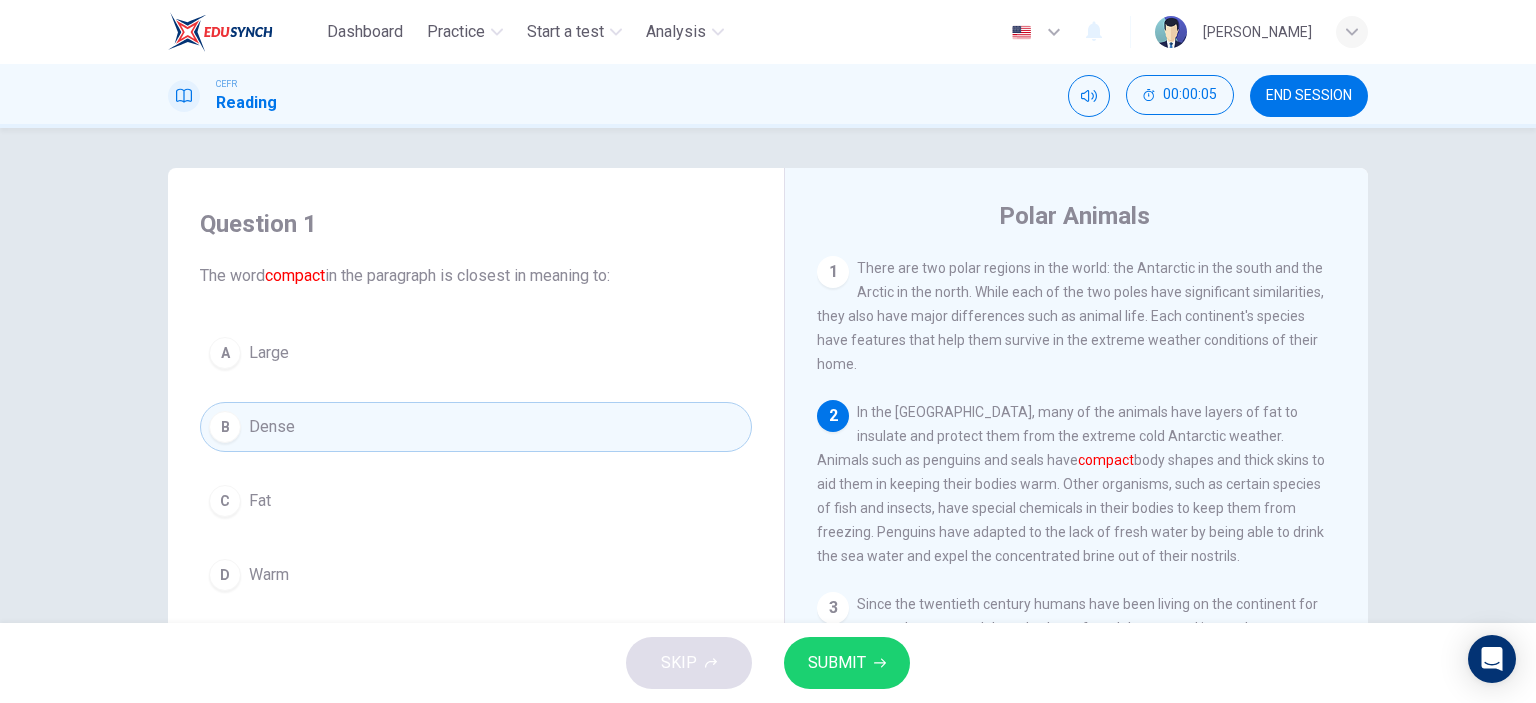 click on "SUBMIT" at bounding box center (847, 663) 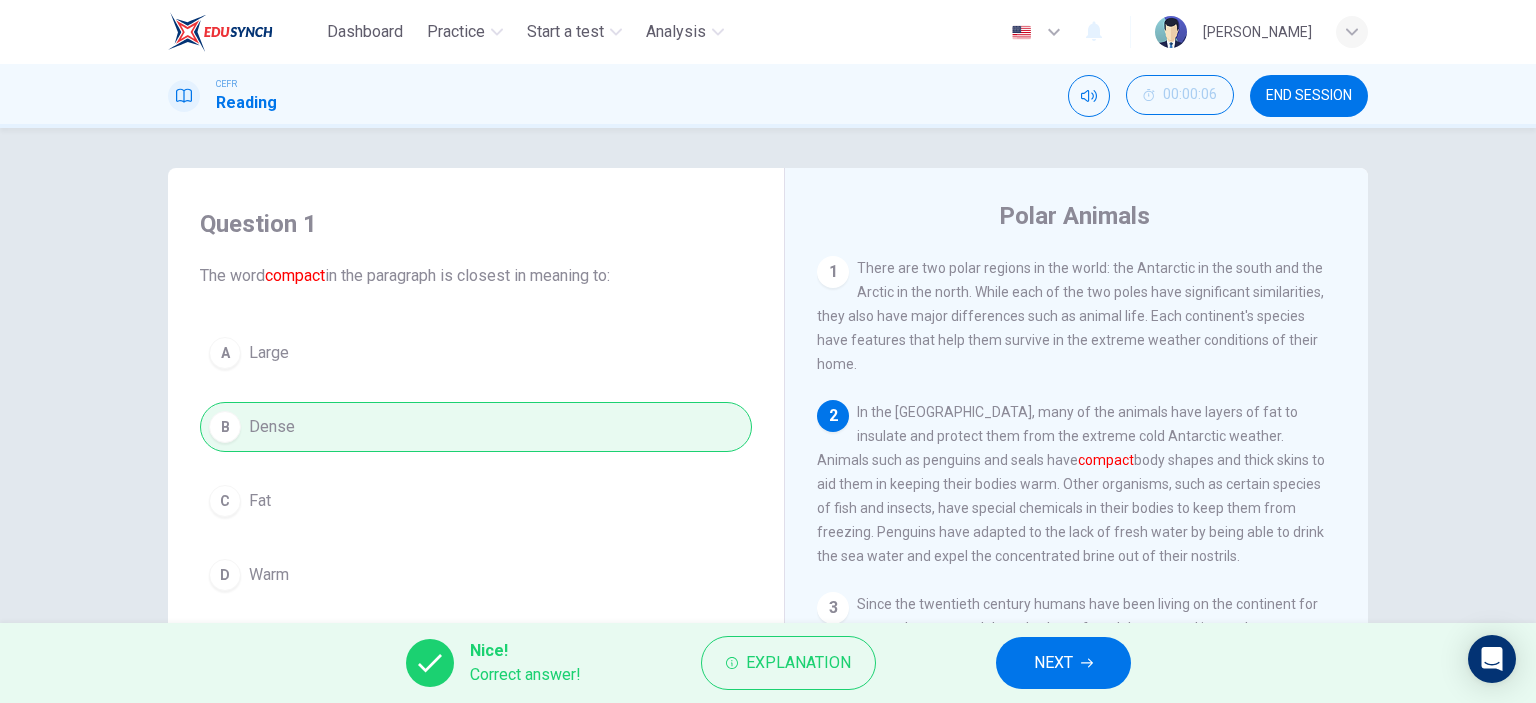 click on "NEXT" at bounding box center (1053, 663) 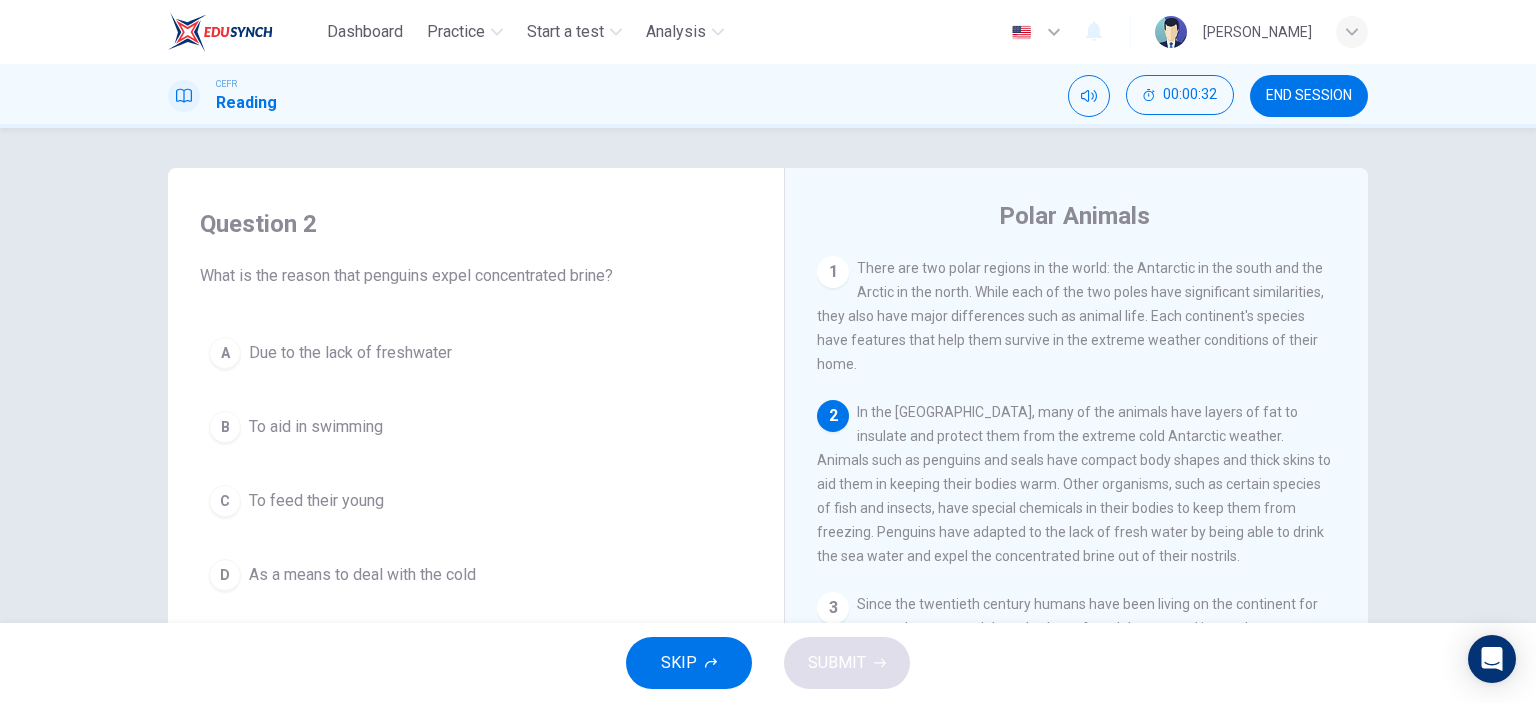 click on "As a means to deal with the cold" at bounding box center [362, 575] 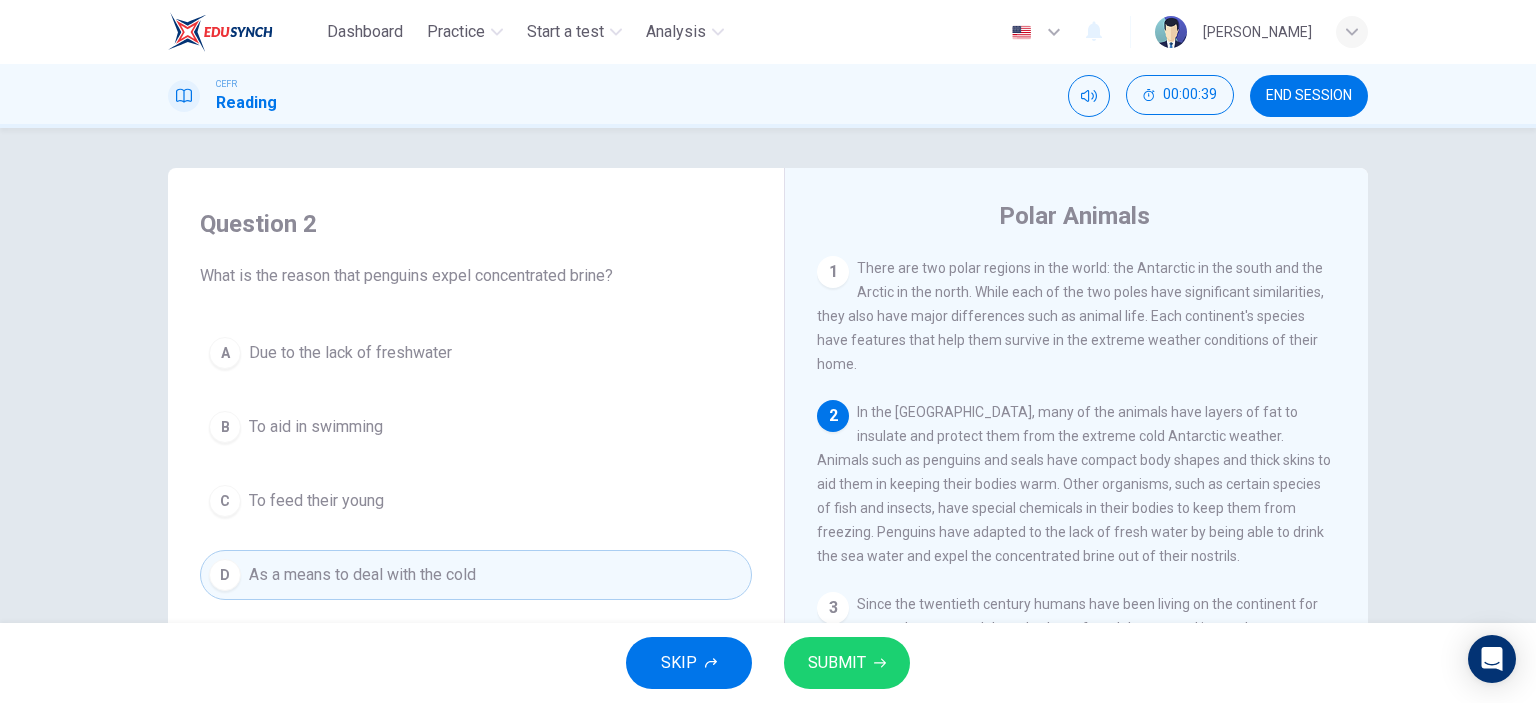 click on "A Due to the lack of freshwater" at bounding box center (476, 353) 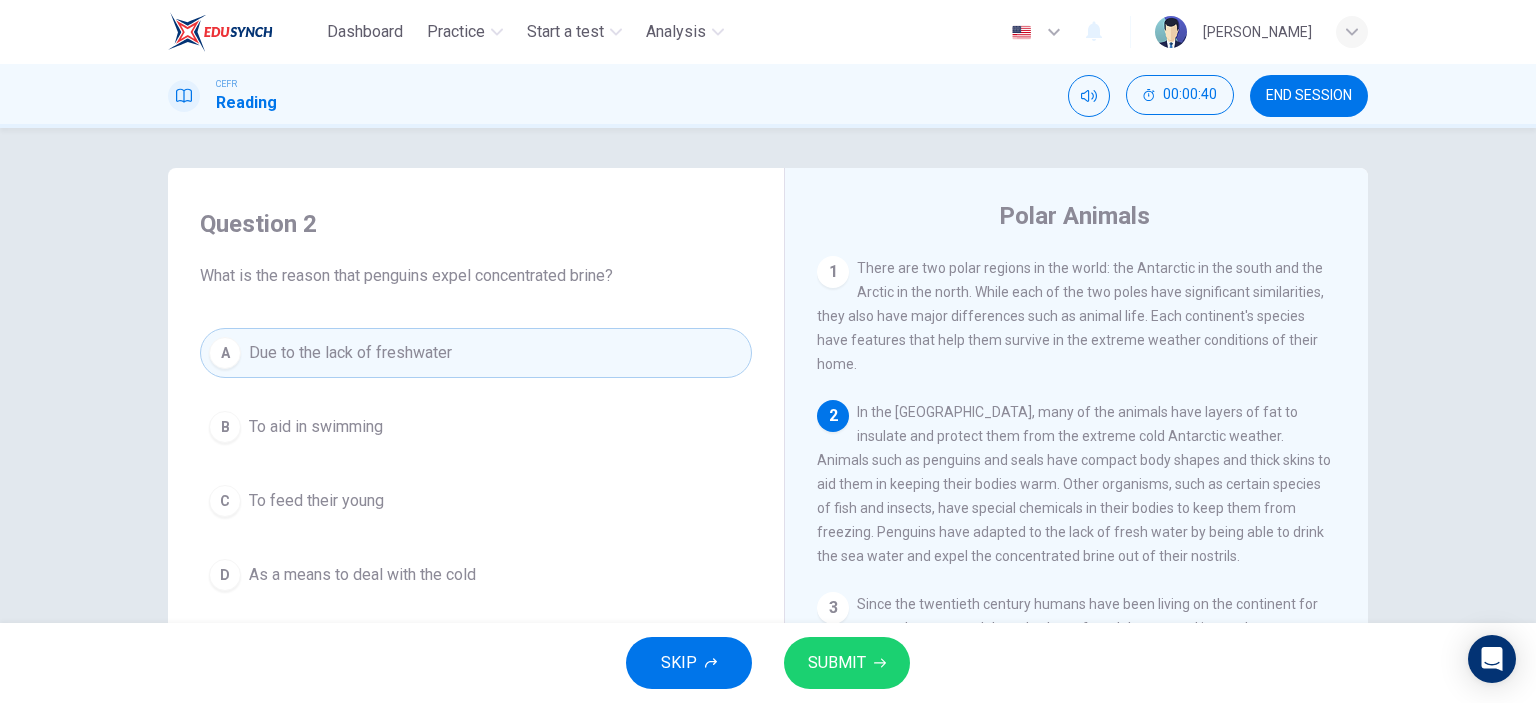 click on "SUBMIT" at bounding box center [837, 663] 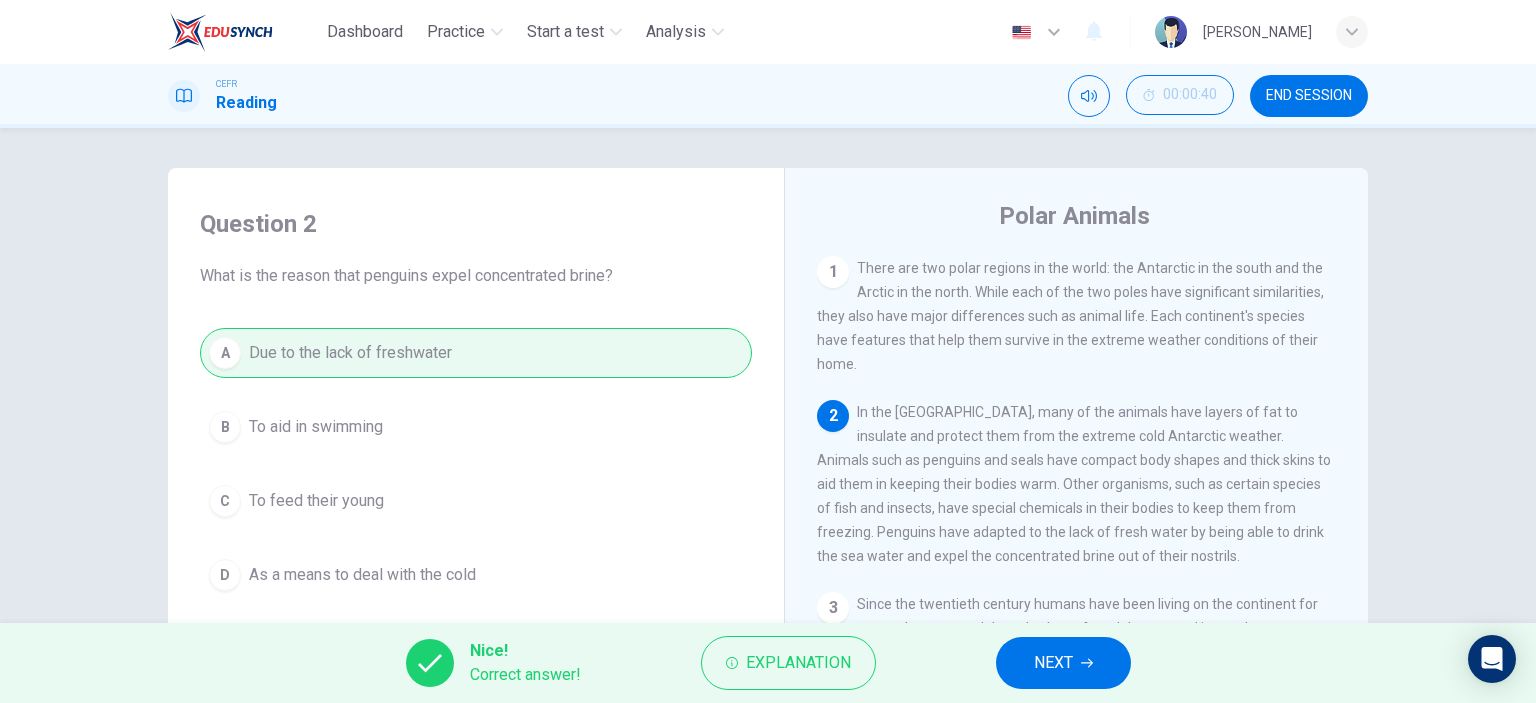 click on "NEXT" at bounding box center [1053, 663] 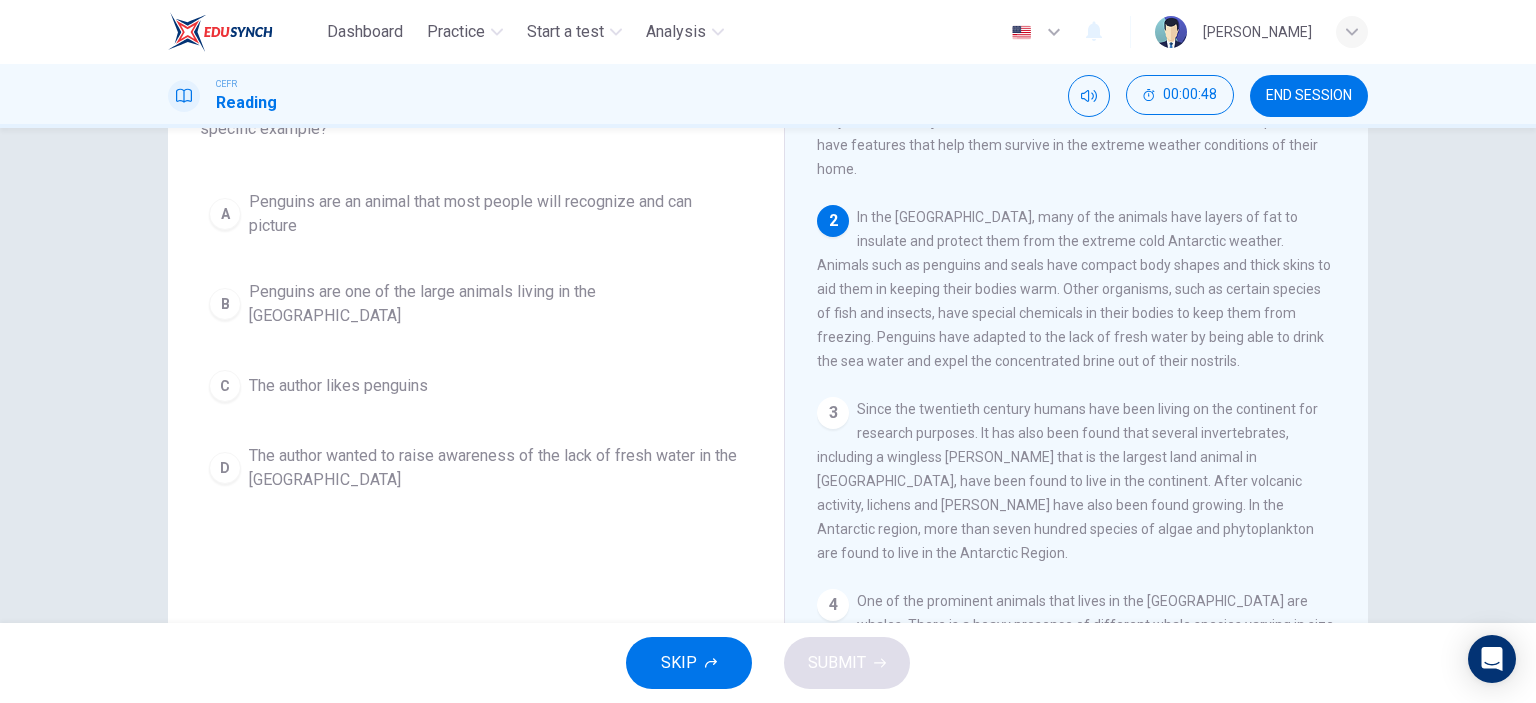 scroll, scrollTop: 200, scrollLeft: 0, axis: vertical 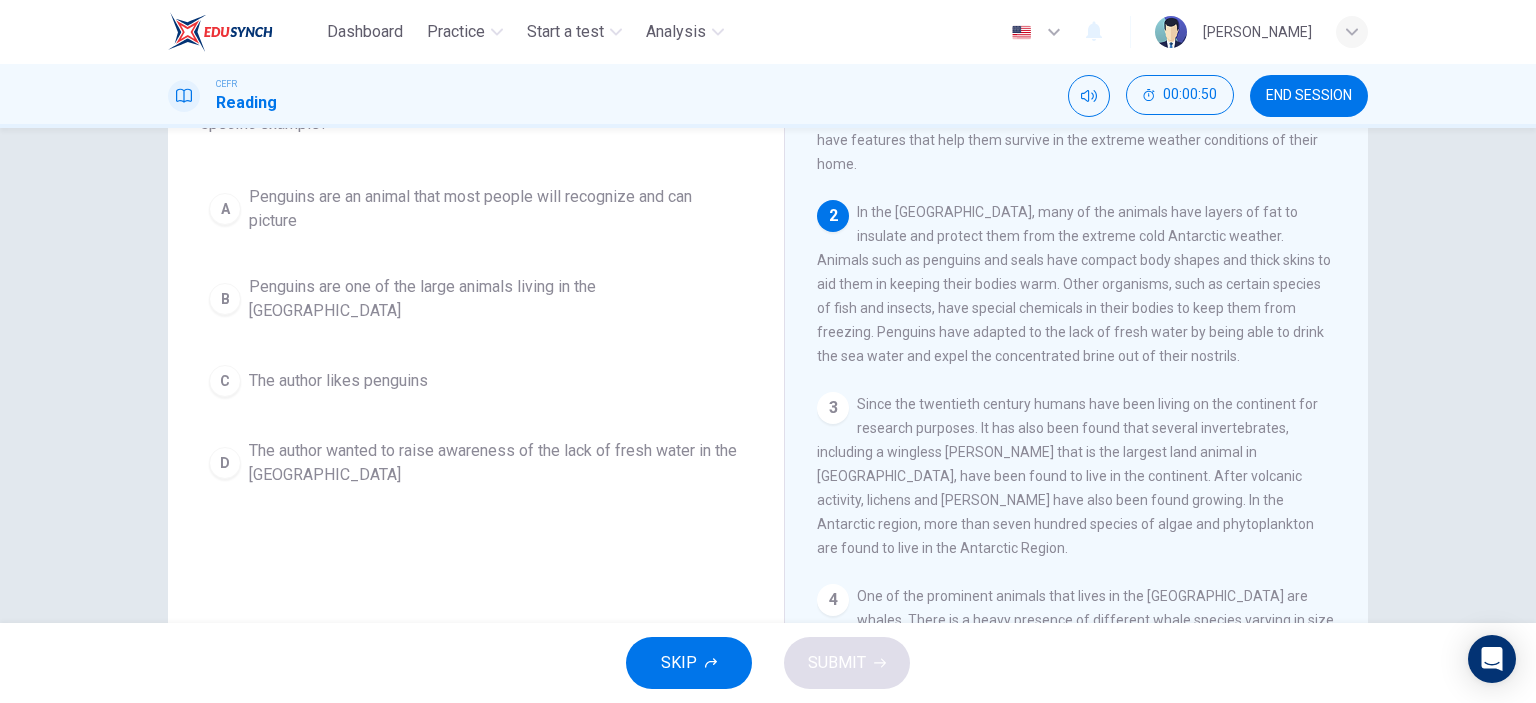 click on "The author wanted to raise awareness of the lack of fresh water in the [GEOGRAPHIC_DATA]" at bounding box center (496, 463) 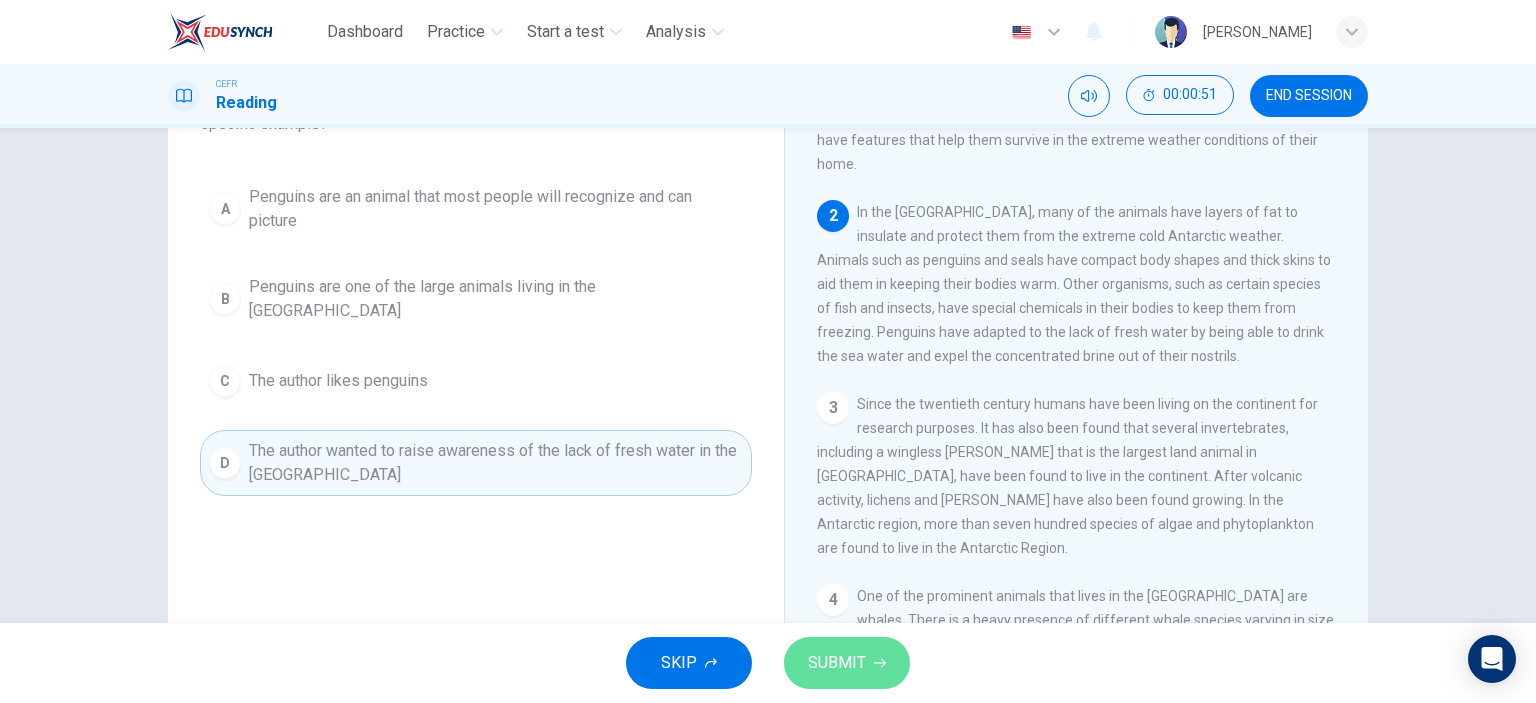 click on "SUBMIT" at bounding box center (837, 663) 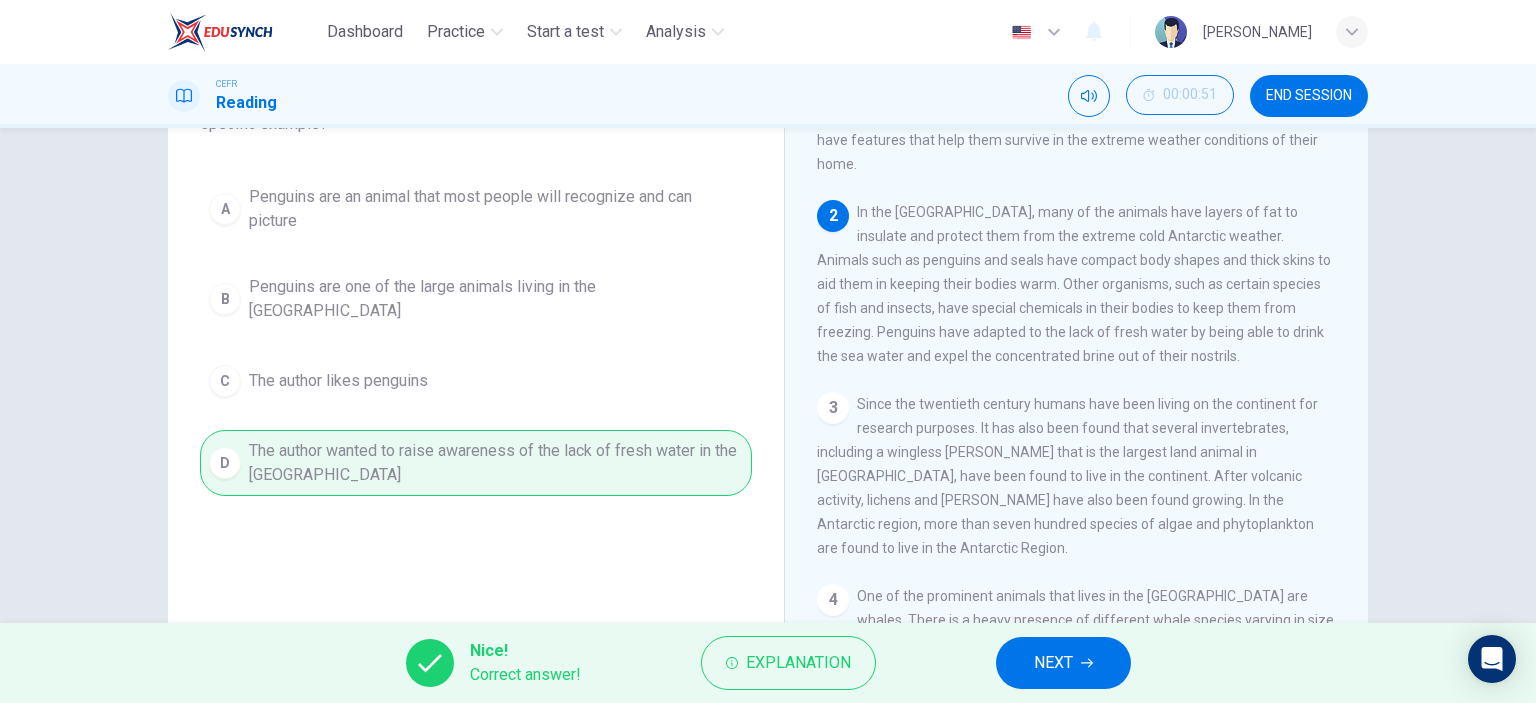 click on "NEXT" at bounding box center [1063, 663] 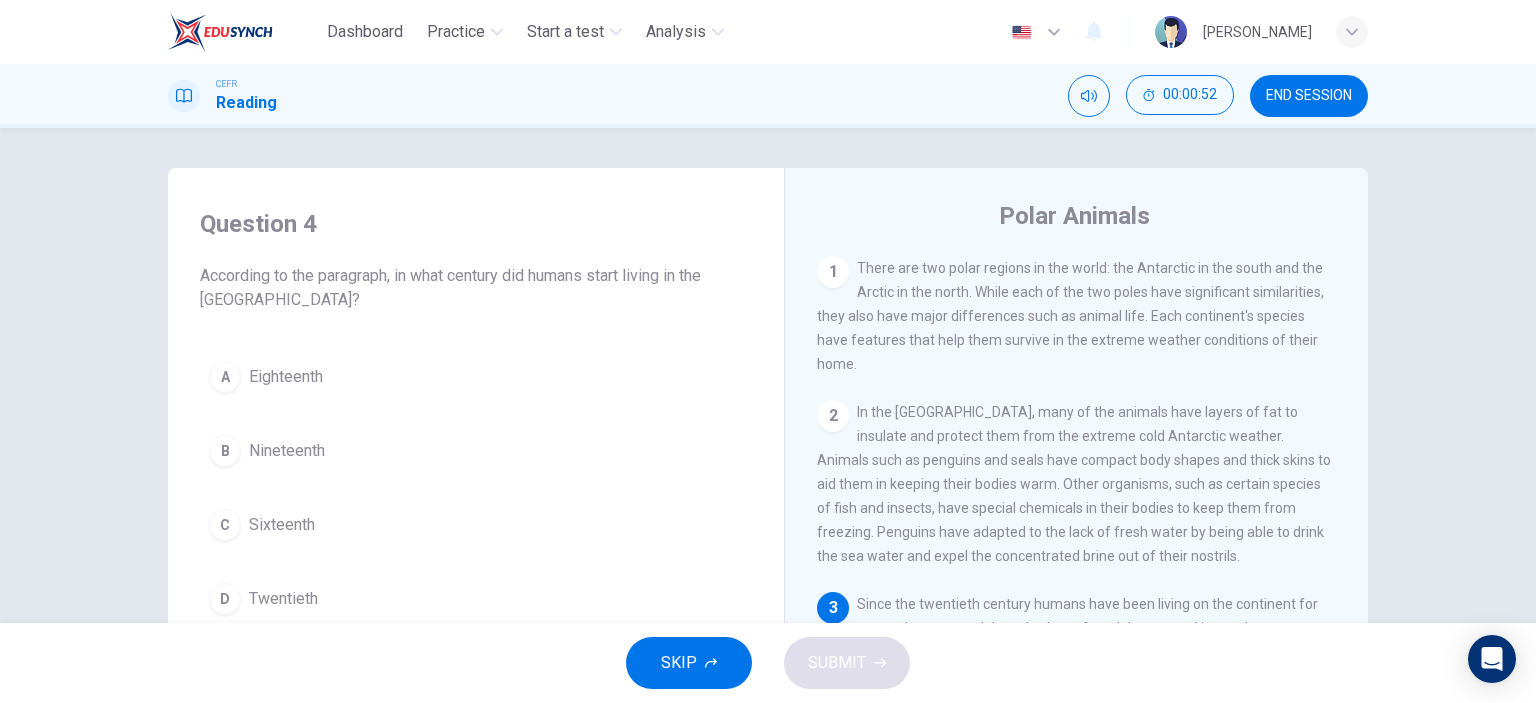 scroll, scrollTop: 100, scrollLeft: 0, axis: vertical 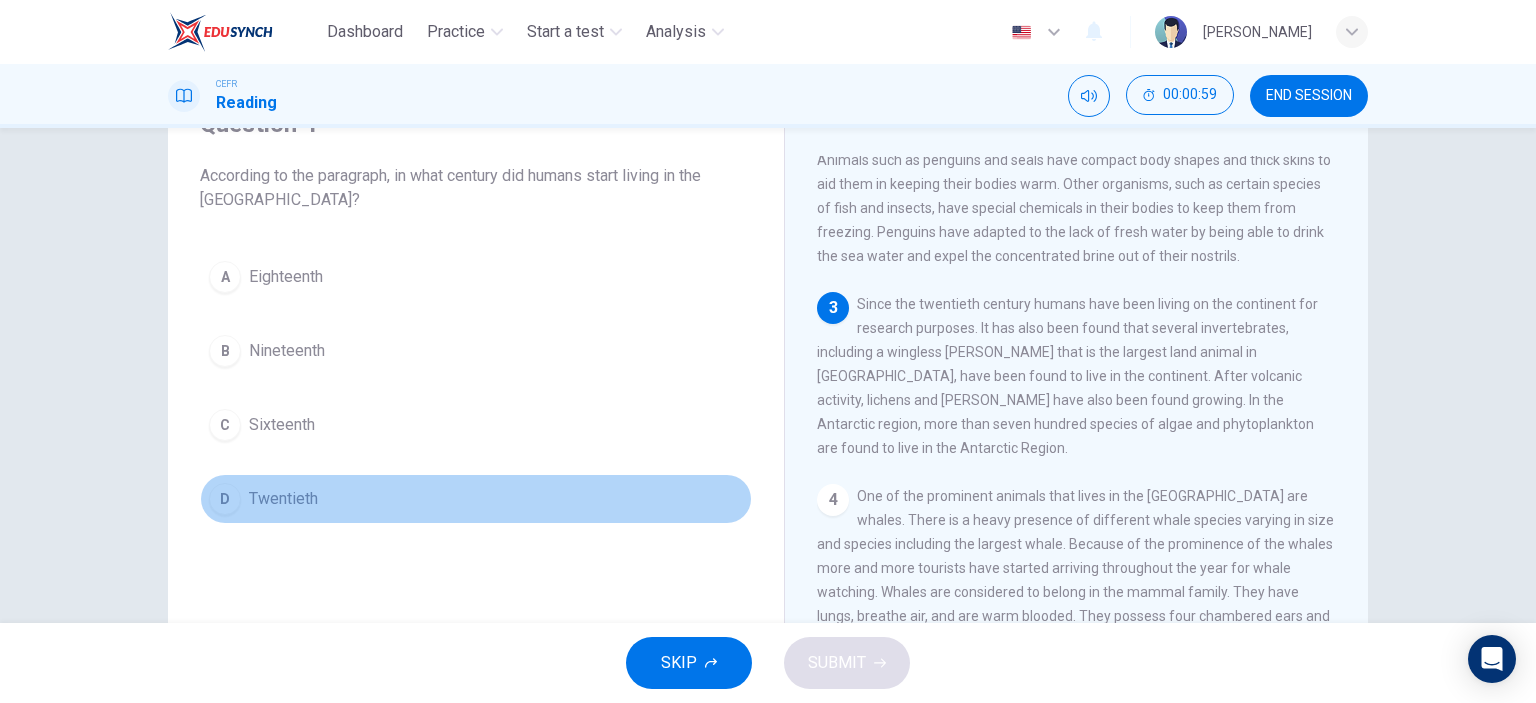 click on "Twentieth" at bounding box center (283, 499) 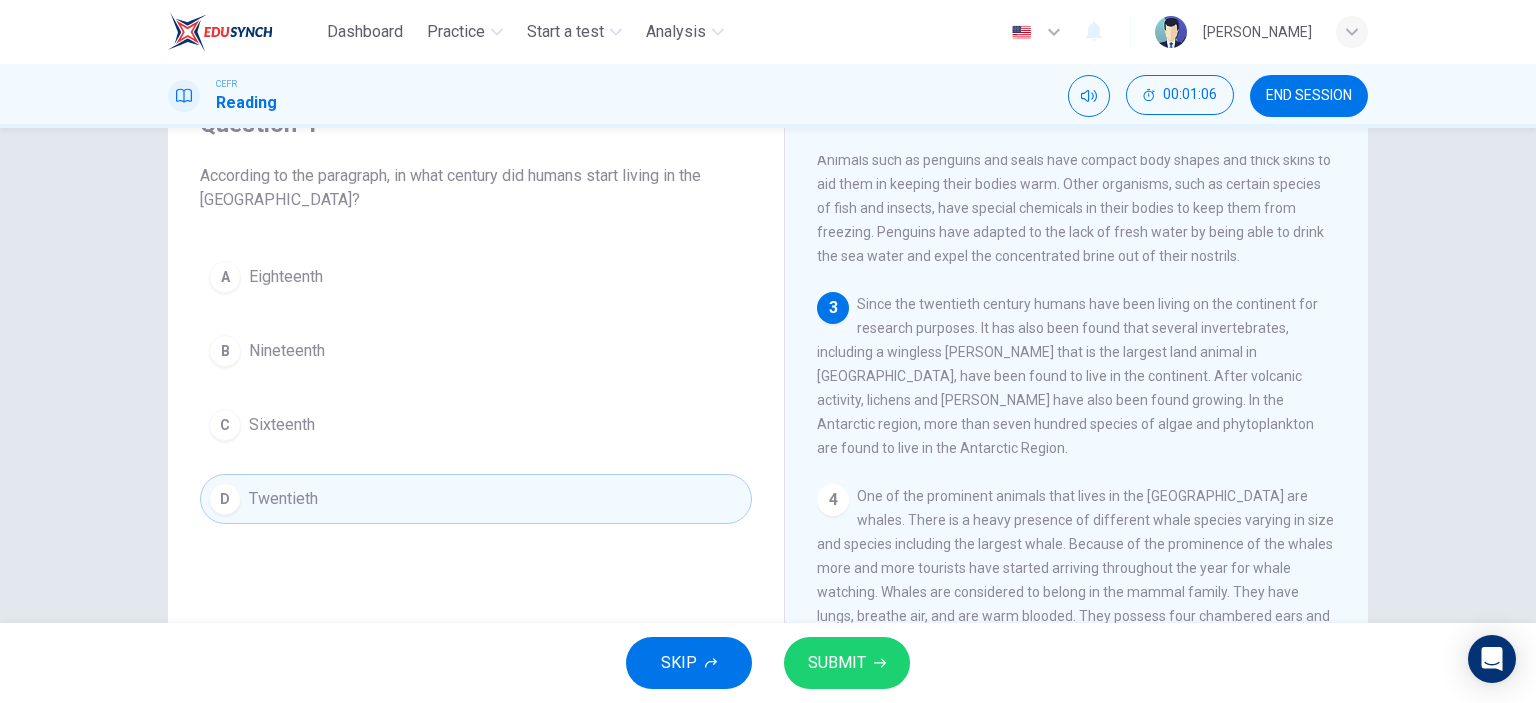 click on "SUBMIT" at bounding box center [837, 663] 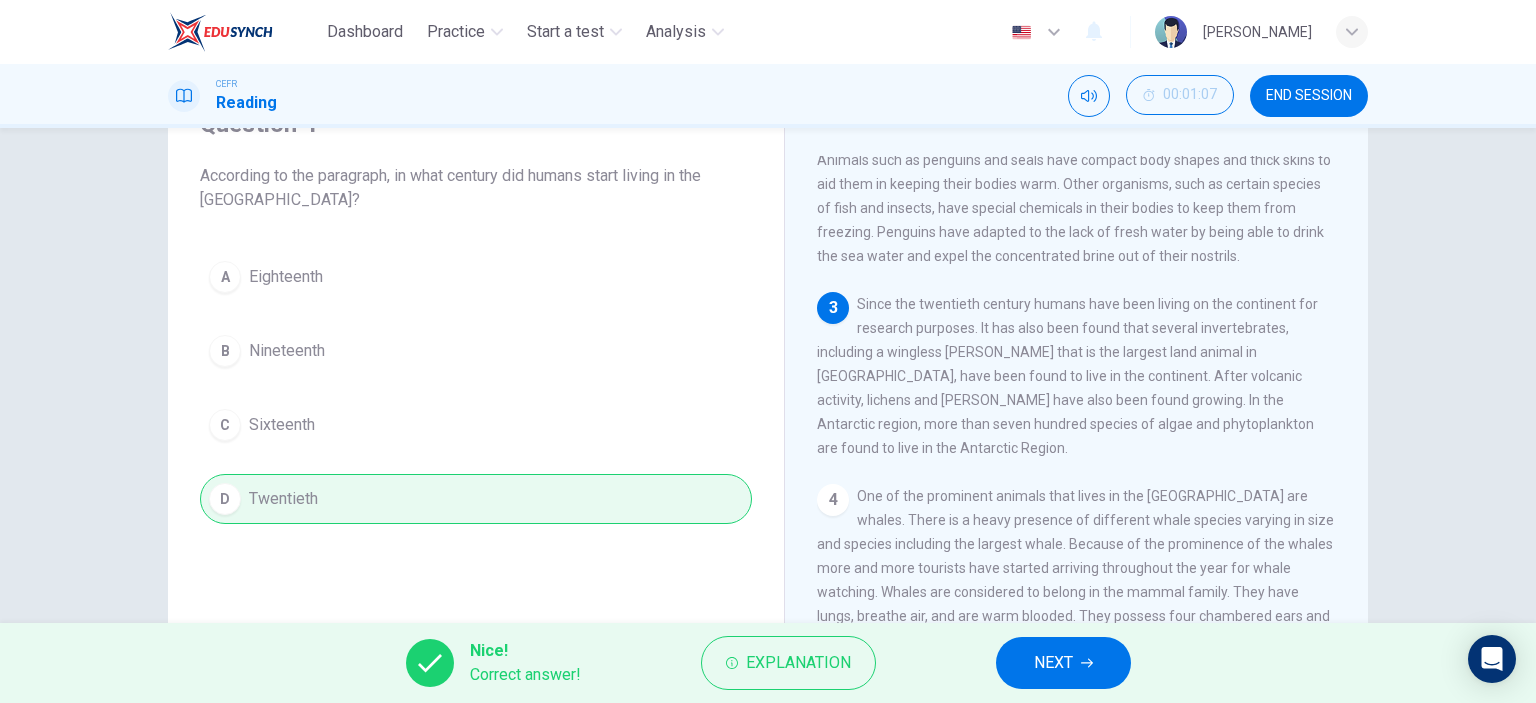 click on "NEXT" at bounding box center (1063, 663) 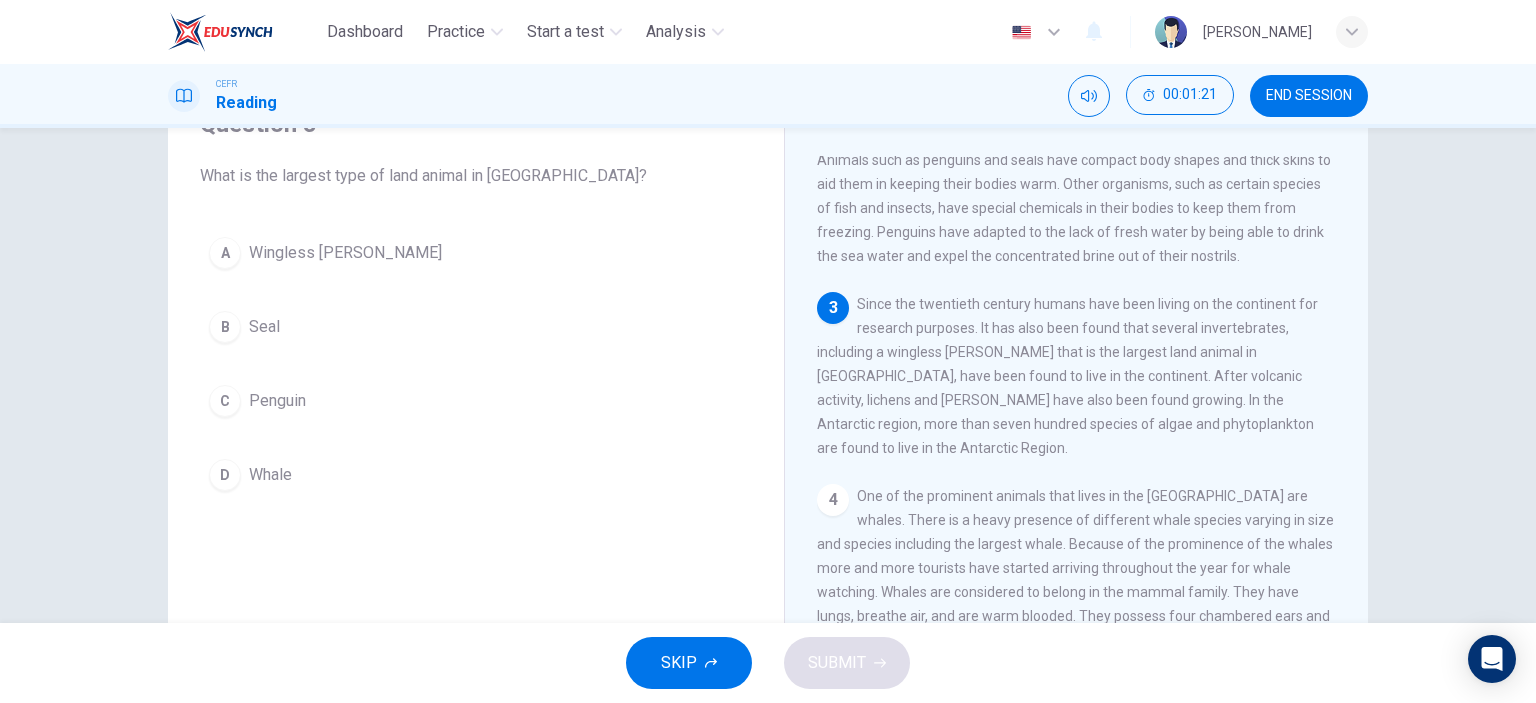 click on "Whale" at bounding box center [270, 475] 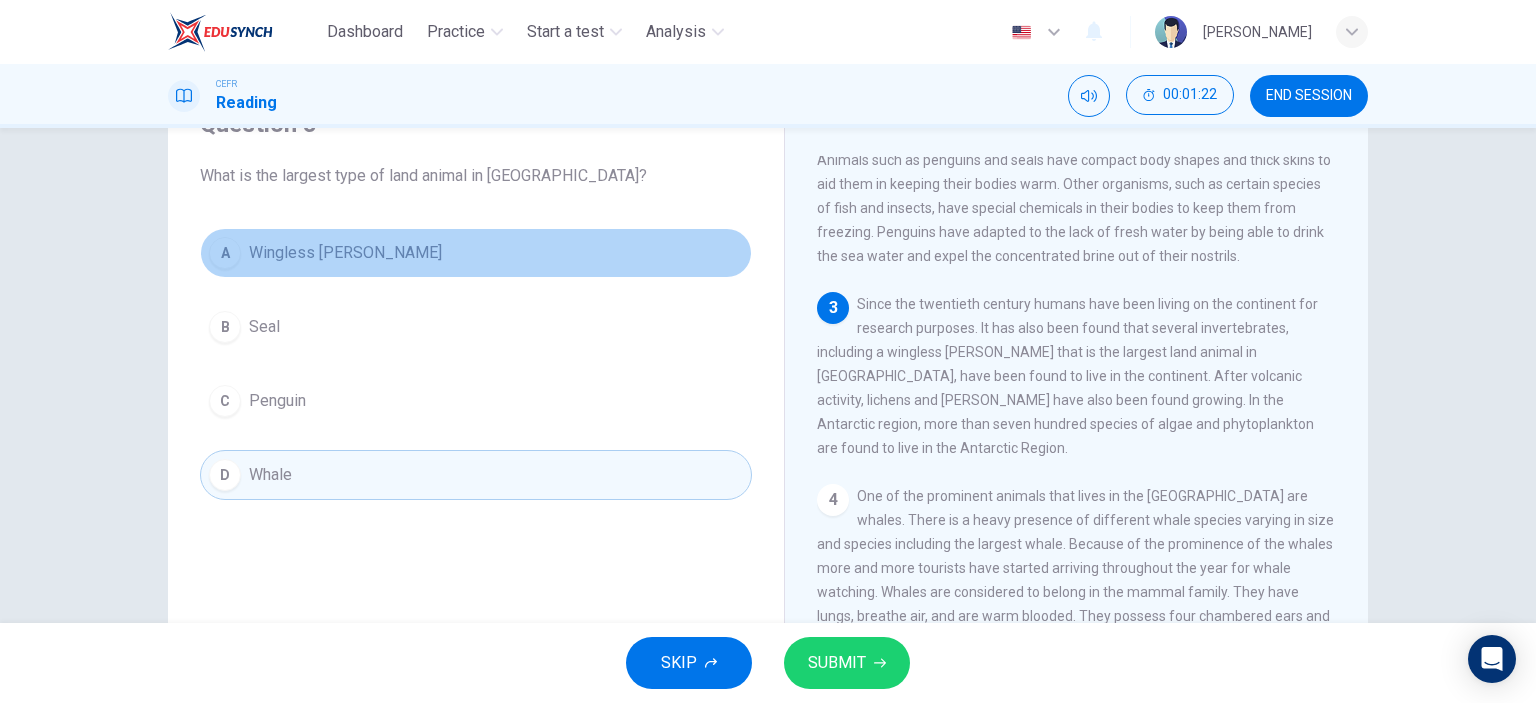 click on "Wingless [PERSON_NAME]" at bounding box center [345, 253] 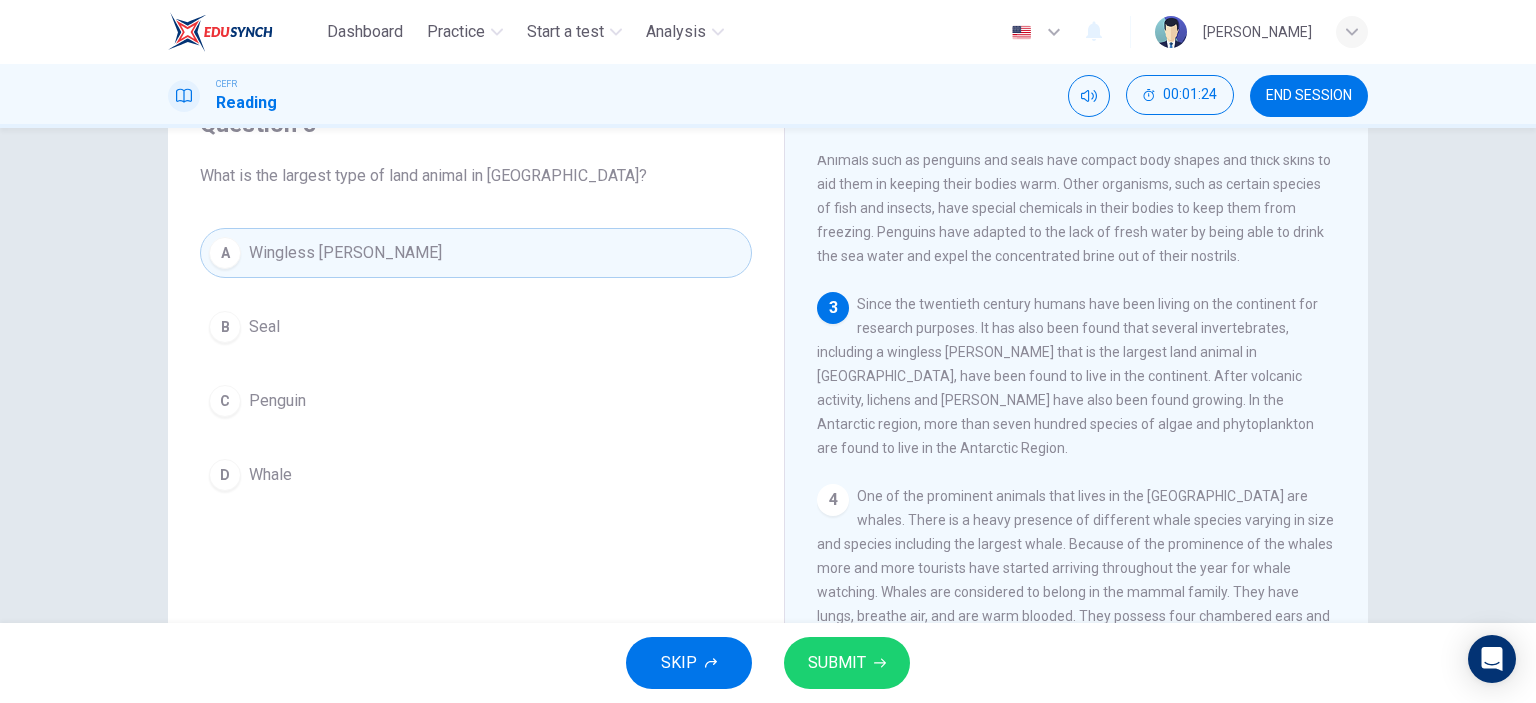 click on "SUBMIT" at bounding box center (837, 663) 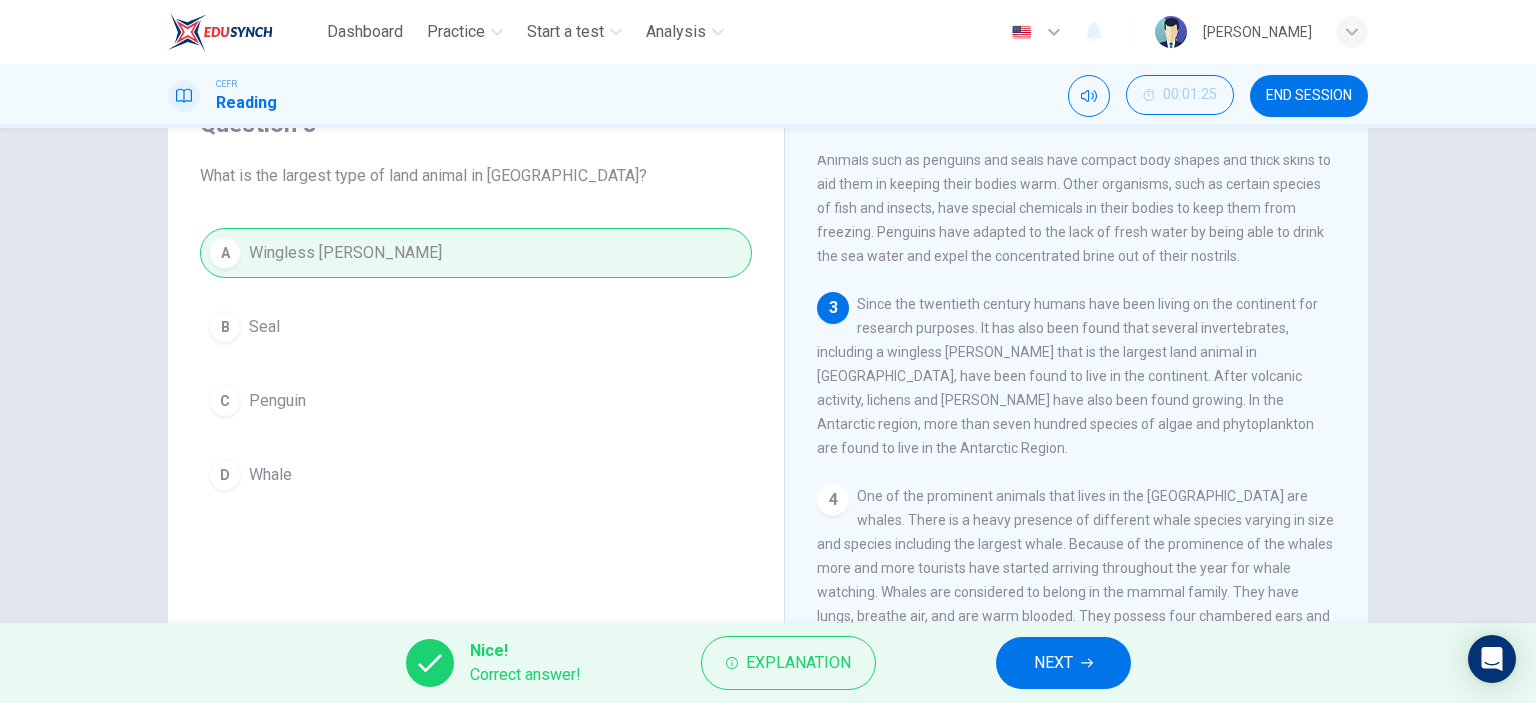 click on "NEXT" at bounding box center (1063, 663) 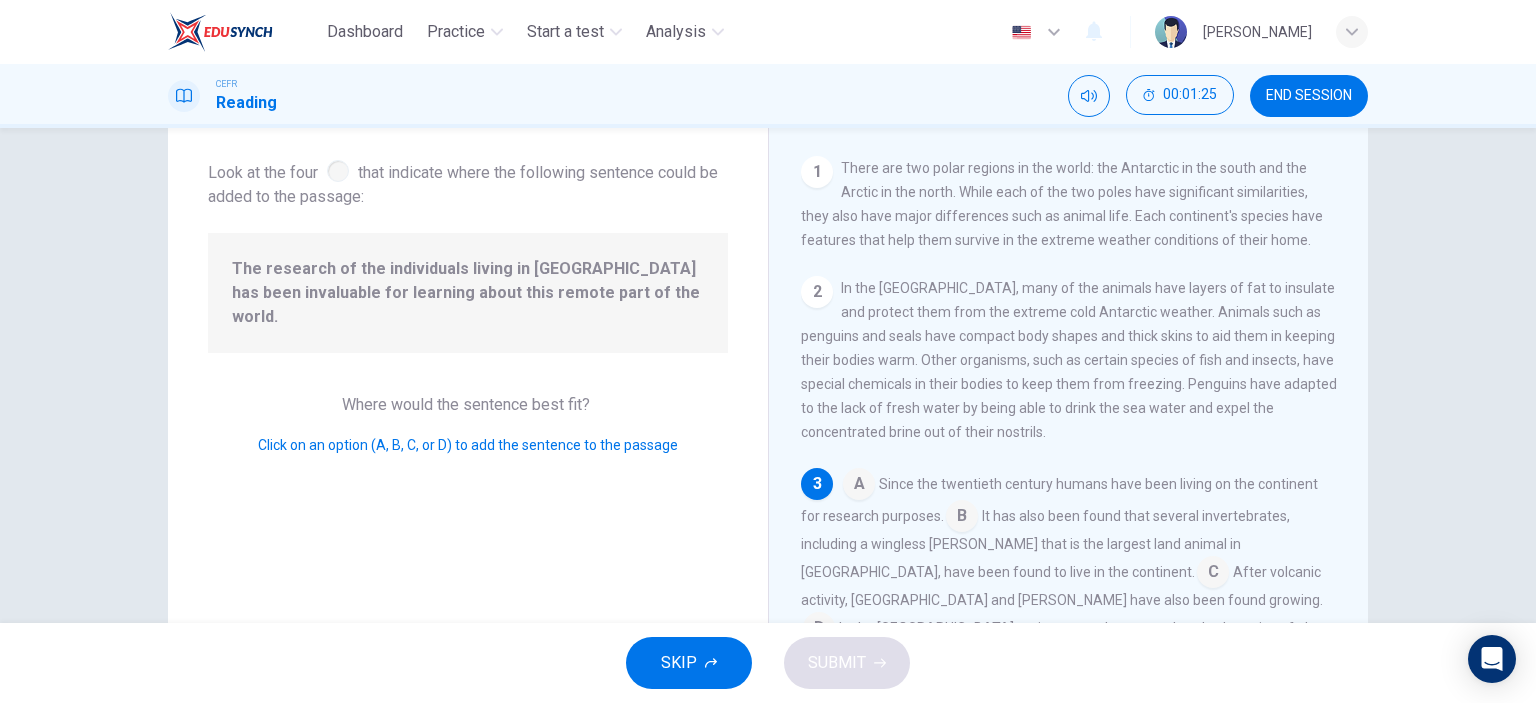 scroll, scrollTop: 121, scrollLeft: 0, axis: vertical 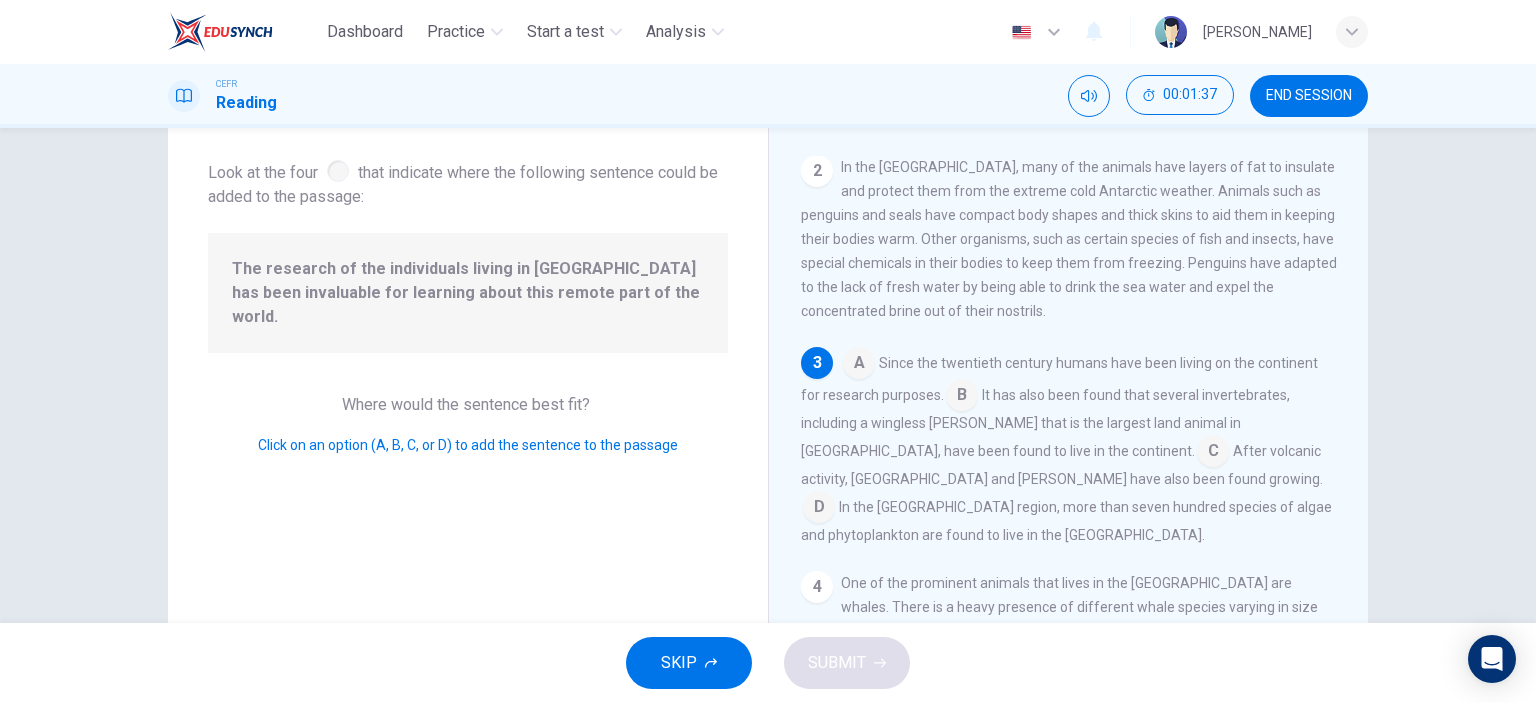 click at bounding box center [962, 397] 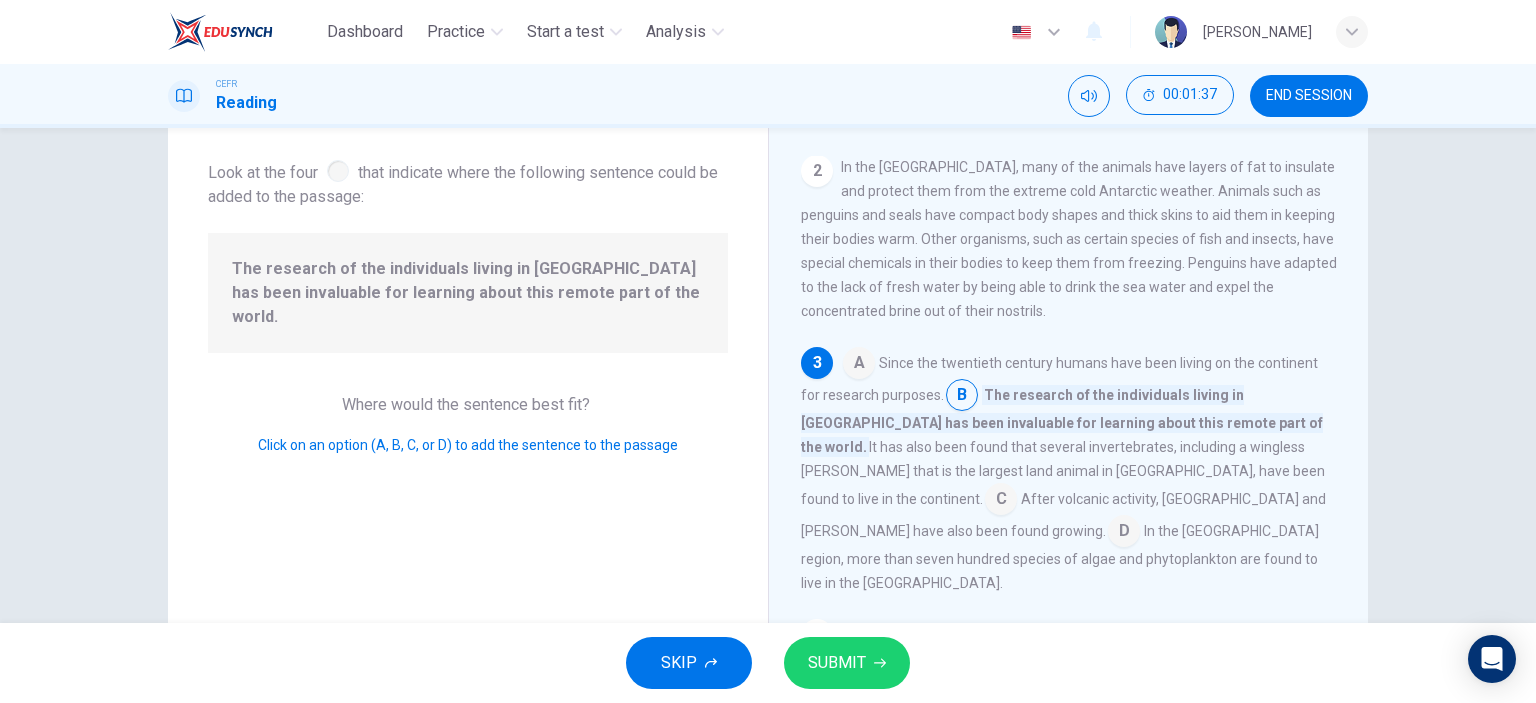 click 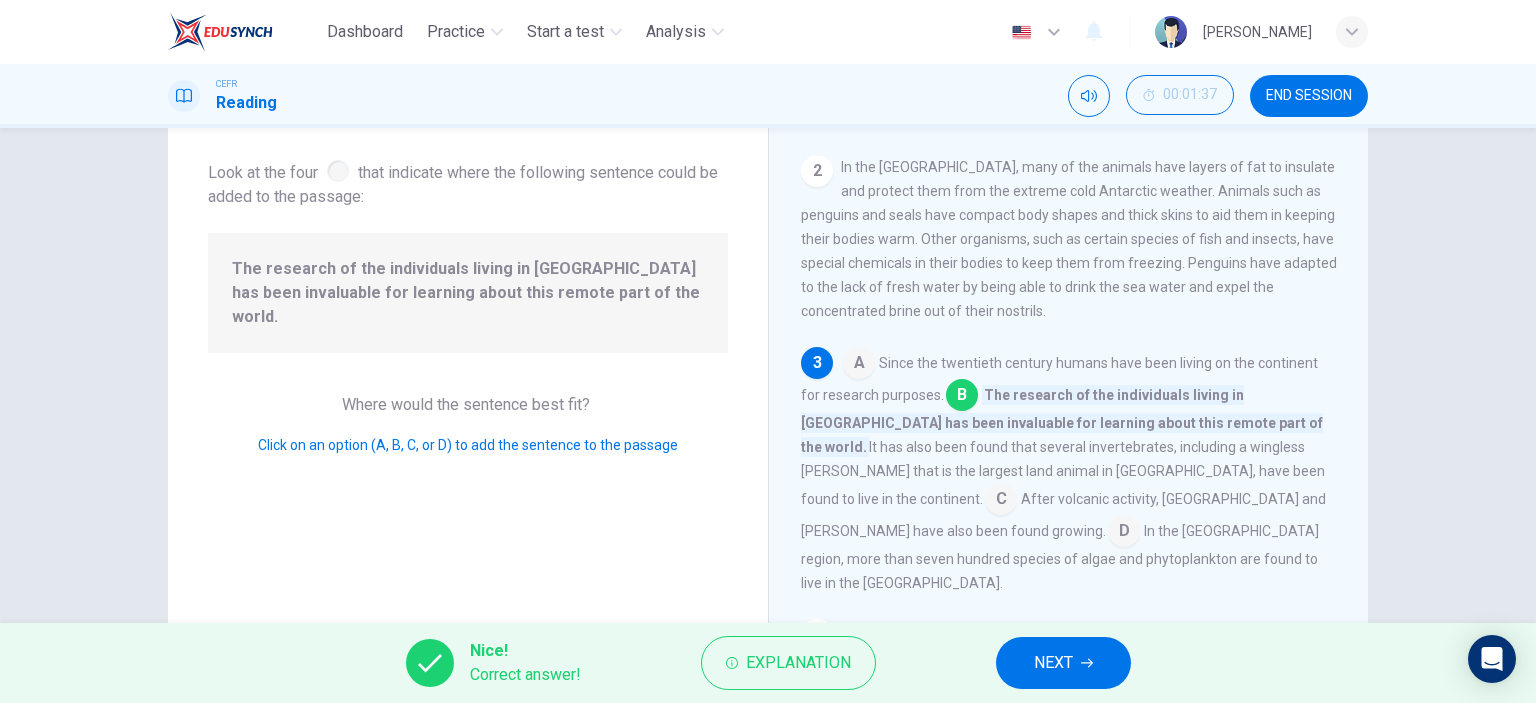 click on "NEXT" at bounding box center (1053, 663) 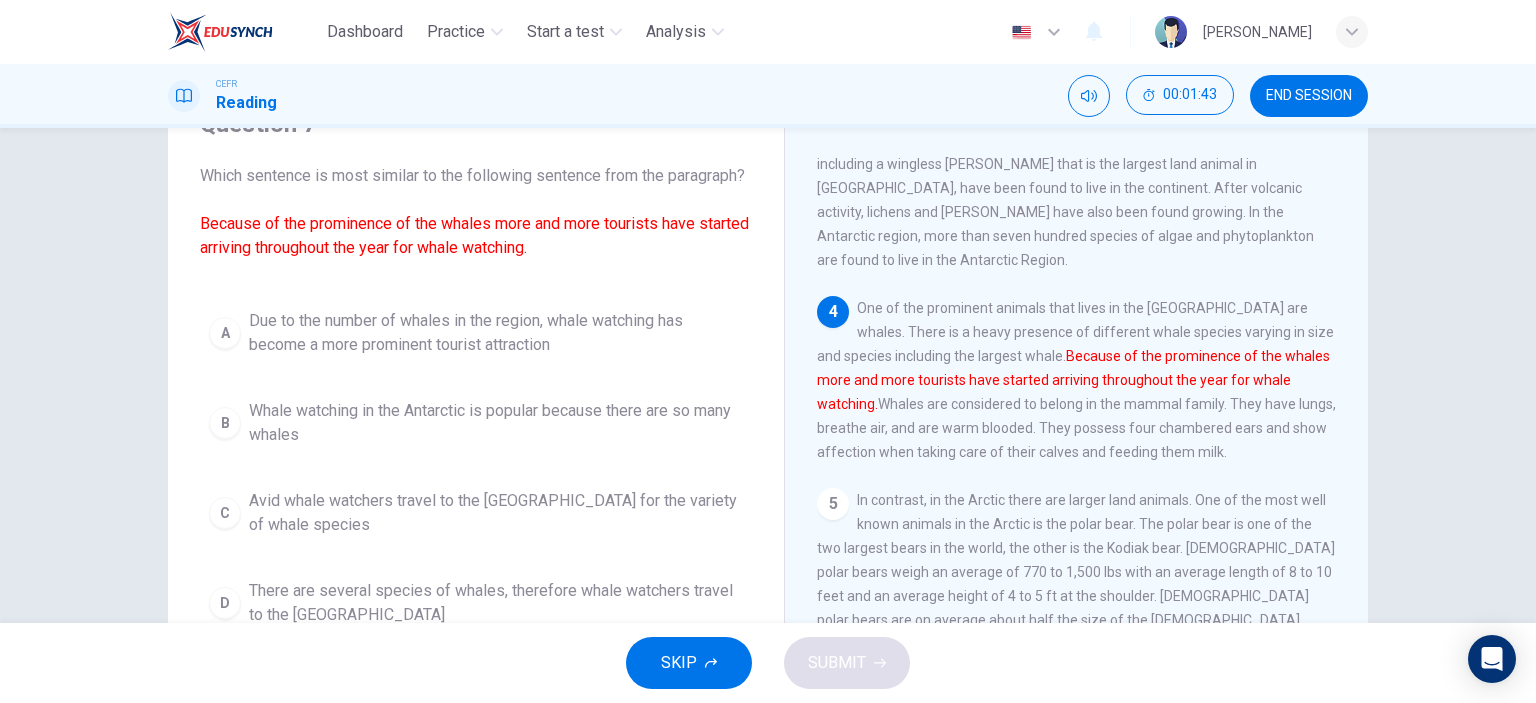 scroll, scrollTop: 400, scrollLeft: 0, axis: vertical 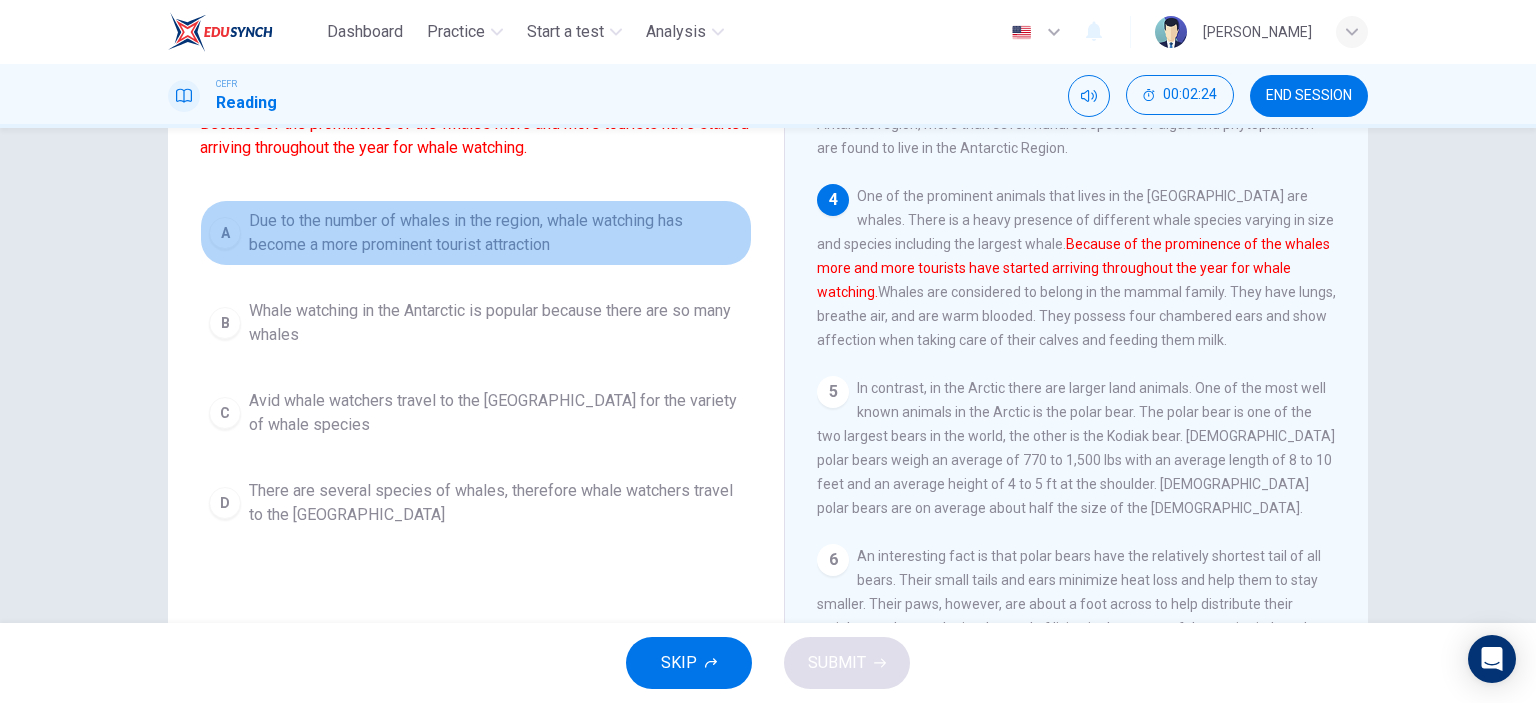 click on "Due to the number of whales in the region, whale watching has become a more prominent tourist attraction" at bounding box center [496, 233] 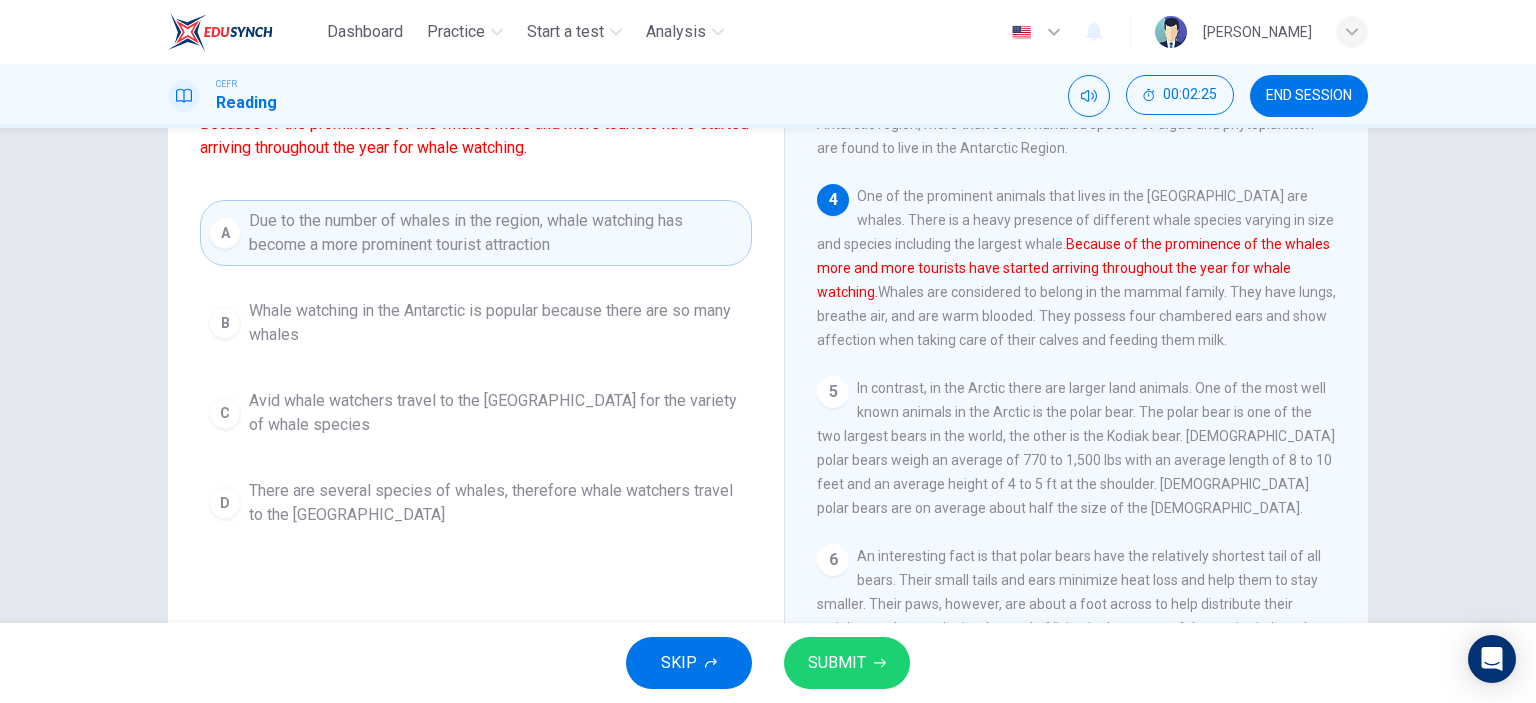 click on "SUBMIT" at bounding box center (837, 663) 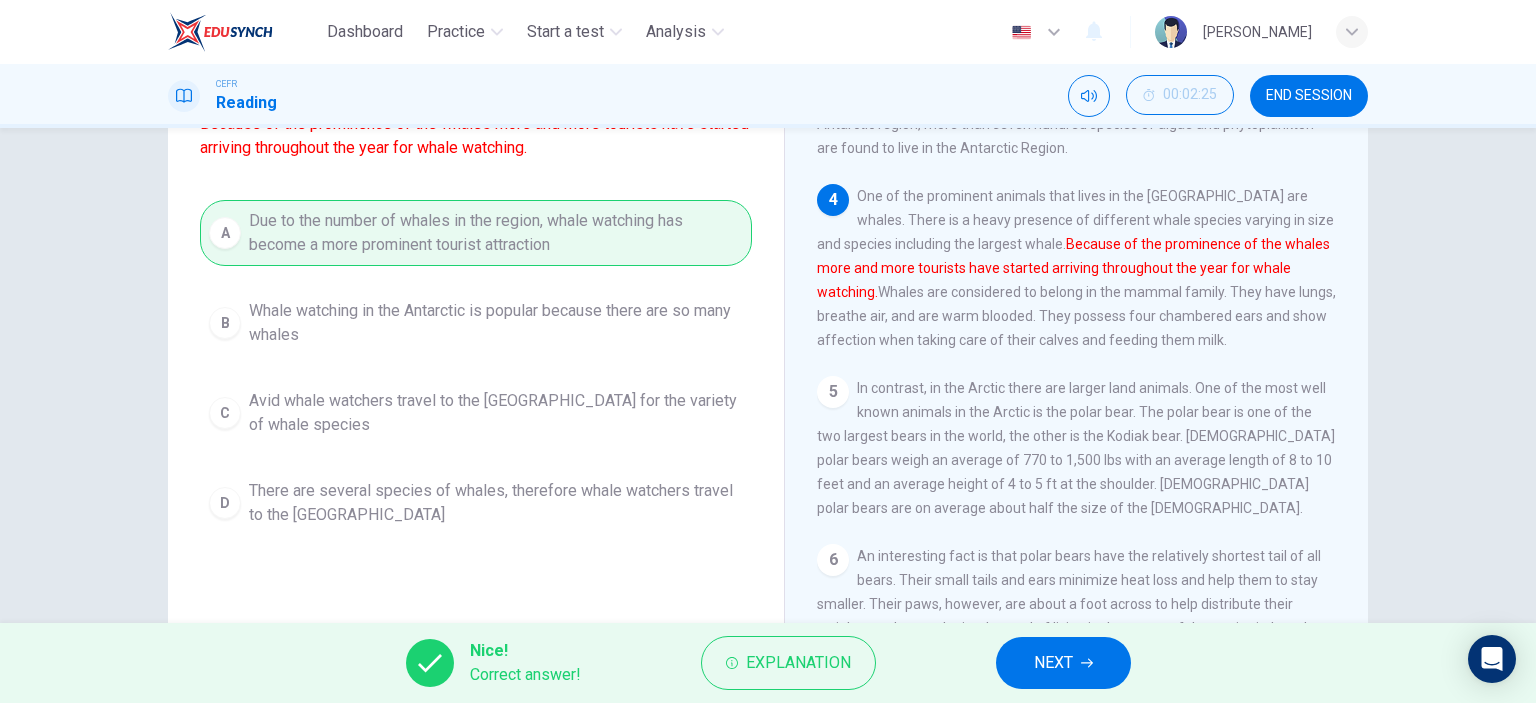 click on "NEXT" at bounding box center [1063, 663] 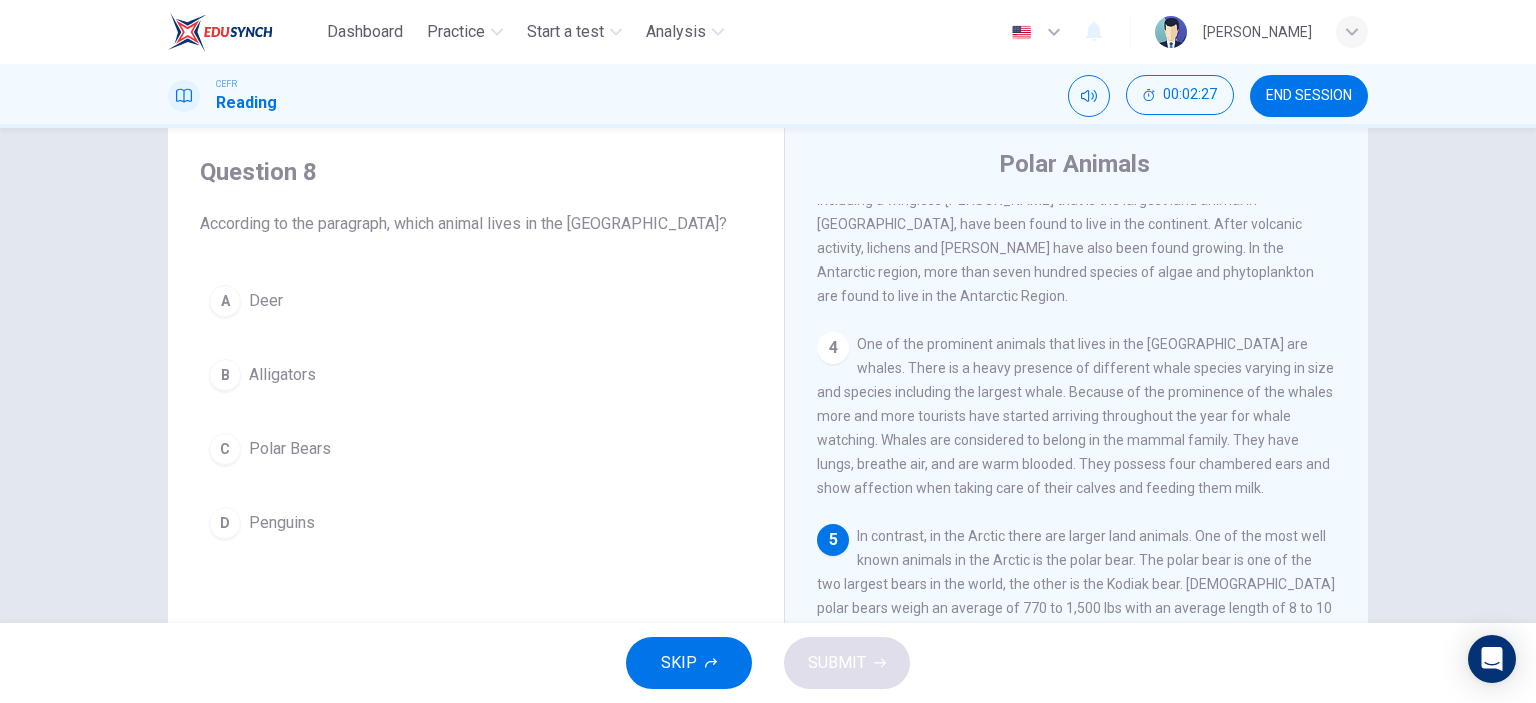 scroll, scrollTop: 100, scrollLeft: 0, axis: vertical 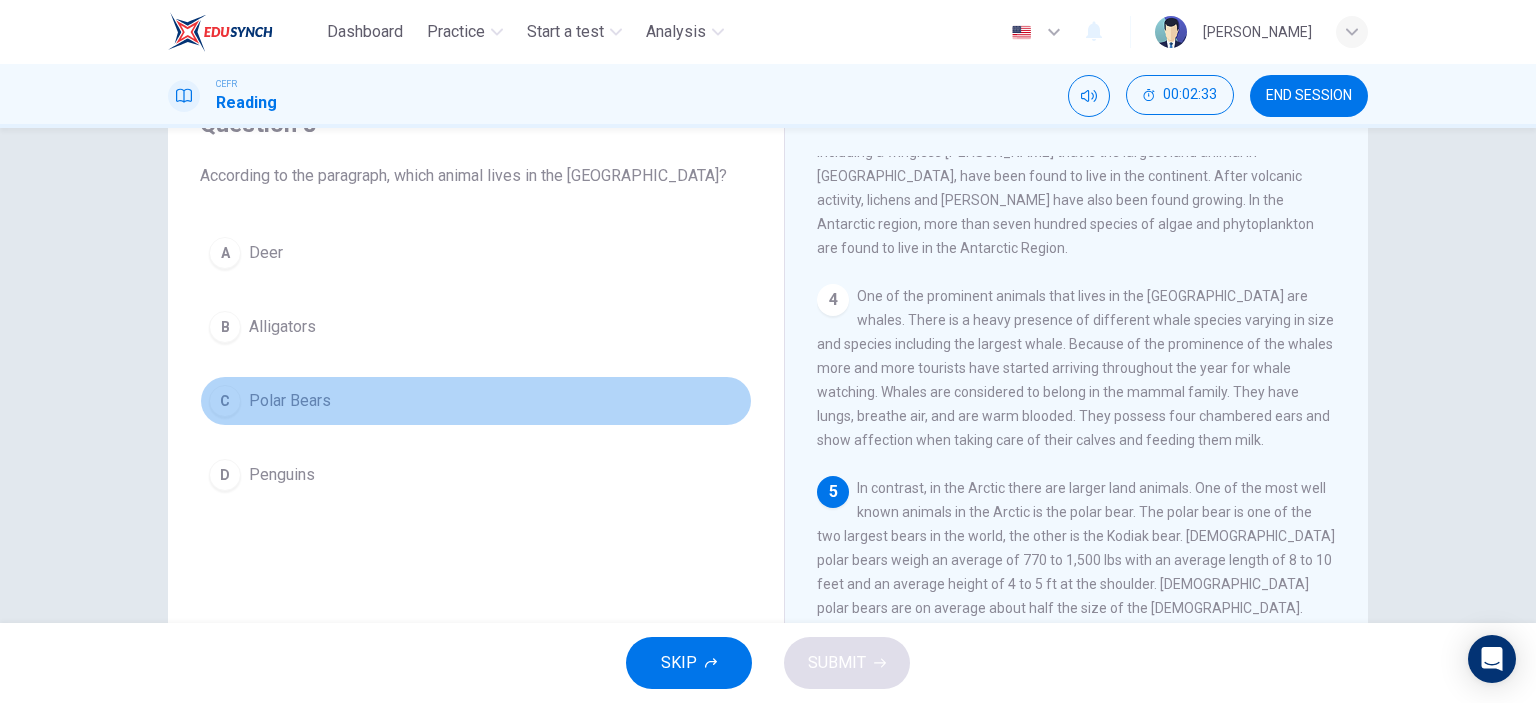 click on "Polar Bears" at bounding box center (290, 401) 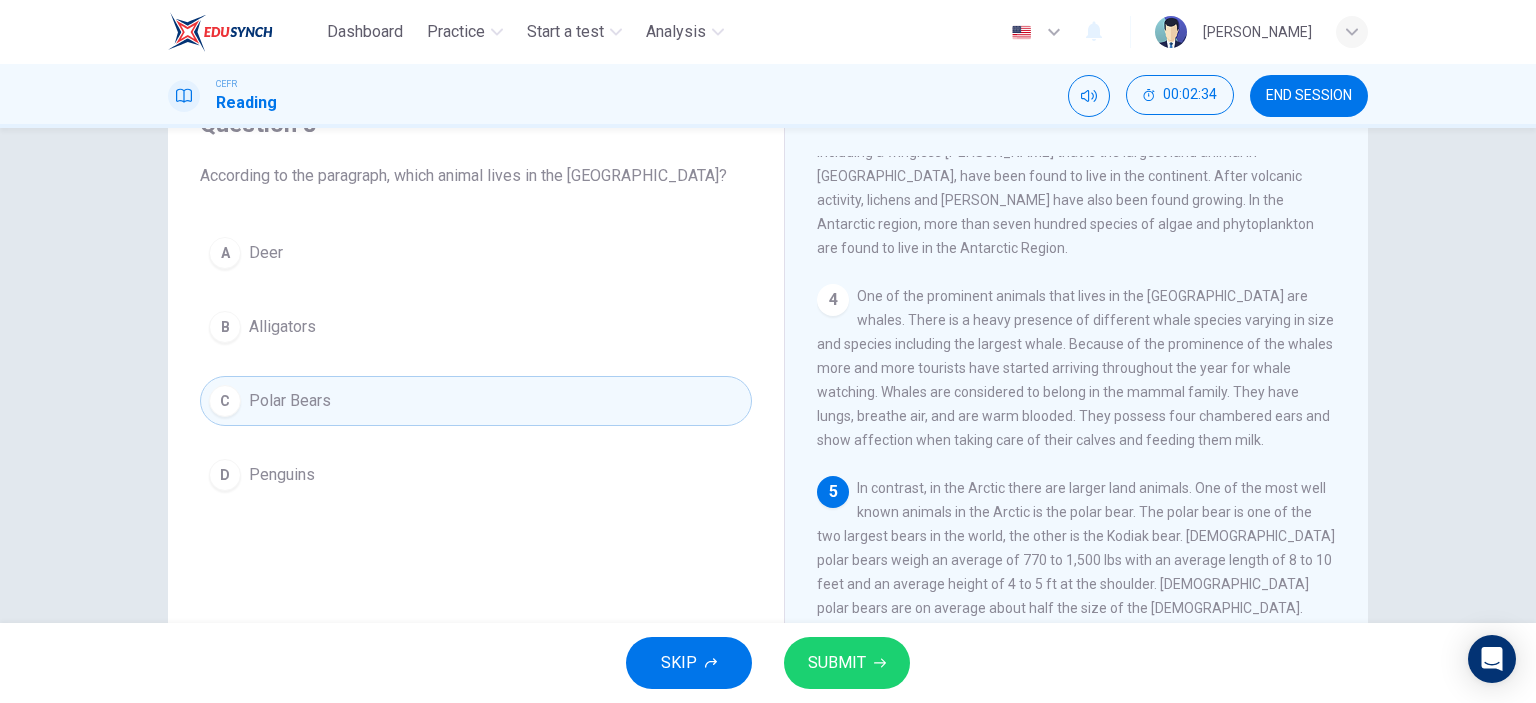 click on "SUBMIT" at bounding box center [847, 663] 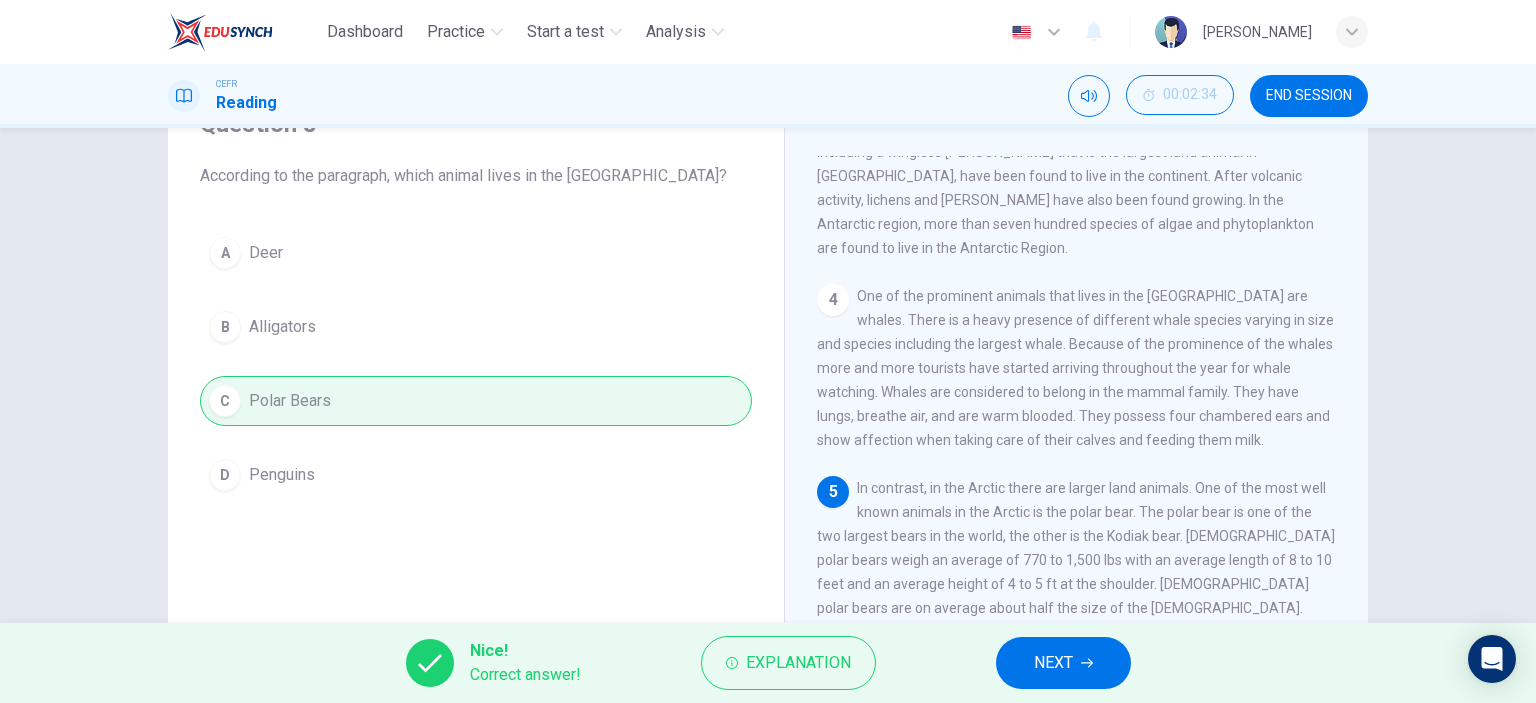 click on "NEXT" at bounding box center [1053, 663] 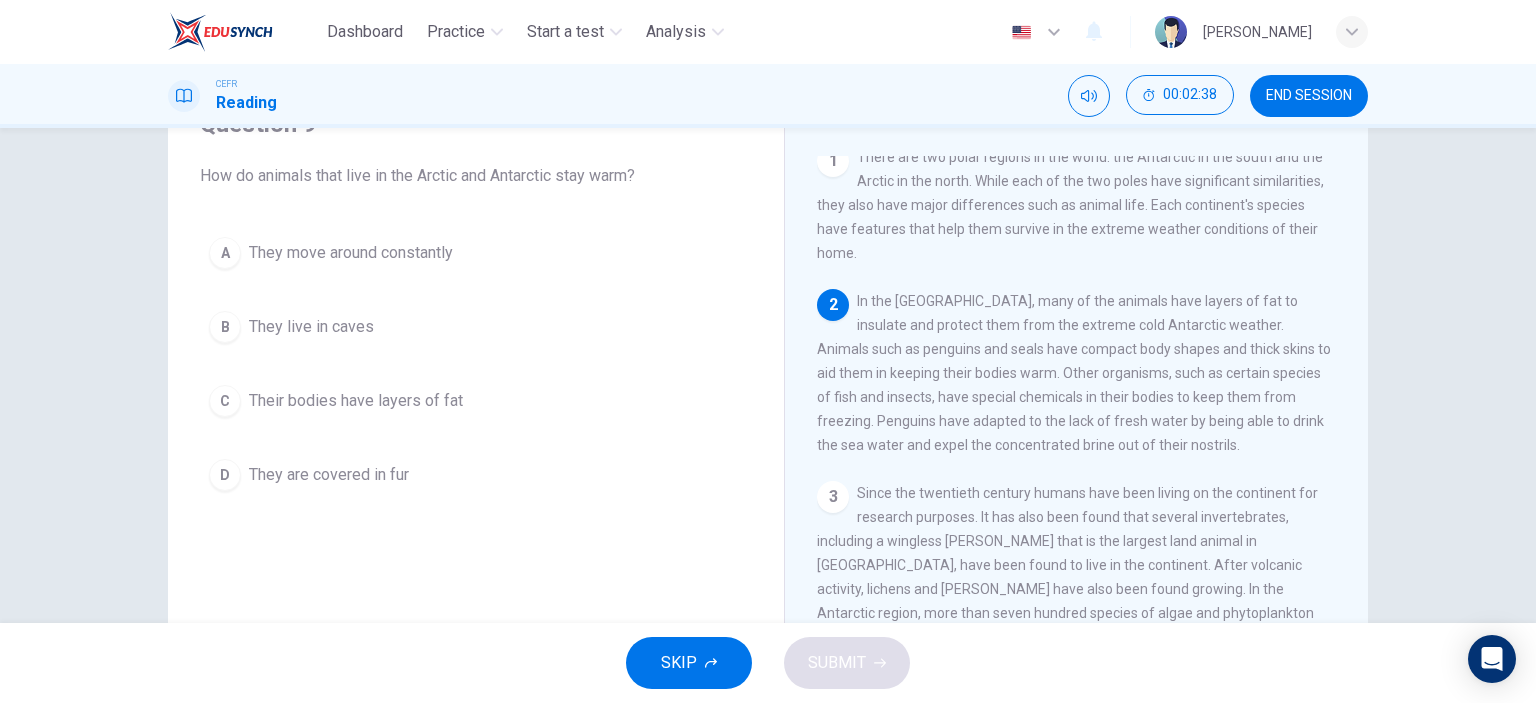 scroll, scrollTop: 0, scrollLeft: 0, axis: both 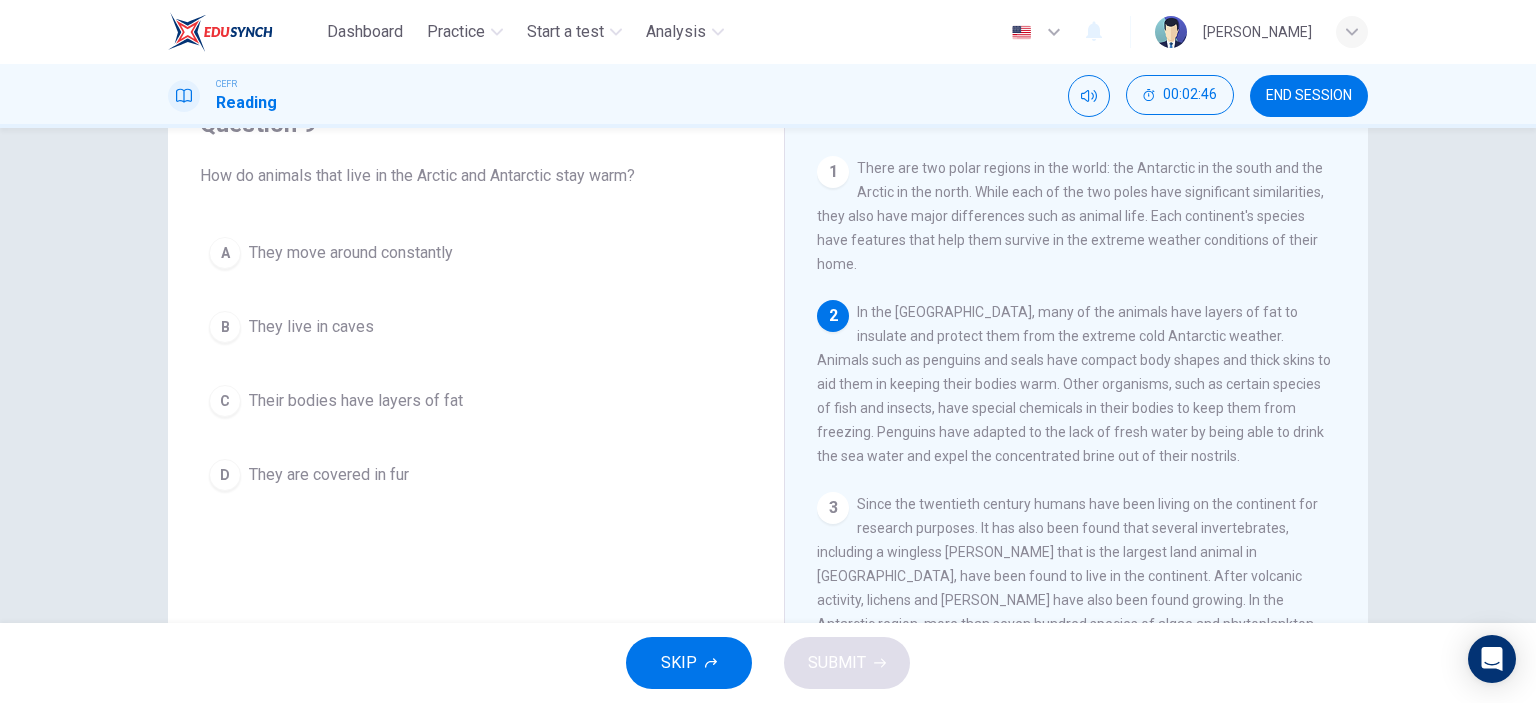 click on "Their bodies have layers of fat" at bounding box center (356, 401) 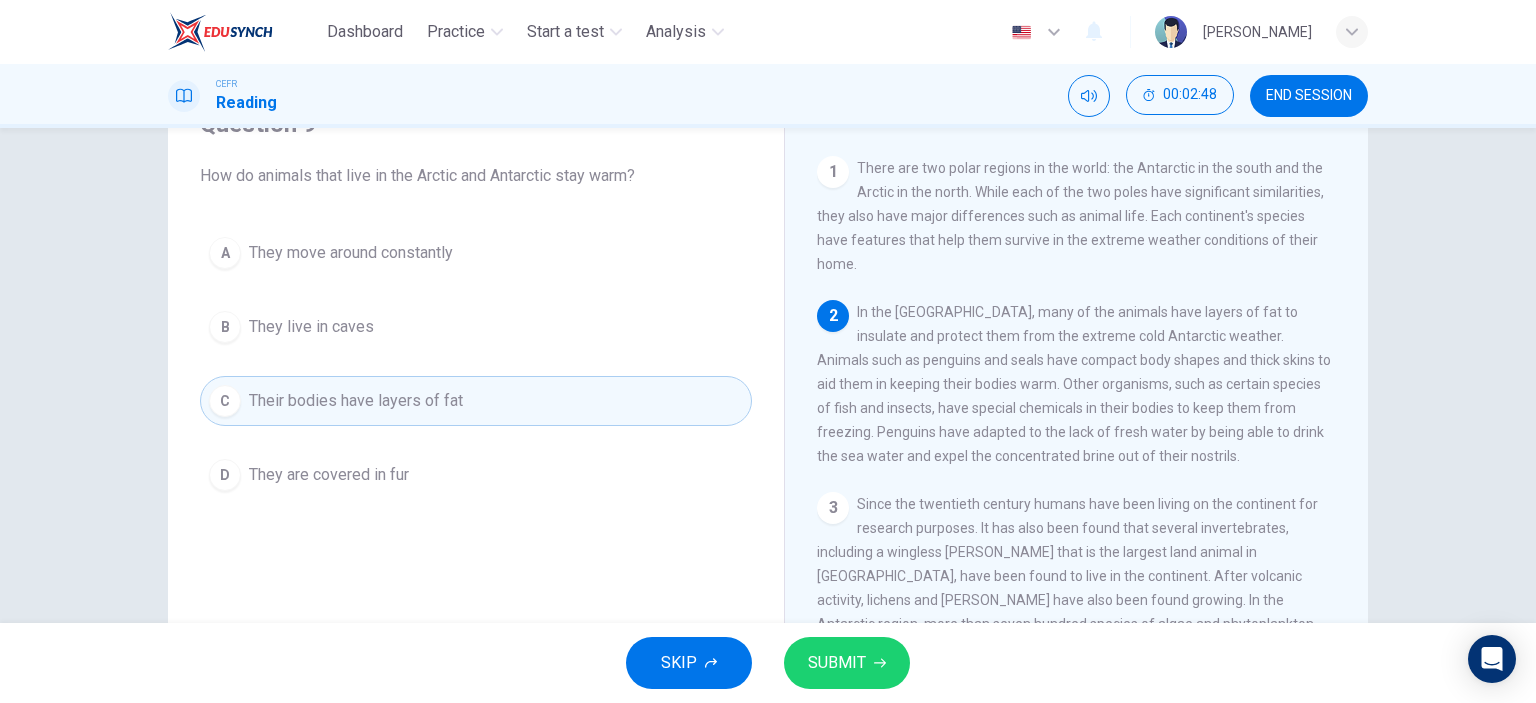 click on "SUBMIT" at bounding box center [837, 663] 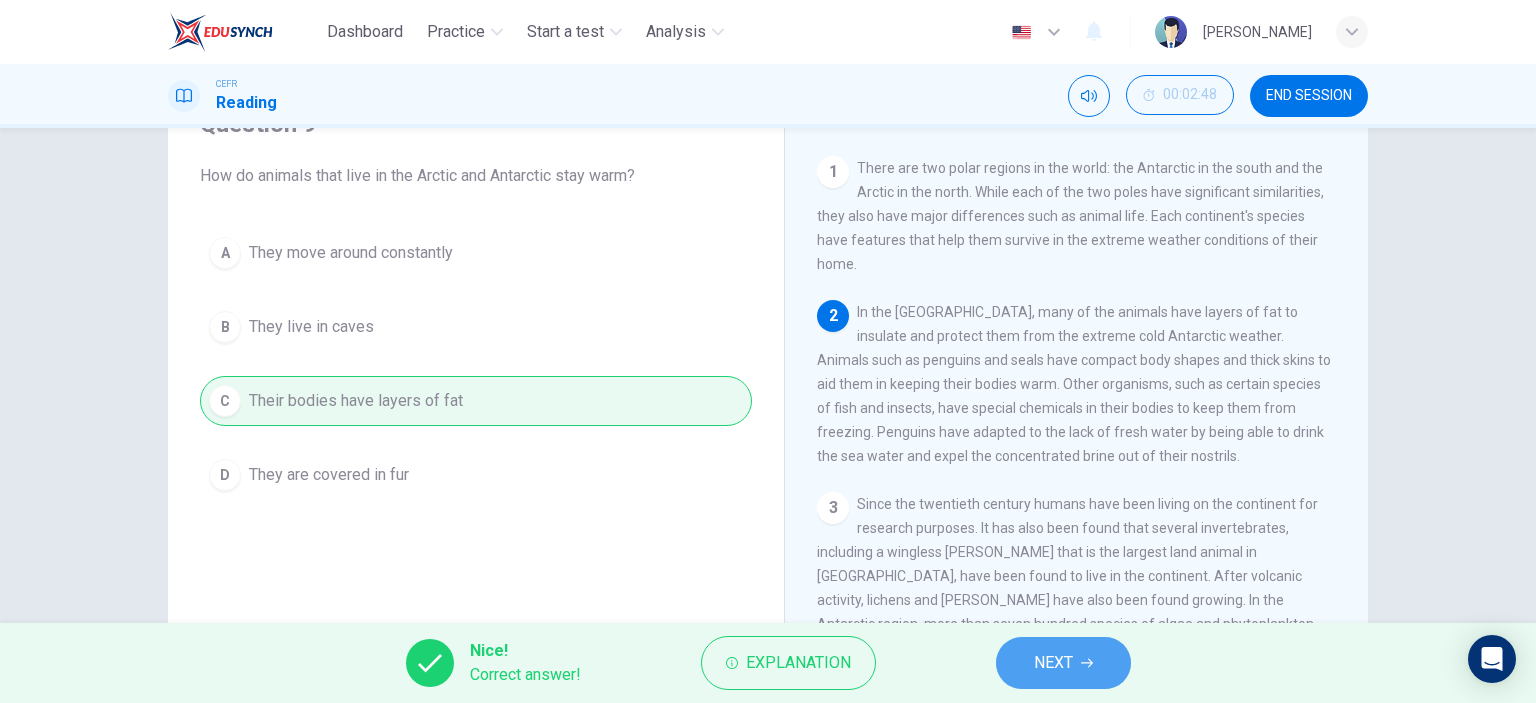 click on "NEXT" at bounding box center [1063, 663] 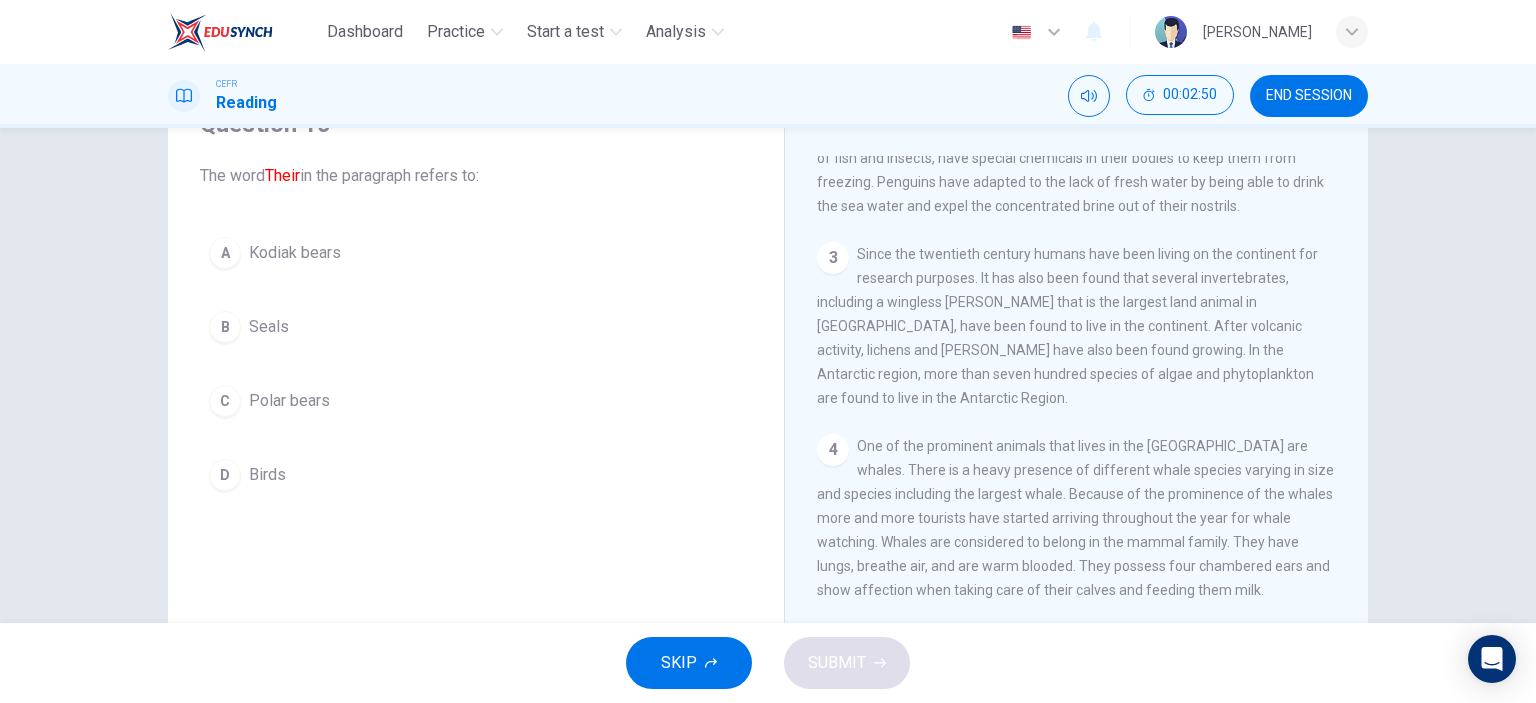 scroll, scrollTop: 578, scrollLeft: 0, axis: vertical 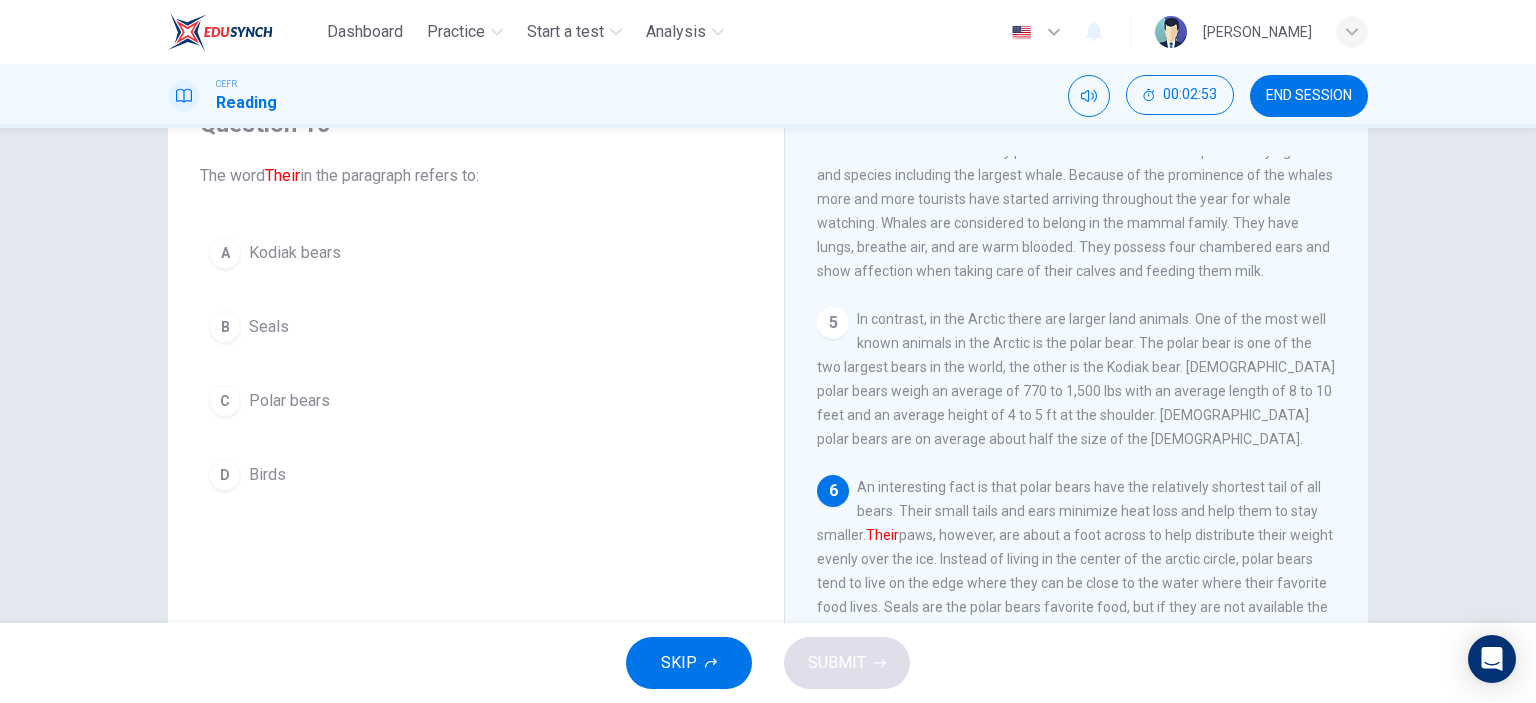 click on "Polar bears" at bounding box center [289, 401] 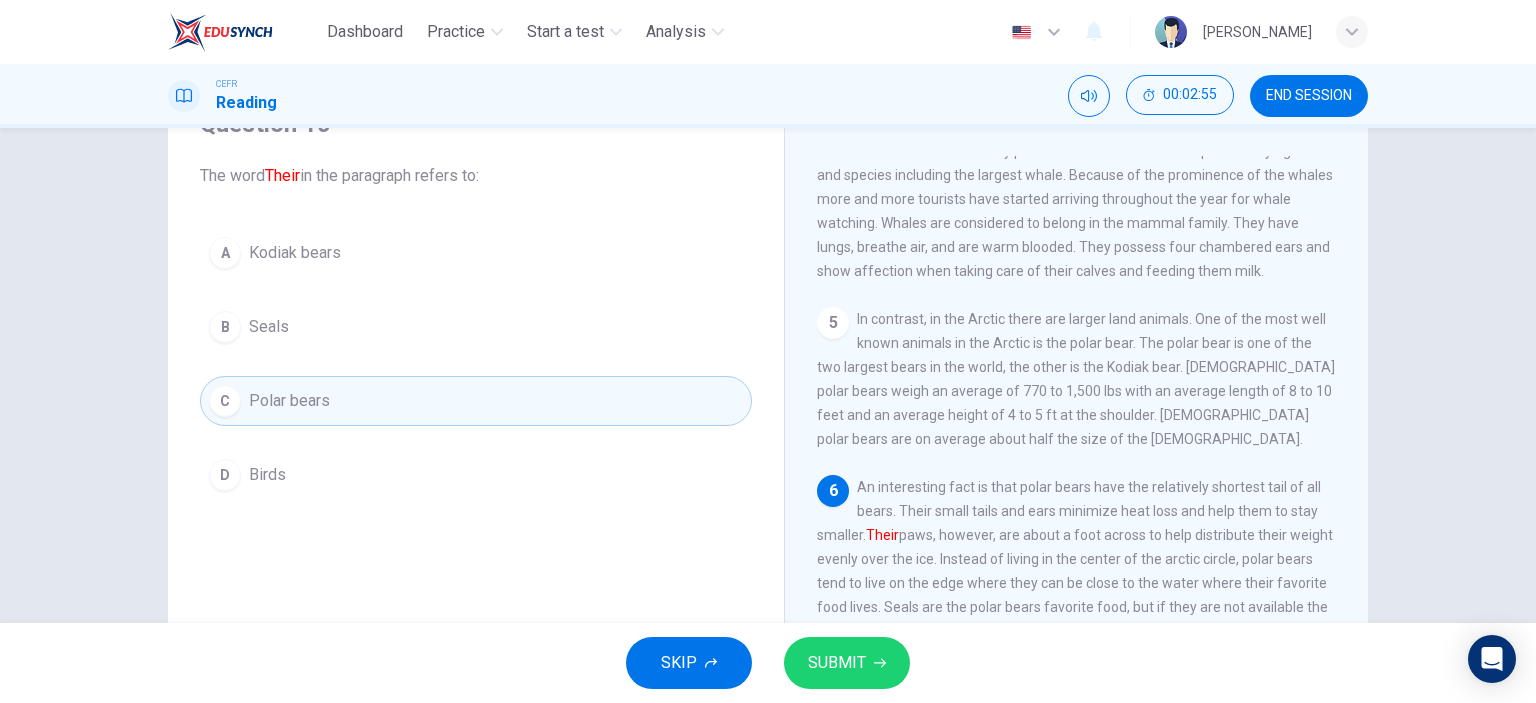 click 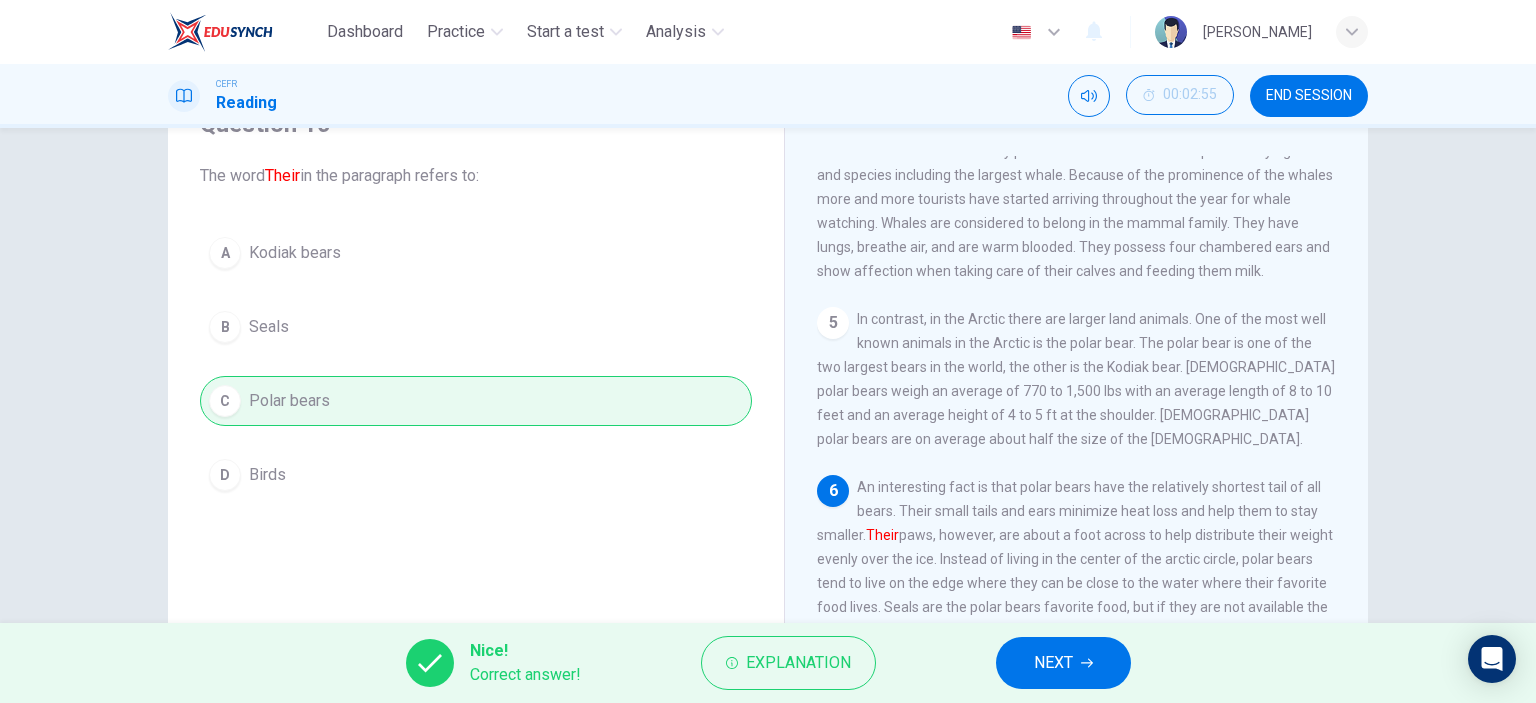 click on "NEXT" at bounding box center [1053, 663] 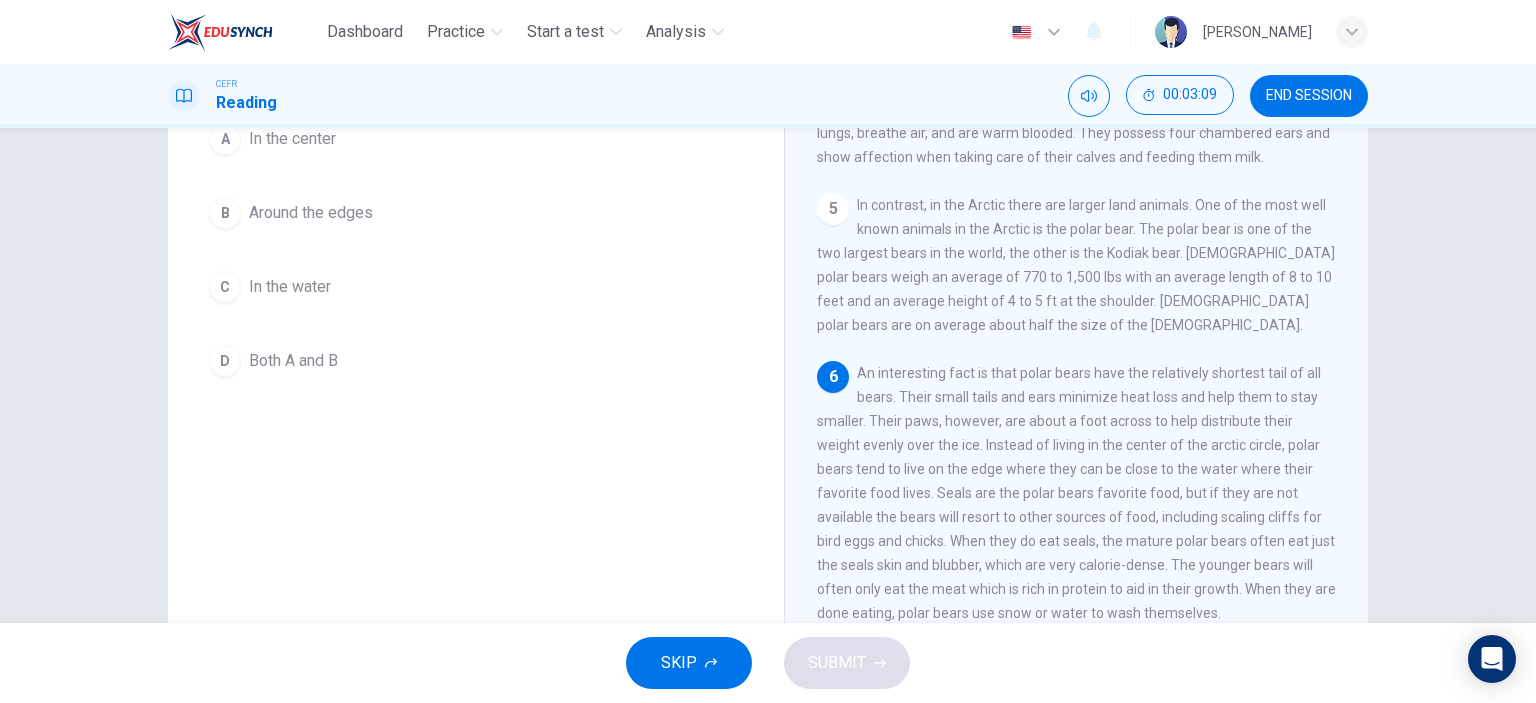 scroll, scrollTop: 180, scrollLeft: 0, axis: vertical 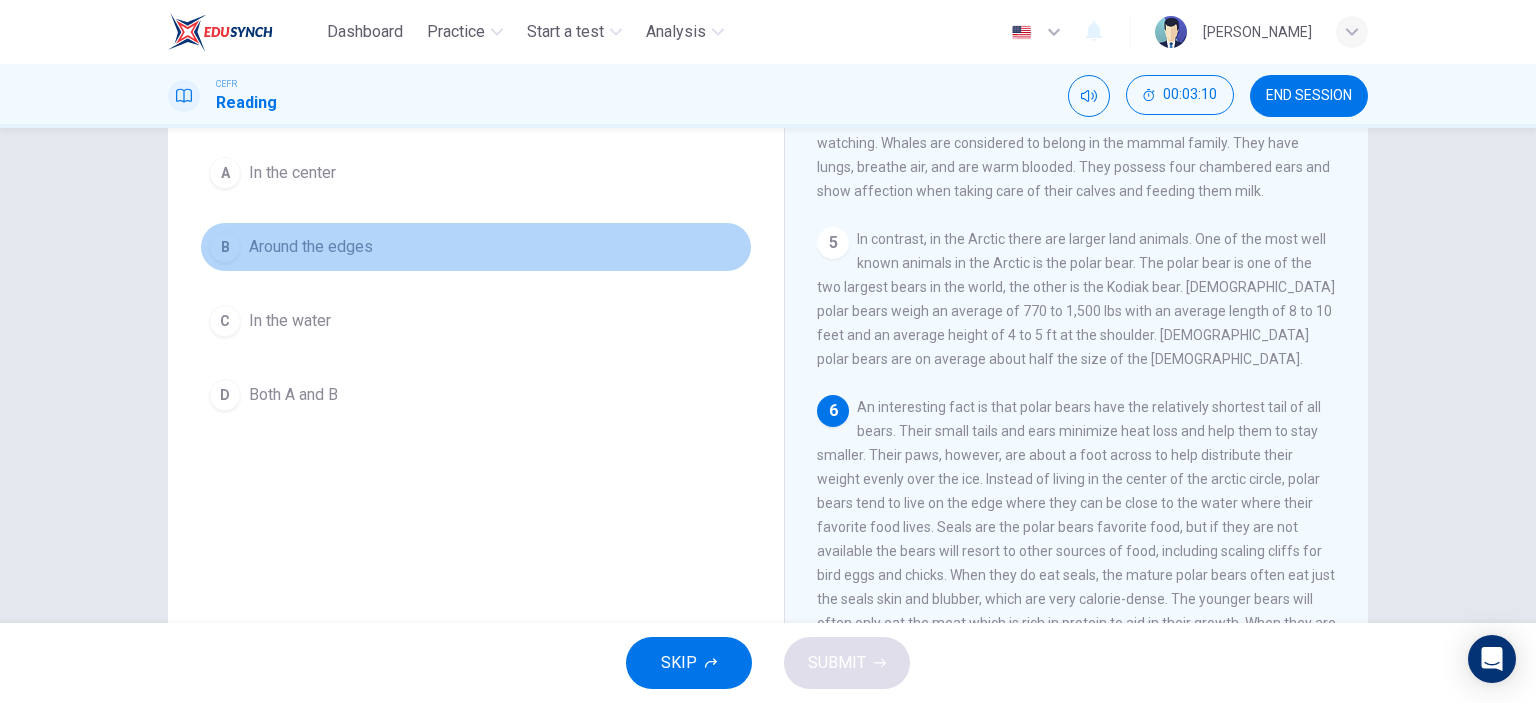 click on "Around the edges" at bounding box center (311, 247) 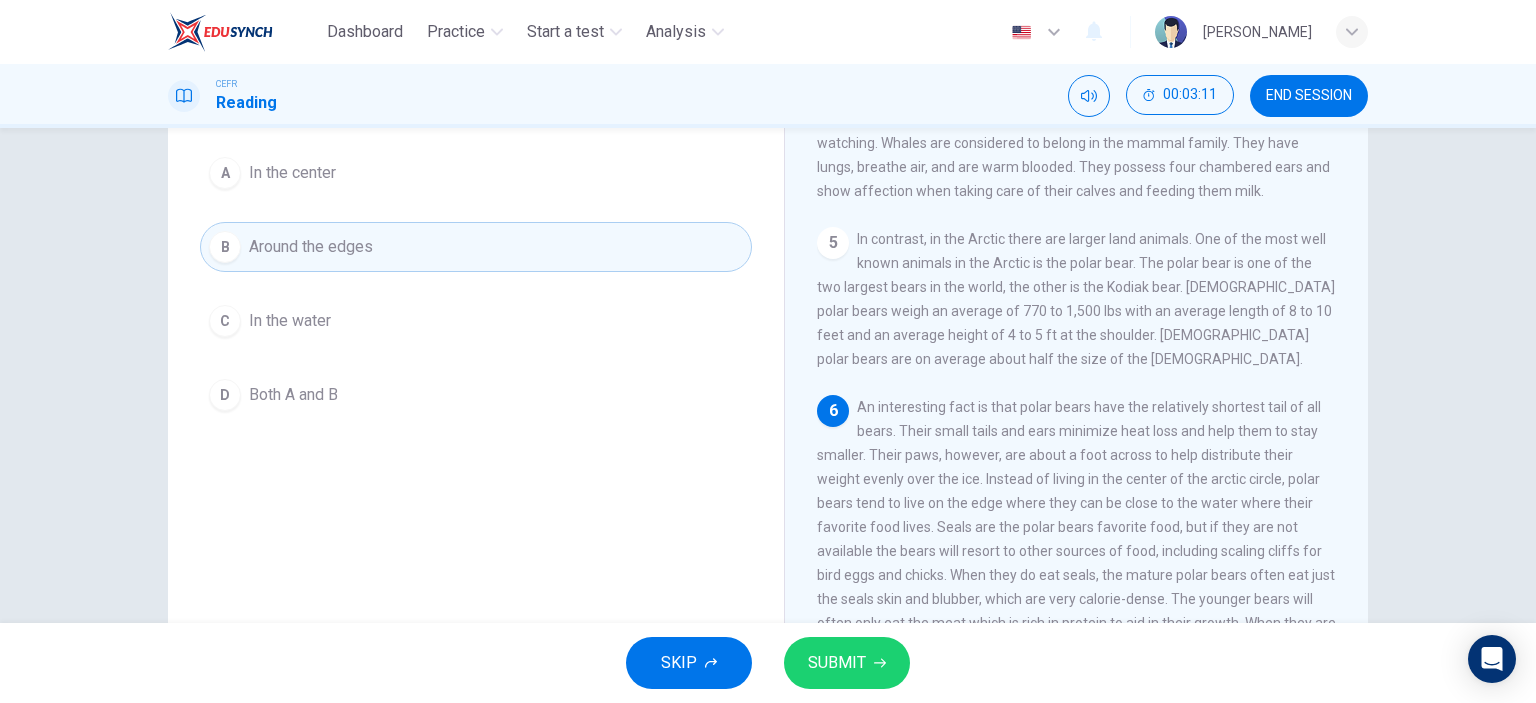 click on "SUBMIT" at bounding box center (837, 663) 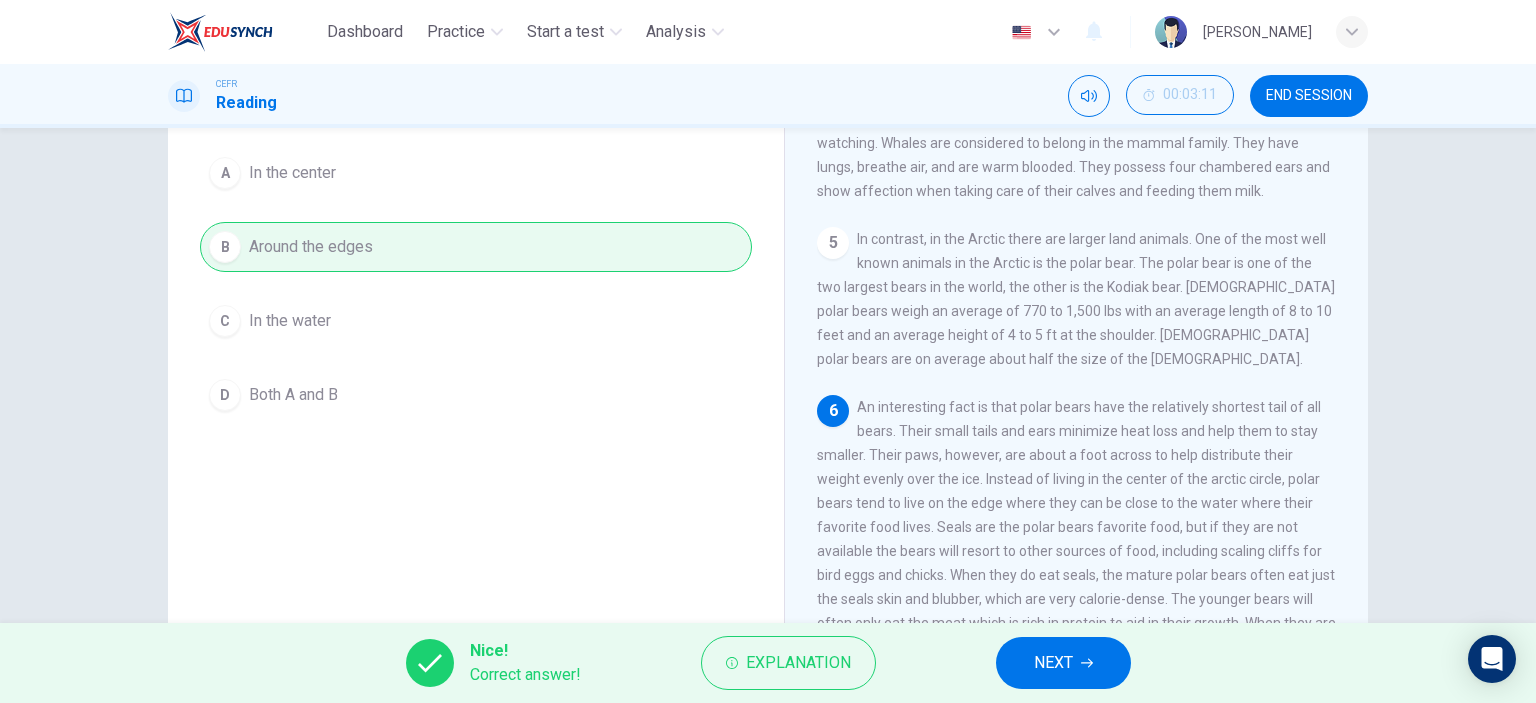 drag, startPoint x: 1075, startPoint y: 659, endPoint x: 1010, endPoint y: 627, distance: 72.44998 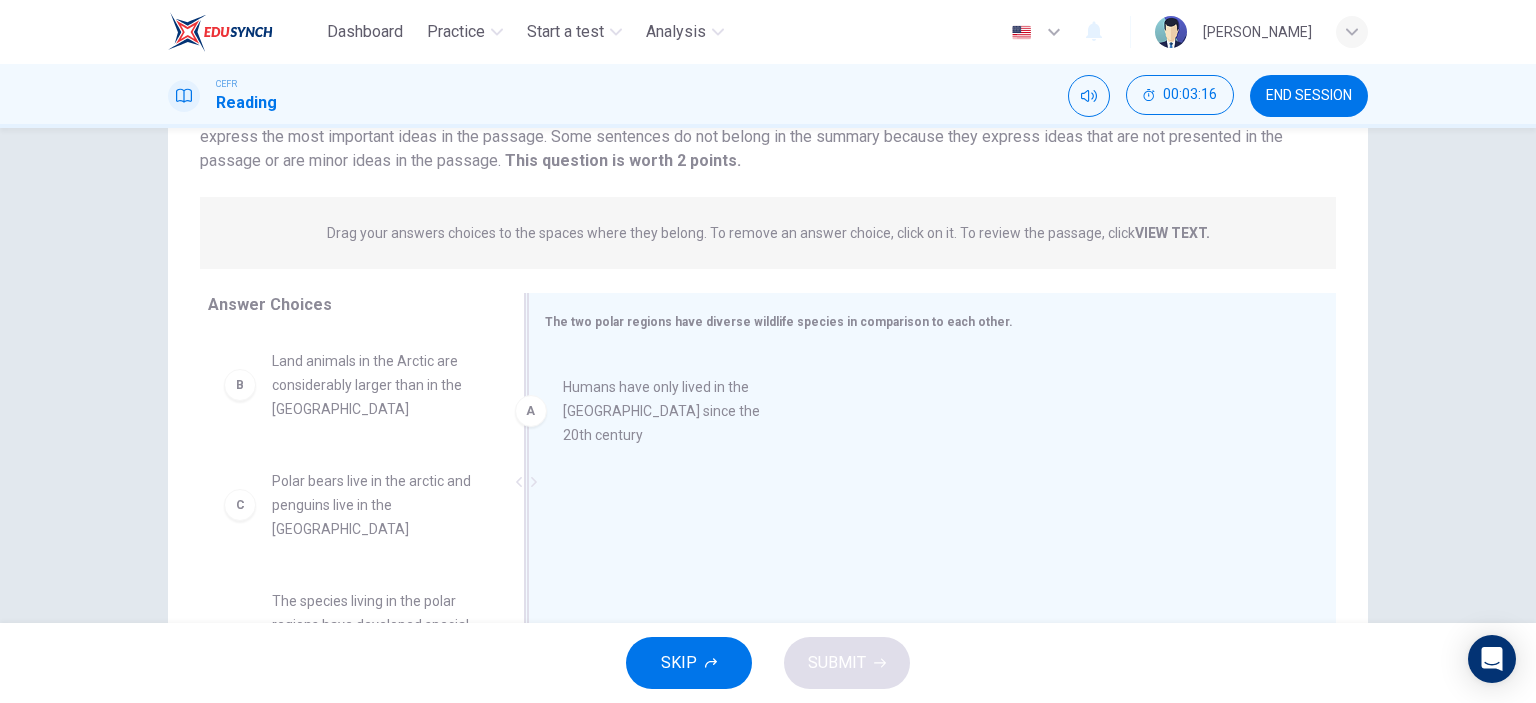 drag, startPoint x: 334, startPoint y: 381, endPoint x: 652, endPoint y: 410, distance: 319.31958 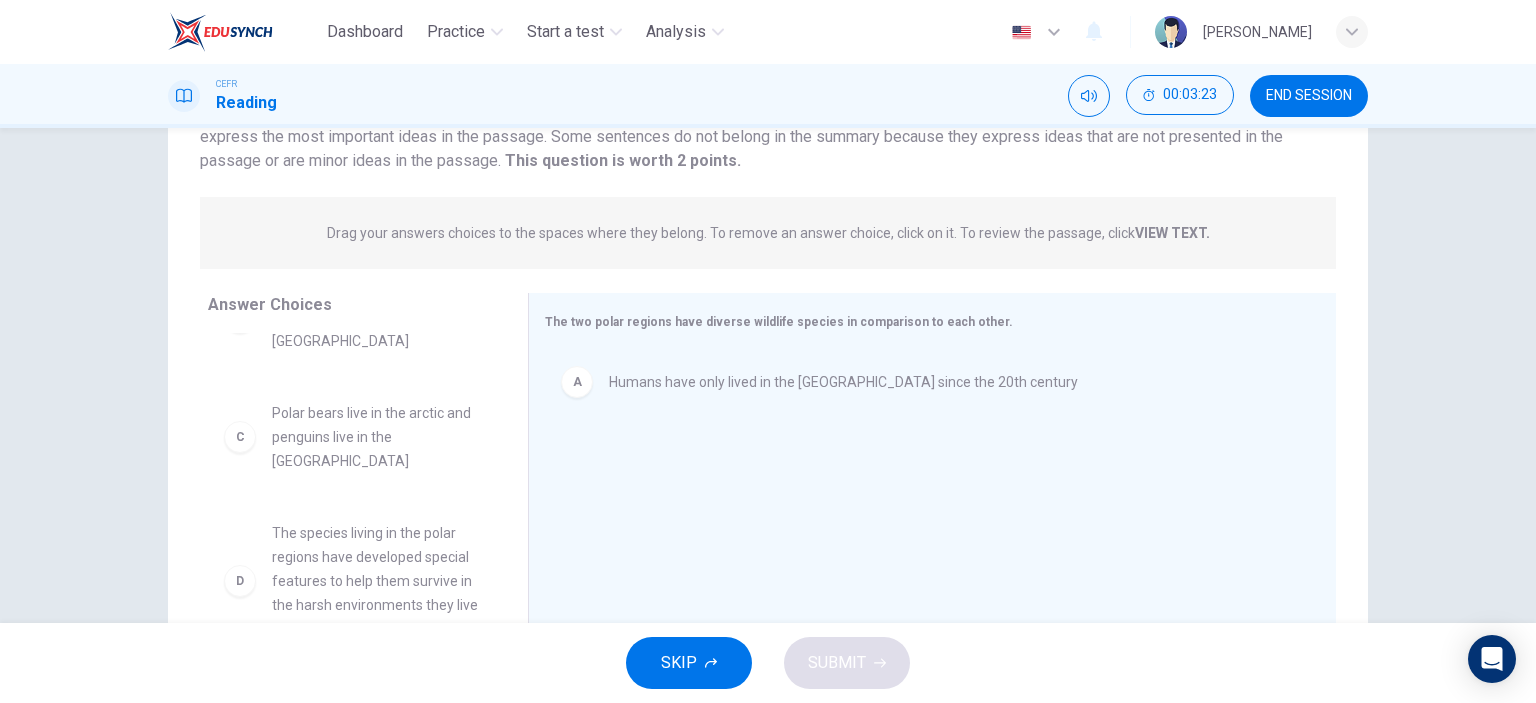 scroll, scrollTop: 100, scrollLeft: 0, axis: vertical 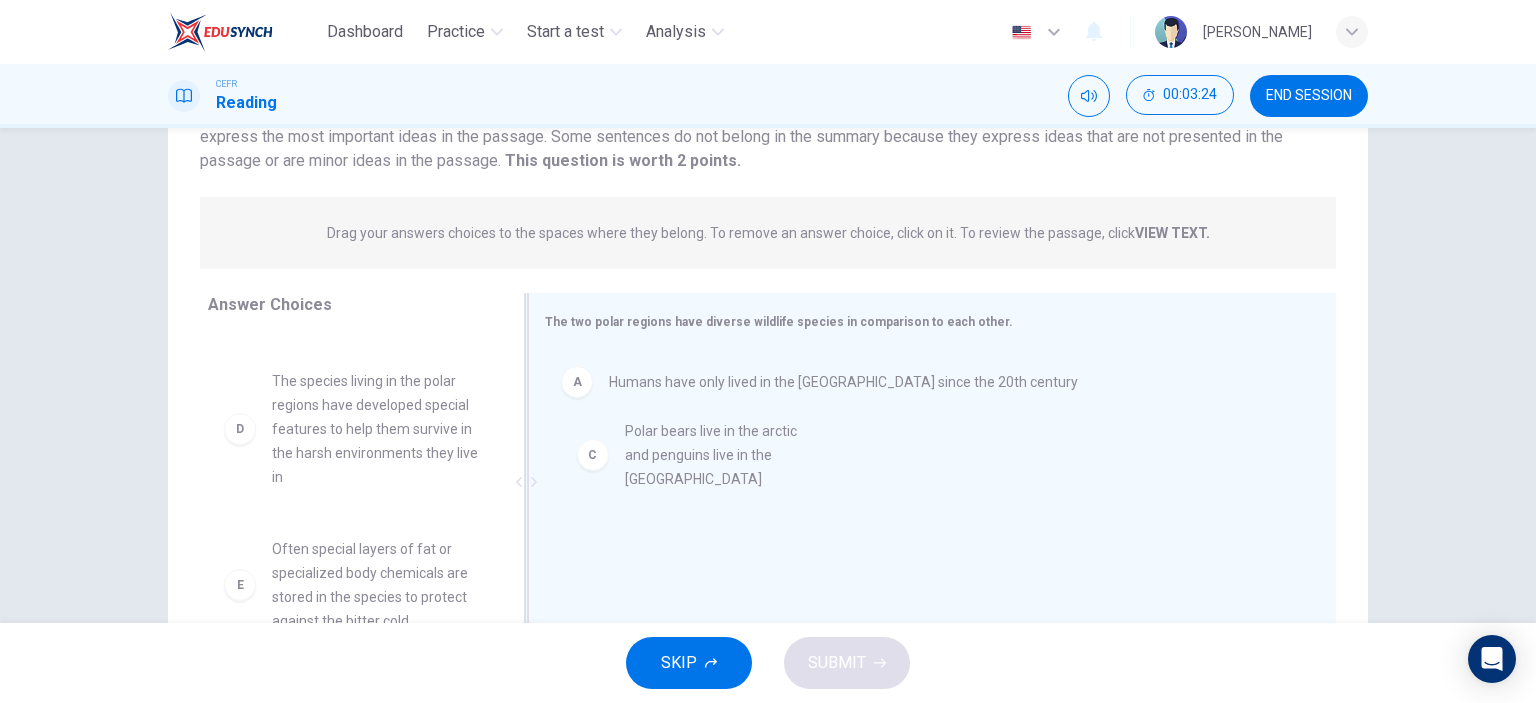 drag, startPoint x: 356, startPoint y: 427, endPoint x: 722, endPoint y: 477, distance: 369.3995 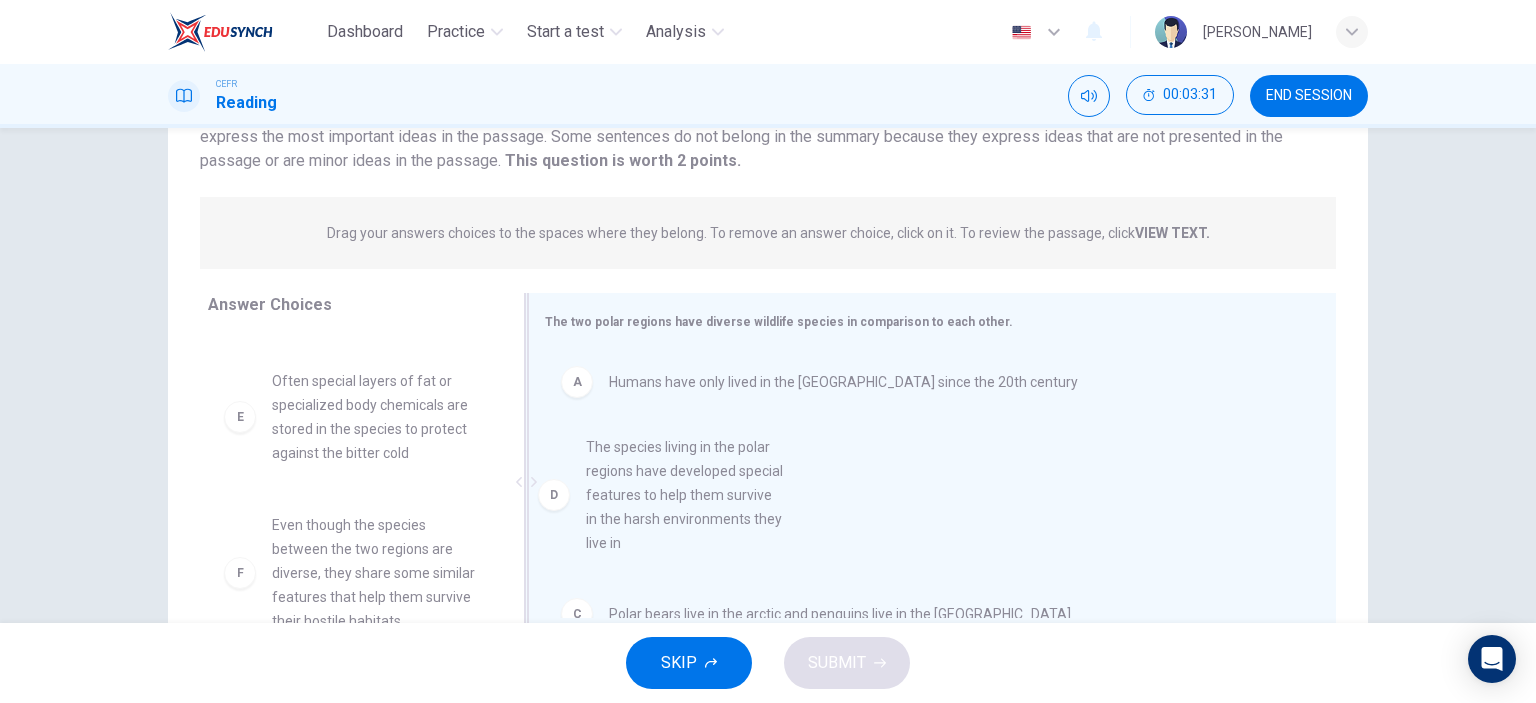 drag, startPoint x: 350, startPoint y: 476, endPoint x: 674, endPoint y: 543, distance: 330.85495 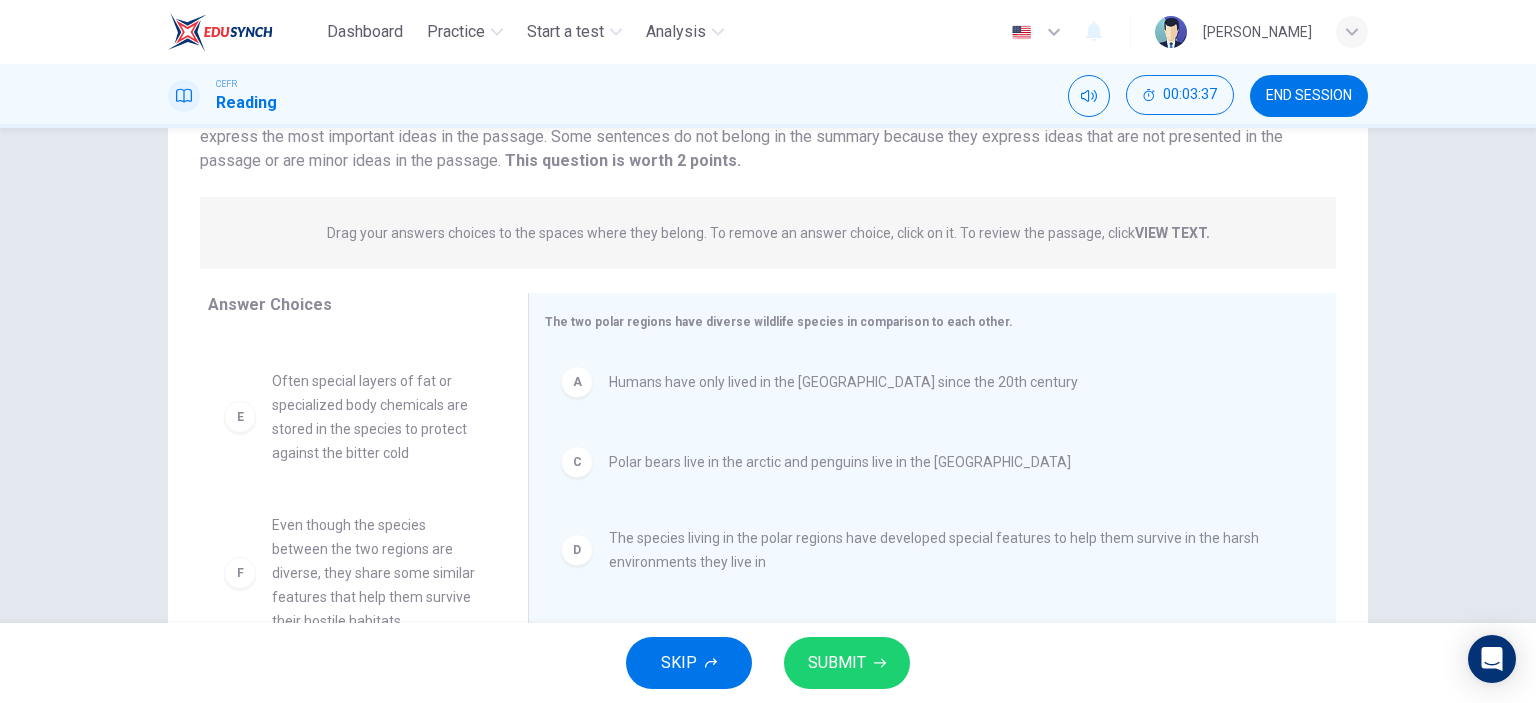 scroll, scrollTop: 108, scrollLeft: 0, axis: vertical 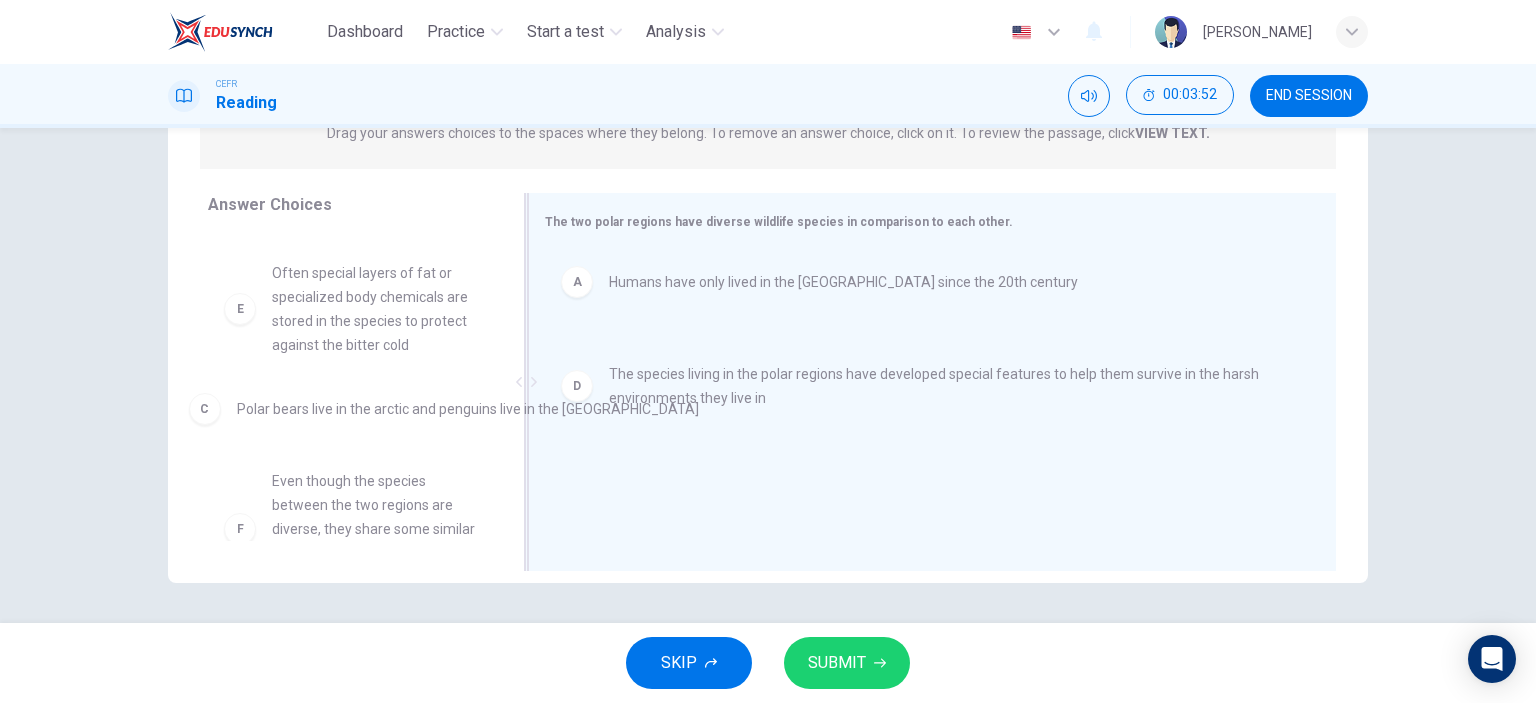 drag, startPoint x: 686, startPoint y: 367, endPoint x: 303, endPoint y: 420, distance: 386.64972 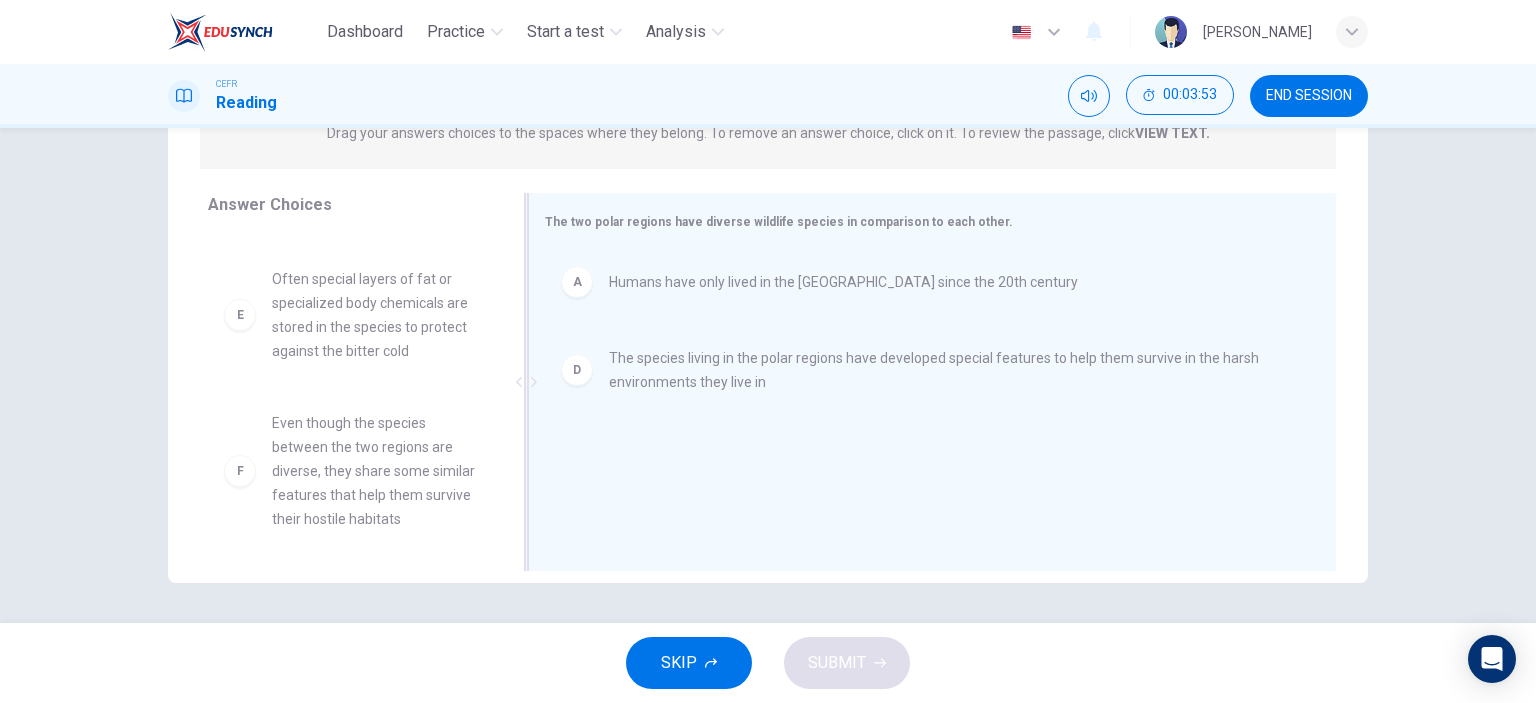 scroll, scrollTop: 228, scrollLeft: 0, axis: vertical 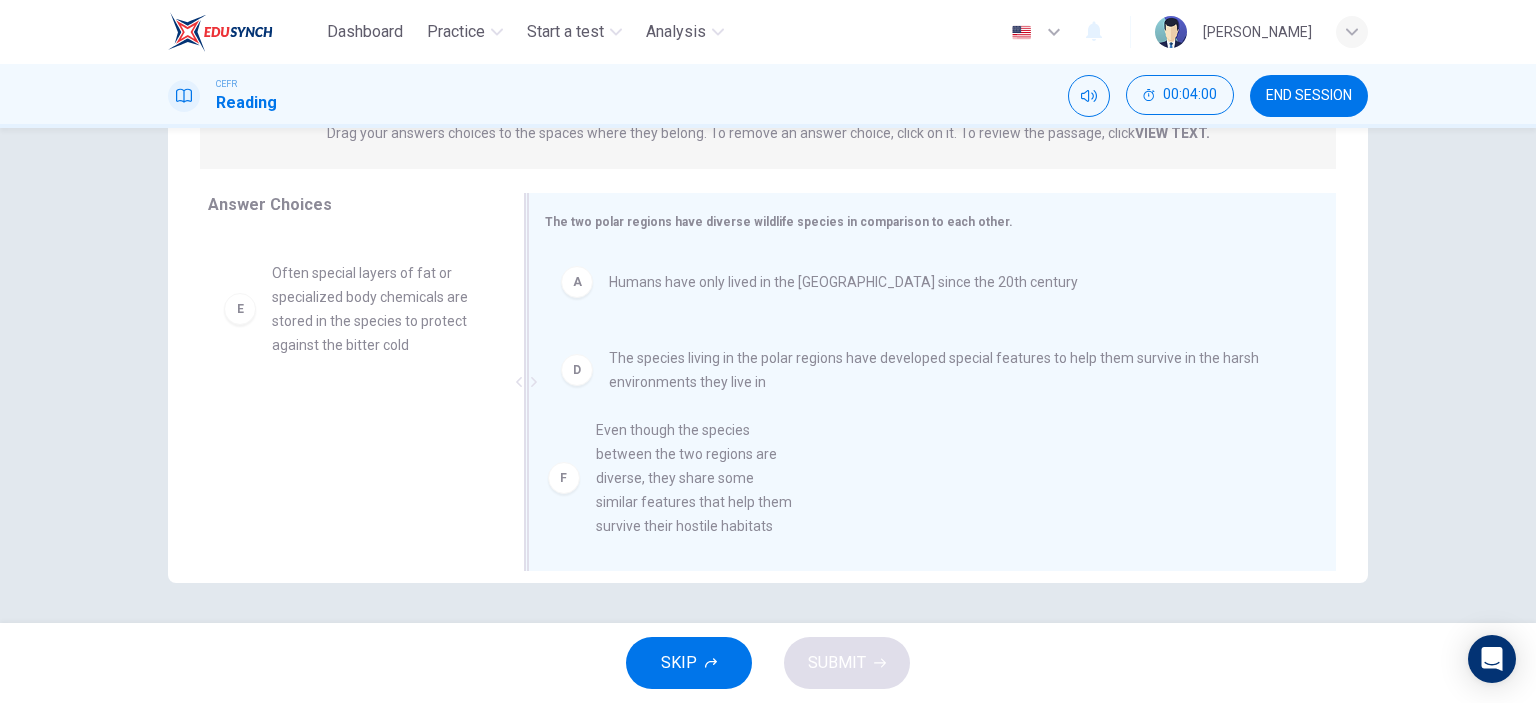drag, startPoint x: 360, startPoint y: 464, endPoint x: 700, endPoint y: 480, distance: 340.37625 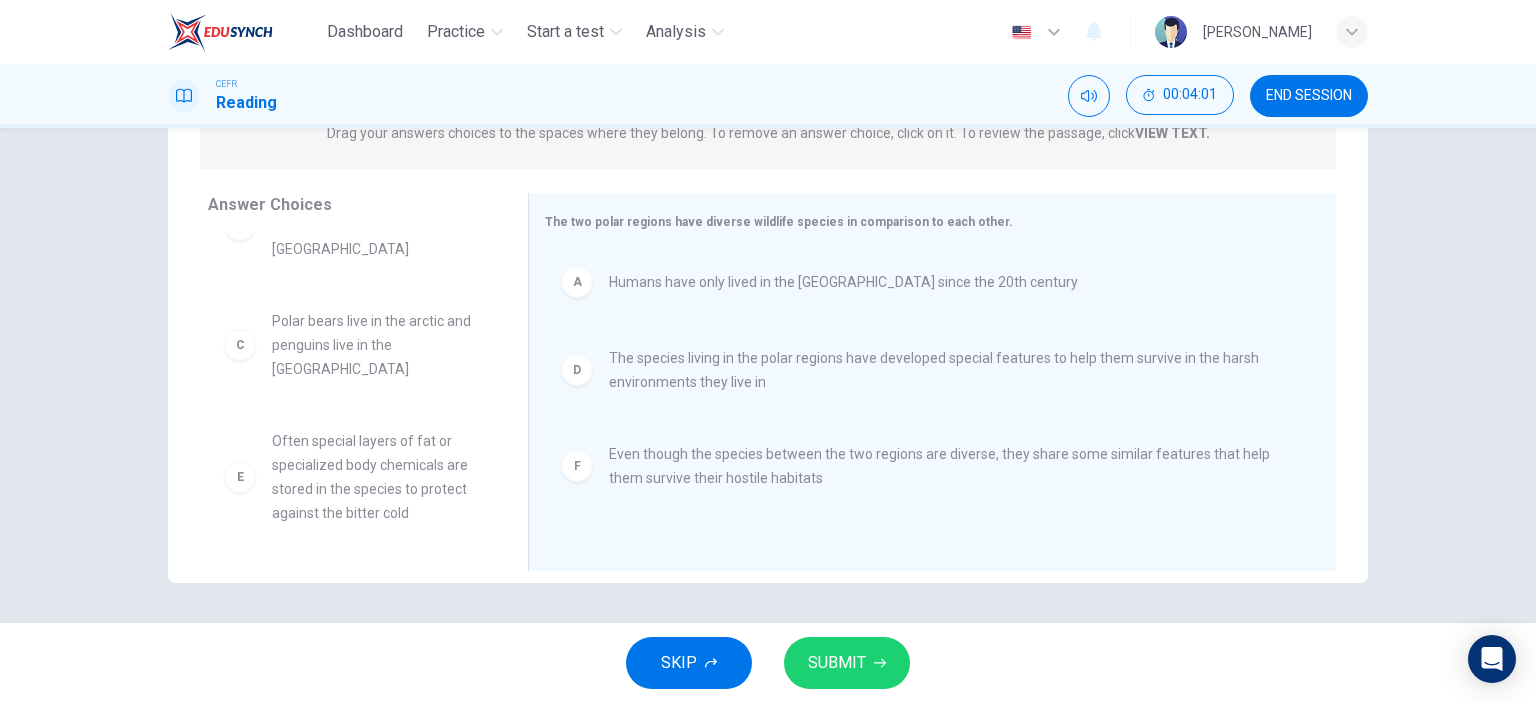 scroll, scrollTop: 0, scrollLeft: 0, axis: both 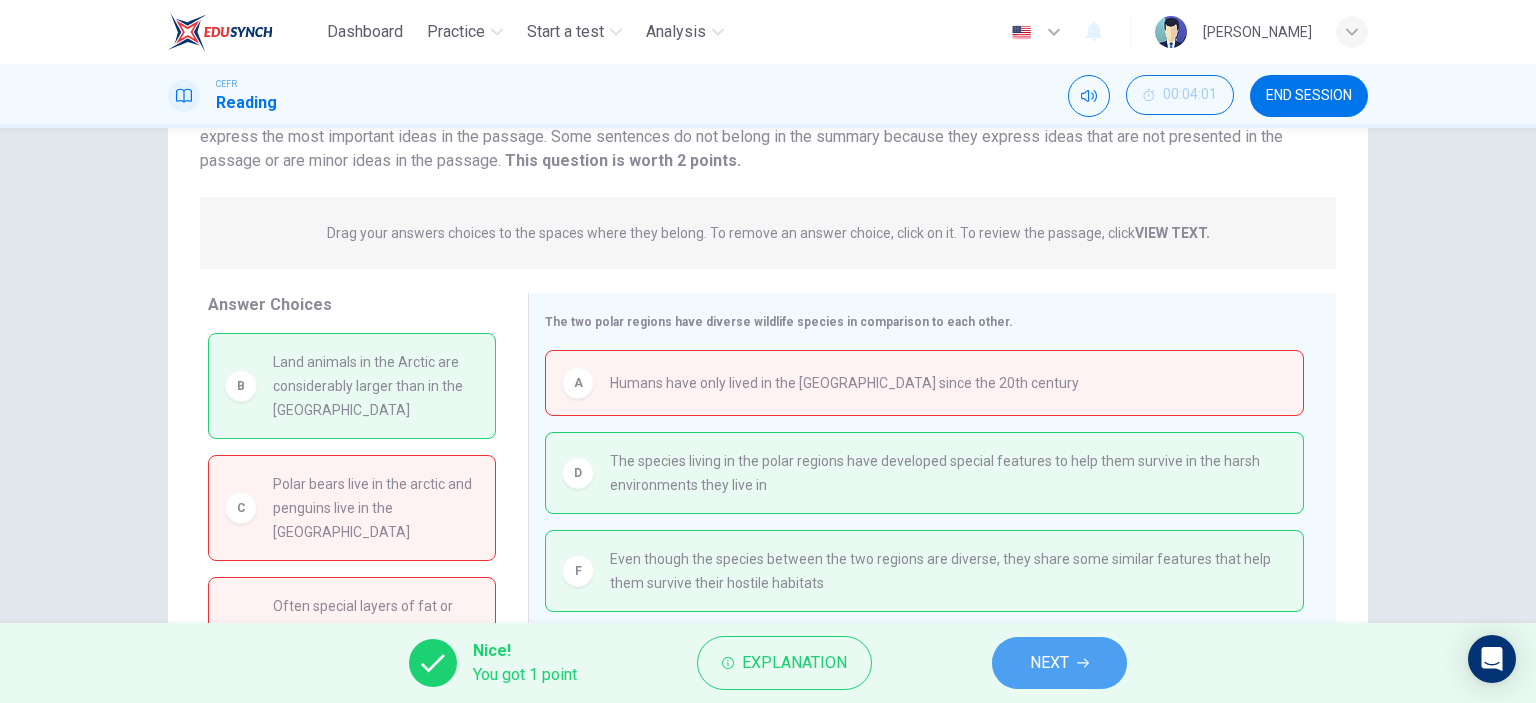 click on "NEXT" at bounding box center (1049, 663) 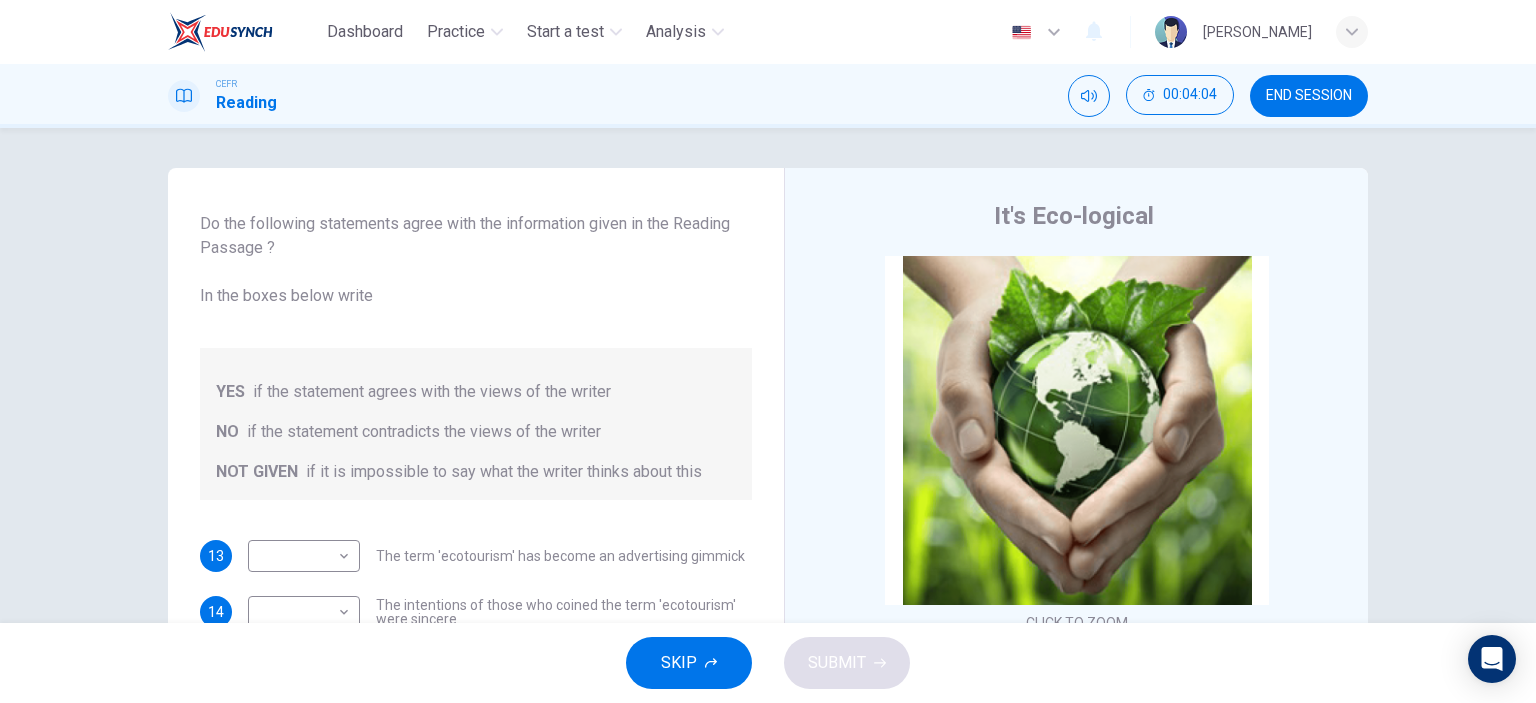 scroll, scrollTop: 80, scrollLeft: 0, axis: vertical 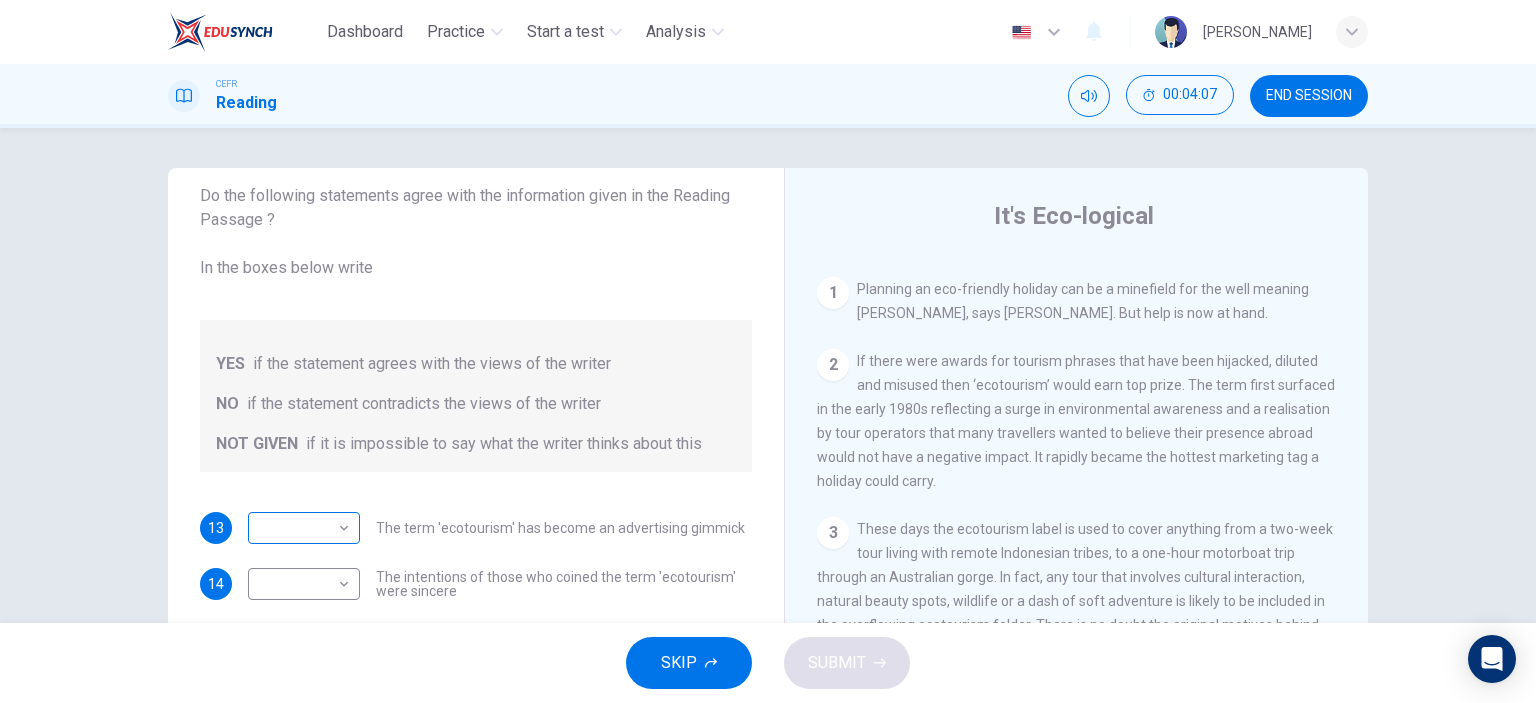 click on "Dashboard Practice Start a test Analysis English en ​ [PERSON_NAME] CEFR Reading 00:04:07 END SESSION Questions 13 - 18 Do the following statements agree with the information given in the Reading Passage ?
In the boxes below write YES if the statement agrees with the views of the writer NO if the statement contradicts the views of the writer NOT GIVEN if it is impossible to say what the writer thinks about this 13 ​ ​ The term 'ecotourism' has become an advertising gimmick 14 ​ ​ The intentions of those who coined the term 'ecotourism' were sincere 15 ​ ​ Ecotourism is growing at a faster rate than any other type of travel 16 ​ ​ It is surprising that so many tour organisations decided to become involved in ecotourism 17 ​ ​ Tourists have learnt to make investigations about tour operators before using them 18 ​ ​ Tourists have had bad experiences on ecotour holidays It's Eco-logical CLICK TO ZOOM Click to Zoom 1 2 3 4 5 6 7 8 SKIP SUBMIT Dashboard Practice Start a test 2025" at bounding box center (768, 351) 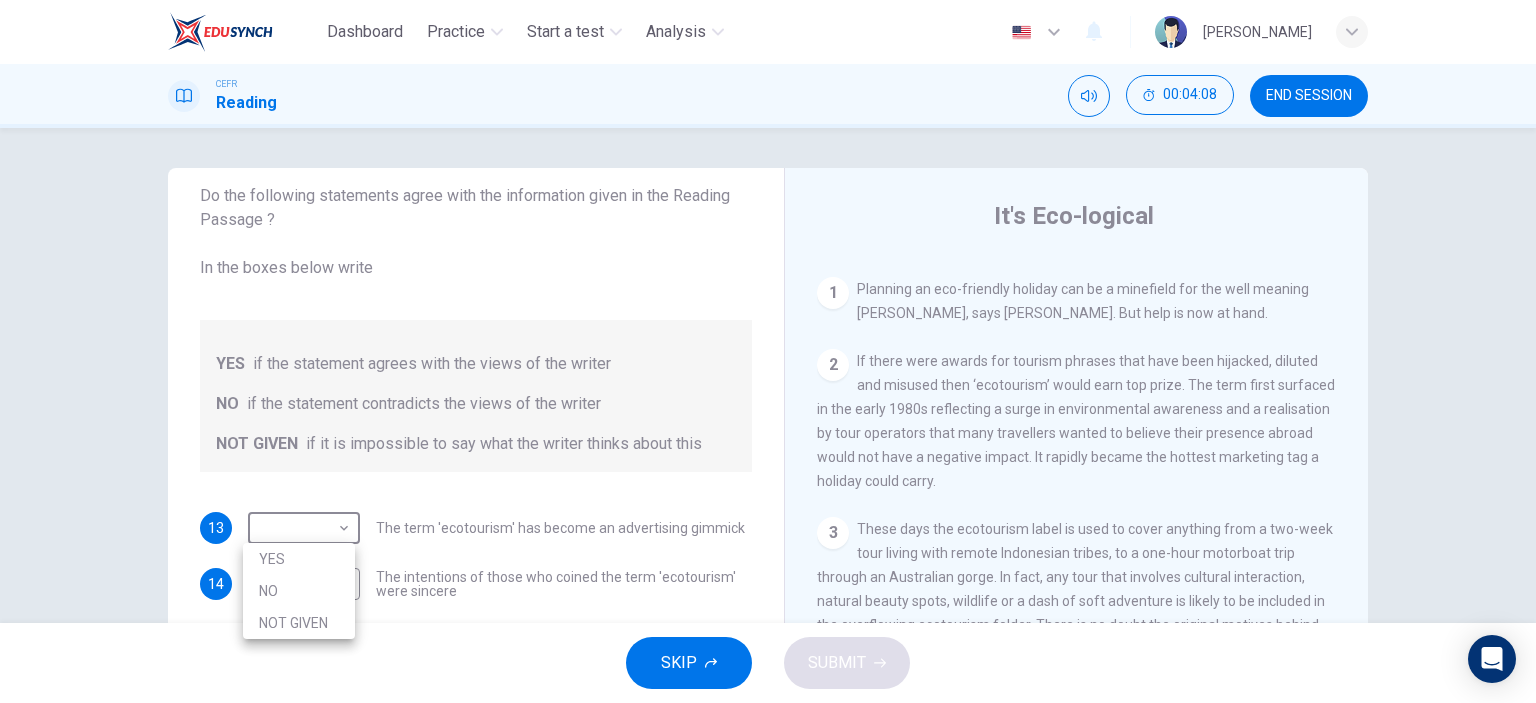 click on "YES" at bounding box center [299, 559] 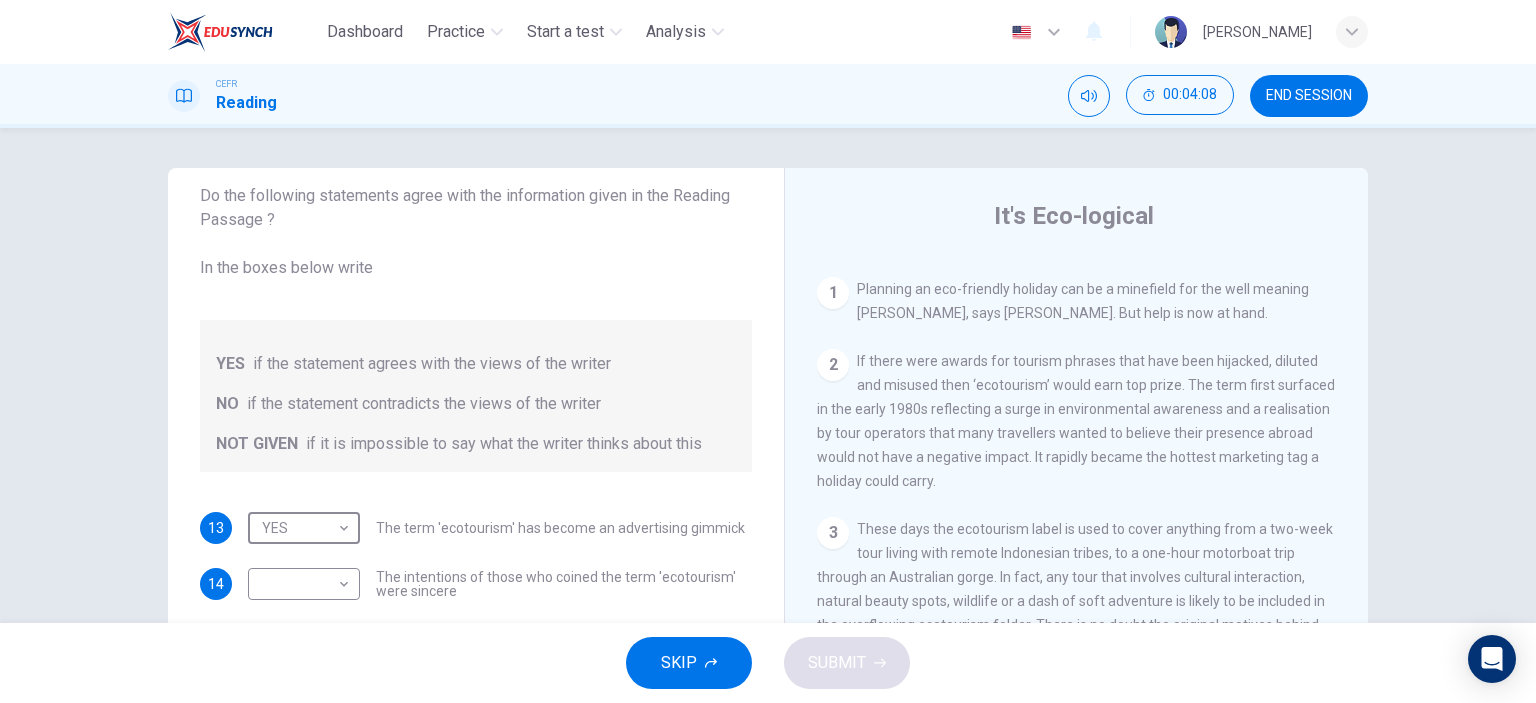 type on "YES" 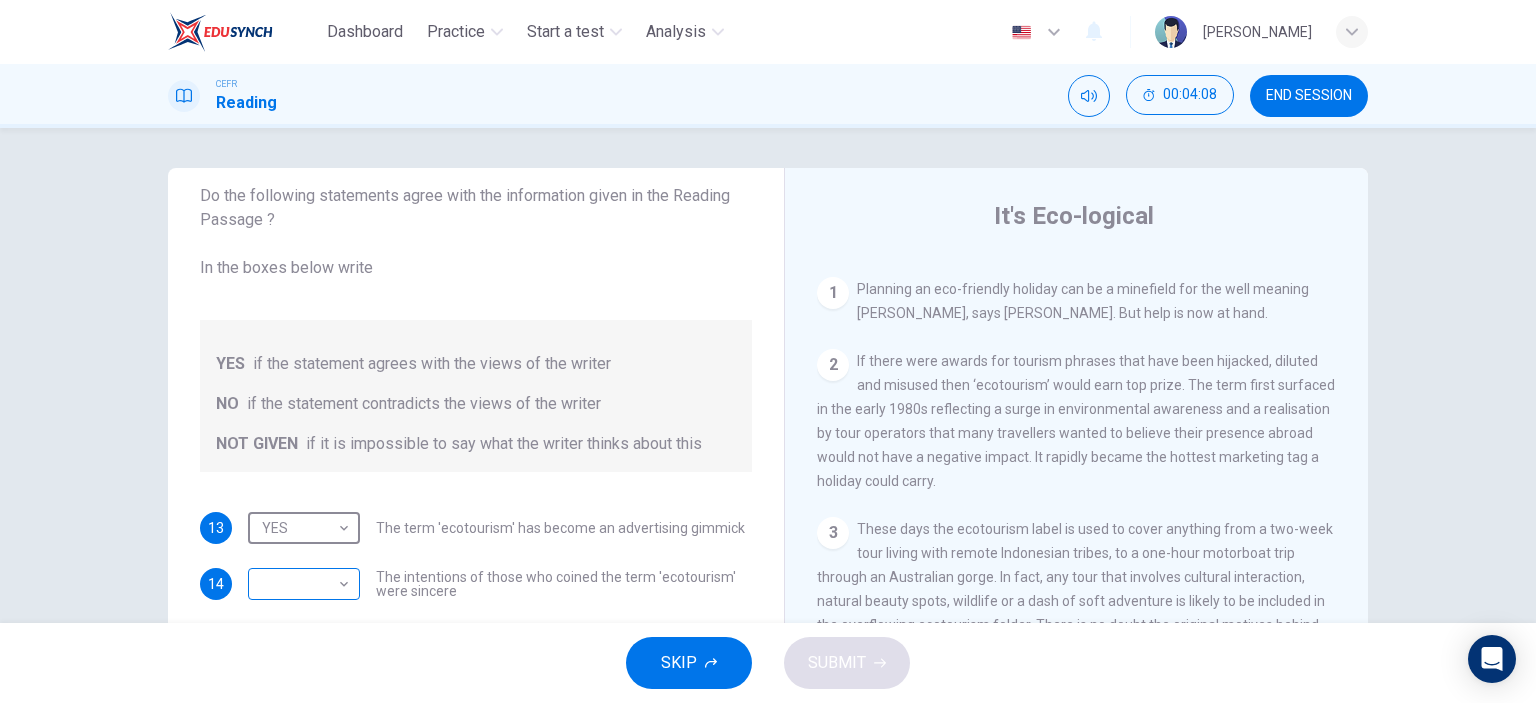 click on "Dashboard Practice Start a test Analysis English en ​ [PERSON_NAME] CEFR Reading 00:04:08 END SESSION Questions 13 - 18 Do the following statements agree with the information given in the Reading Passage ?
In the boxes below write YES if the statement agrees with the views of the writer NO if the statement contradicts the views of the writer NOT GIVEN if it is impossible to say what the writer thinks about this 13 YES YES ​ The term 'ecotourism' has become an advertising gimmick 14 ​ ​ The intentions of those who coined the term 'ecotourism' were sincere 15 ​ ​ Ecotourism is growing at a faster rate than any other type of travel 16 ​ ​ It is surprising that so many tour organisations decided to become involved in ecotourism 17 ​ ​ Tourists have learnt to make investigations about tour operators before using them 18 ​ ​ Tourists have had bad experiences on ecotour holidays It's Eco-logical CLICK TO ZOOM Click to Zoom 1 2 3 4 5 6 7 8 SKIP SUBMIT Dashboard Practice Start a test" at bounding box center [768, 351] 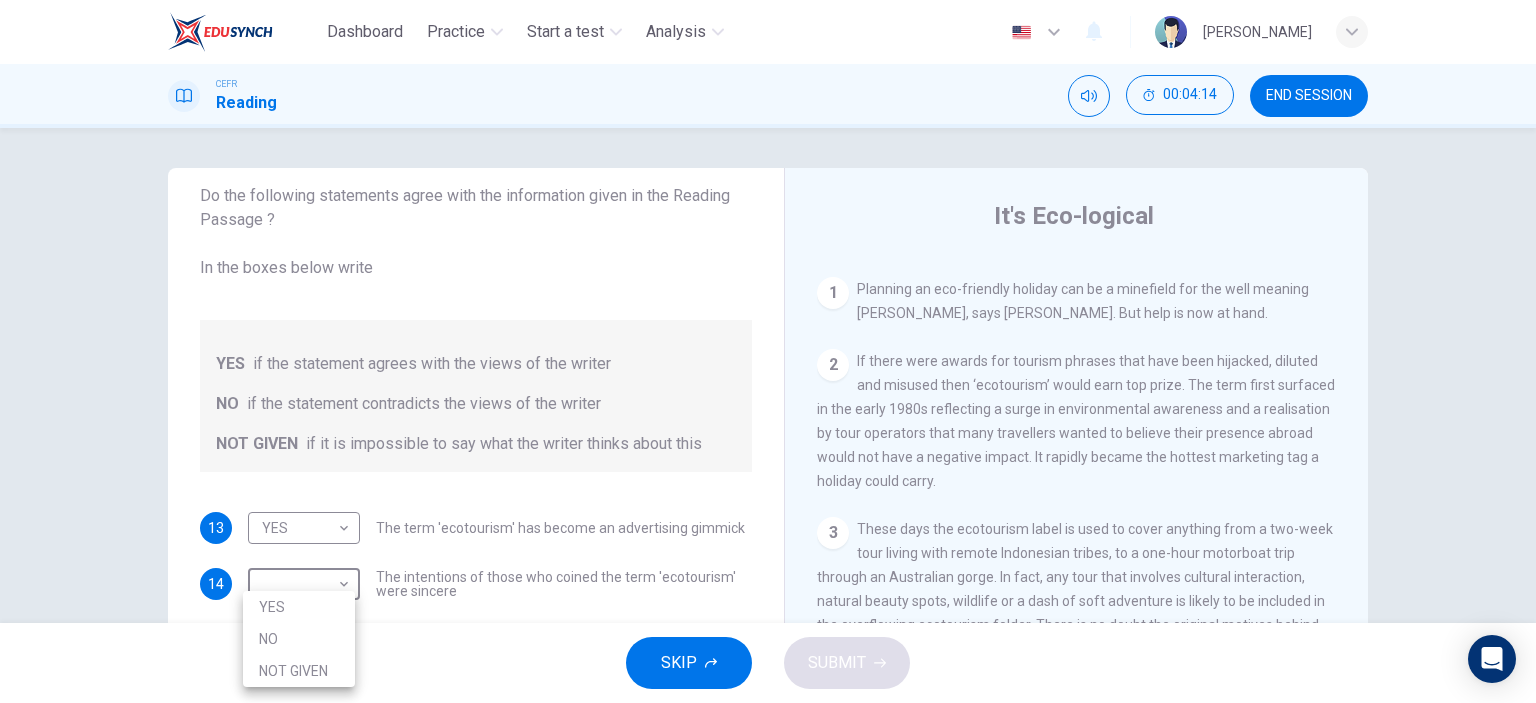 click on "NO" at bounding box center [299, 639] 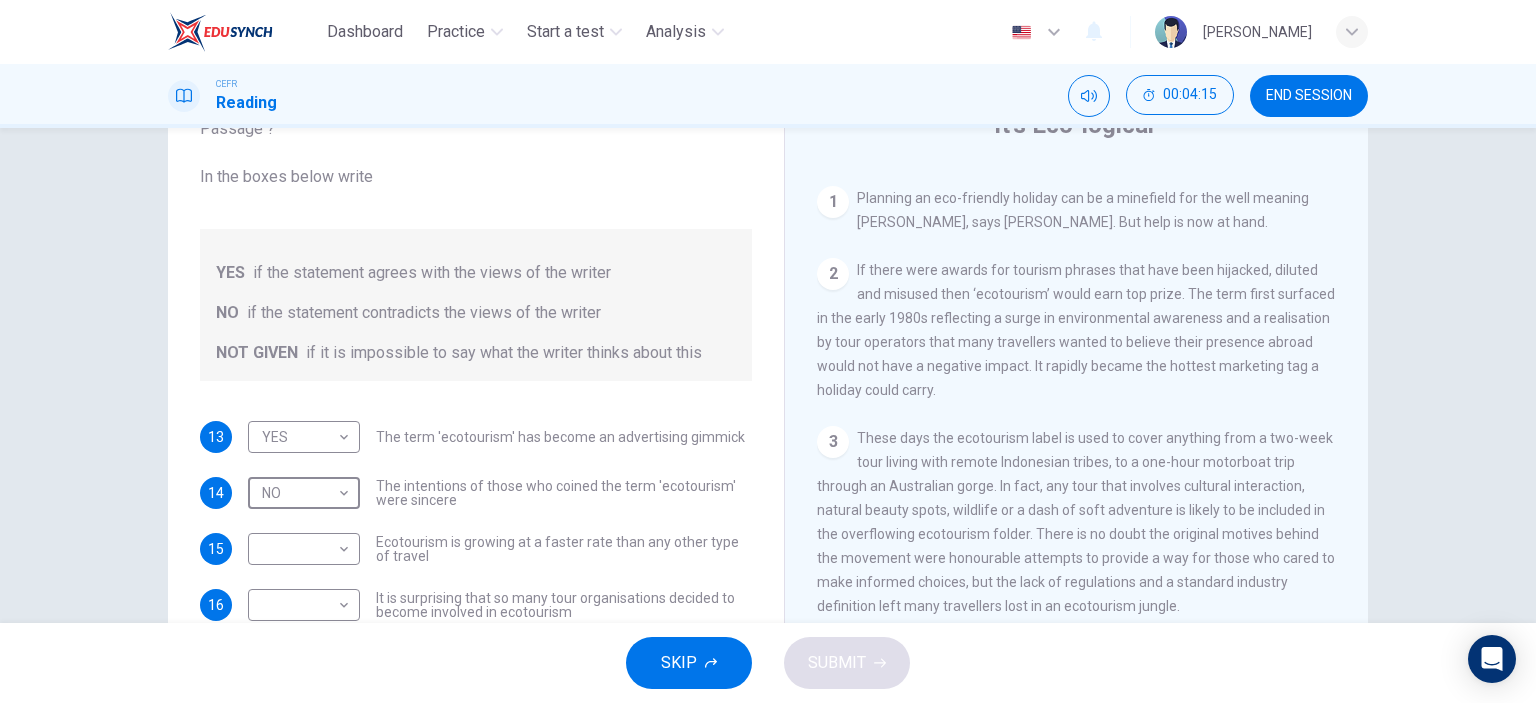 scroll, scrollTop: 200, scrollLeft: 0, axis: vertical 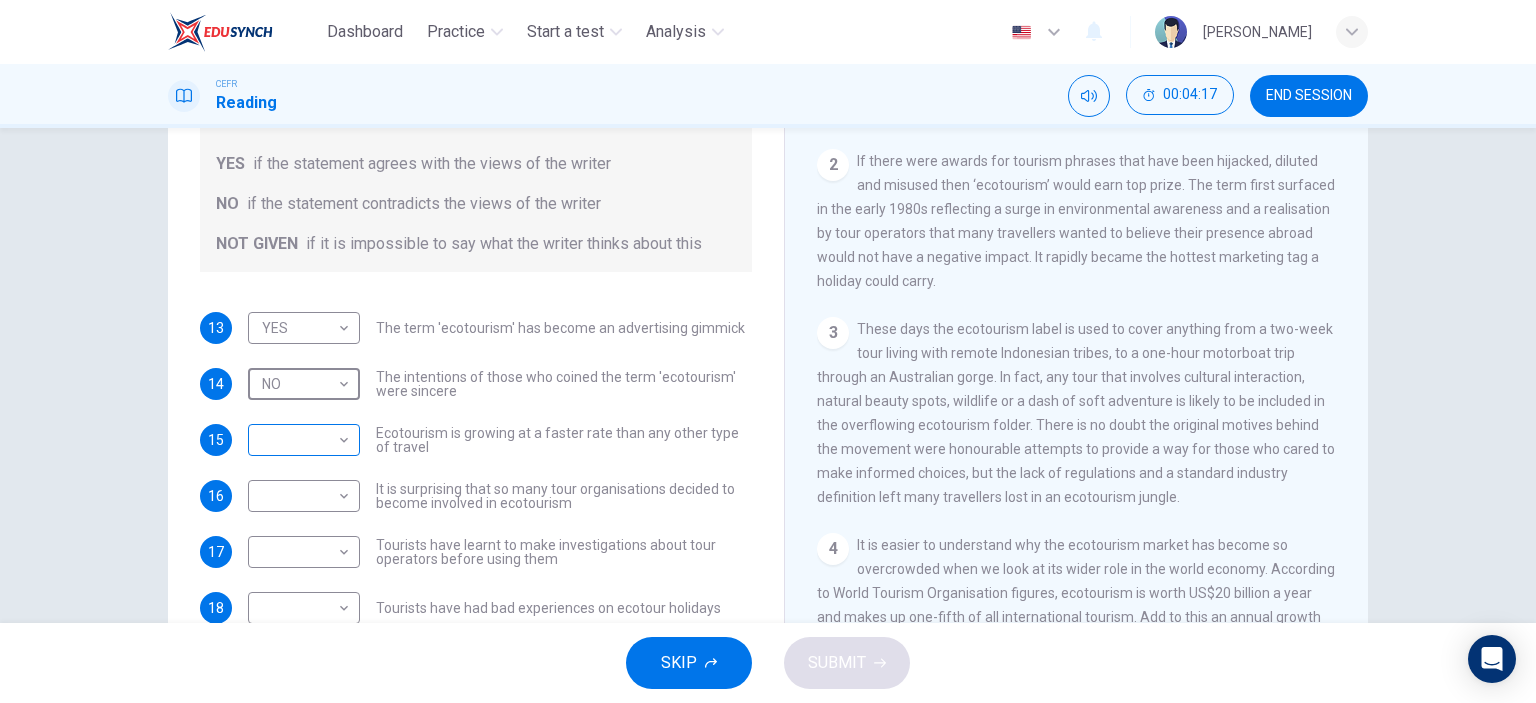 click on "Dashboard Practice Start a test Analysis English en ​ [PERSON_NAME] CEFR Reading 00:04:17 END SESSION Questions 13 - 18 Do the following statements agree with the information given in the Reading Passage ?
In the boxes below write YES if the statement agrees with the views of the writer NO if the statement contradicts the views of the writer NOT GIVEN if it is impossible to say what the writer thinks about this 13 YES YES ​ The term 'ecotourism' has become an advertising gimmick 14 NO NO ​ The intentions of those who coined the term 'ecotourism' were sincere 15 ​ ​ Ecotourism is growing at a faster rate than any other type of travel 16 ​ ​ It is surprising that so many tour organisations decided to become involved in ecotourism 17 ​ ​ Tourists have learnt to make investigations about tour operators before using them 18 ​ ​ Tourists have had bad experiences on ecotour holidays It's Eco-logical CLICK TO ZOOM Click to Zoom 1 2 3 4 5 6 7 8 SKIP SUBMIT Dashboard Practice Analysis" at bounding box center (768, 351) 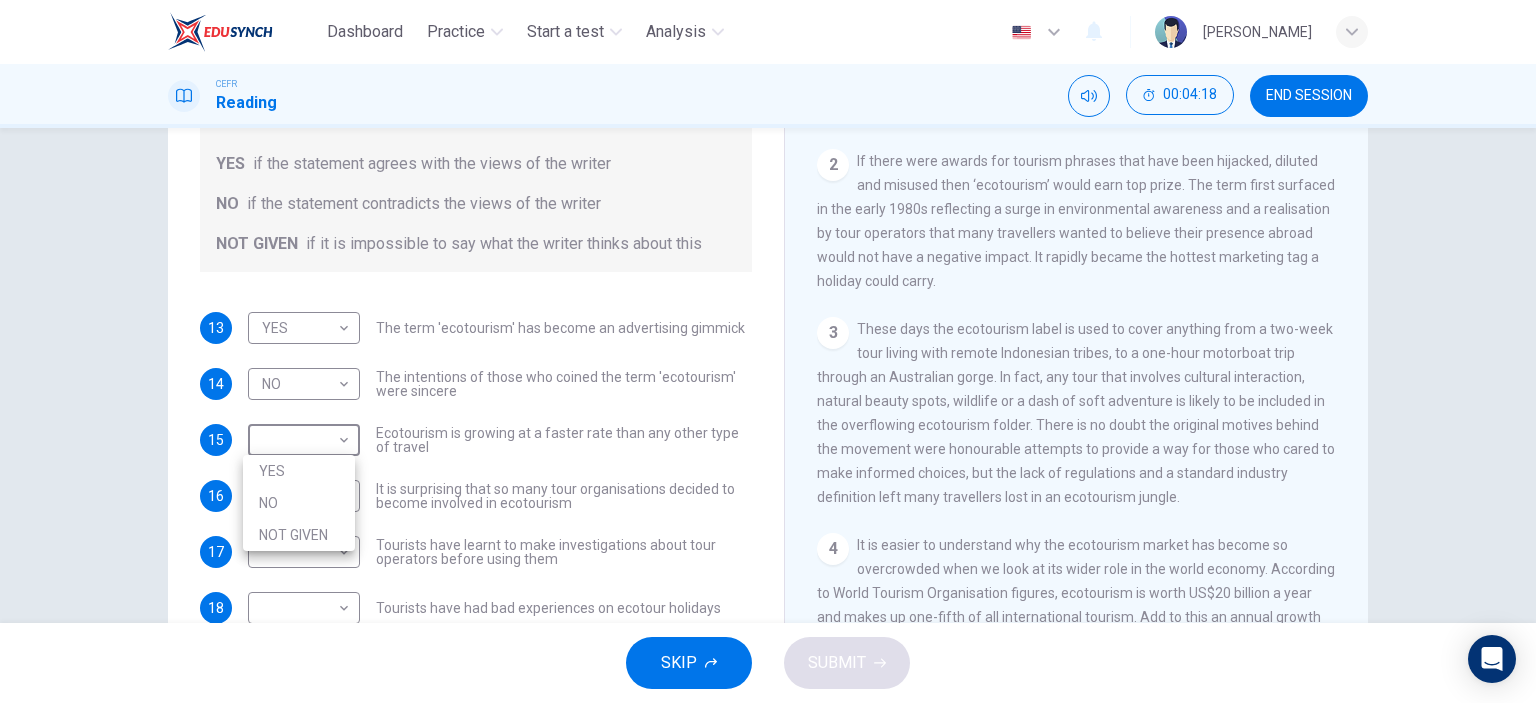 click at bounding box center (768, 351) 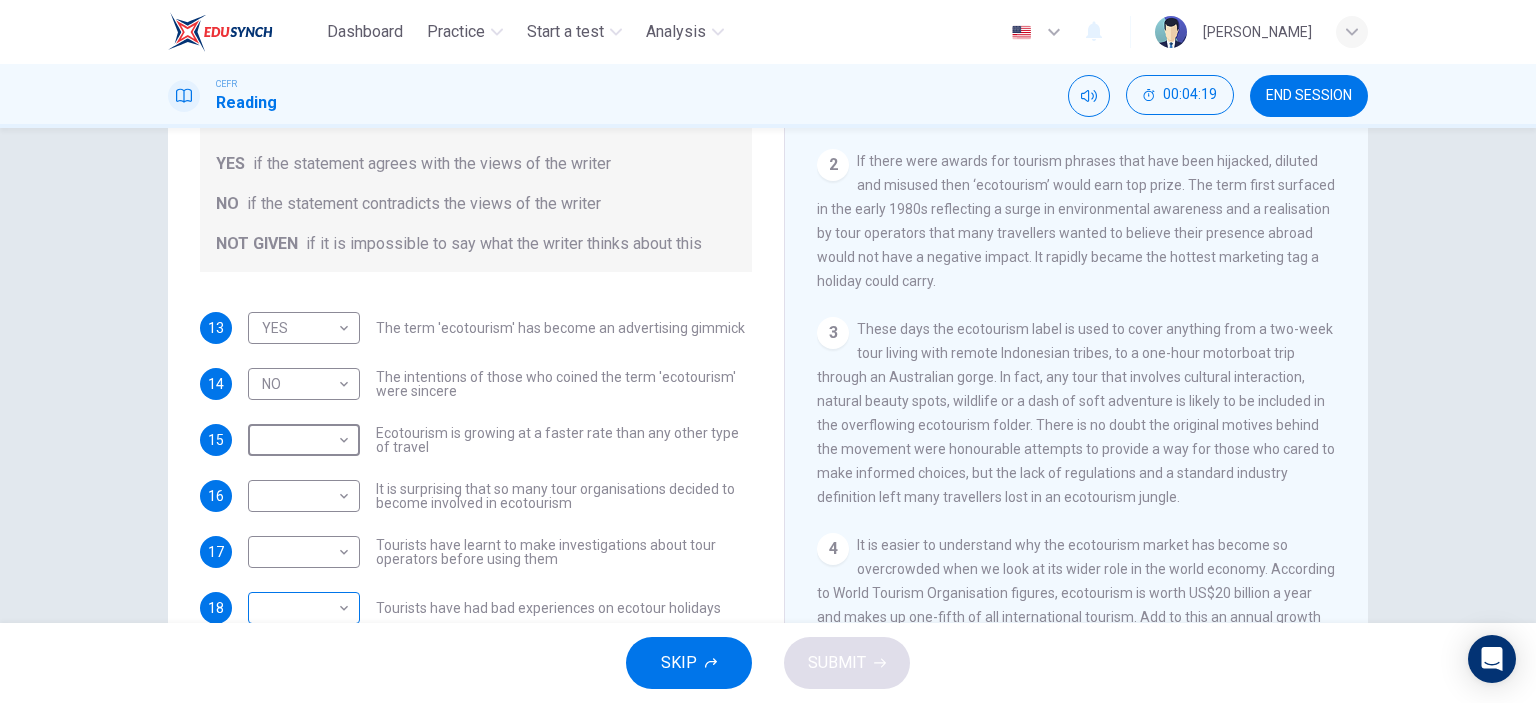 click on "Dashboard Practice Start a test Analysis English en ​ [PERSON_NAME] CEFR Reading 00:04:19 END SESSION Questions 13 - 18 Do the following statements agree with the information given in the Reading Passage ?
In the boxes below write YES if the statement agrees with the views of the writer NO if the statement contradicts the views of the writer NOT GIVEN if it is impossible to say what the writer thinks about this 13 YES YES ​ The term 'ecotourism' has become an advertising gimmick 14 NO NO ​ The intentions of those who coined the term 'ecotourism' were sincere 15 ​ ​ Ecotourism is growing at a faster rate than any other type of travel 16 ​ ​ It is surprising that so many tour organisations decided to become involved in ecotourism 17 ​ ​ Tourists have learnt to make investigations about tour operators before using them 18 ​ ​ Tourists have had bad experiences on ecotour holidays It's Eco-logical CLICK TO ZOOM Click to Zoom 1 2 3 4 5 6 7 8 SKIP SUBMIT Dashboard Practice Analysis" at bounding box center [768, 351] 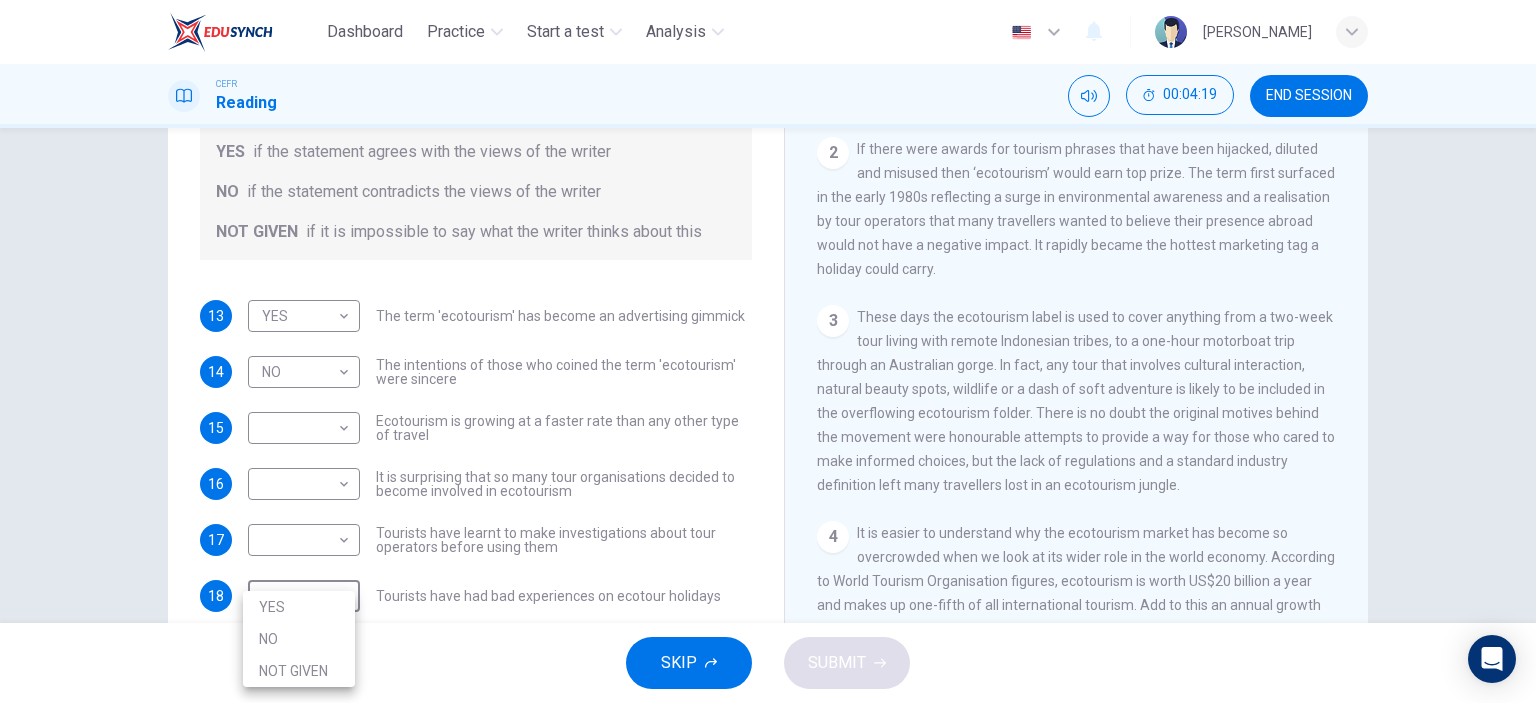 click on "NOT GIVEN" at bounding box center [299, 671] 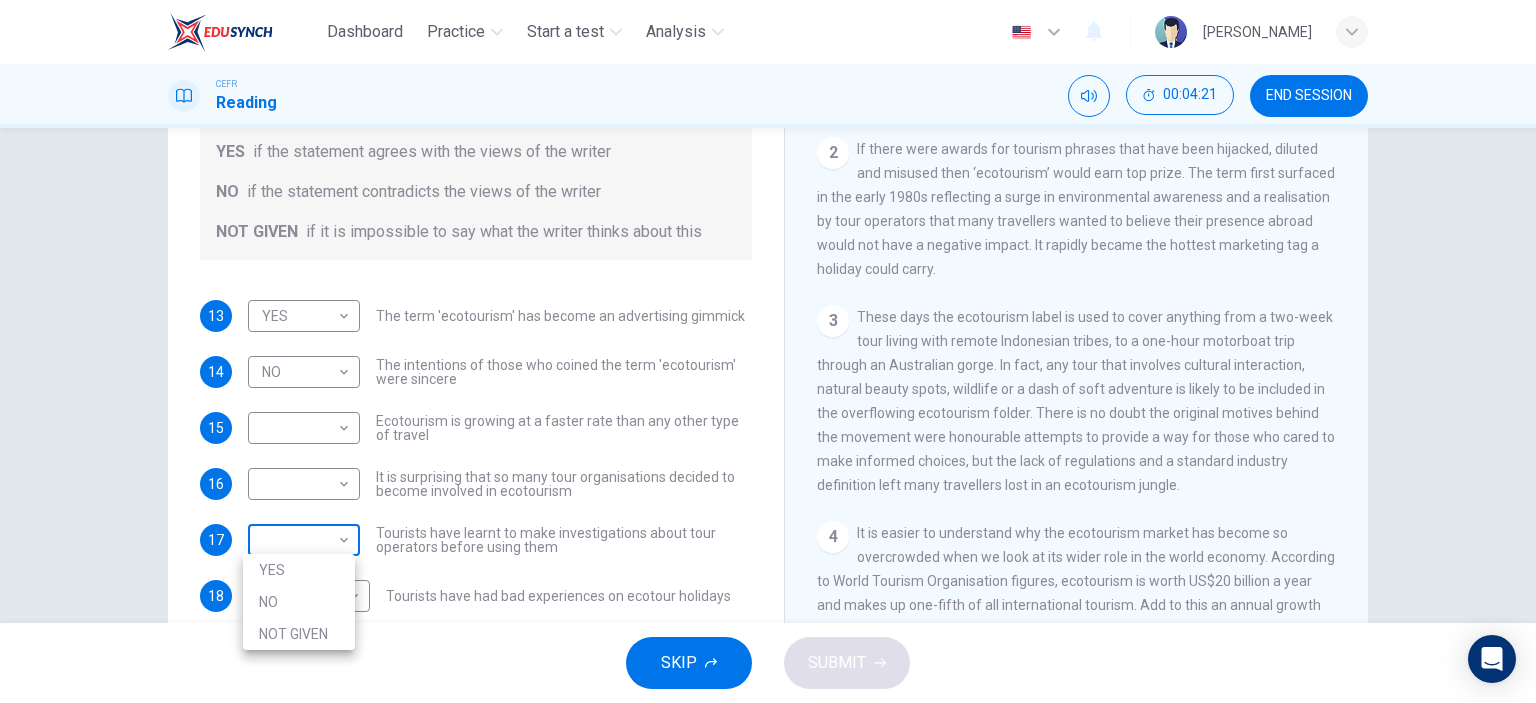 click on "Dashboard Practice Start a test Analysis English en ​ [PERSON_NAME] CEFR Reading 00:04:21 END SESSION Questions 13 - 18 Do the following statements agree with the information given in the Reading Passage ?
In the boxes below write YES if the statement agrees with the views of the writer NO if the statement contradicts the views of the writer NOT GIVEN if it is impossible to say what the writer thinks about this 13 YES YES ​ The term 'ecotourism' has become an advertising gimmick 14 NO NO ​ The intentions of those who coined the term 'ecotourism' were sincere 15 ​ ​ Ecotourism is growing at a faster rate than any other type of travel 16 ​ ​ It is surprising that so many tour organisations decided to become involved in ecotourism 17 ​ ​ Tourists have learnt to make investigations about tour operators before using them 18 NOT GIVEN NOT GIVEN ​ Tourists have had bad experiences on ecotour holidays It's Eco-logical CLICK TO ZOOM Click to Zoom 1 2 3 4 5 6 7 8 SKIP SUBMIT Dashboard 2025" at bounding box center [768, 351] 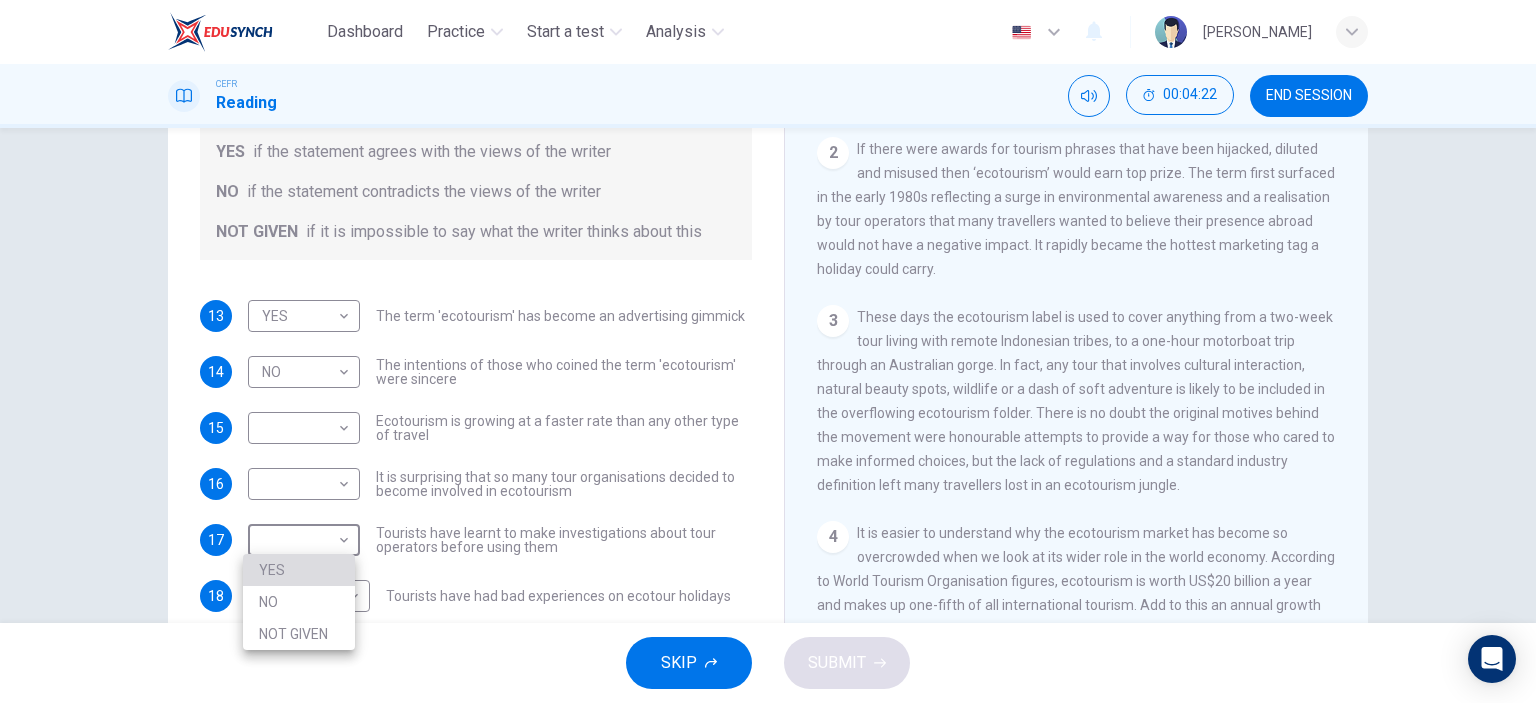click on "YES" at bounding box center (299, 570) 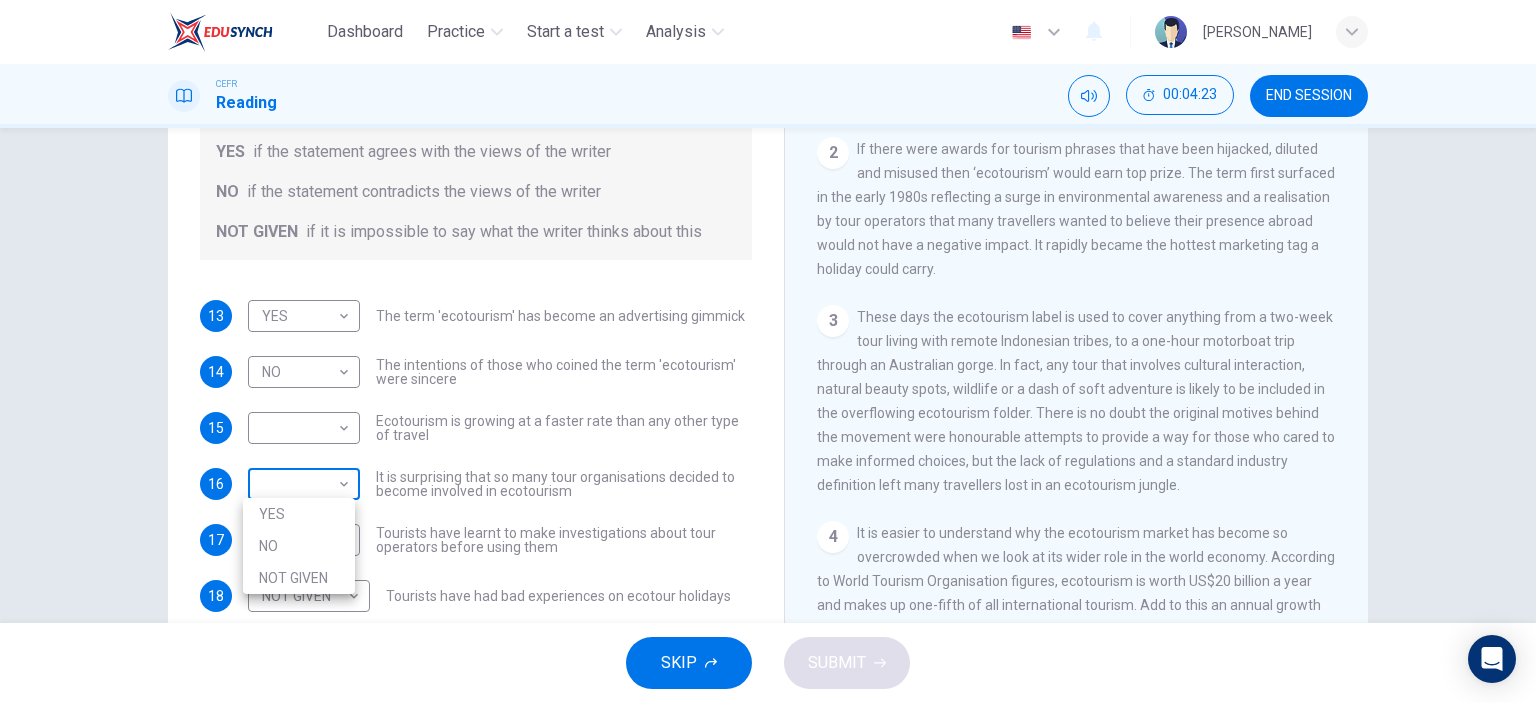 click on "Dashboard Practice Start a test Analysis English en ​ [PERSON_NAME] CEFR Reading 00:04:23 END SESSION Questions 13 - 18 Do the following statements agree with the information given in the Reading Passage ?
In the boxes below write YES if the statement agrees with the views of the writer NO if the statement contradicts the views of the writer NOT GIVEN if it is impossible to say what the writer thinks about this 13 YES YES ​ The term 'ecotourism' has become an advertising gimmick 14 NO NO ​ The intentions of those who coined the term 'ecotourism' were sincere 15 ​ ​ Ecotourism is growing at a faster rate than any other type of travel 16 ​ ​ It is surprising that so many tour organisations decided to become involved in ecotourism 17 YES YES ​ Tourists have learnt to make investigations about tour operators before using them 18 NOT GIVEN NOT GIVEN ​ Tourists have had bad experiences on ecotour holidays It's Eco-logical CLICK TO ZOOM Click to Zoom 1 2 3 4 5 6 7 8 SKIP SUBMIT Dashboard" at bounding box center (768, 351) 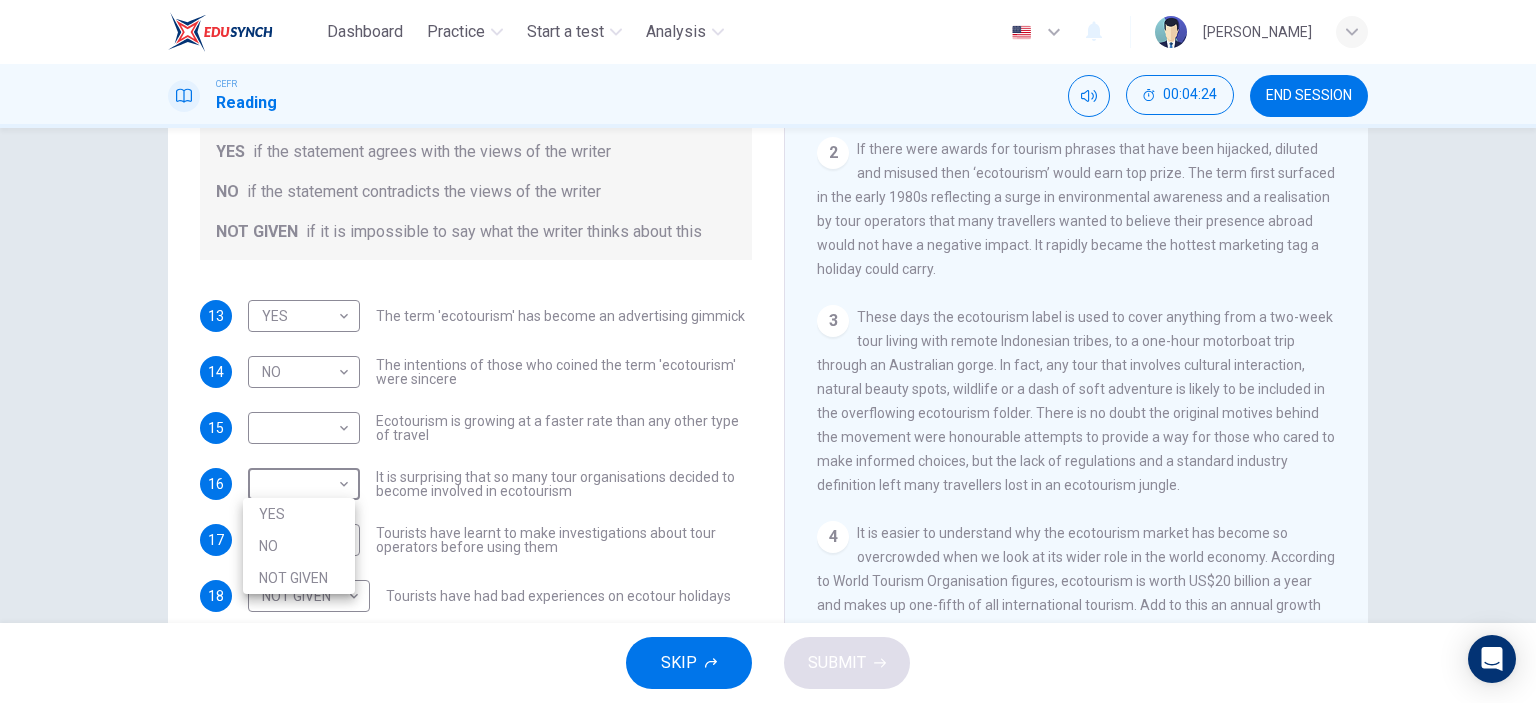 click on "NO" at bounding box center (299, 546) 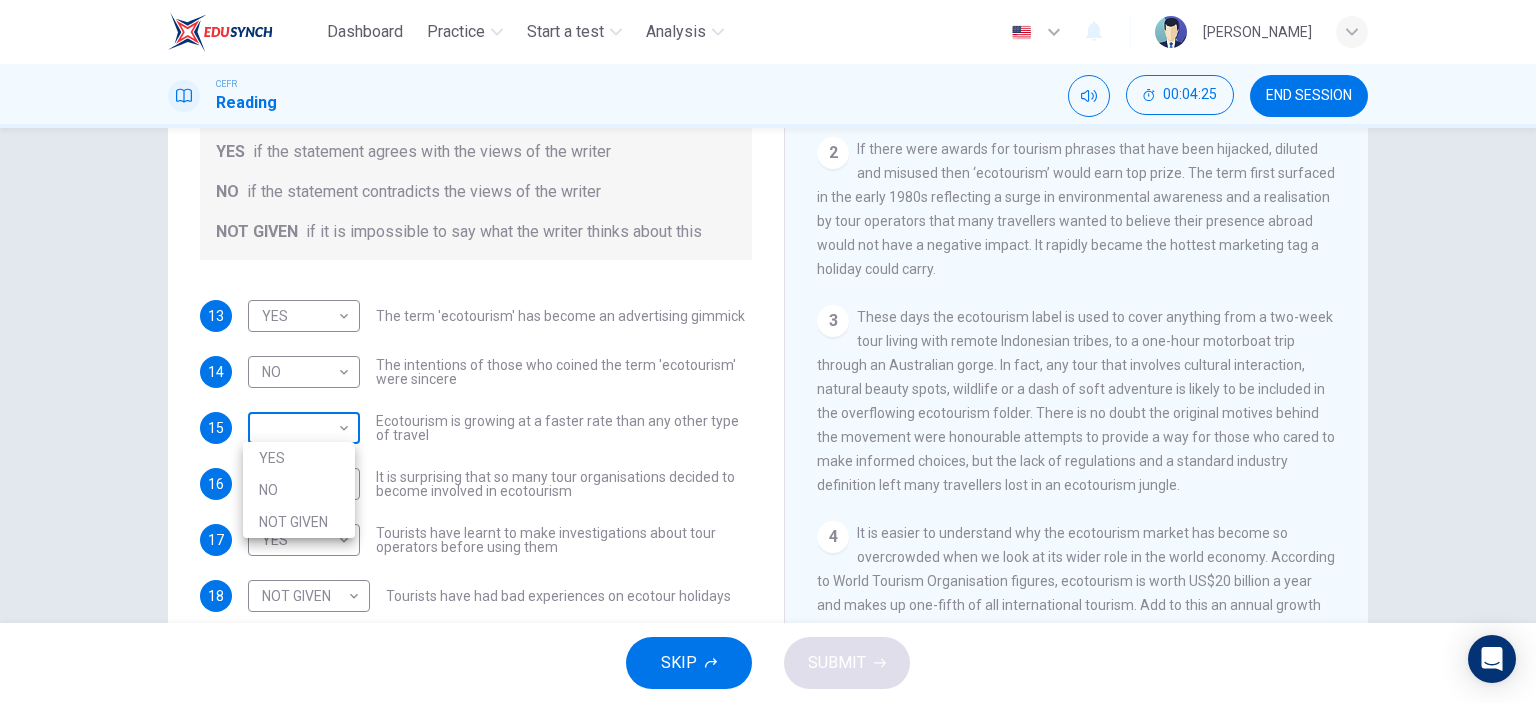click on "Dashboard Practice Start a test Analysis English en ​ [PERSON_NAME] CEFR Reading 00:04:25 END SESSION Questions 13 - 18 Do the following statements agree with the information given in the Reading Passage ?
In the boxes below write YES if the statement agrees with the views of the writer NO if the statement contradicts the views of the writer NOT GIVEN if it is impossible to say what the writer thinks about this 13 YES YES ​ The term 'ecotourism' has become an advertising gimmick 14 NO NO ​ The intentions of those who coined the term 'ecotourism' were sincere 15 ​ ​ Ecotourism is growing at a faster rate than any other type of travel 16 NO NO ​ It is surprising that so many tour organisations decided to become involved in ecotourism 17 YES YES ​ Tourists have learnt to make investigations about tour operators before using them 18 NOT GIVEN NOT GIVEN ​ Tourists have had bad experiences on ecotour holidays It's Eco-logical CLICK TO ZOOM Click to Zoom 1 2 3 4 5 6 7 8 SKIP SUBMIT Practice" at bounding box center [768, 351] 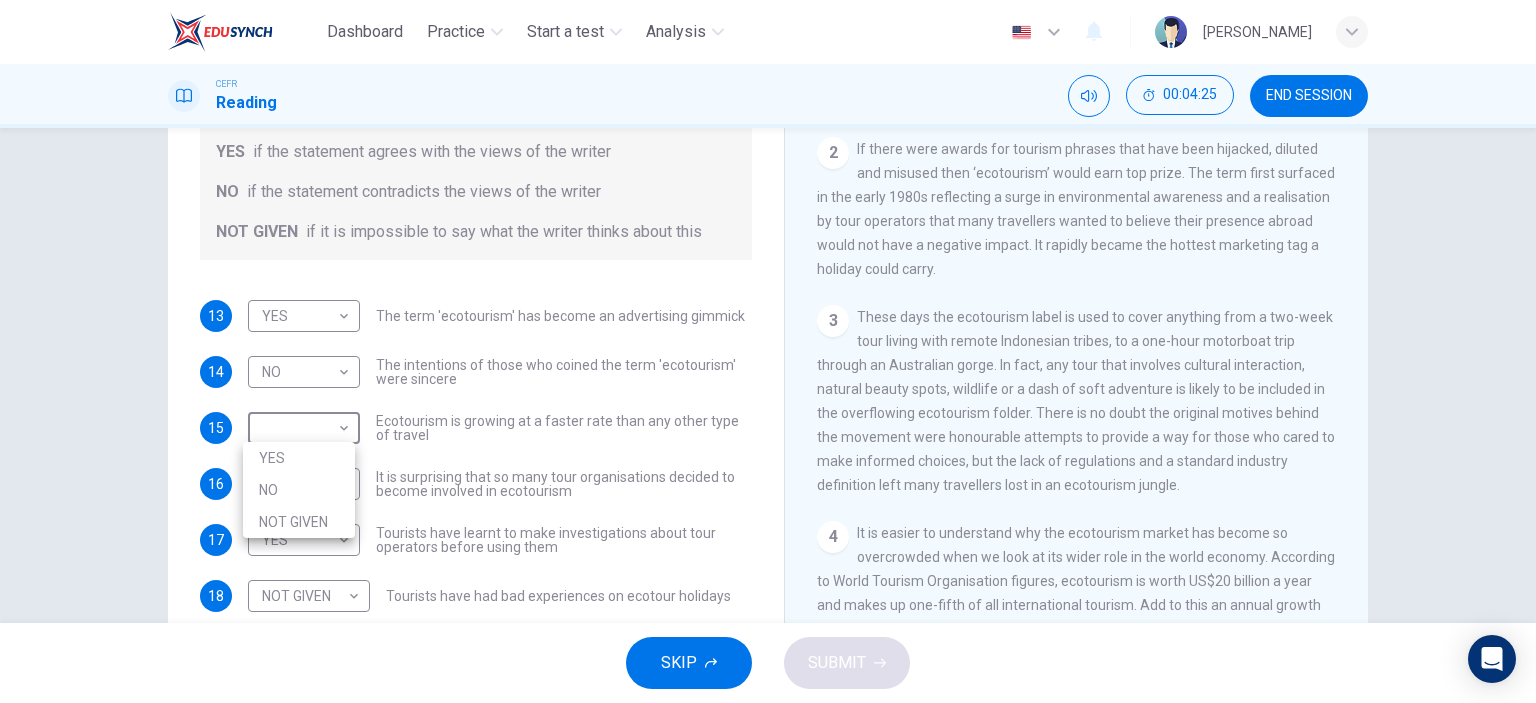 click on "YES" at bounding box center (299, 458) 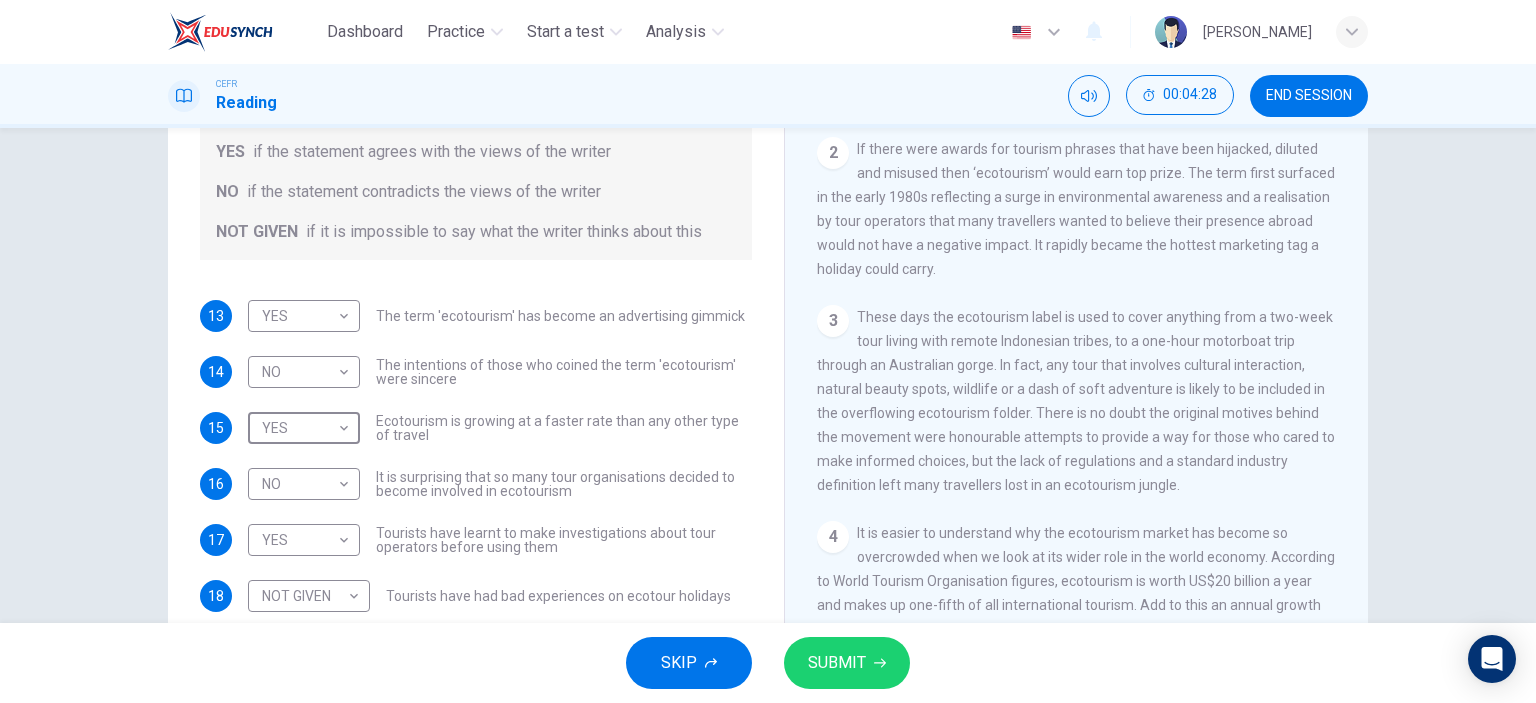 click on "SUBMIT" at bounding box center (837, 663) 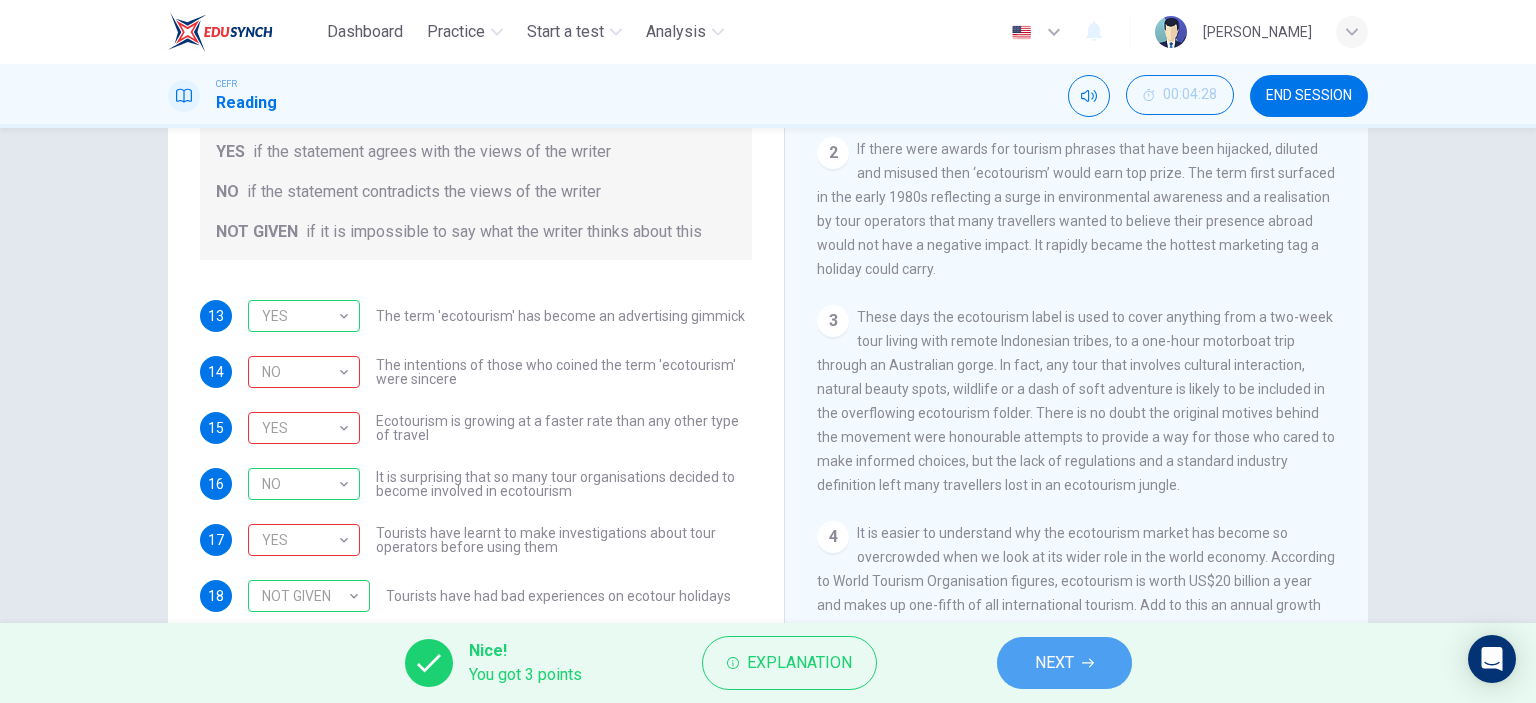 click on "NEXT" at bounding box center [1064, 663] 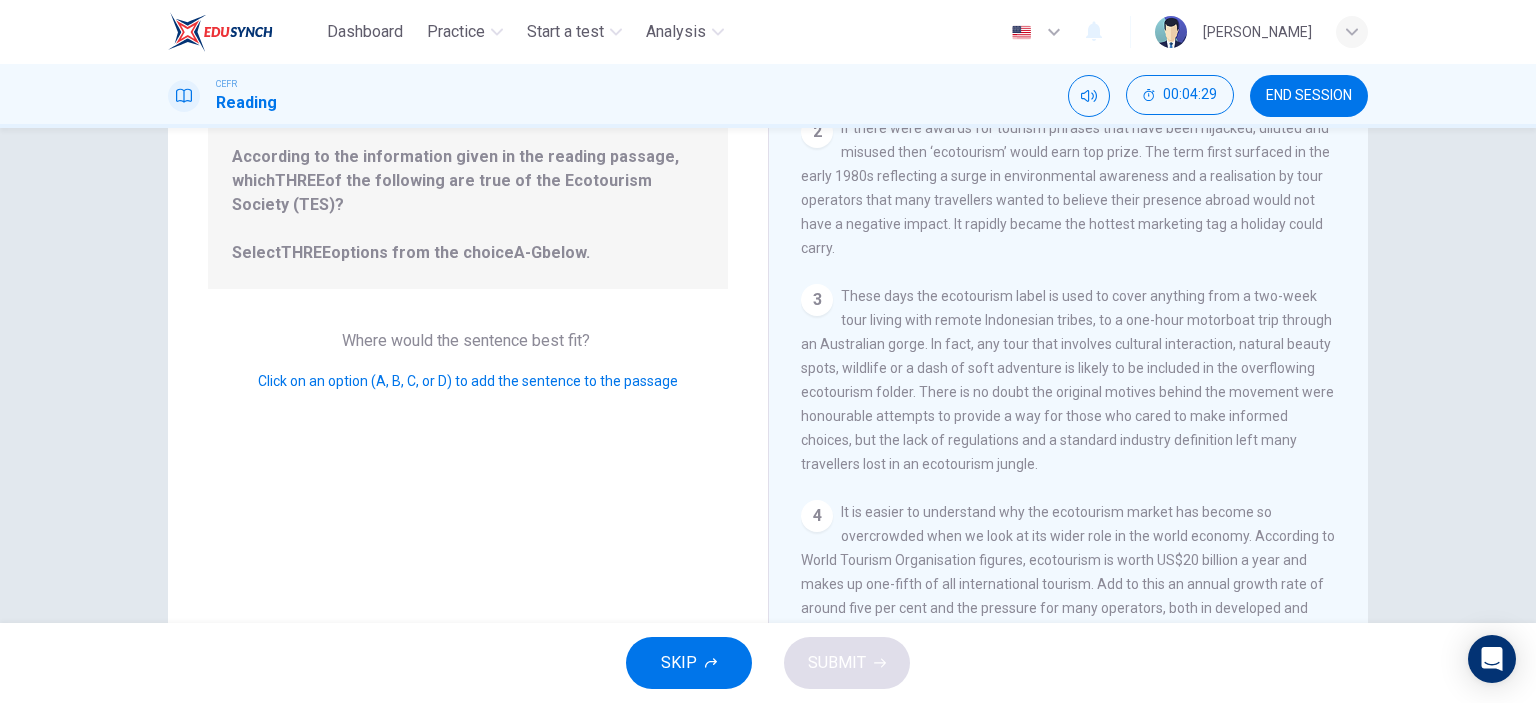 click on "CEFR Reading 00:04:29 END SESSION" at bounding box center [768, 96] 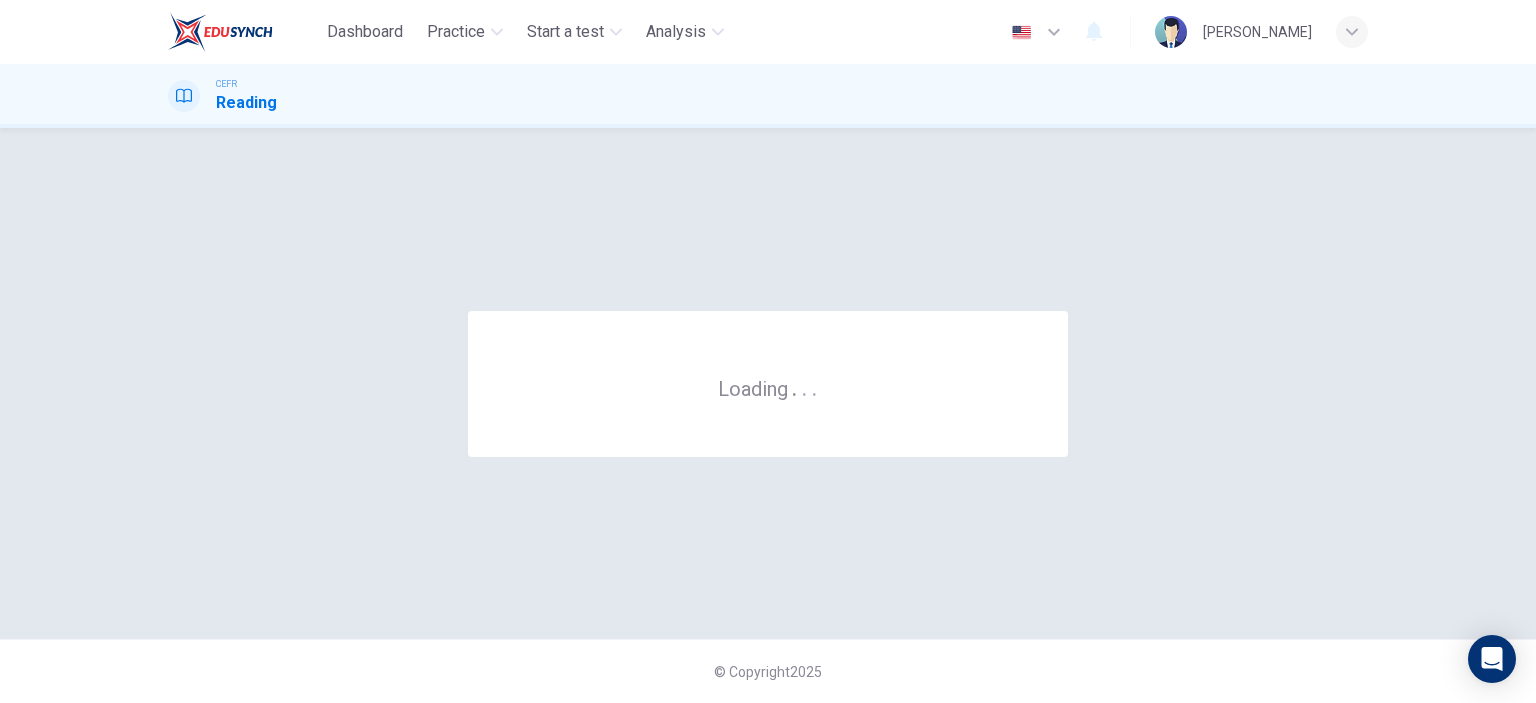 scroll, scrollTop: 0, scrollLeft: 0, axis: both 